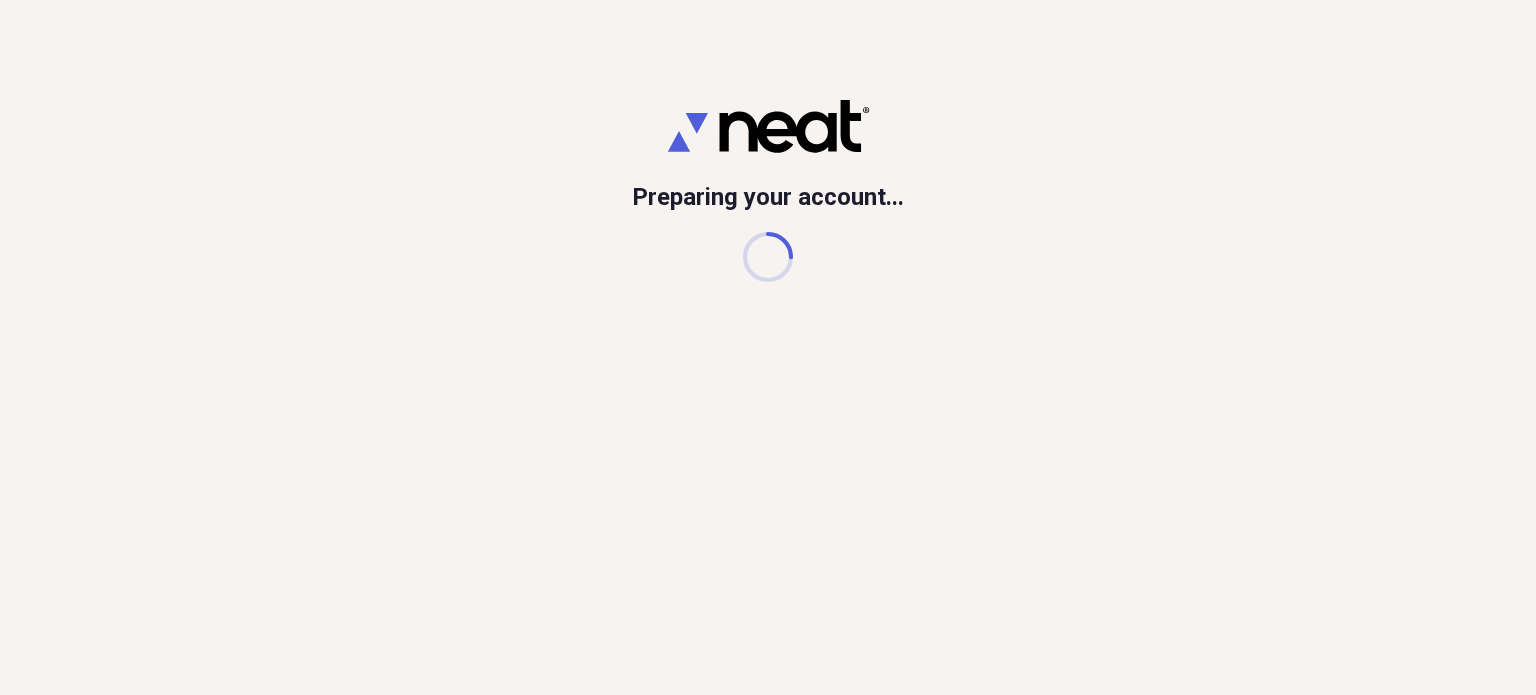 scroll, scrollTop: 0, scrollLeft: 0, axis: both 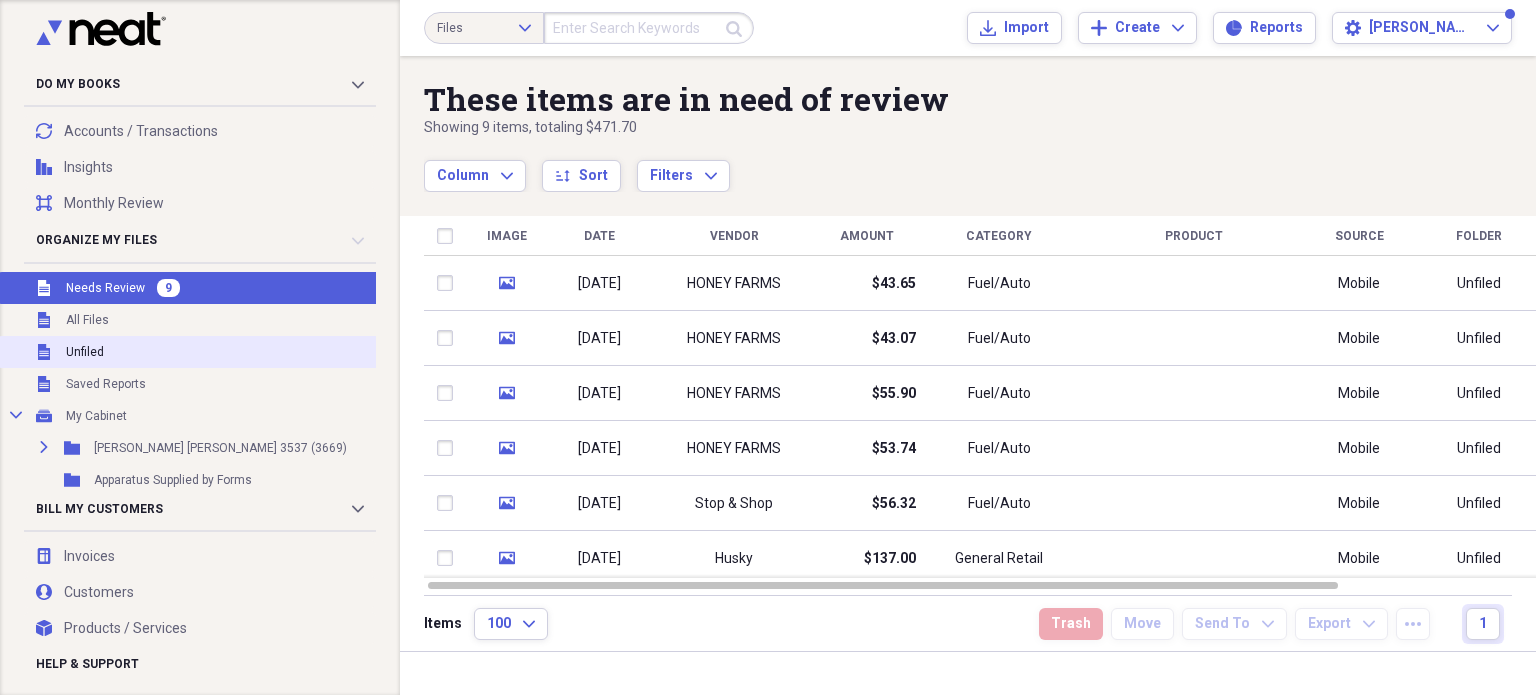 click on "Unfiled" at bounding box center (85, 352) 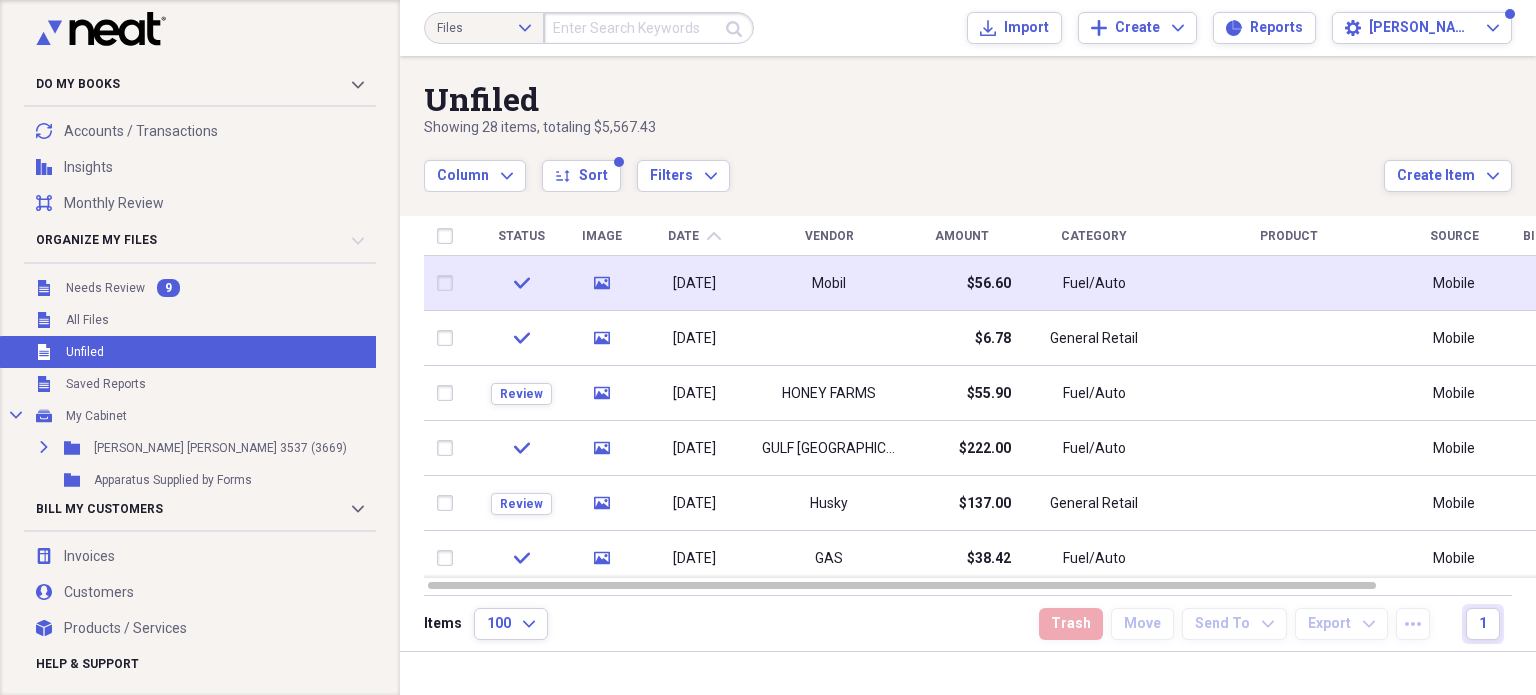 click on "$56.60" at bounding box center (989, 284) 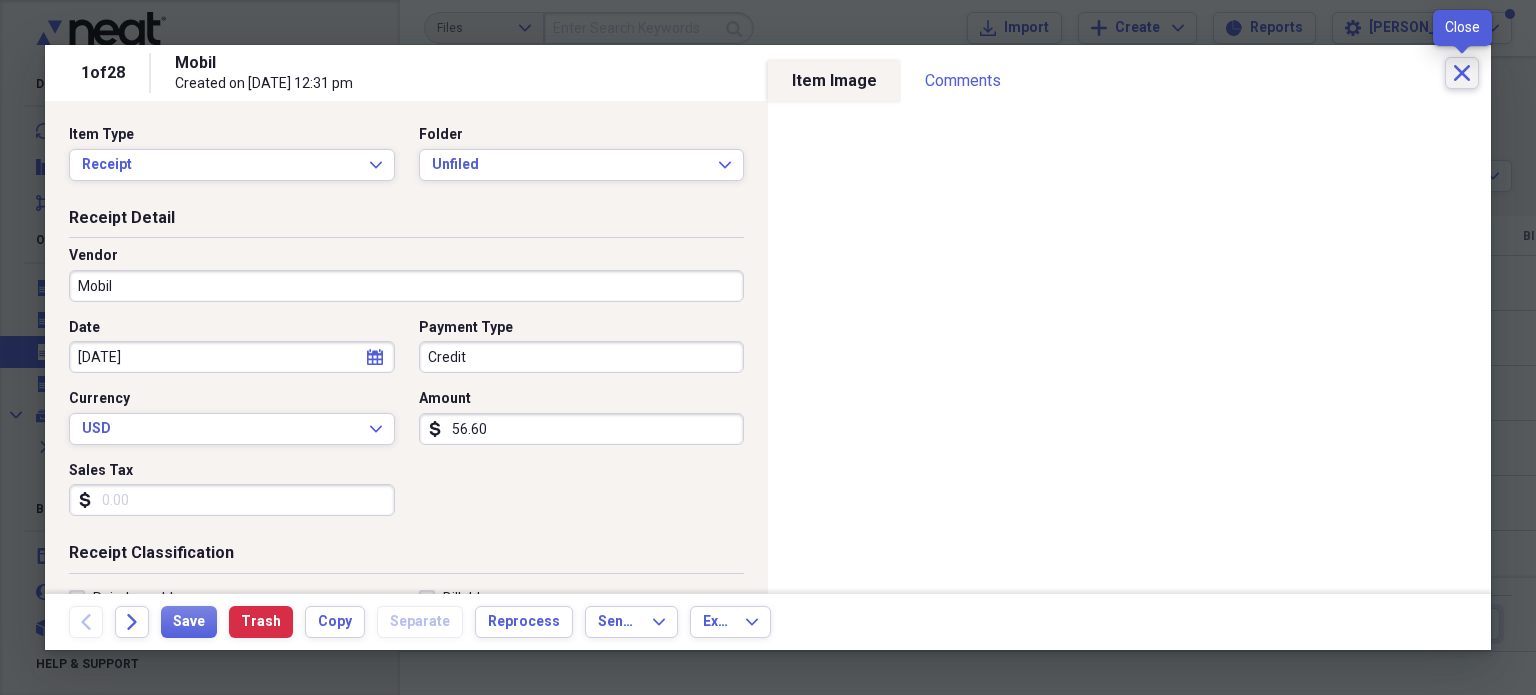 click 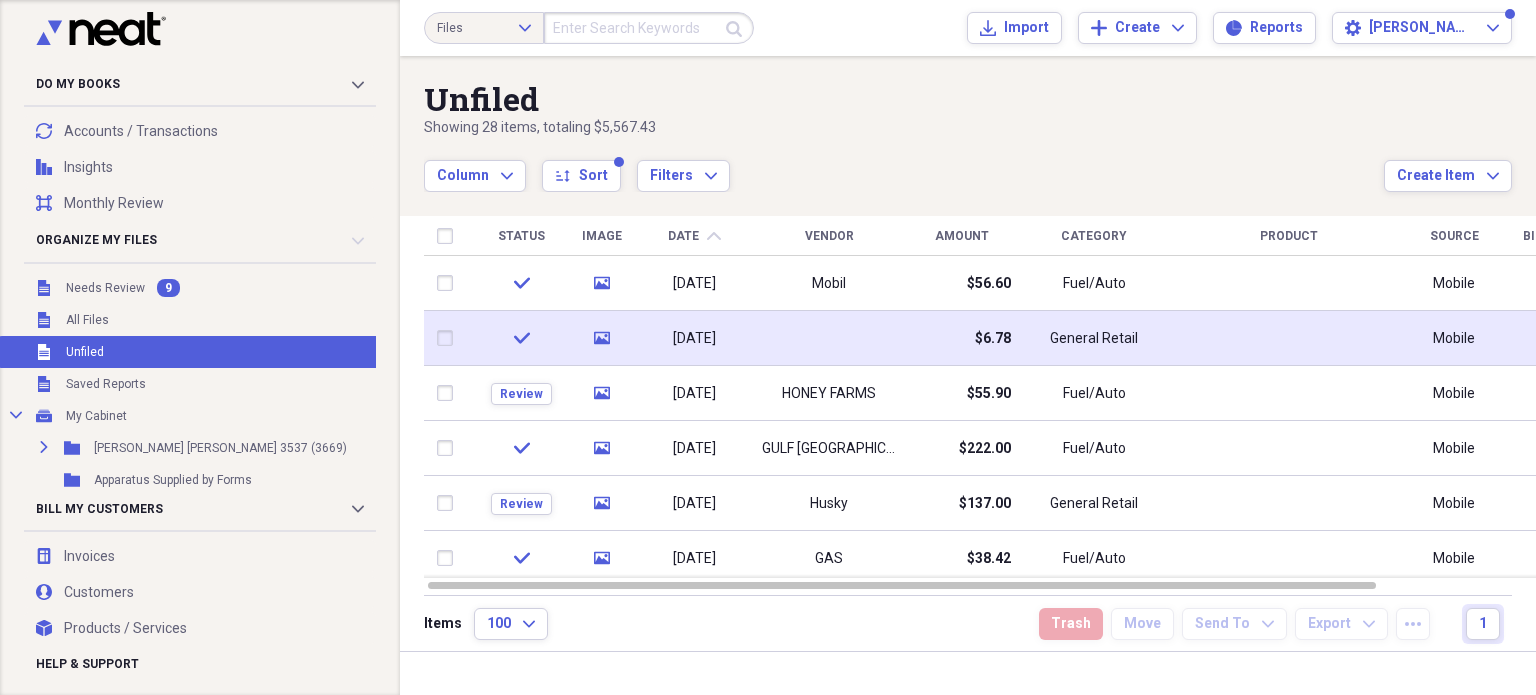 click on "$6.78" at bounding box center [993, 339] 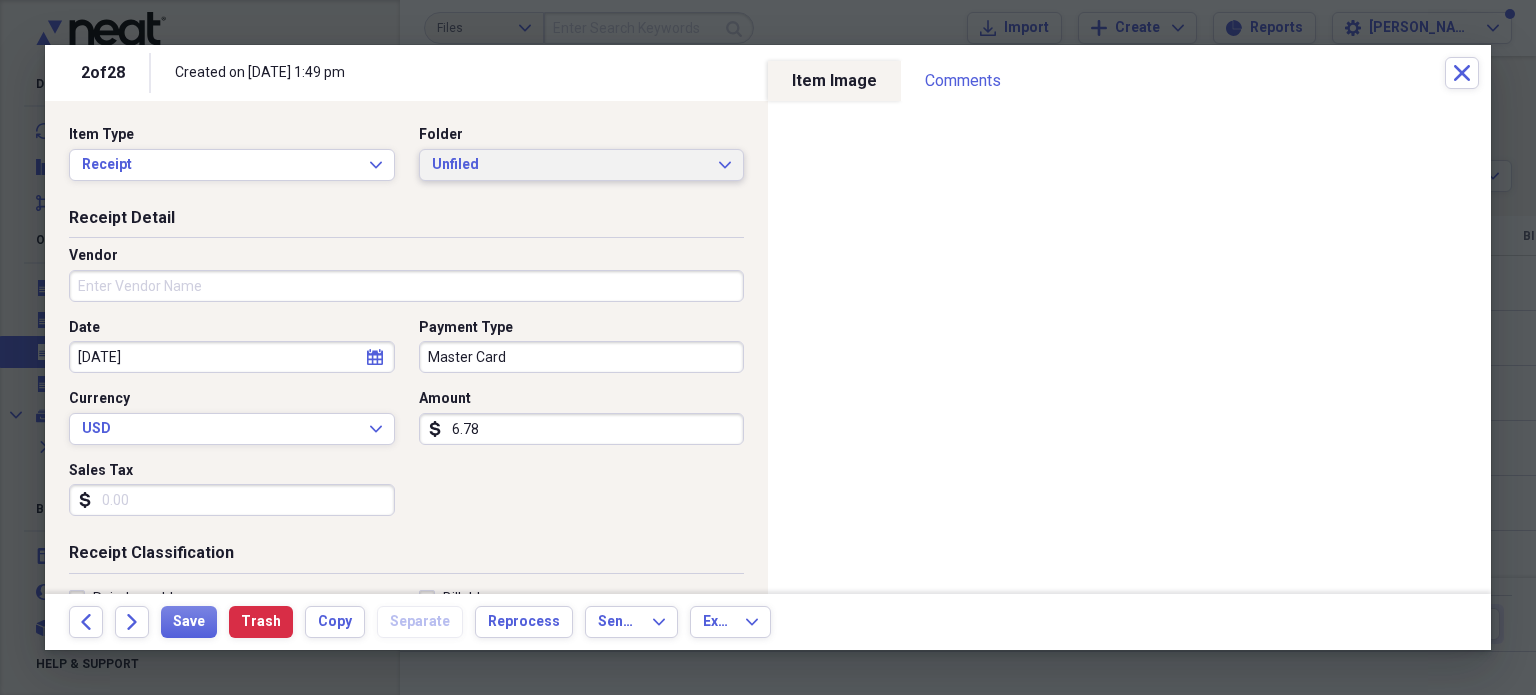 click on "Expand" 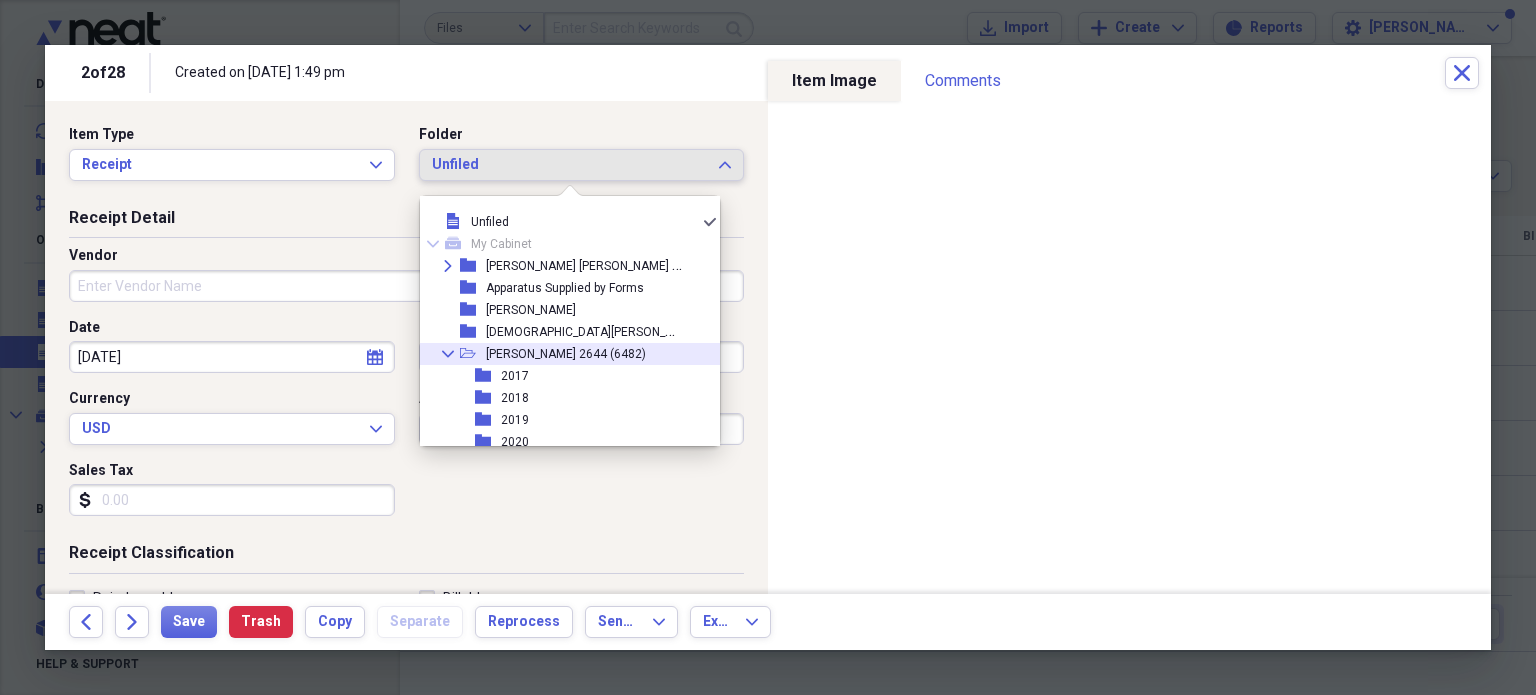 click on "Collapse" 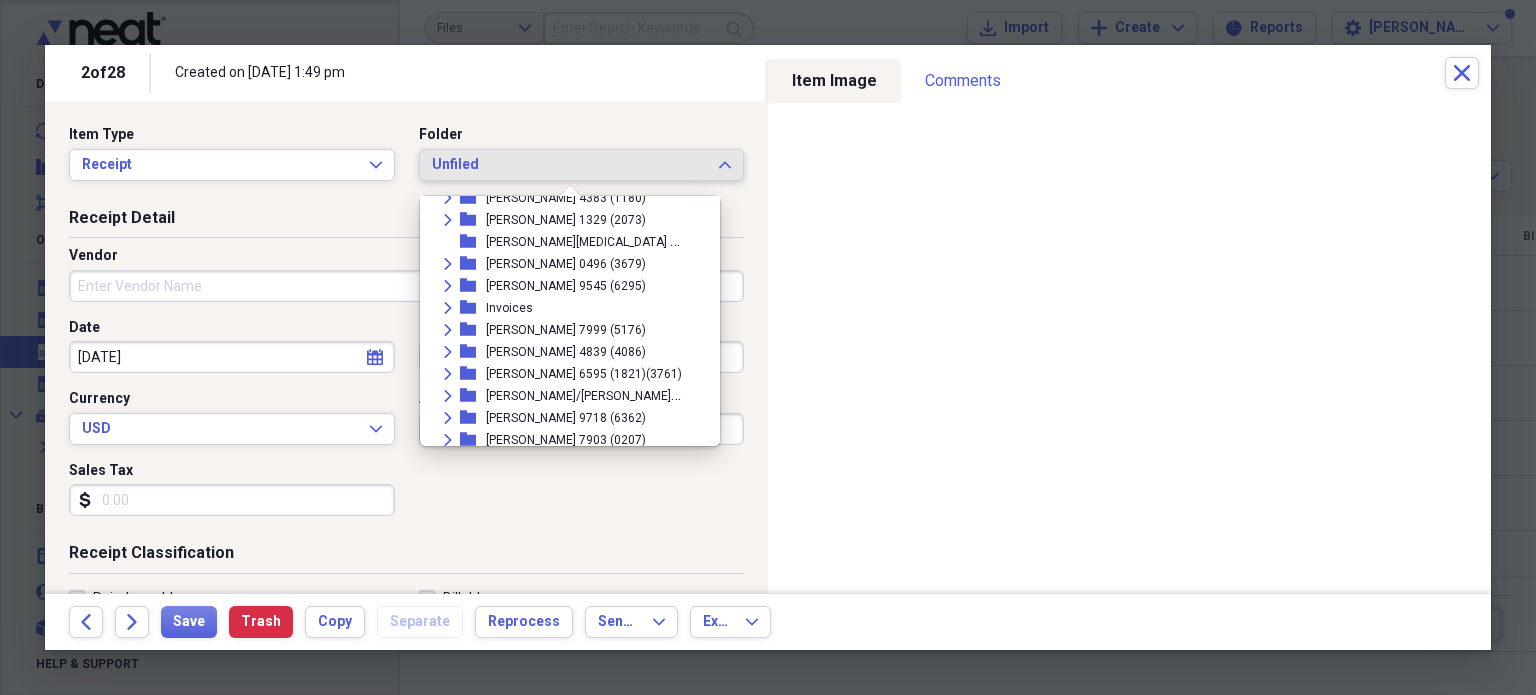scroll, scrollTop: 500, scrollLeft: 0, axis: vertical 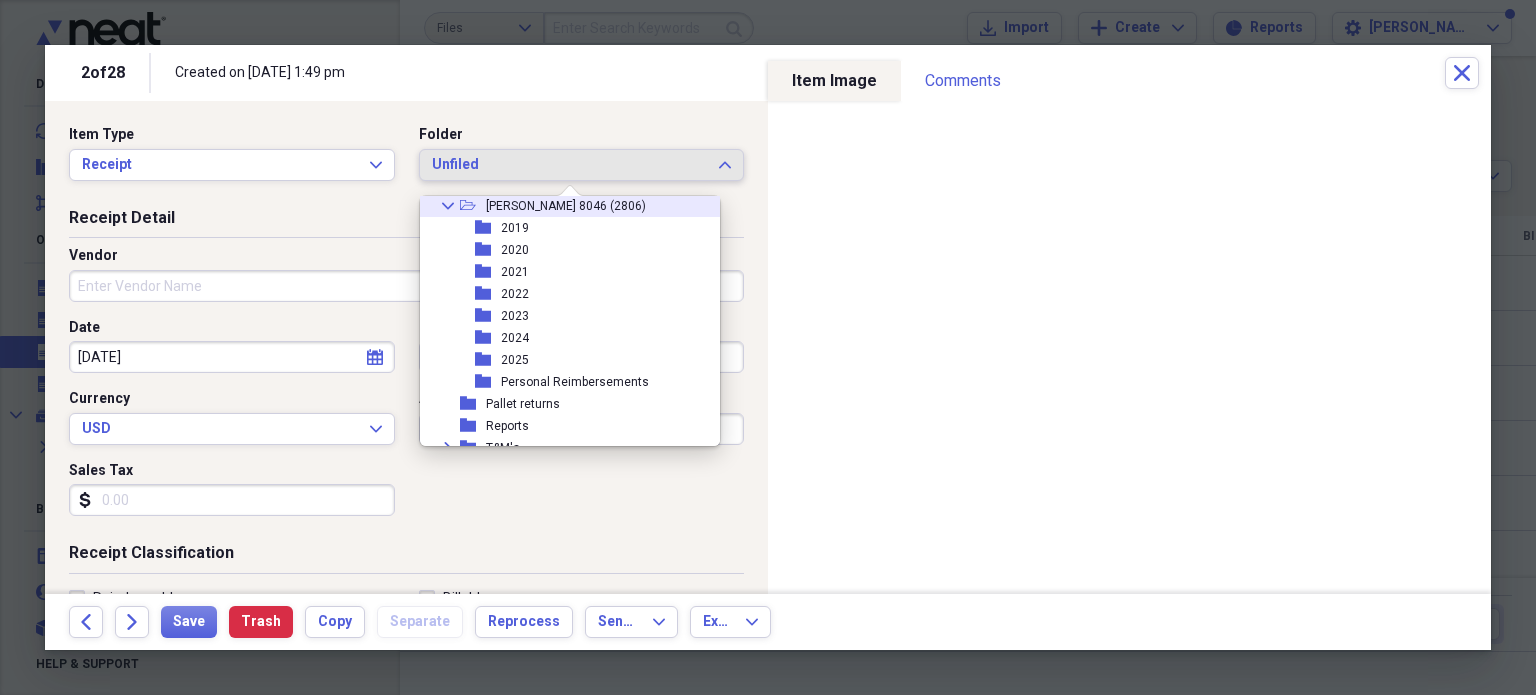 click on "Collapse" 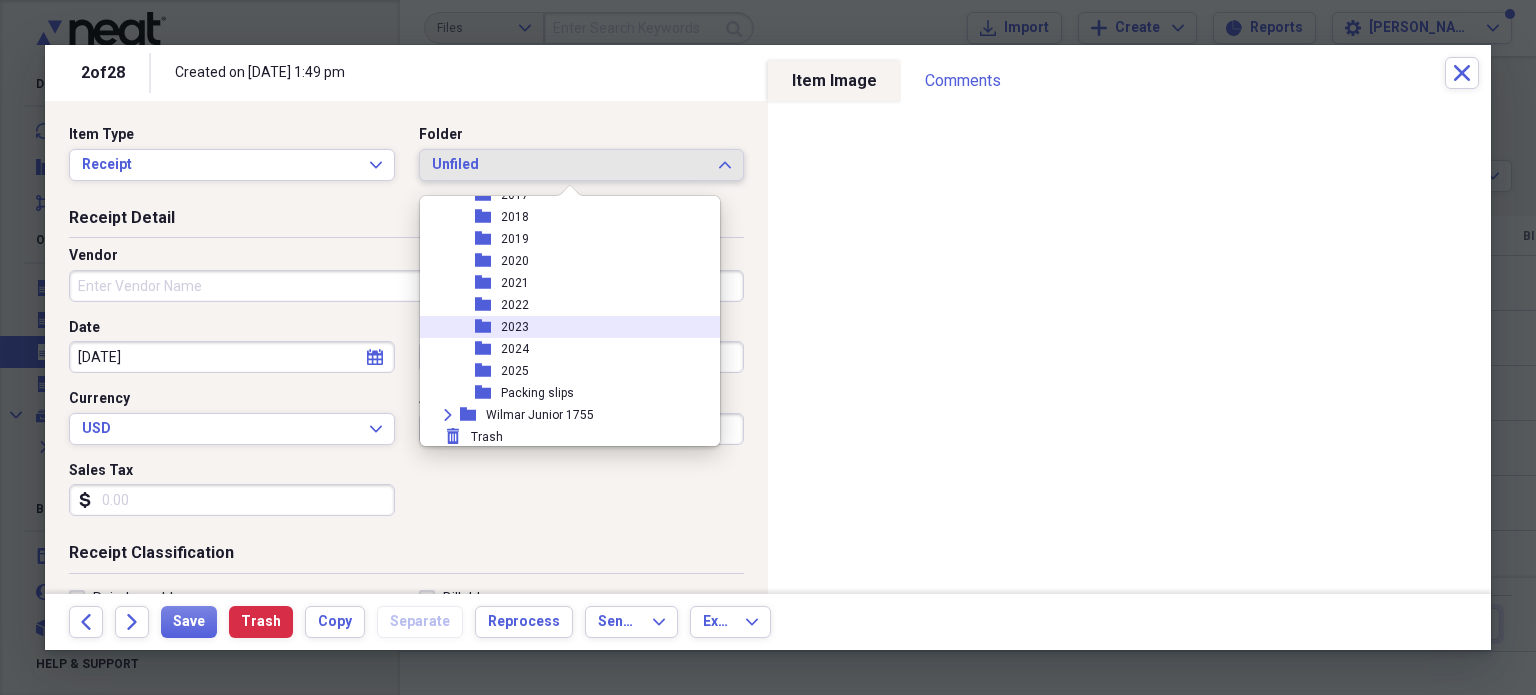 scroll, scrollTop: 644, scrollLeft: 0, axis: vertical 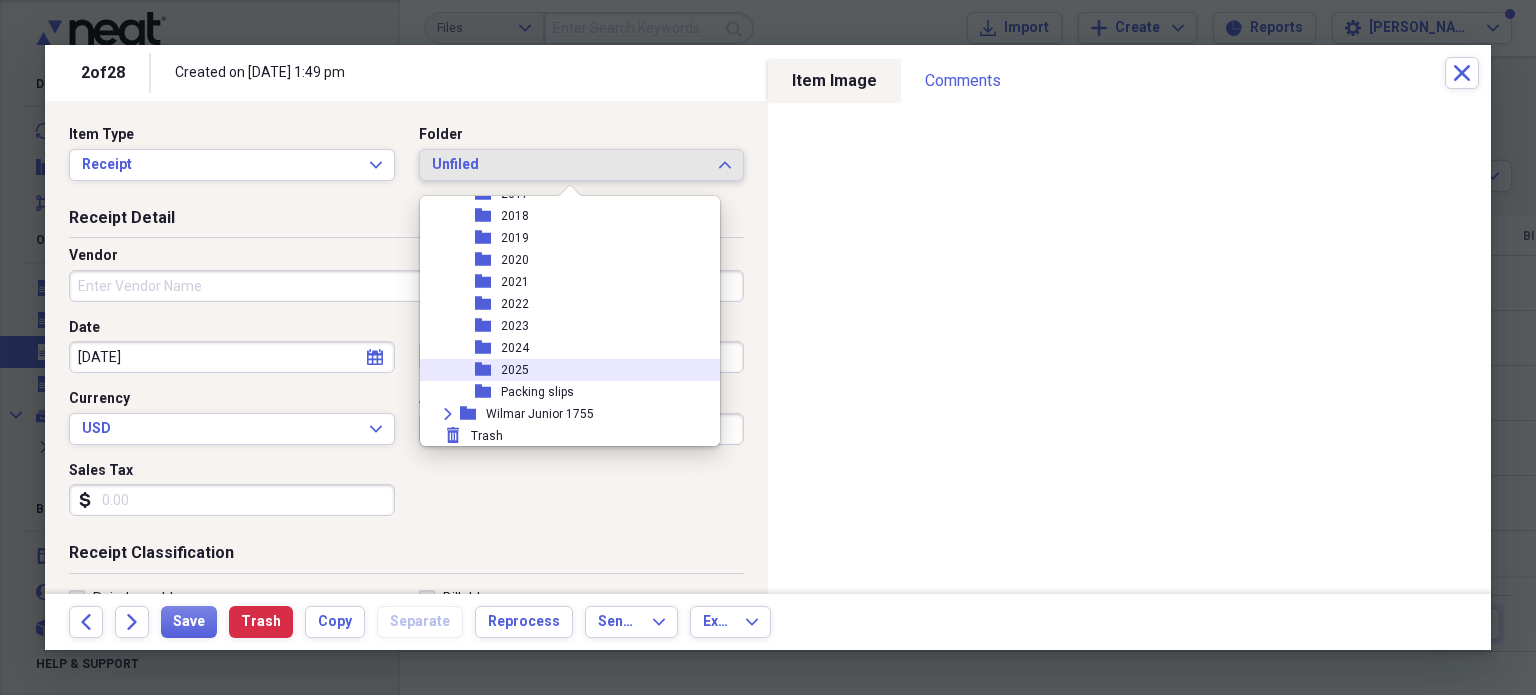click on "2025" at bounding box center [515, 370] 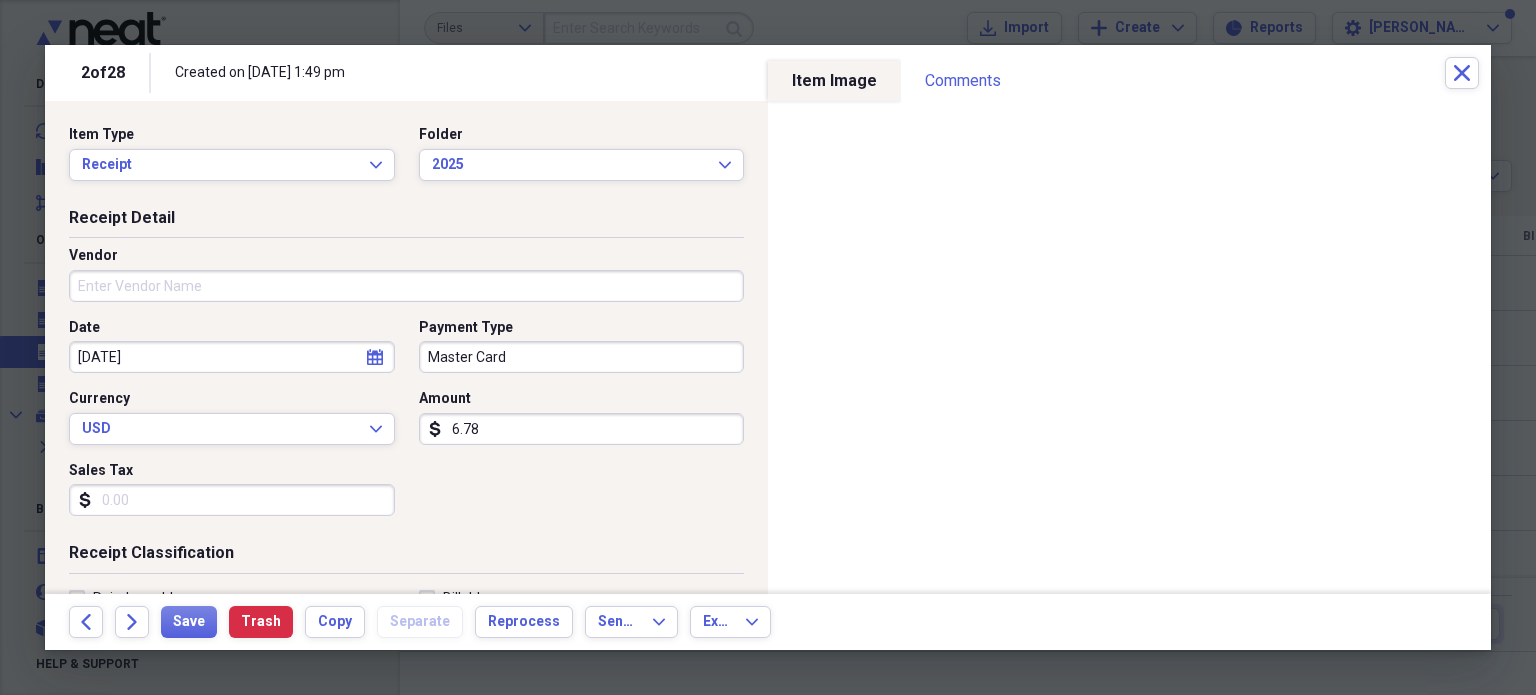 click on "Vendor" at bounding box center [406, 286] 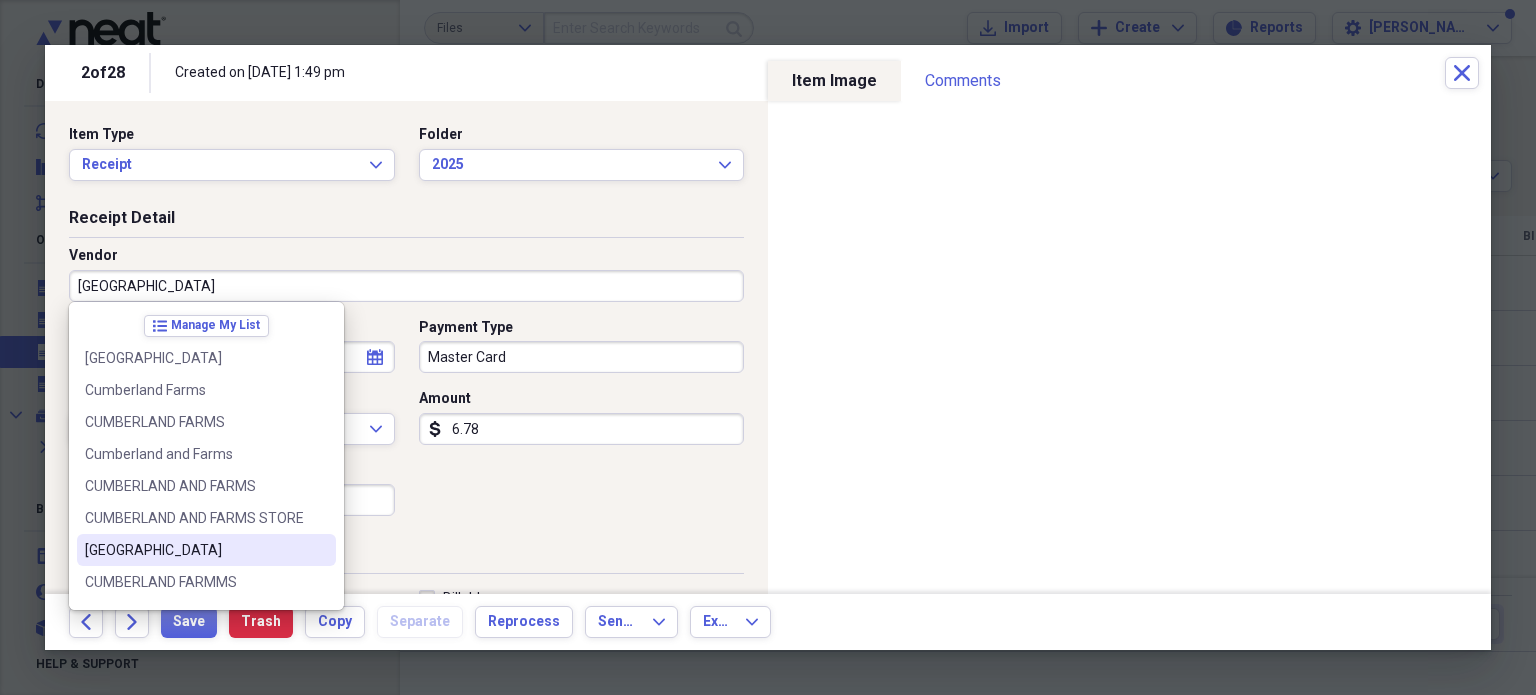 click on "[GEOGRAPHIC_DATA]" at bounding box center (194, 550) 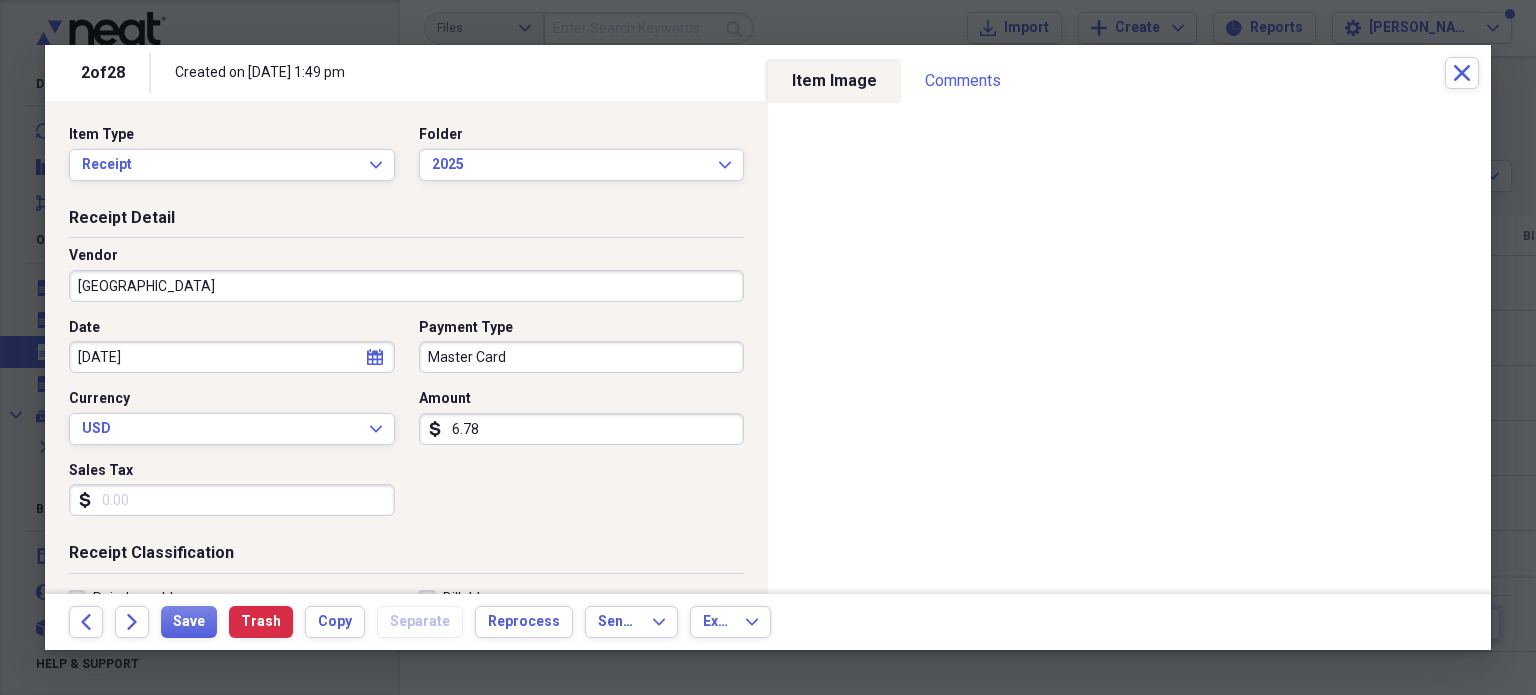 type on "Fuel/Auto" 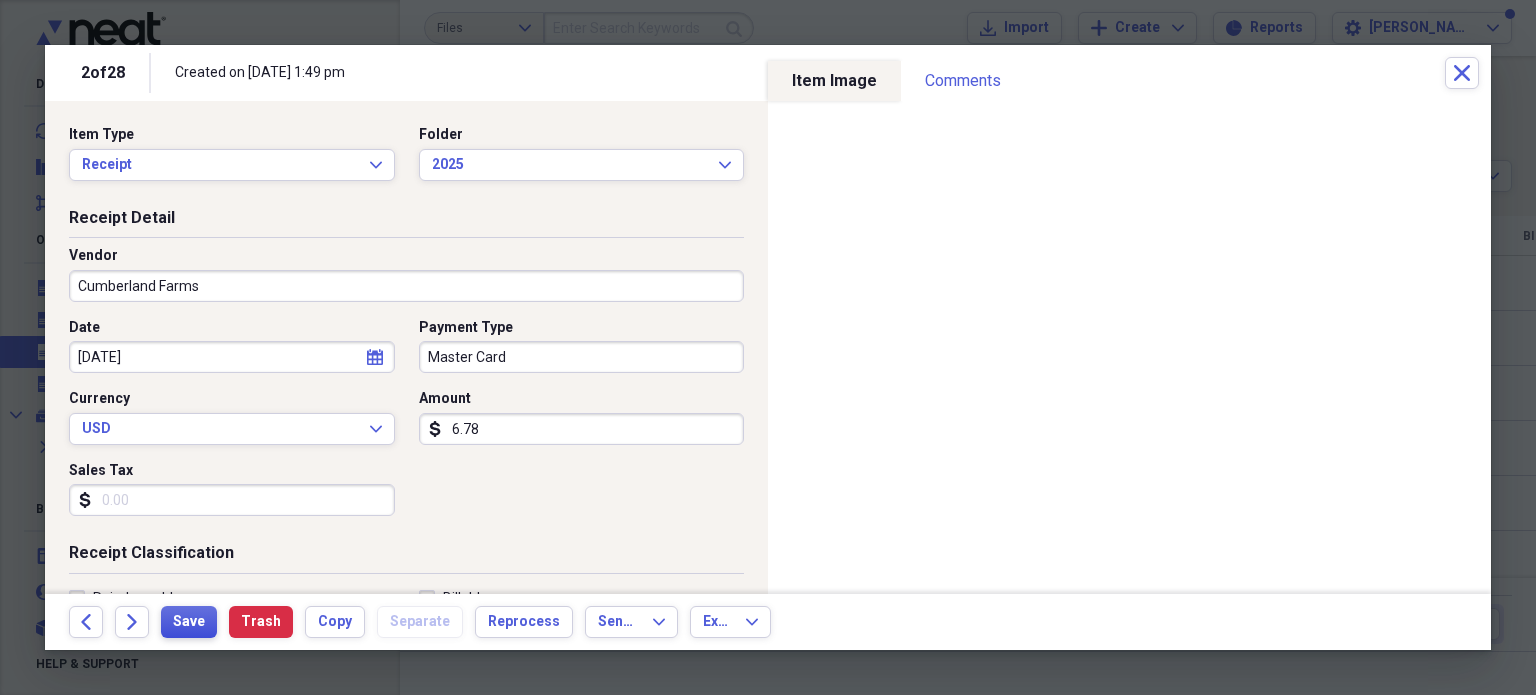 type on "Cumberland Farms" 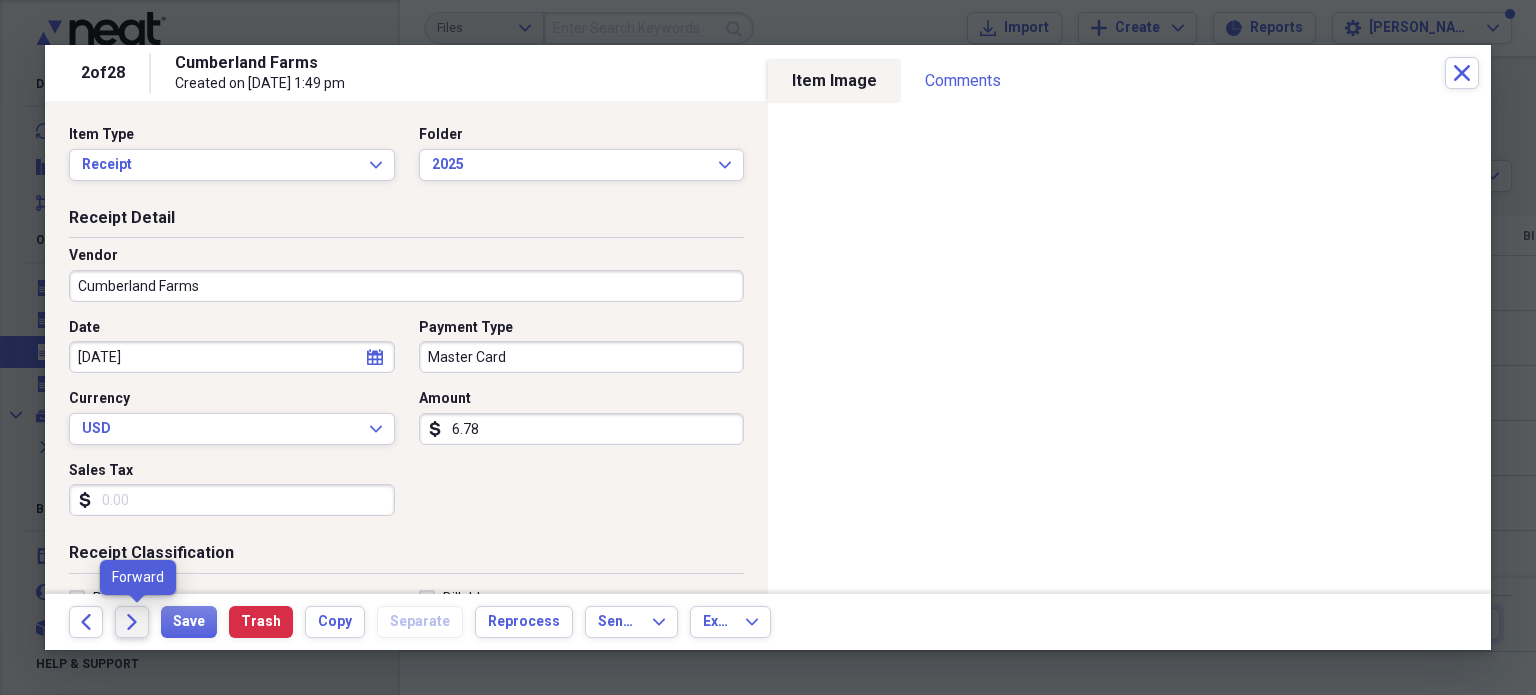 click on "Forward" 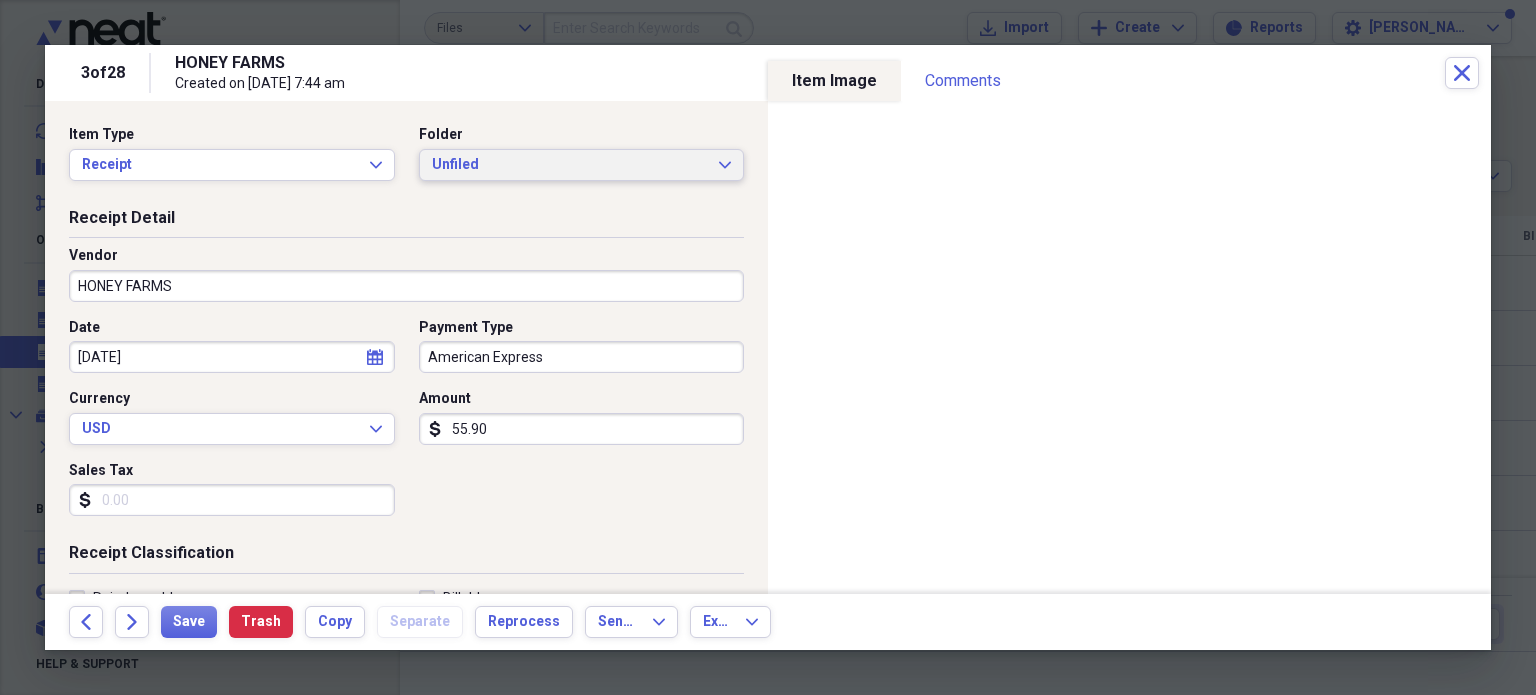 click on "Expand" 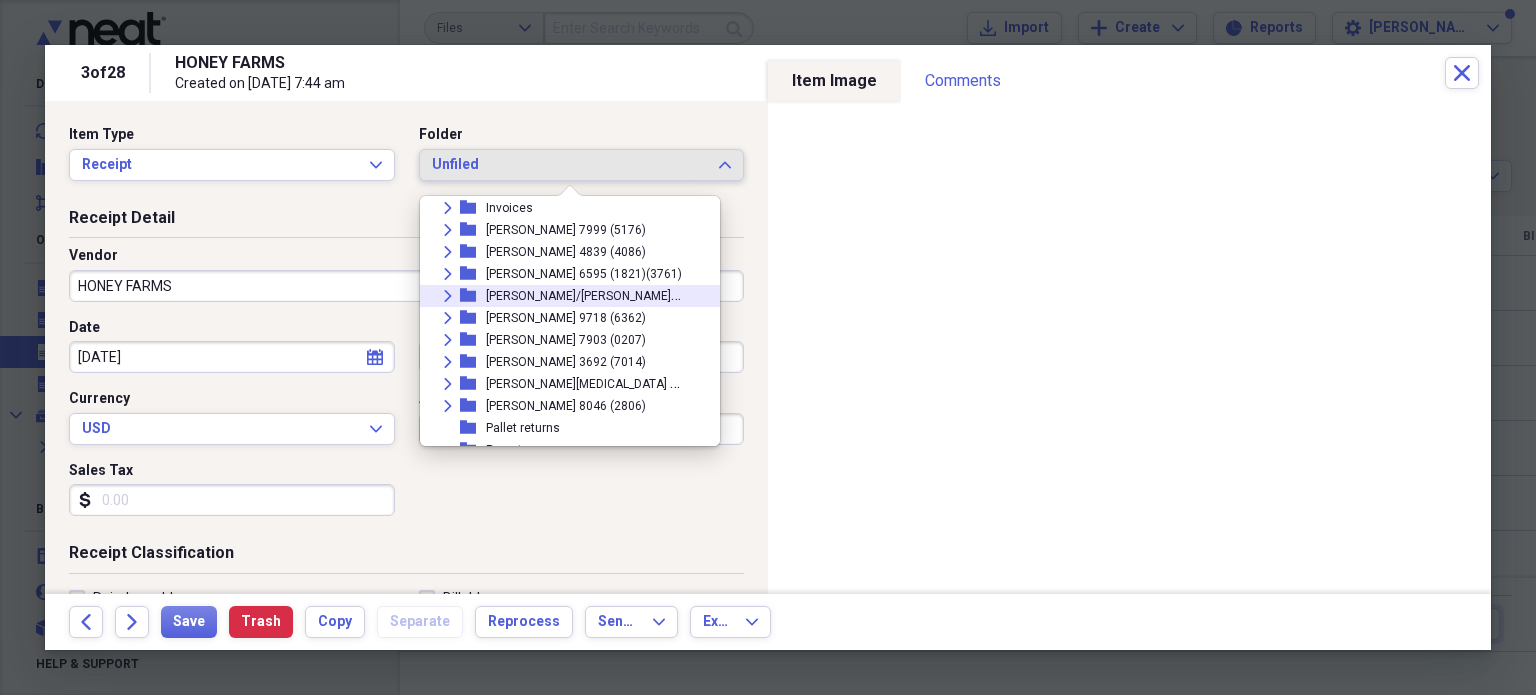 scroll, scrollTop: 100, scrollLeft: 0, axis: vertical 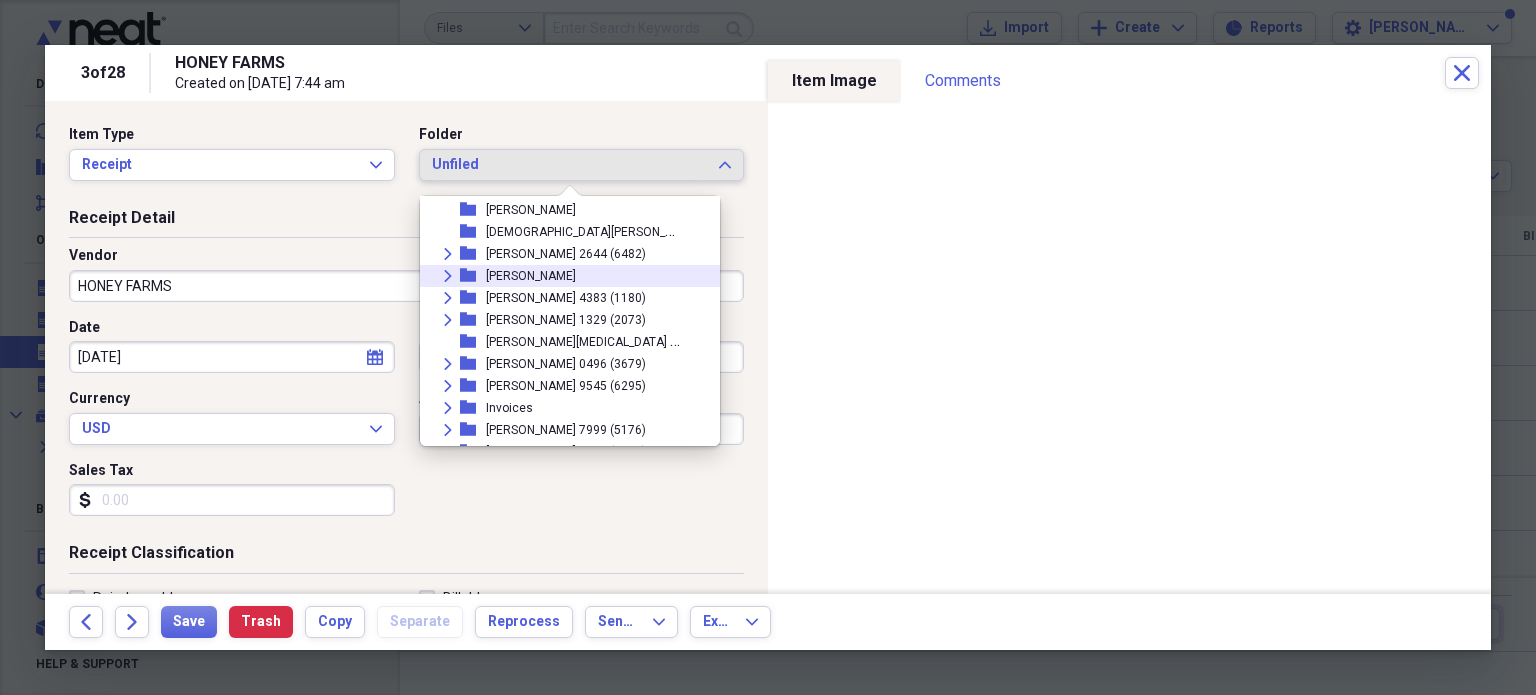 click 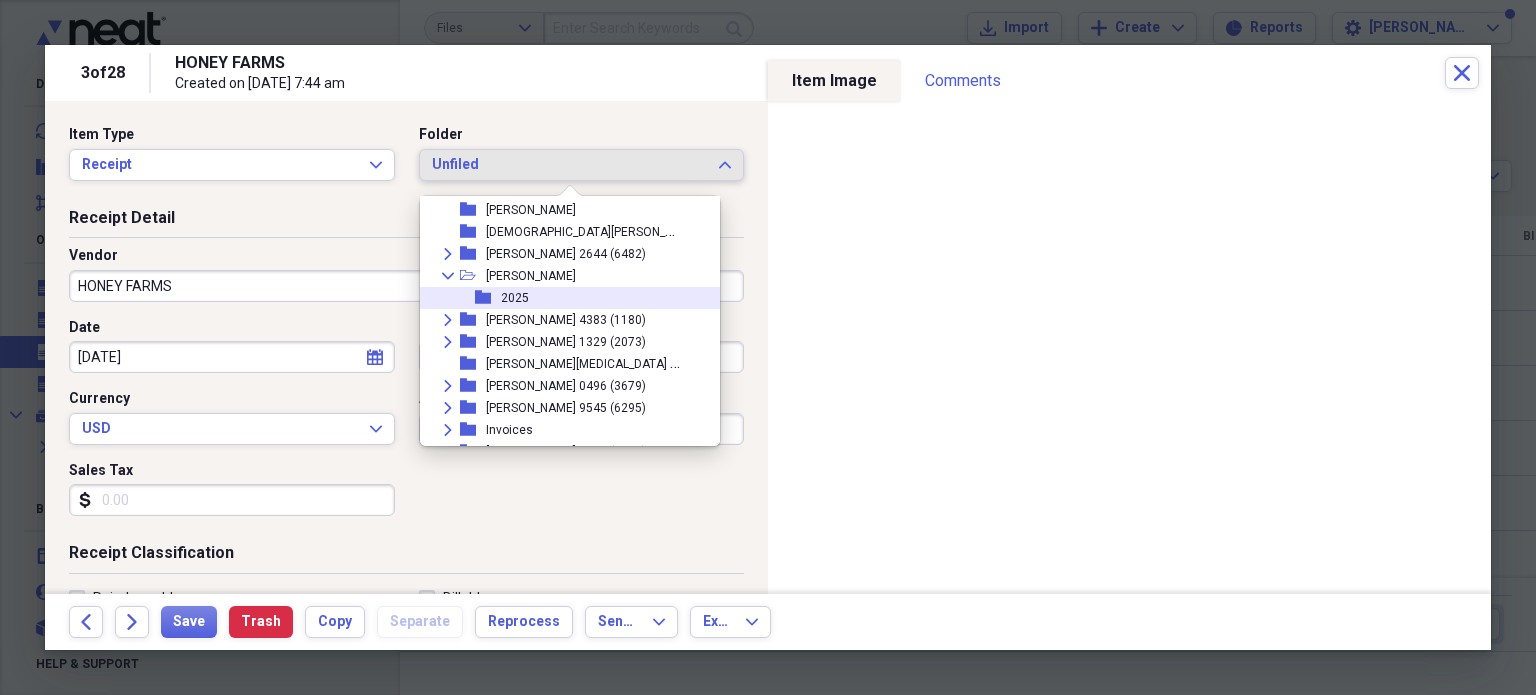 click on "2025" at bounding box center [515, 298] 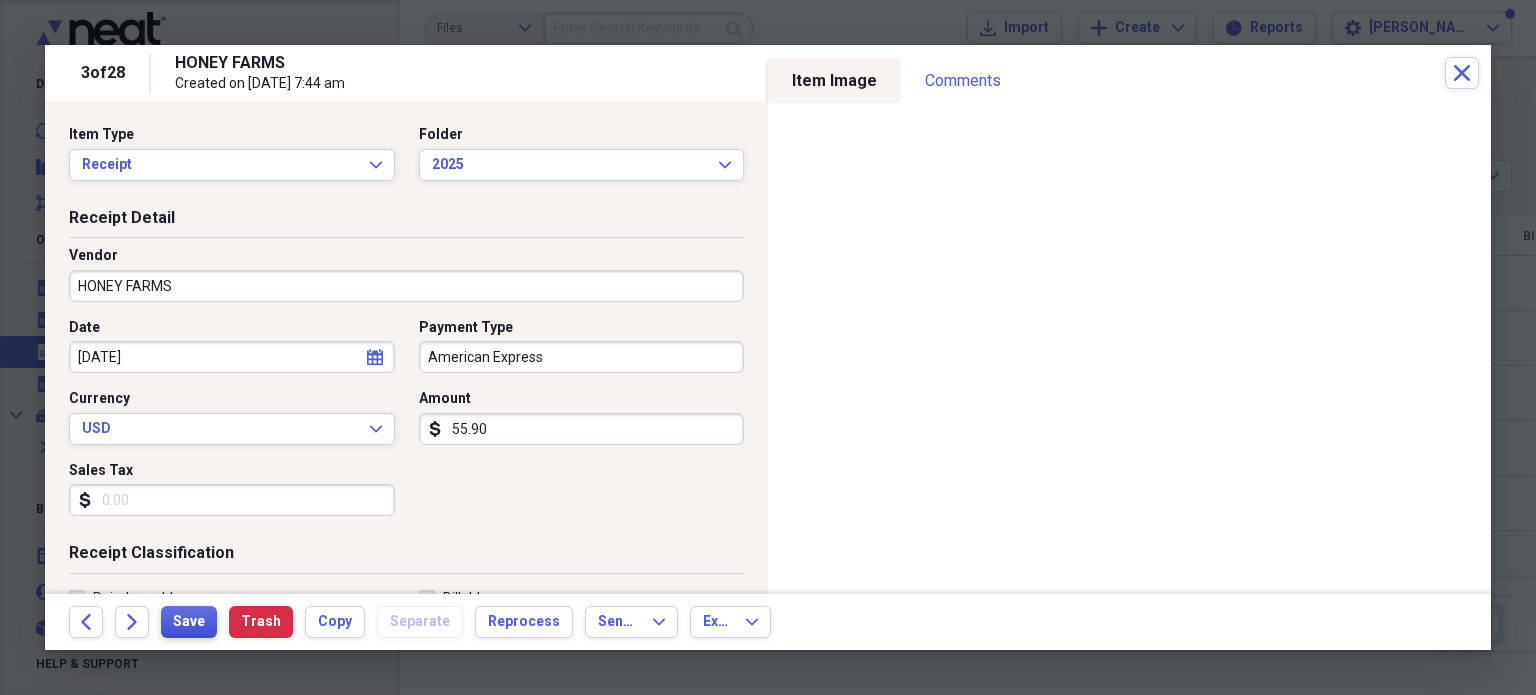click on "Save" at bounding box center (189, 622) 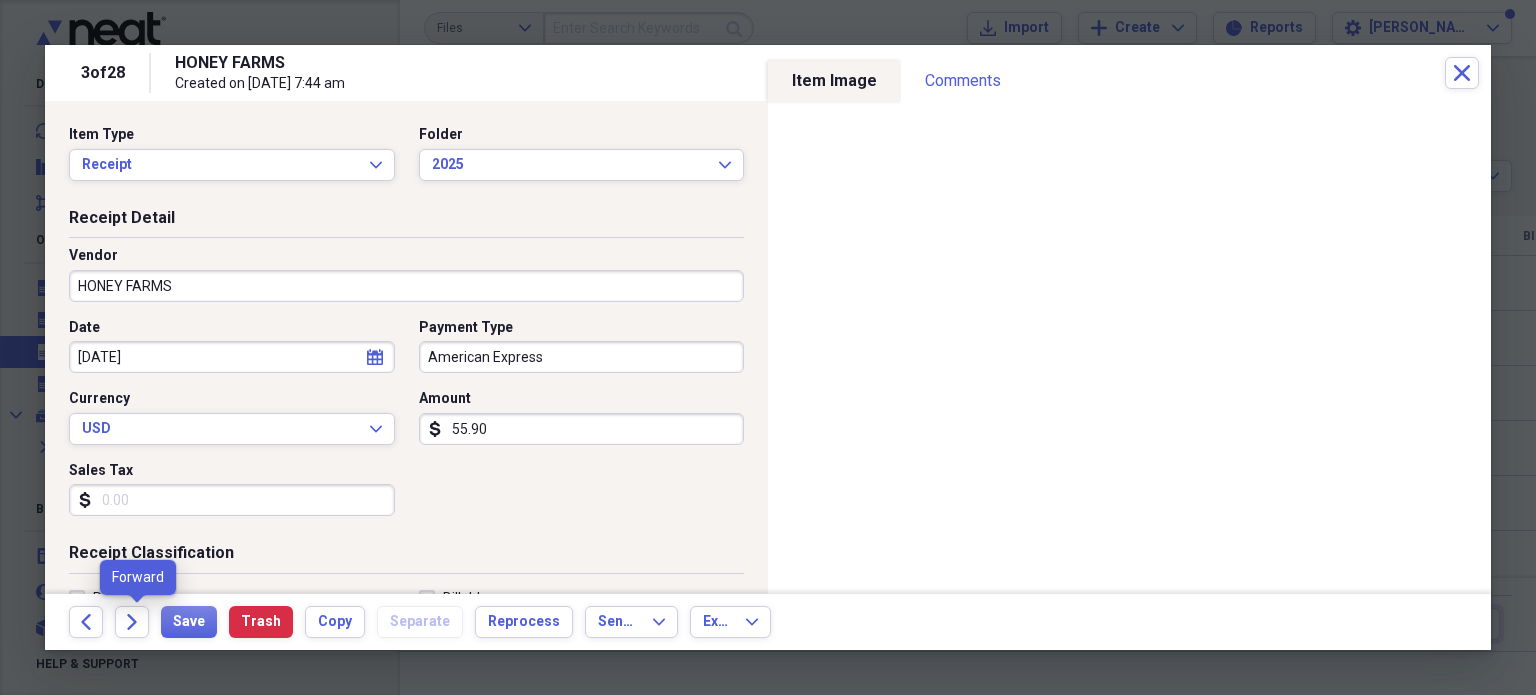 click on "Forward" at bounding box center [138, 622] 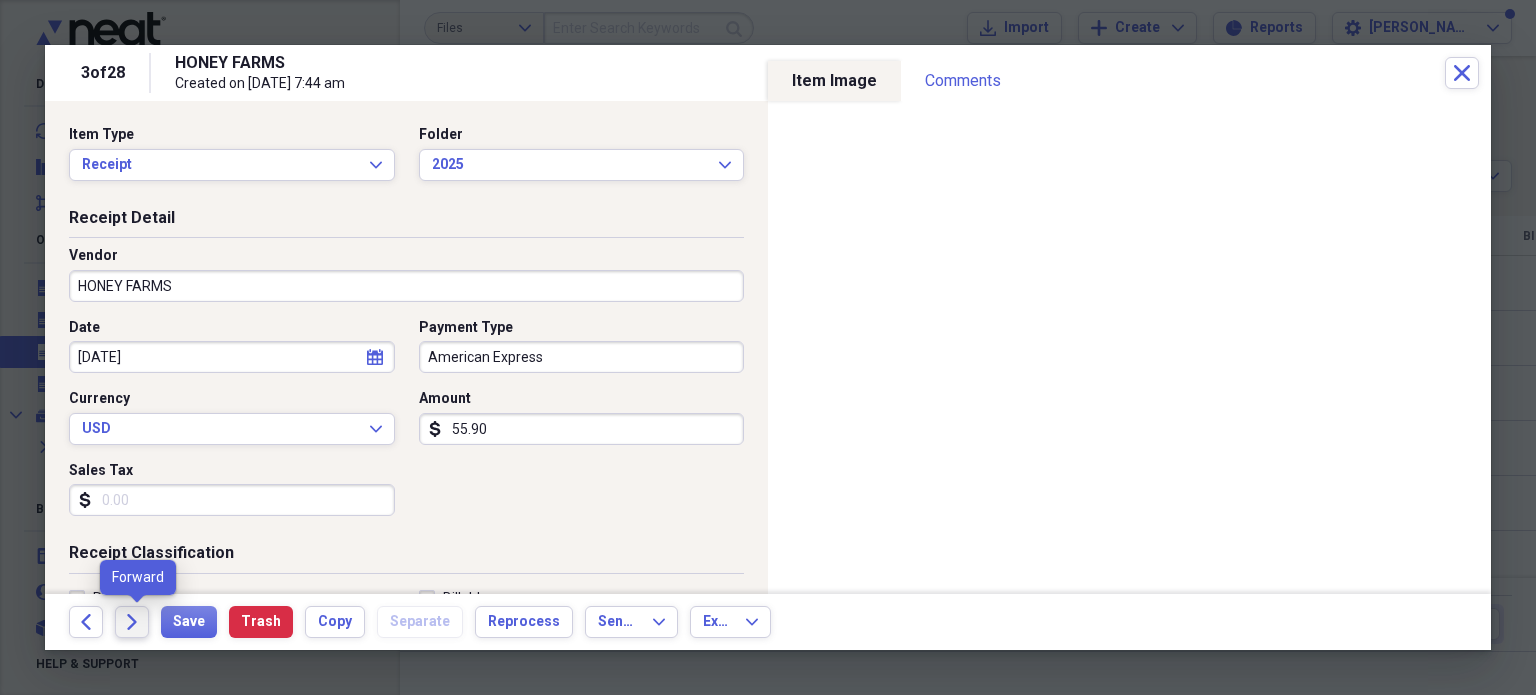 click on "Forward" 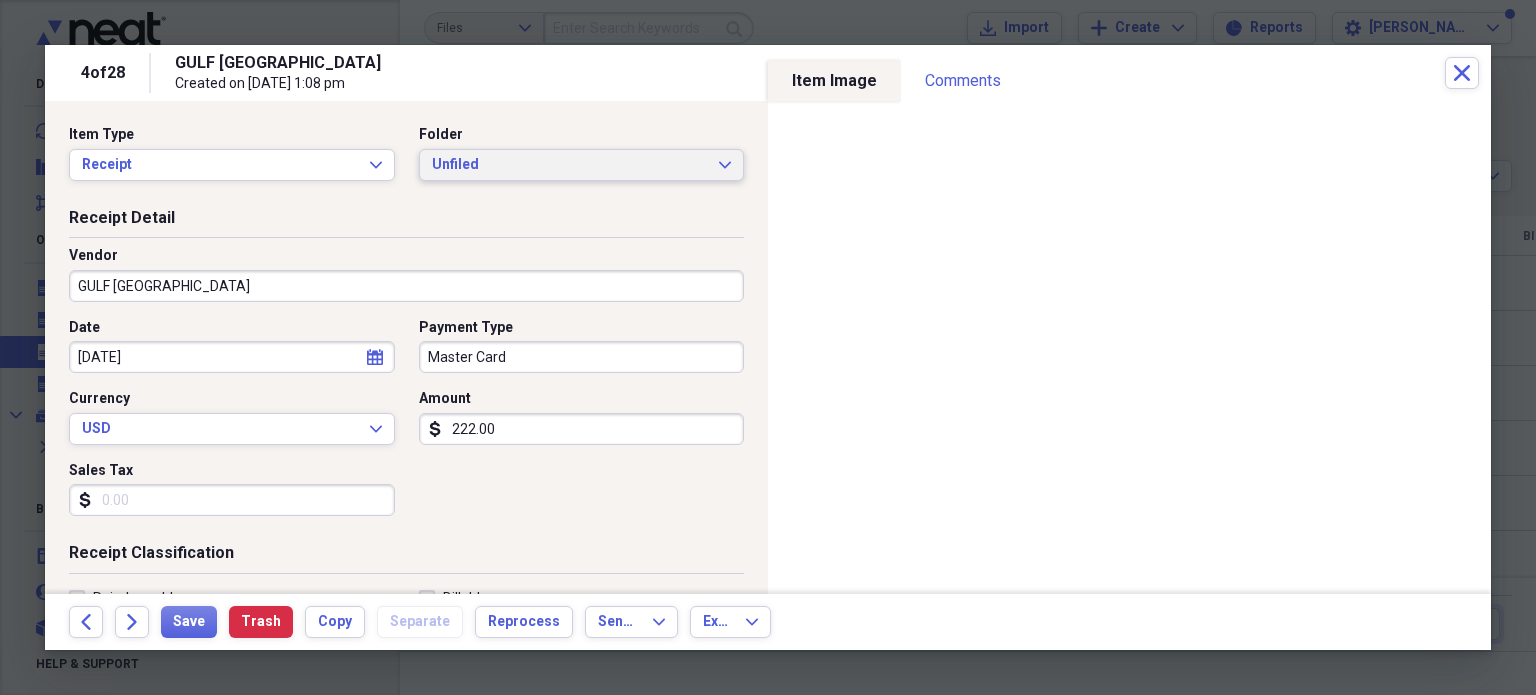 click on "Unfiled Expand" at bounding box center (582, 165) 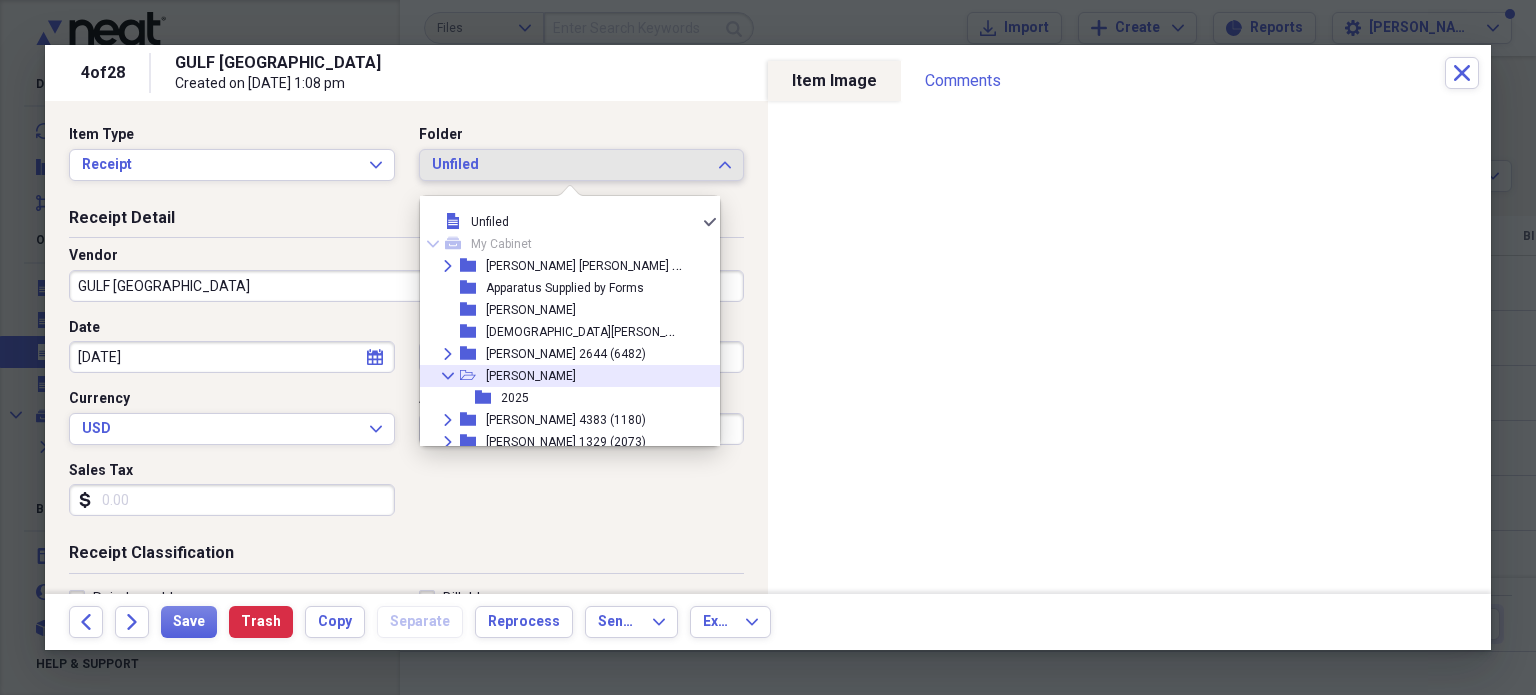 click on "Collapse" 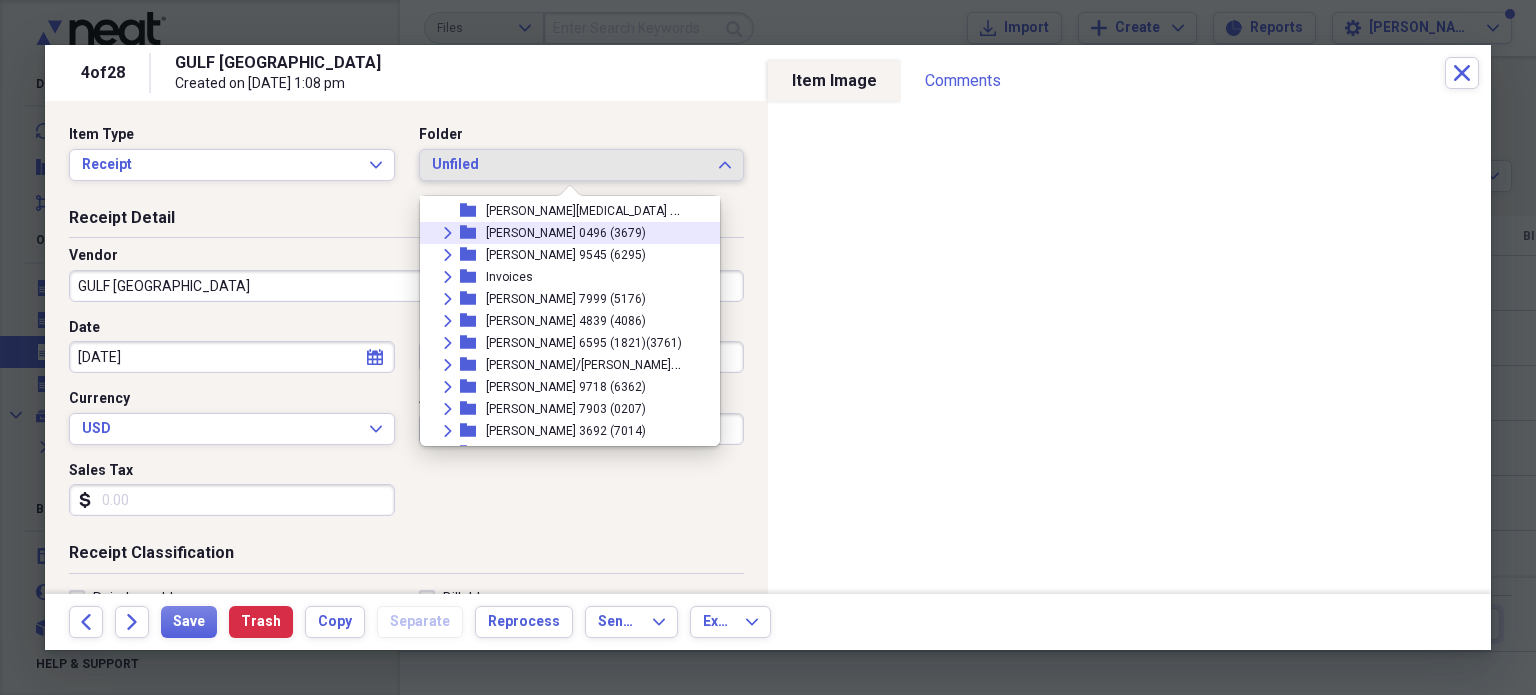 scroll, scrollTop: 263, scrollLeft: 0, axis: vertical 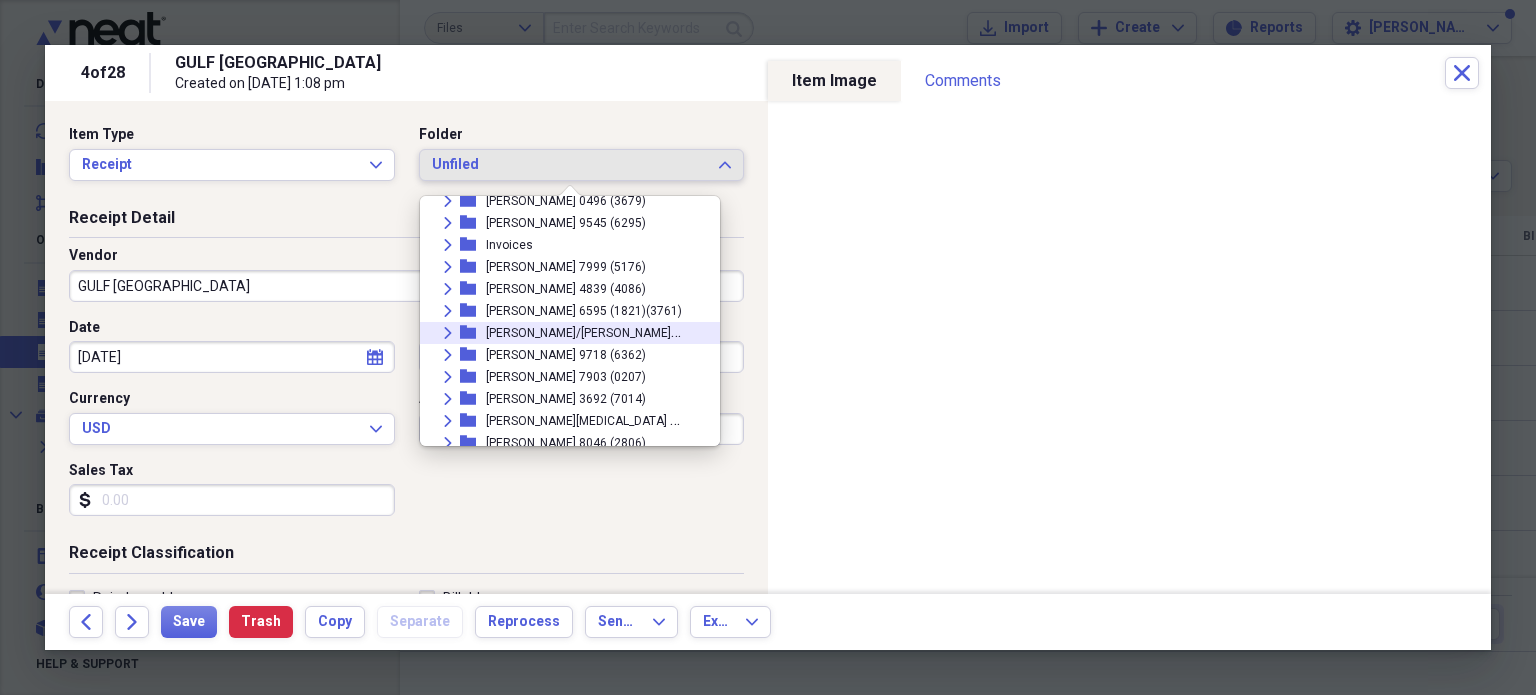 click on "Expand" 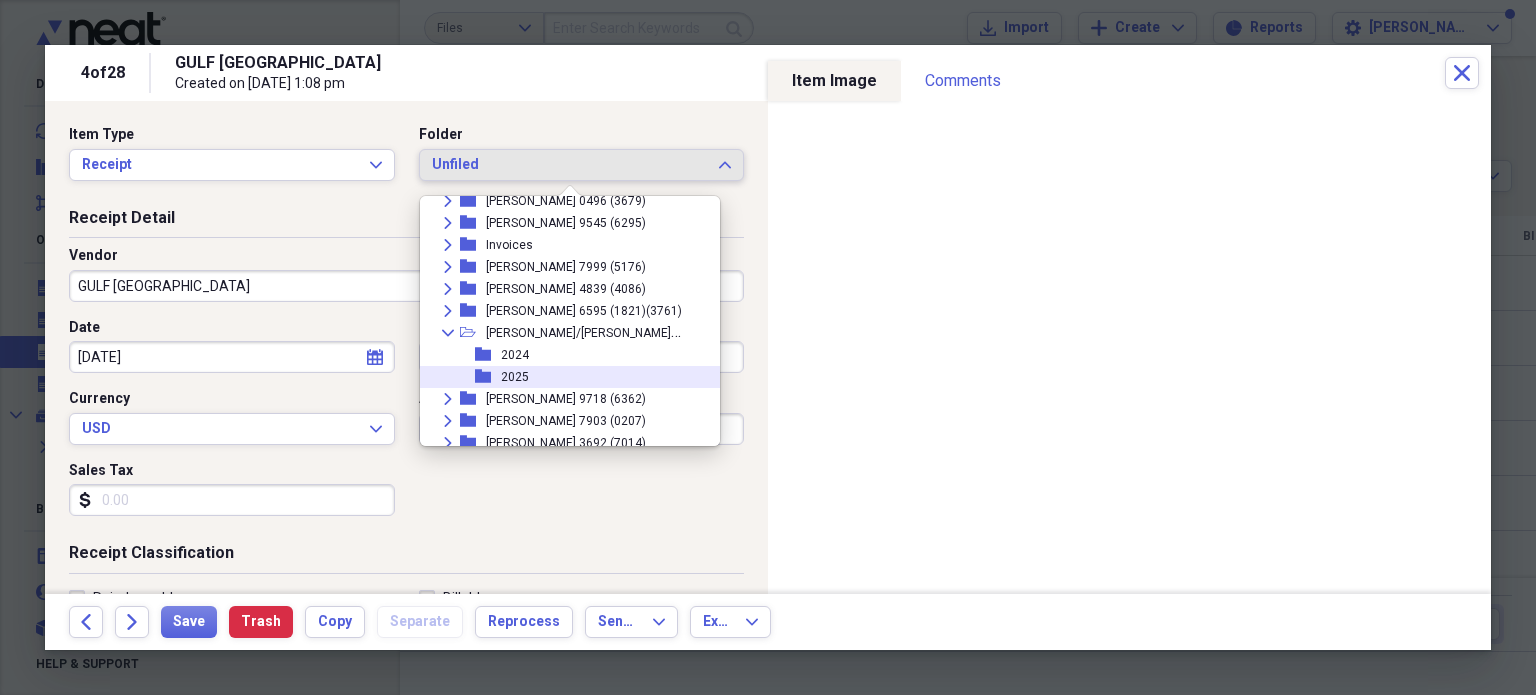 click on "2025" at bounding box center (515, 377) 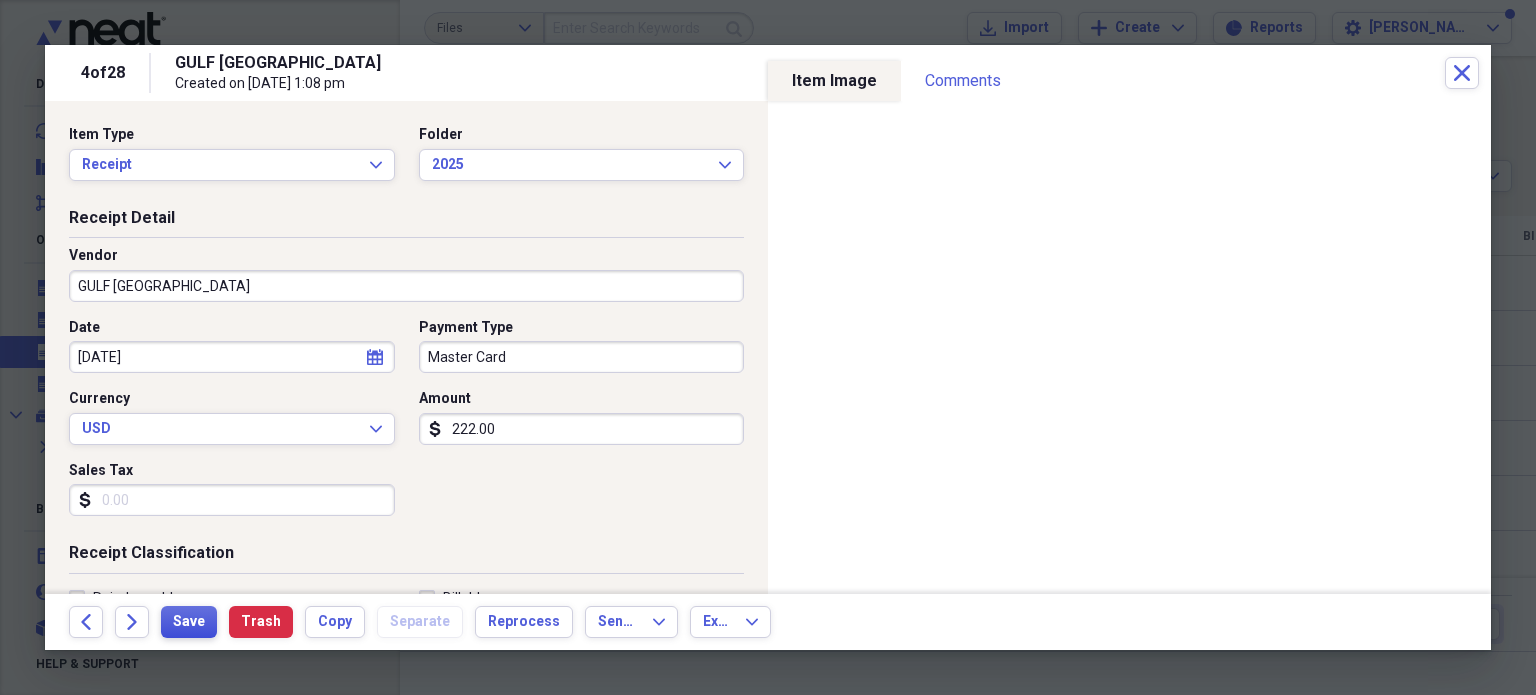 click on "Save" at bounding box center [189, 622] 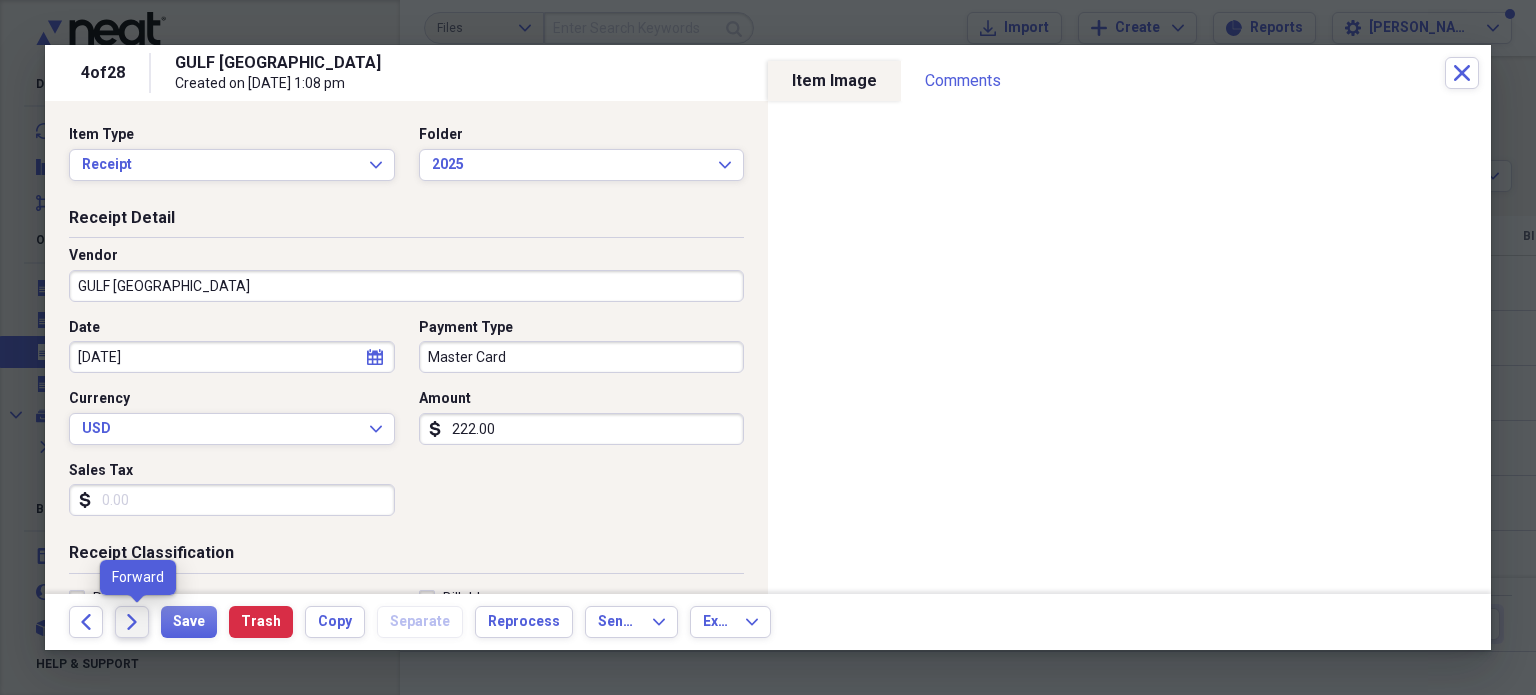click on "Forward" at bounding box center [132, 622] 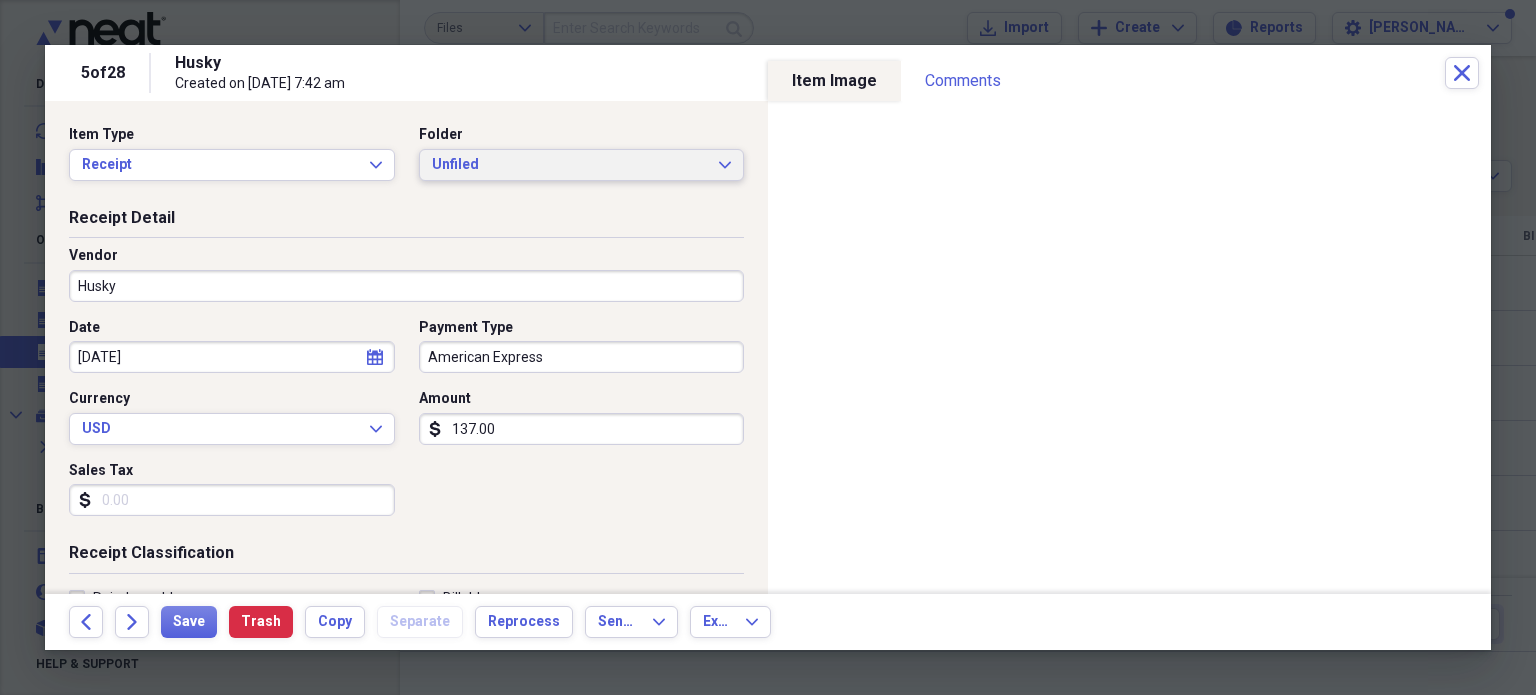 click on "Expand" 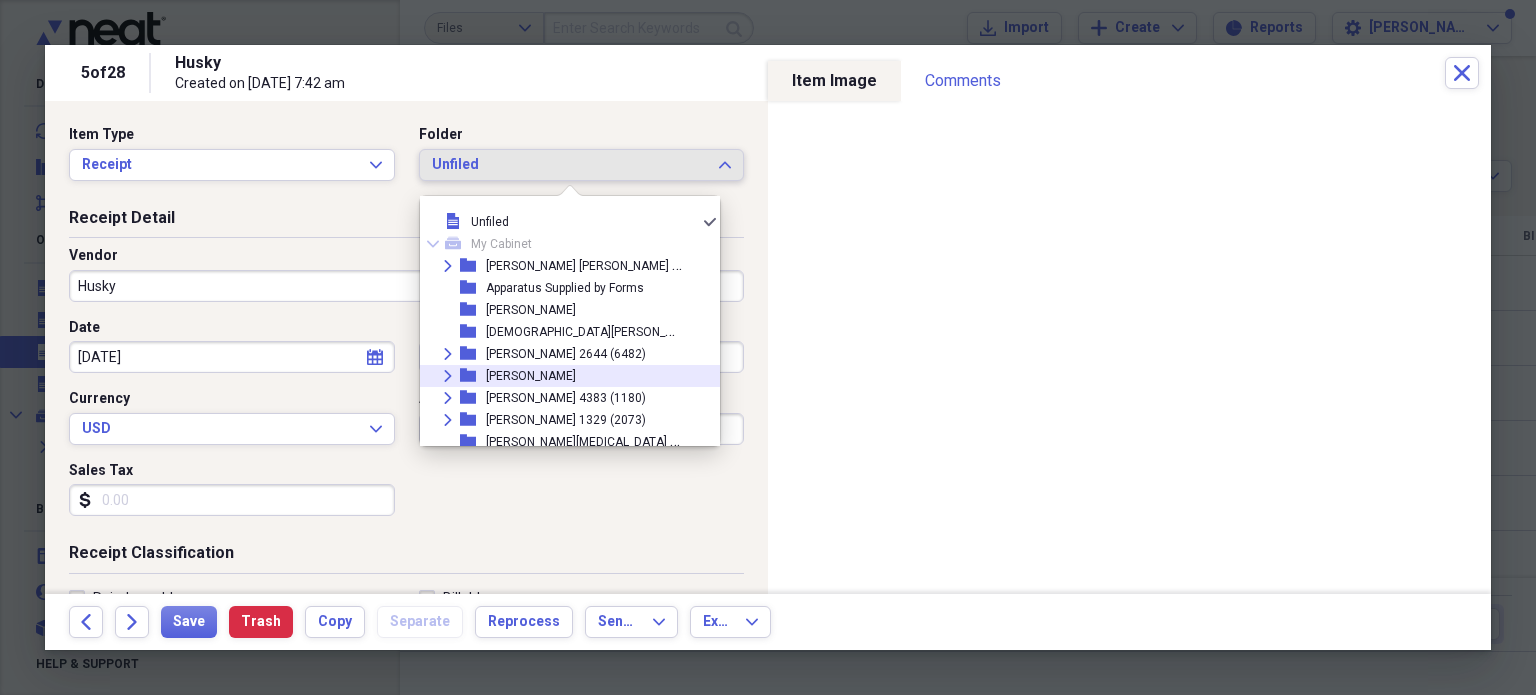 click 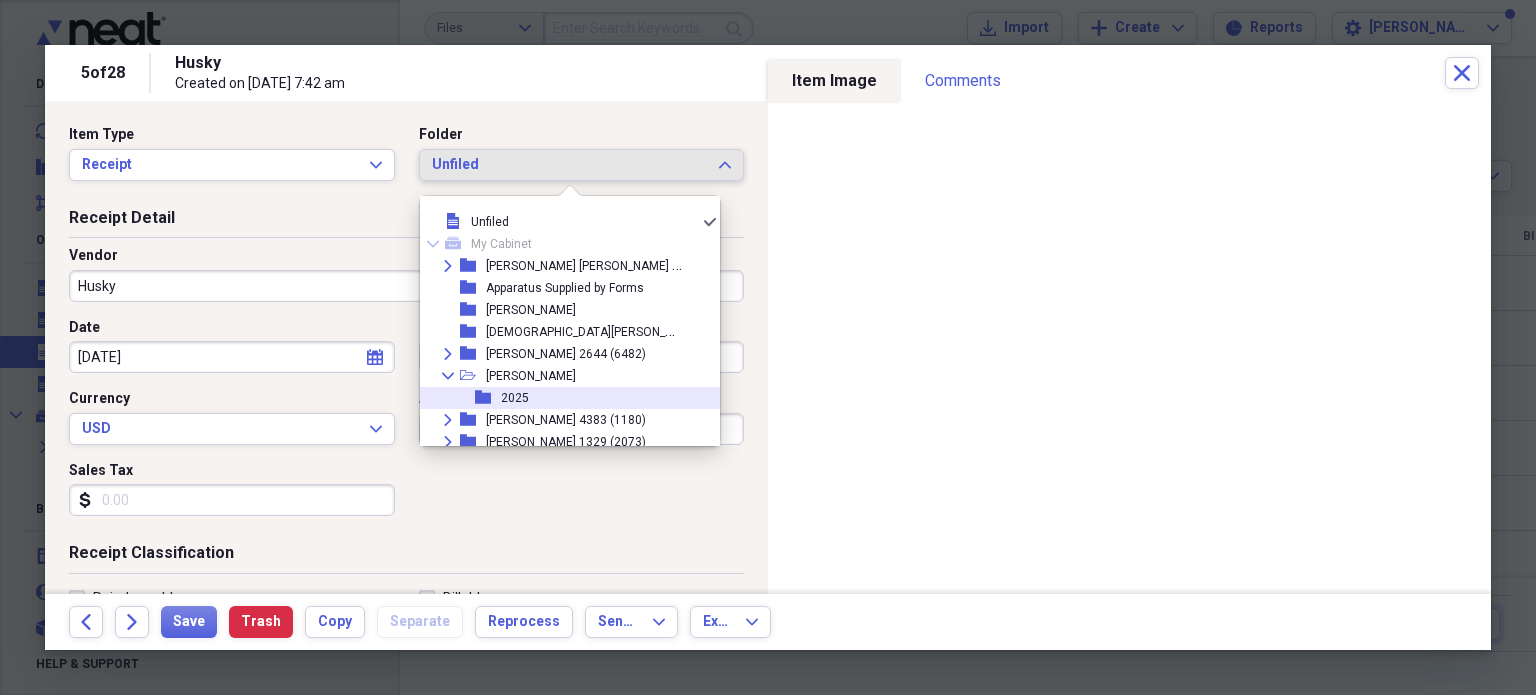 click on "2025" at bounding box center [515, 398] 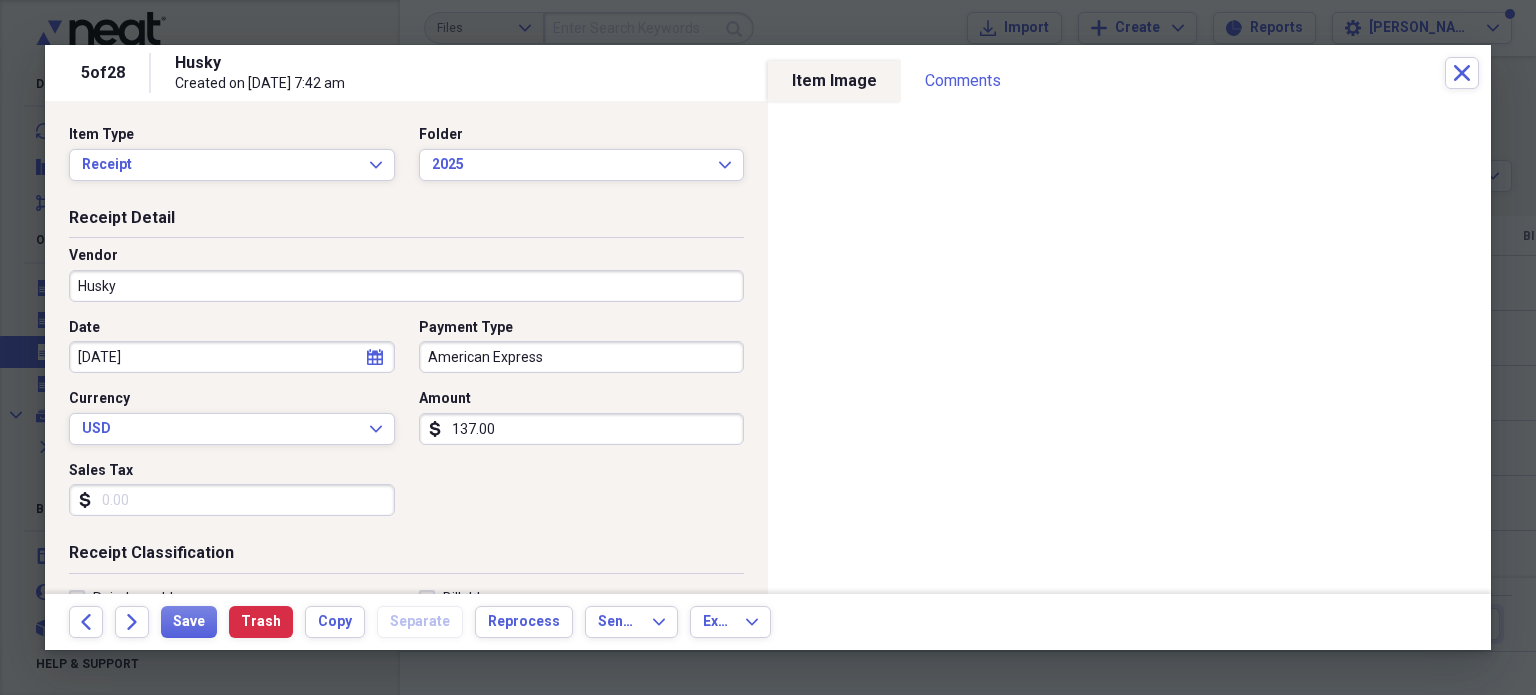 click on "Husky" at bounding box center (406, 286) 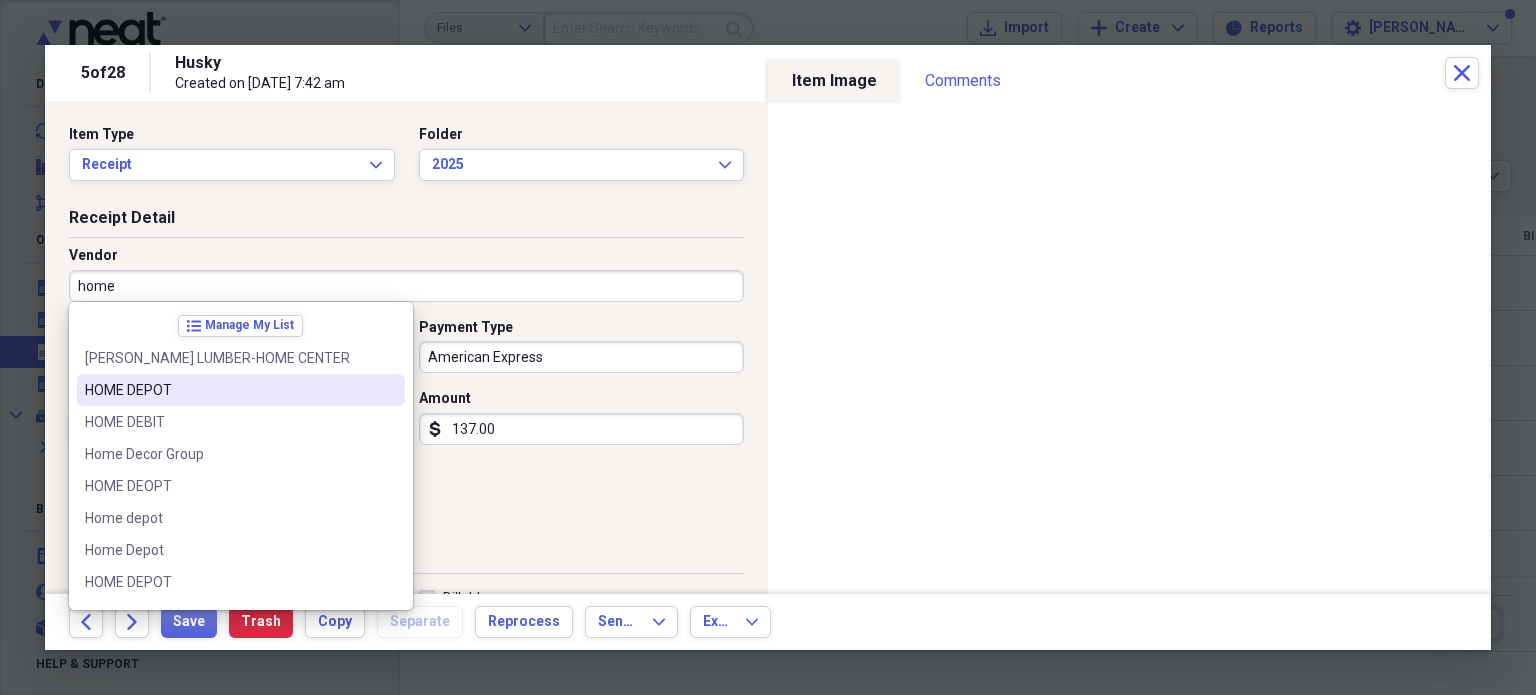 click on "HOME  DEPOT" at bounding box center (229, 390) 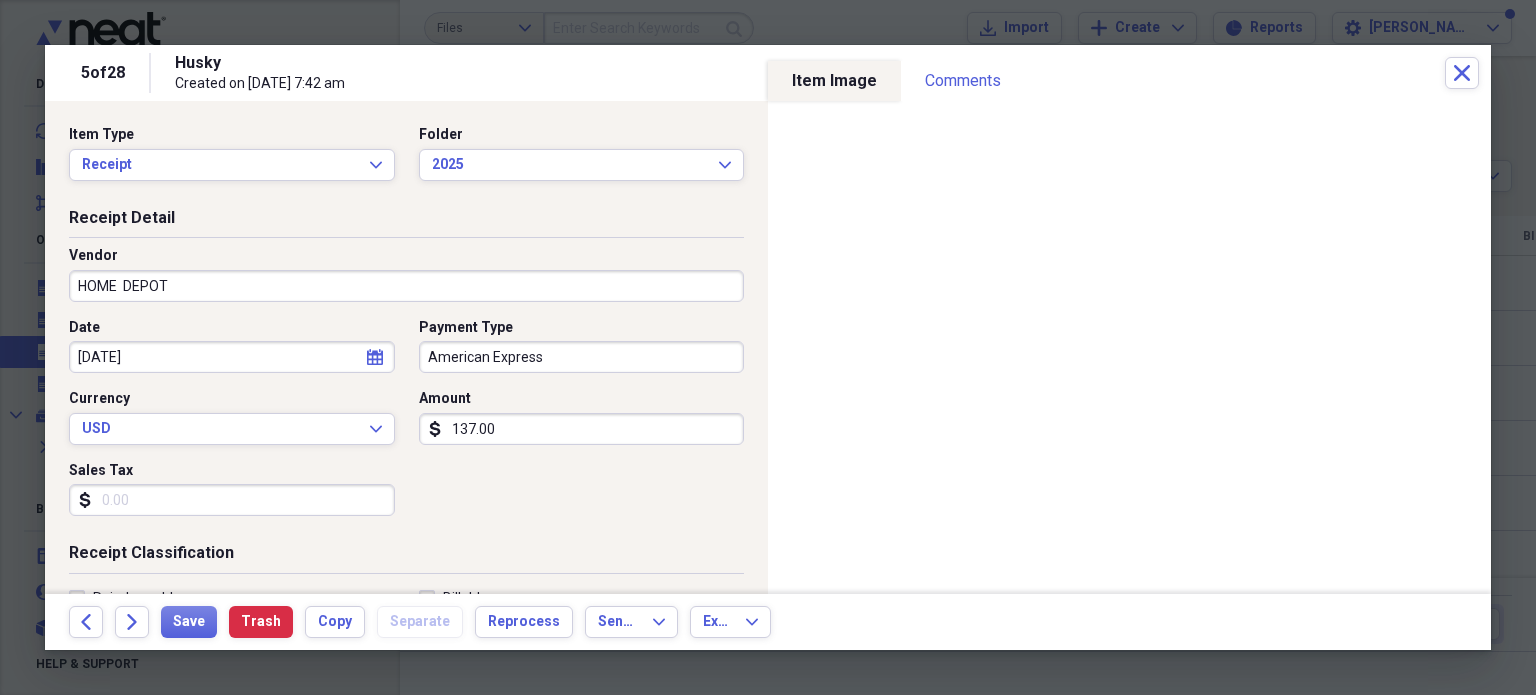 type on "Meals/Restaurant" 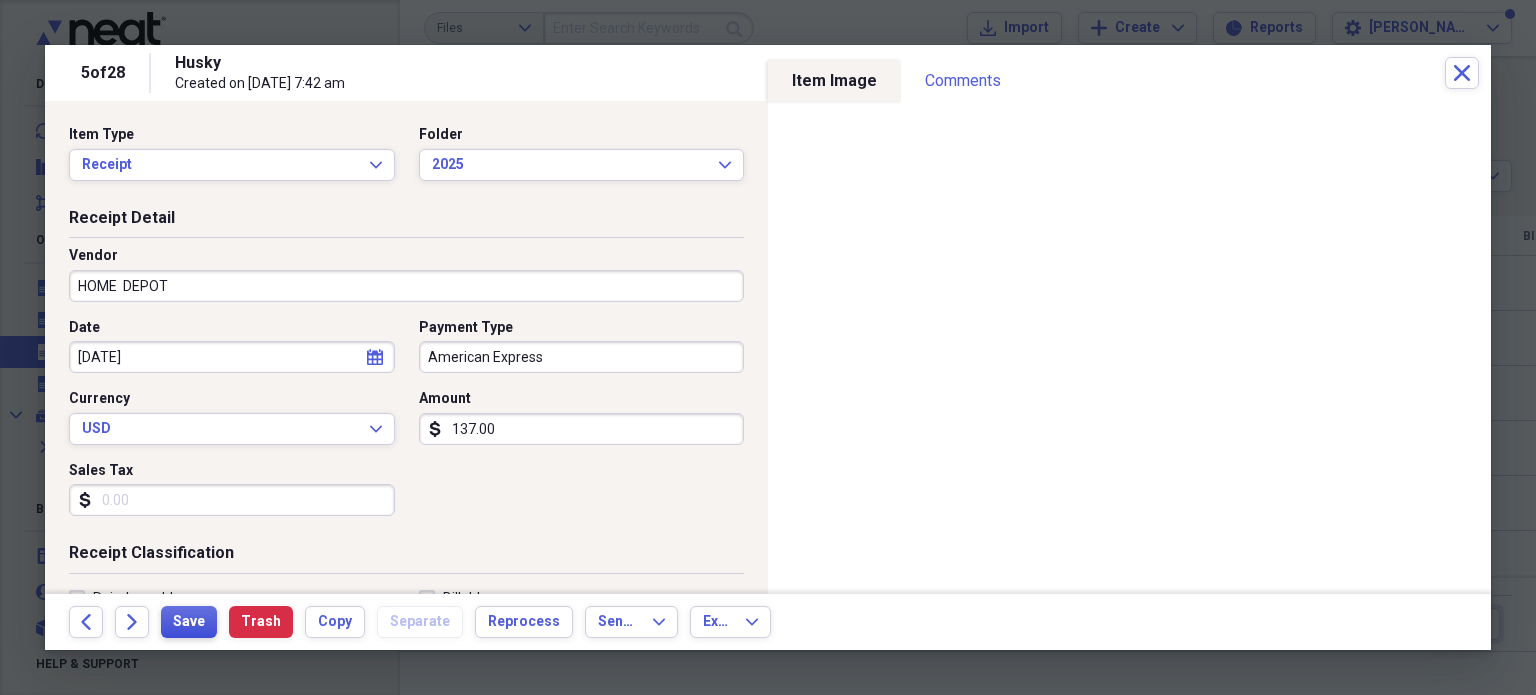 click on "Save" at bounding box center (189, 622) 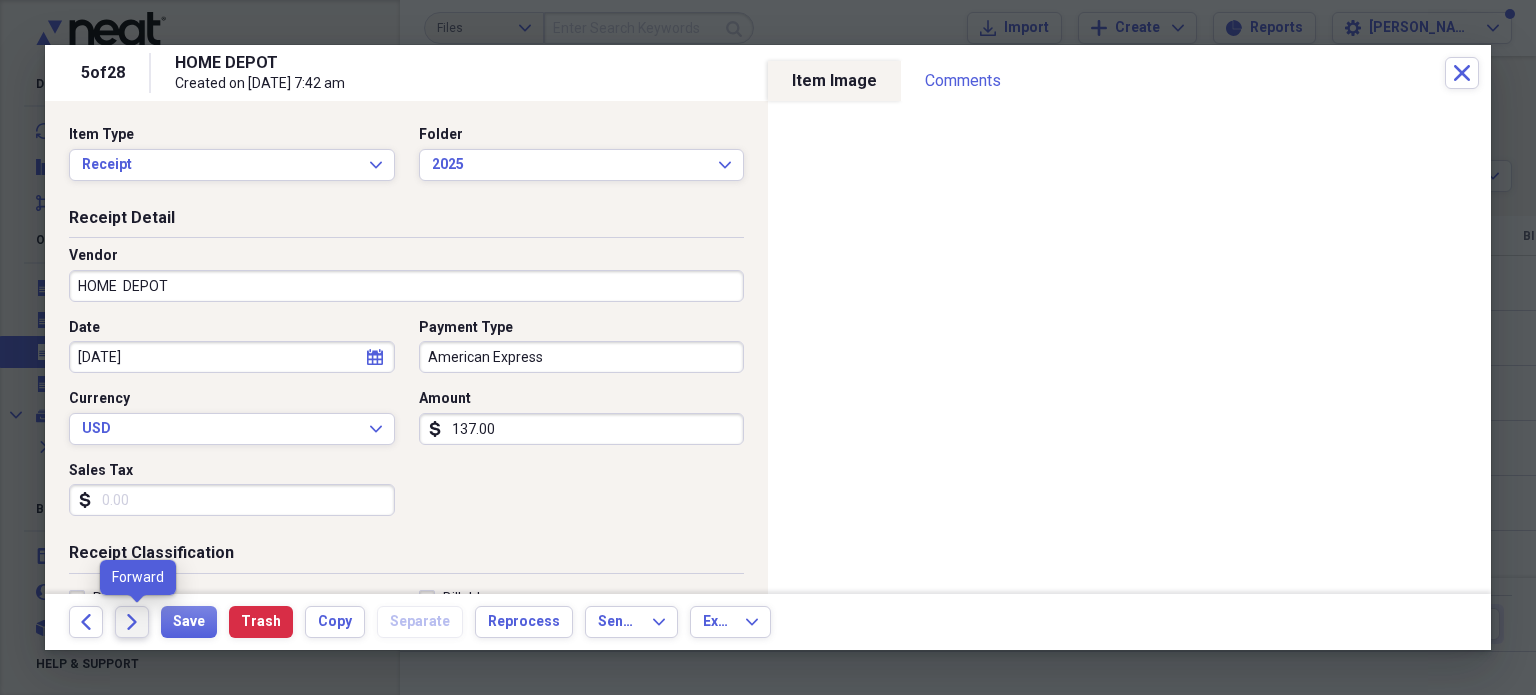 click on "Forward" at bounding box center [132, 622] 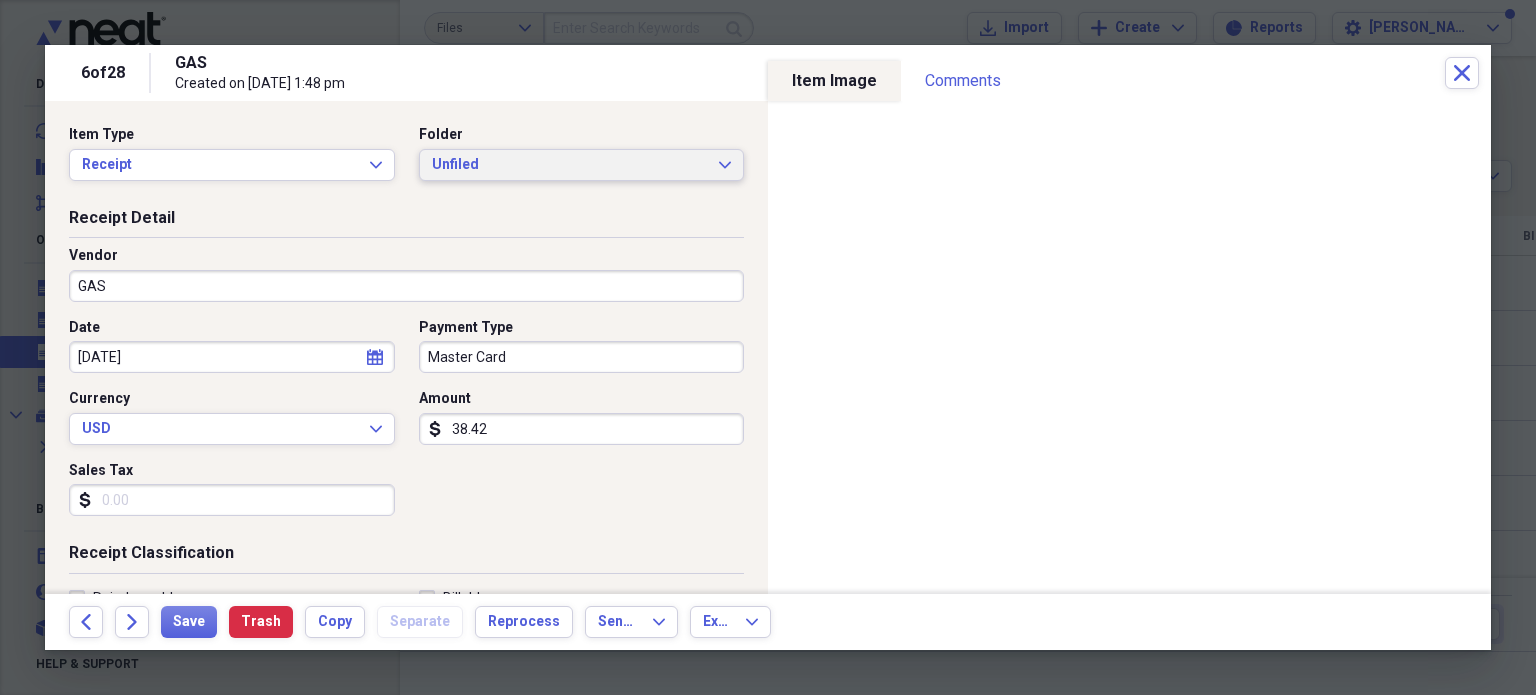 click on "Expand" 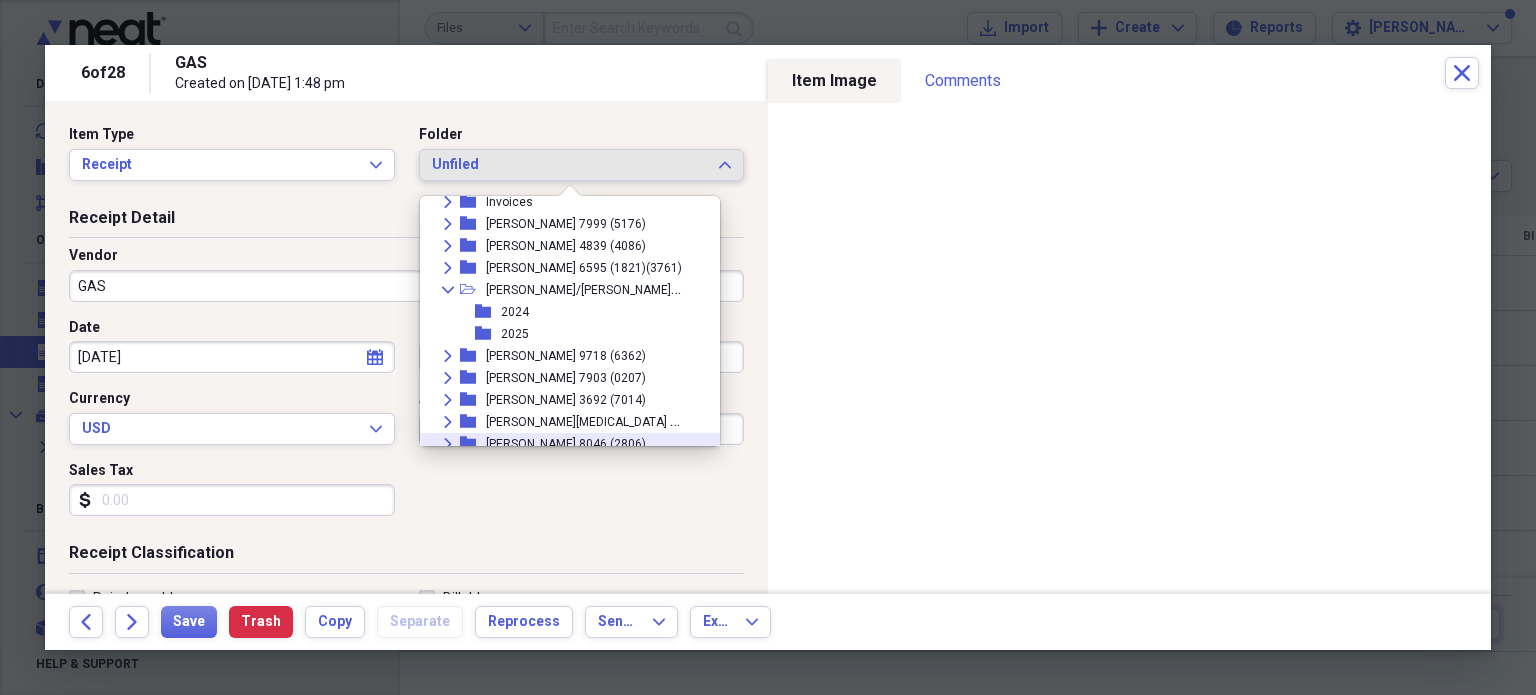 scroll, scrollTop: 400, scrollLeft: 0, axis: vertical 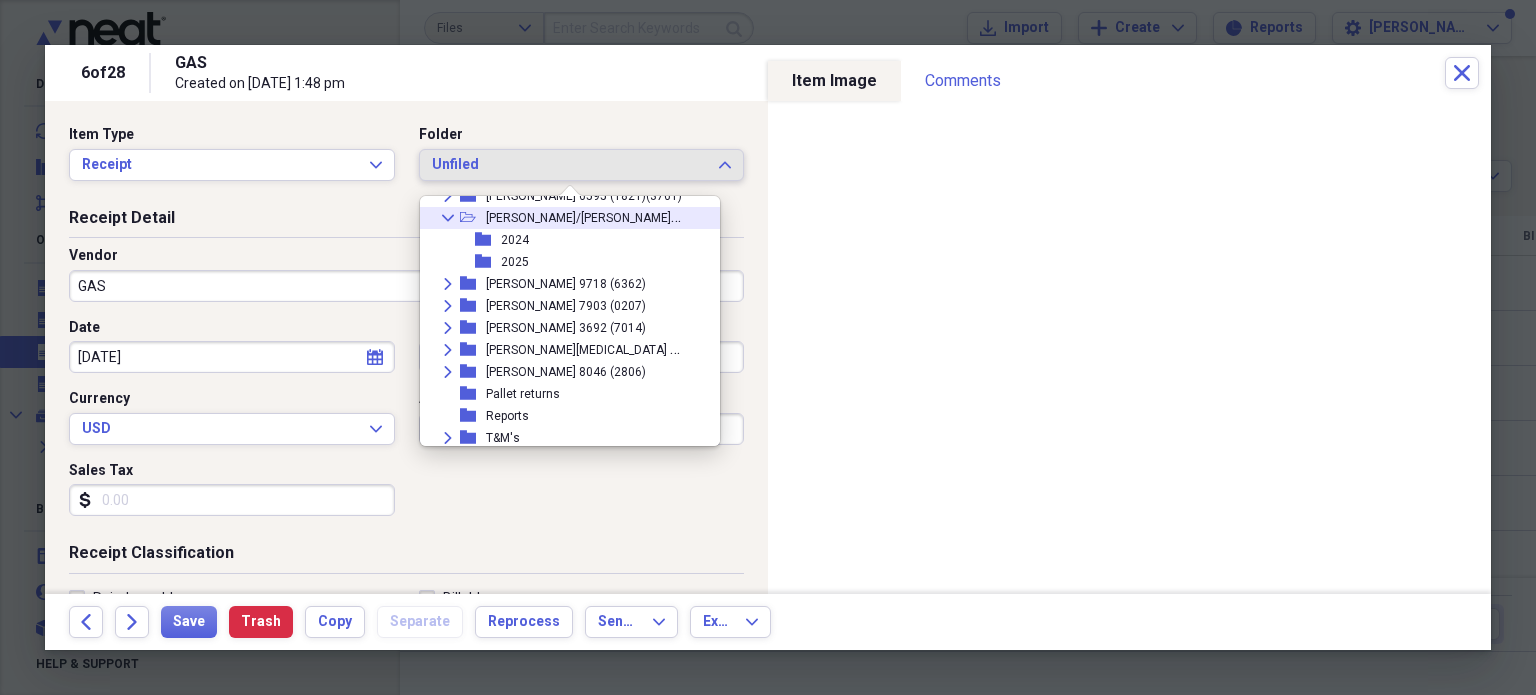 click on "Collapse" 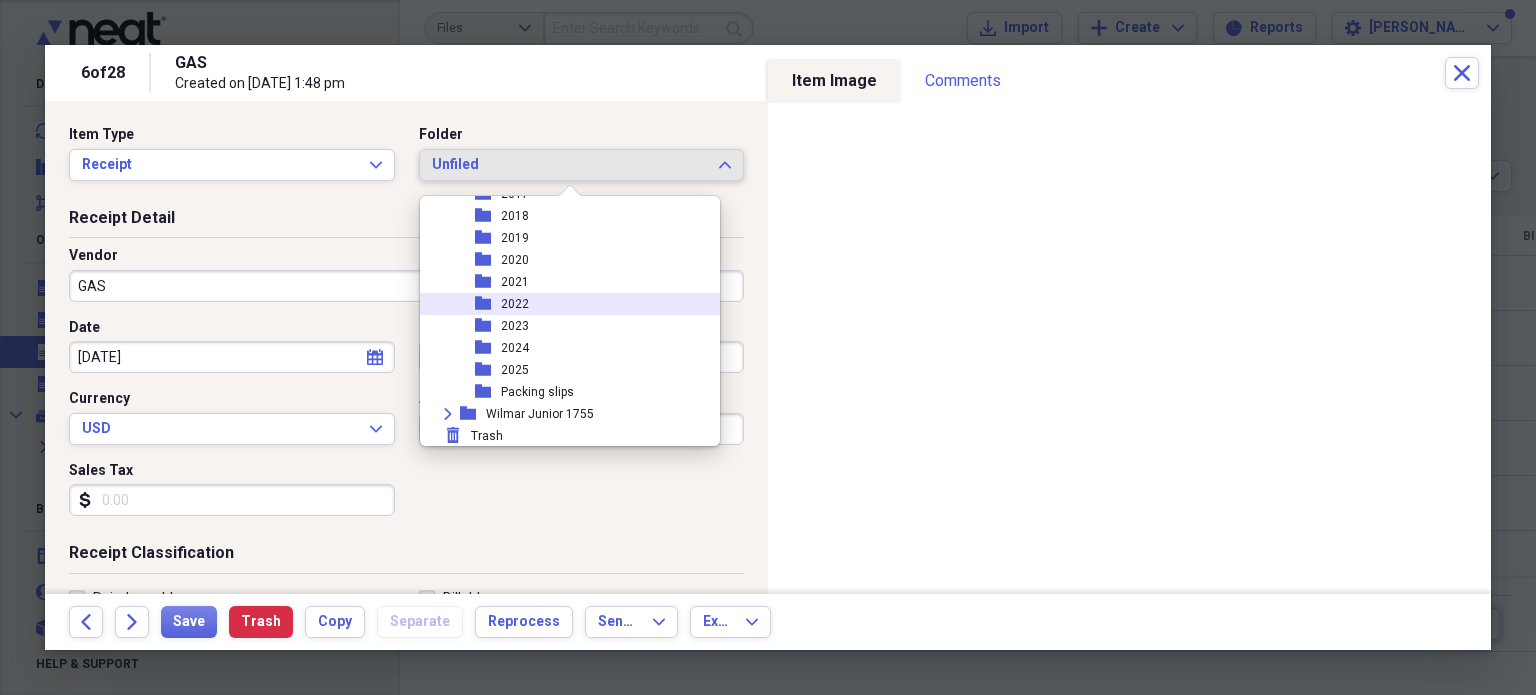 scroll, scrollTop: 466, scrollLeft: 0, axis: vertical 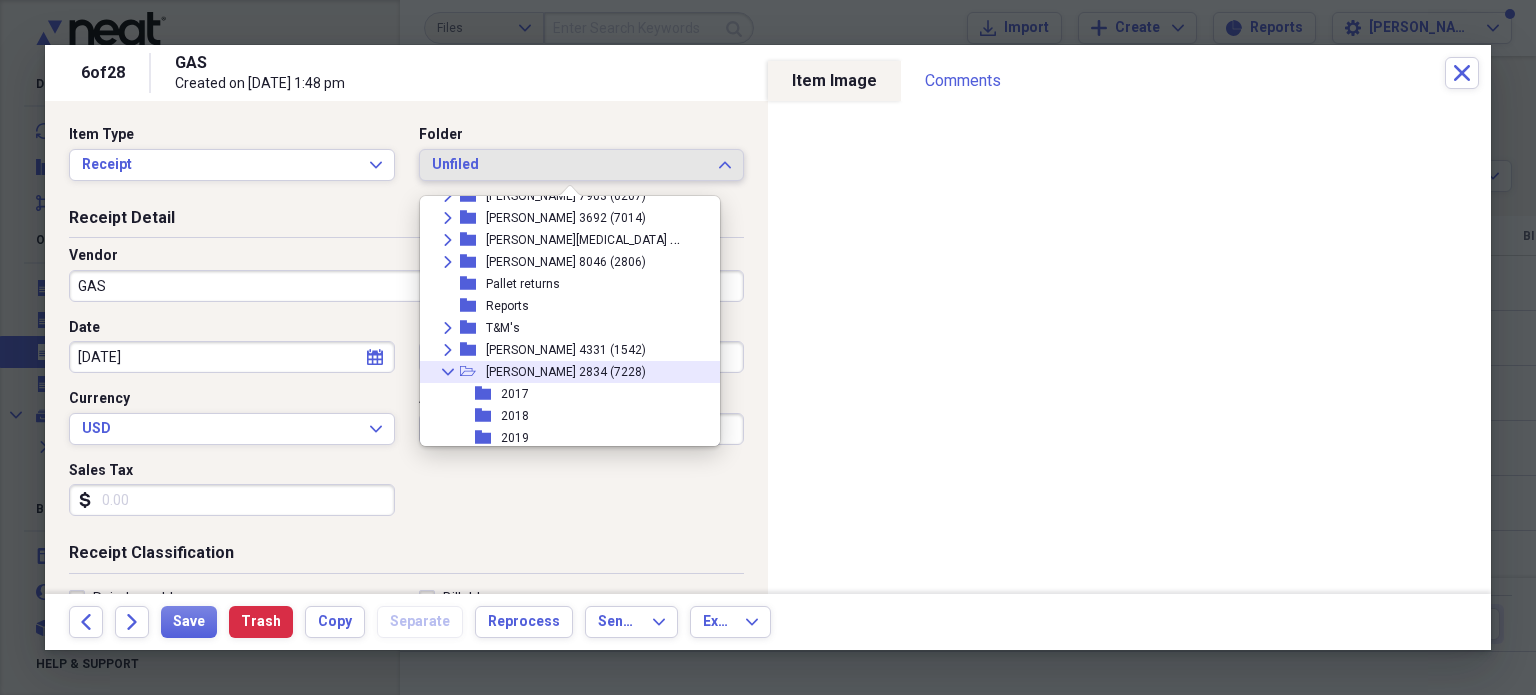 click on "Collapse" 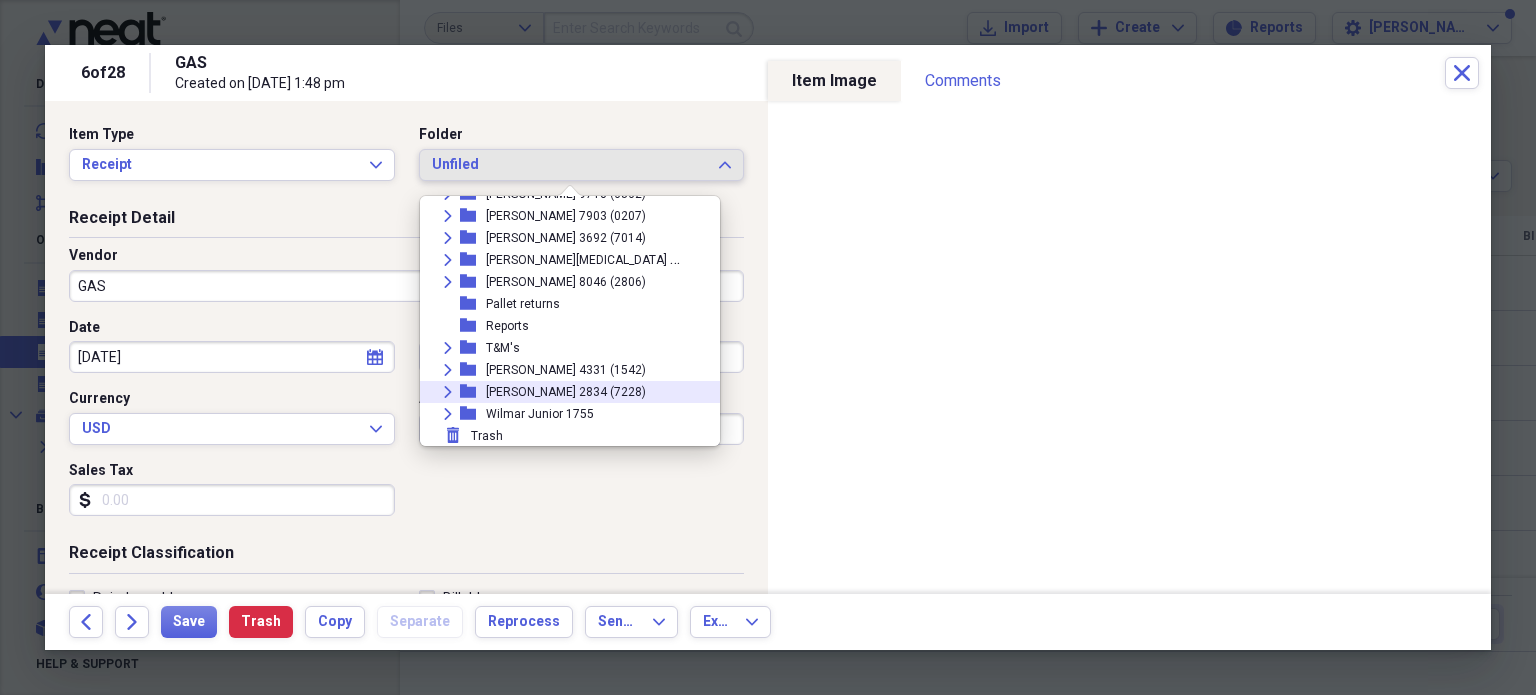 click on "Expand" 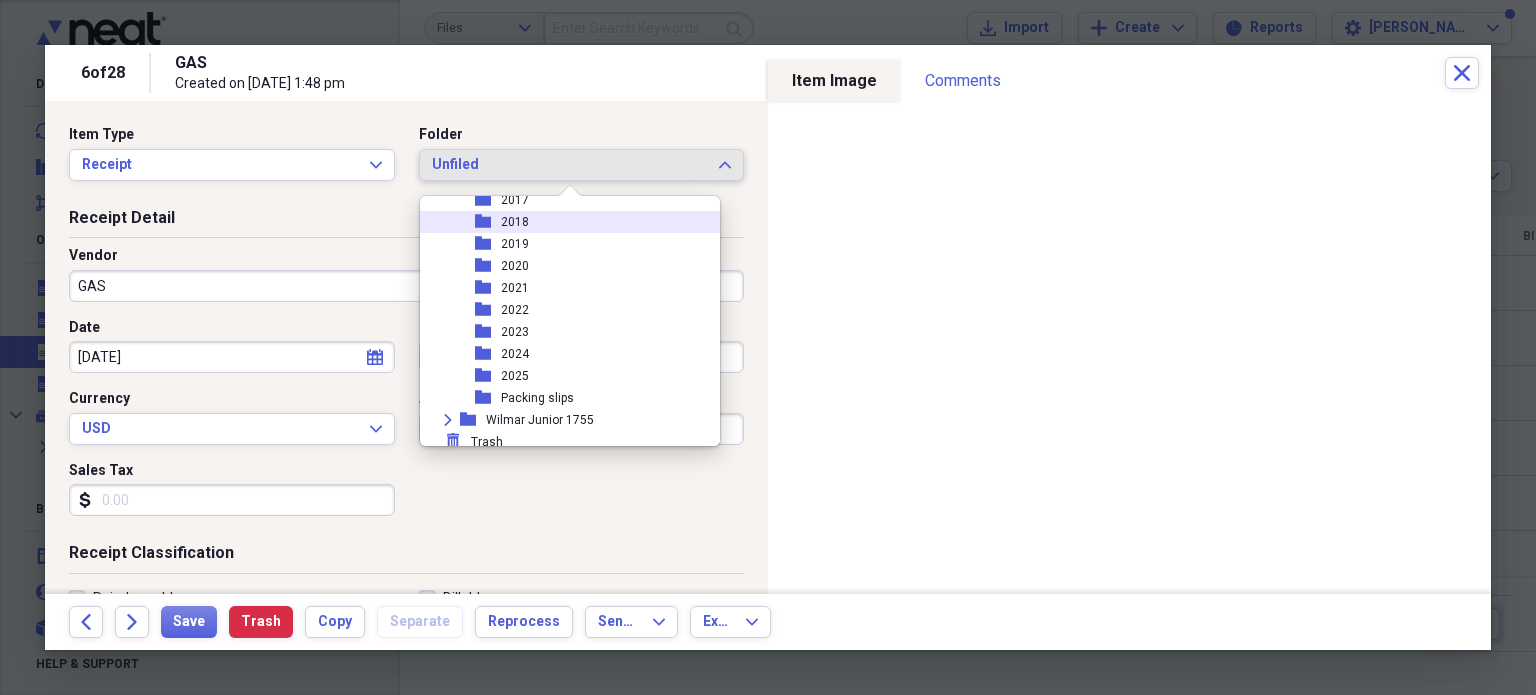 scroll, scrollTop: 666, scrollLeft: 0, axis: vertical 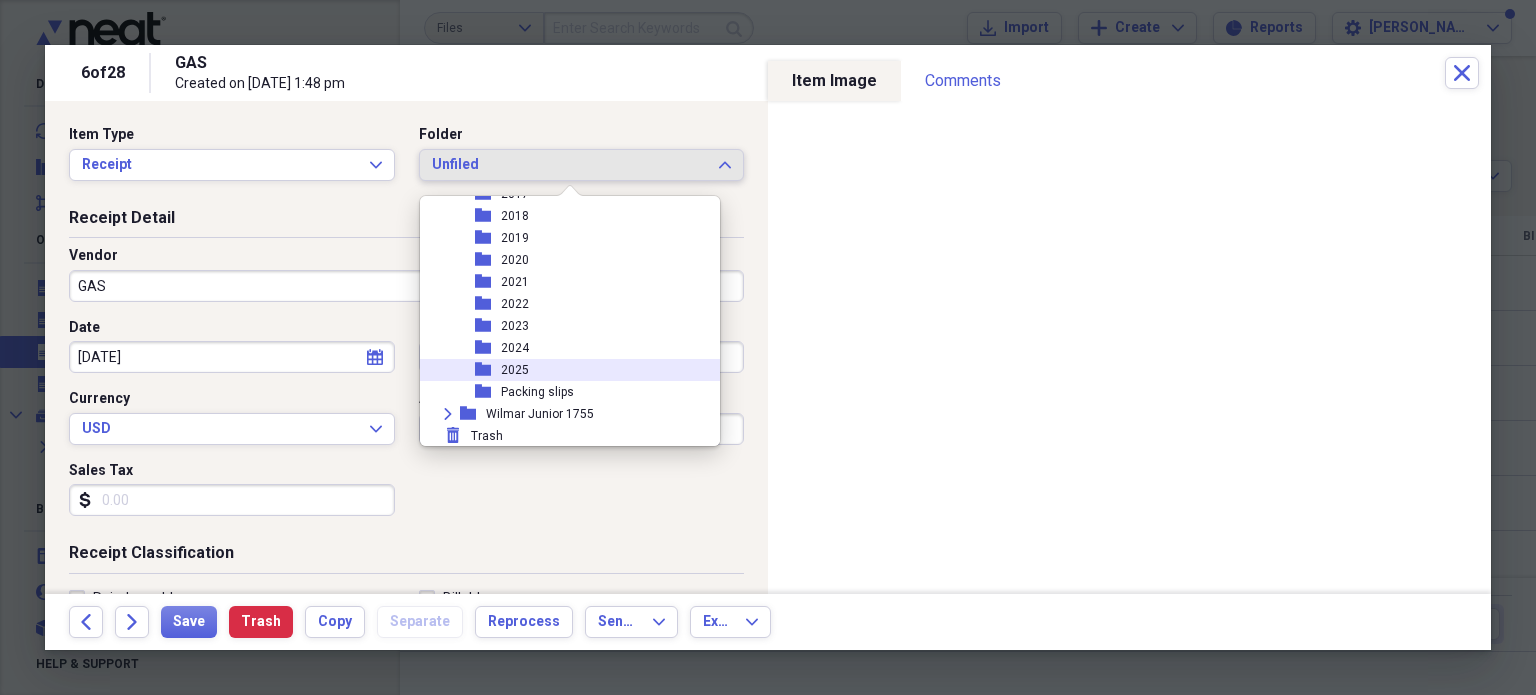 click on "2025" at bounding box center [515, 370] 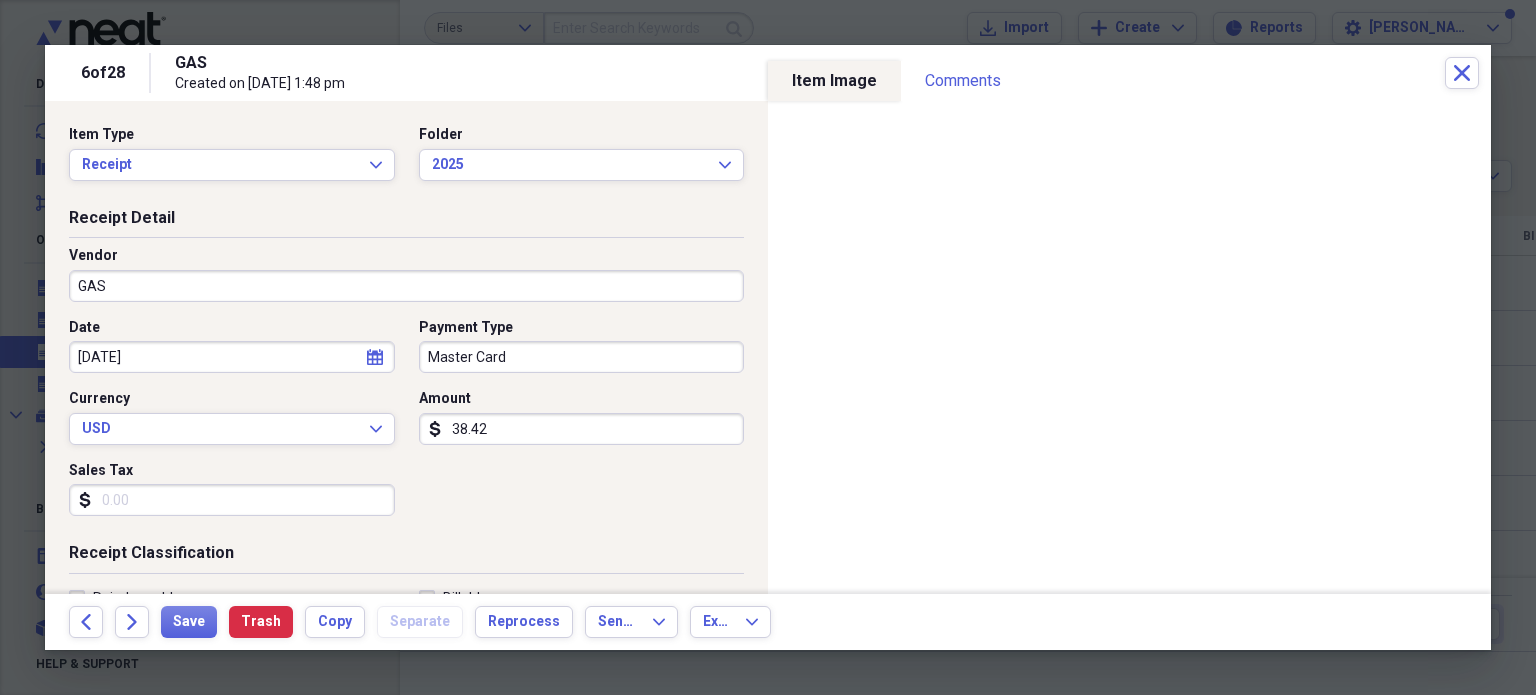 click on "GAS" at bounding box center [406, 286] 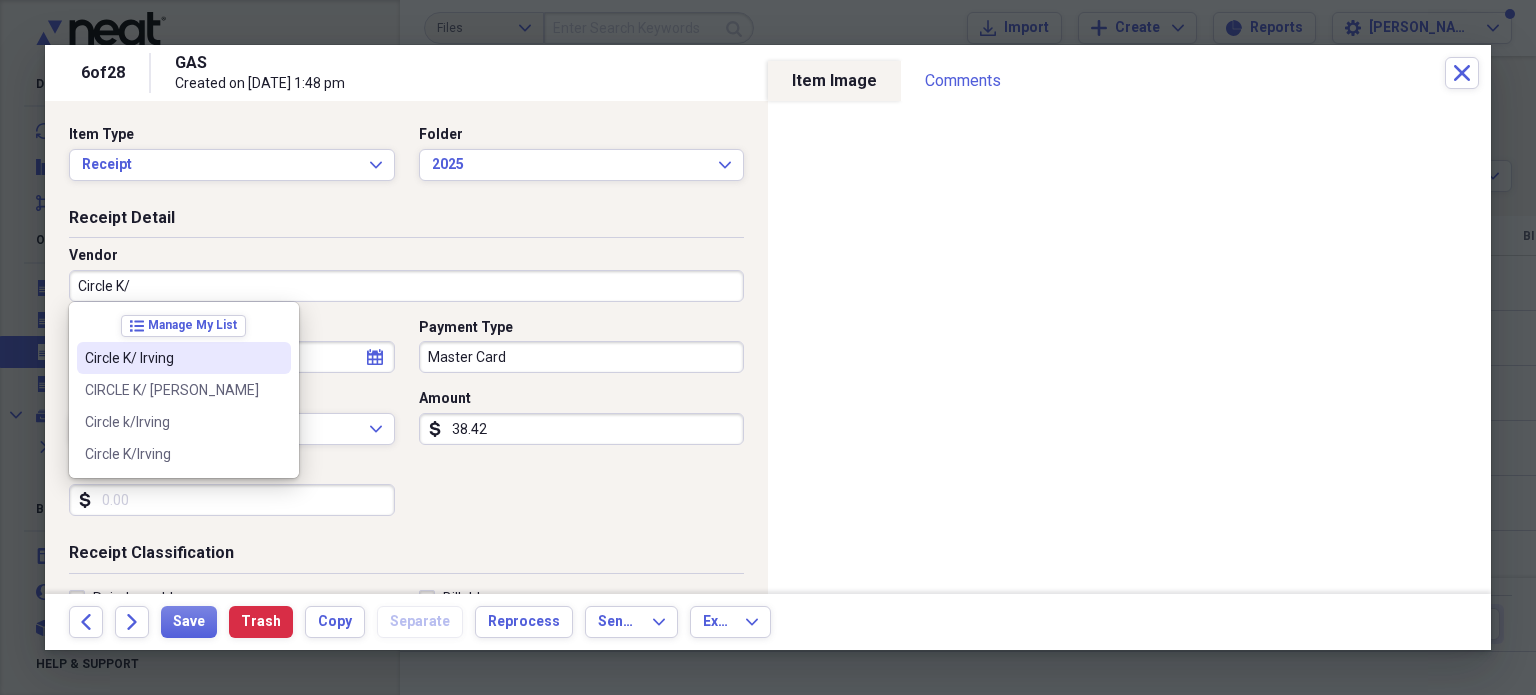 click on "Circle K/ Irving" at bounding box center (172, 358) 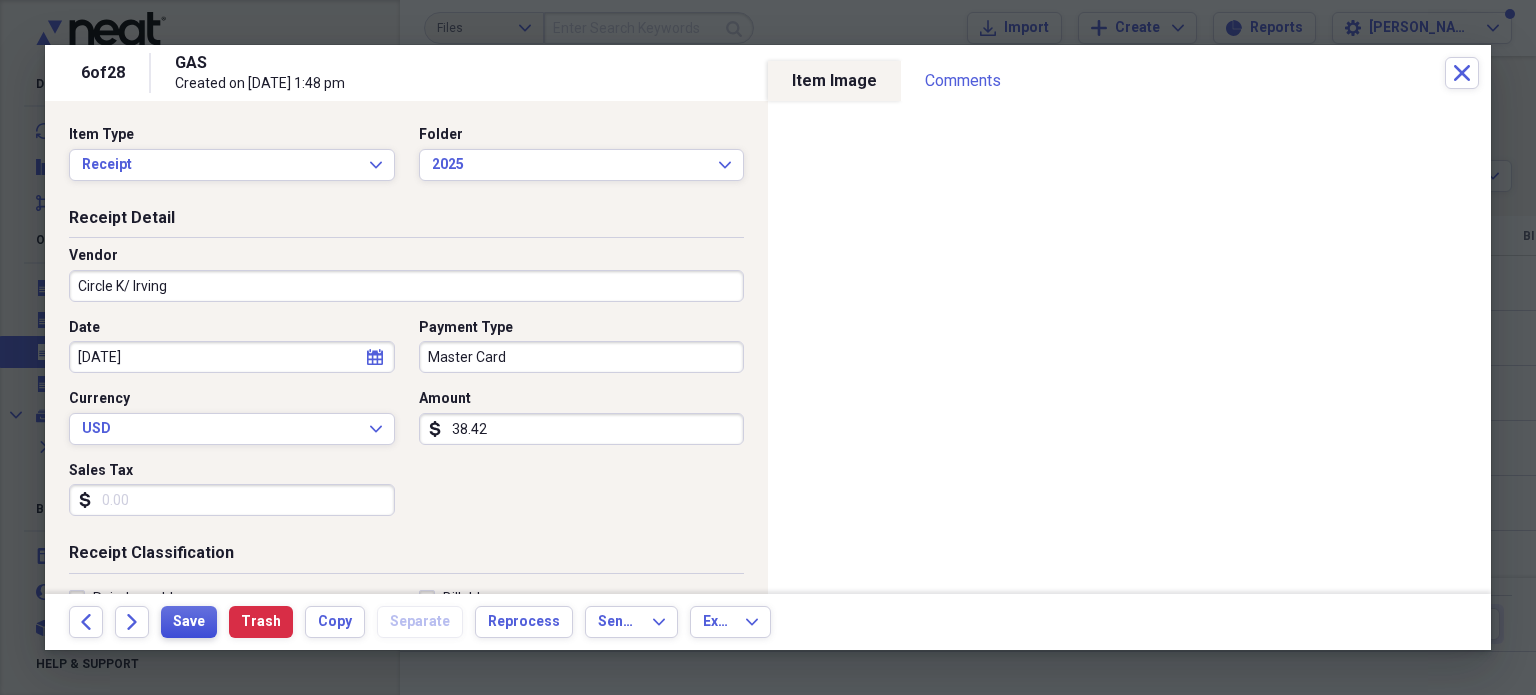 click on "Save" at bounding box center [189, 622] 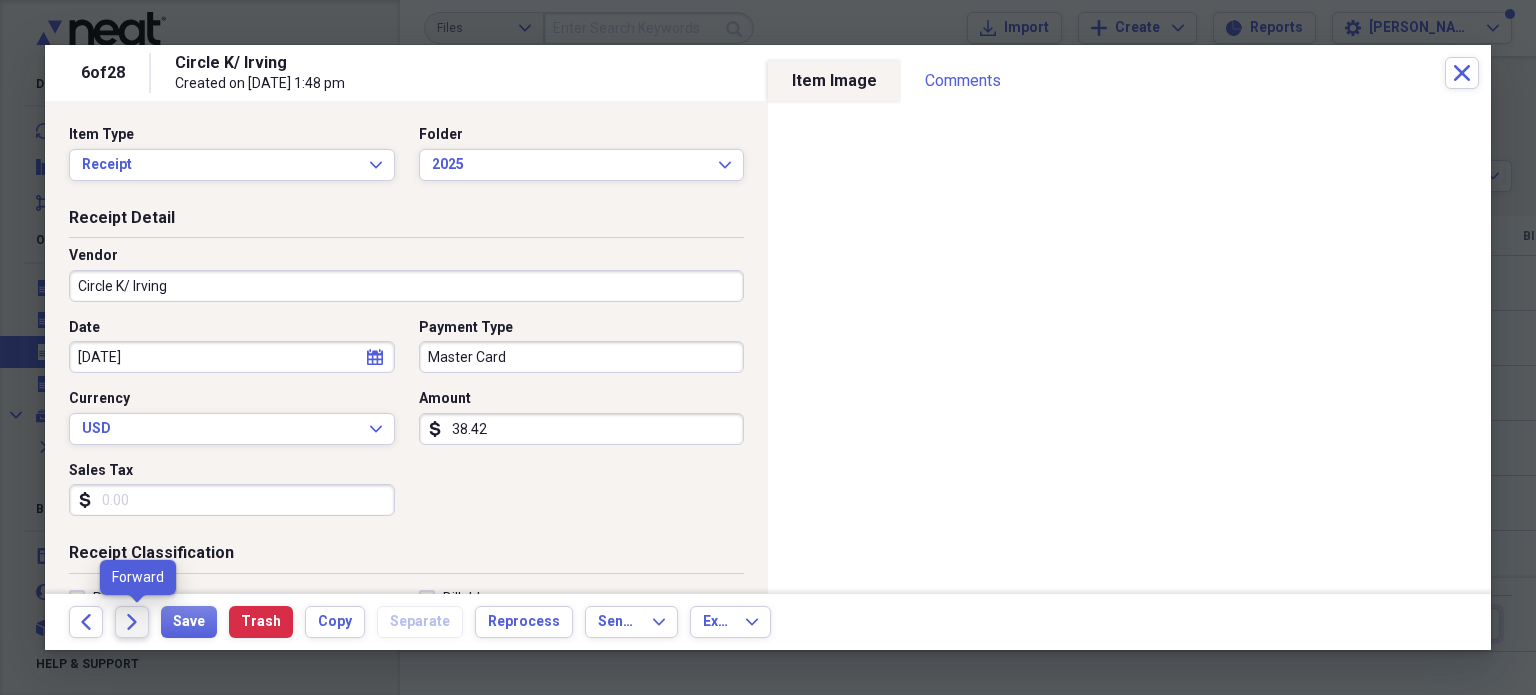 click on "Forward" at bounding box center (132, 622) 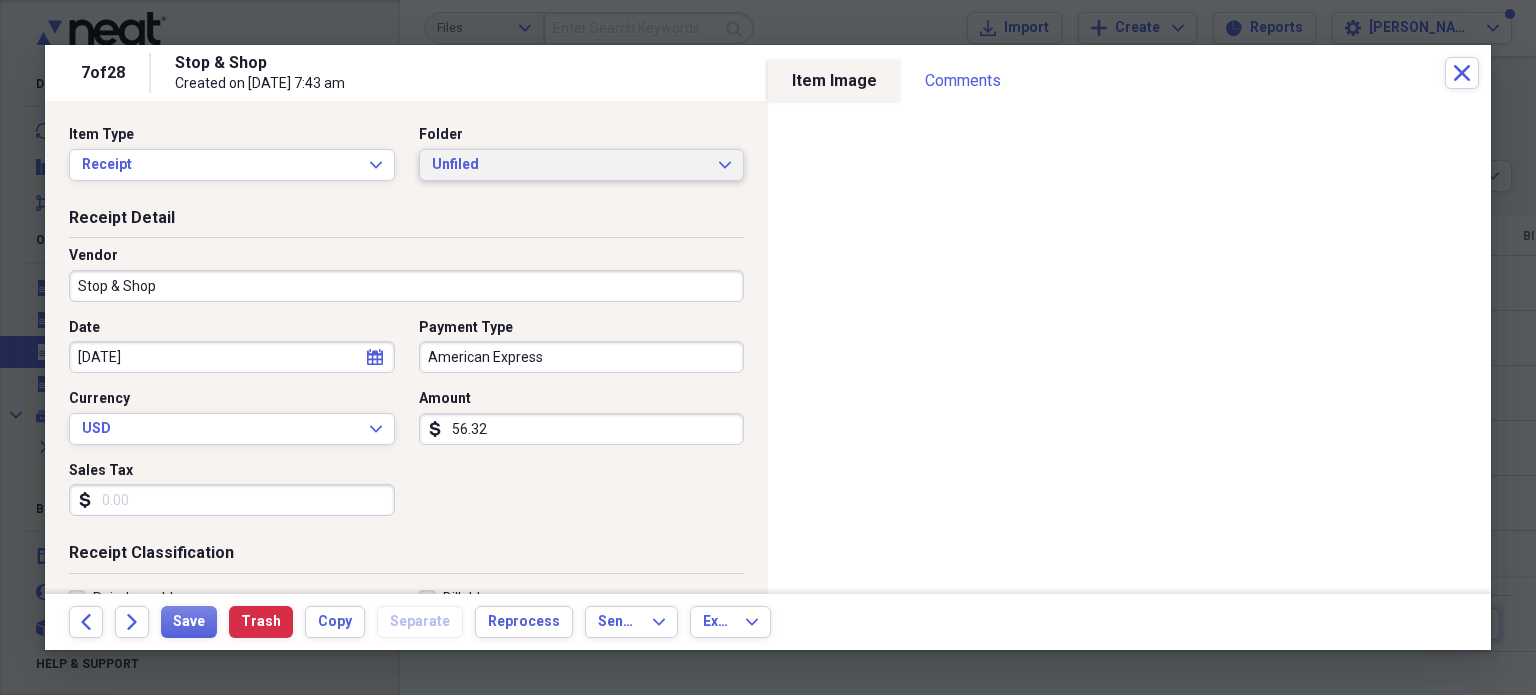 click on "Expand" 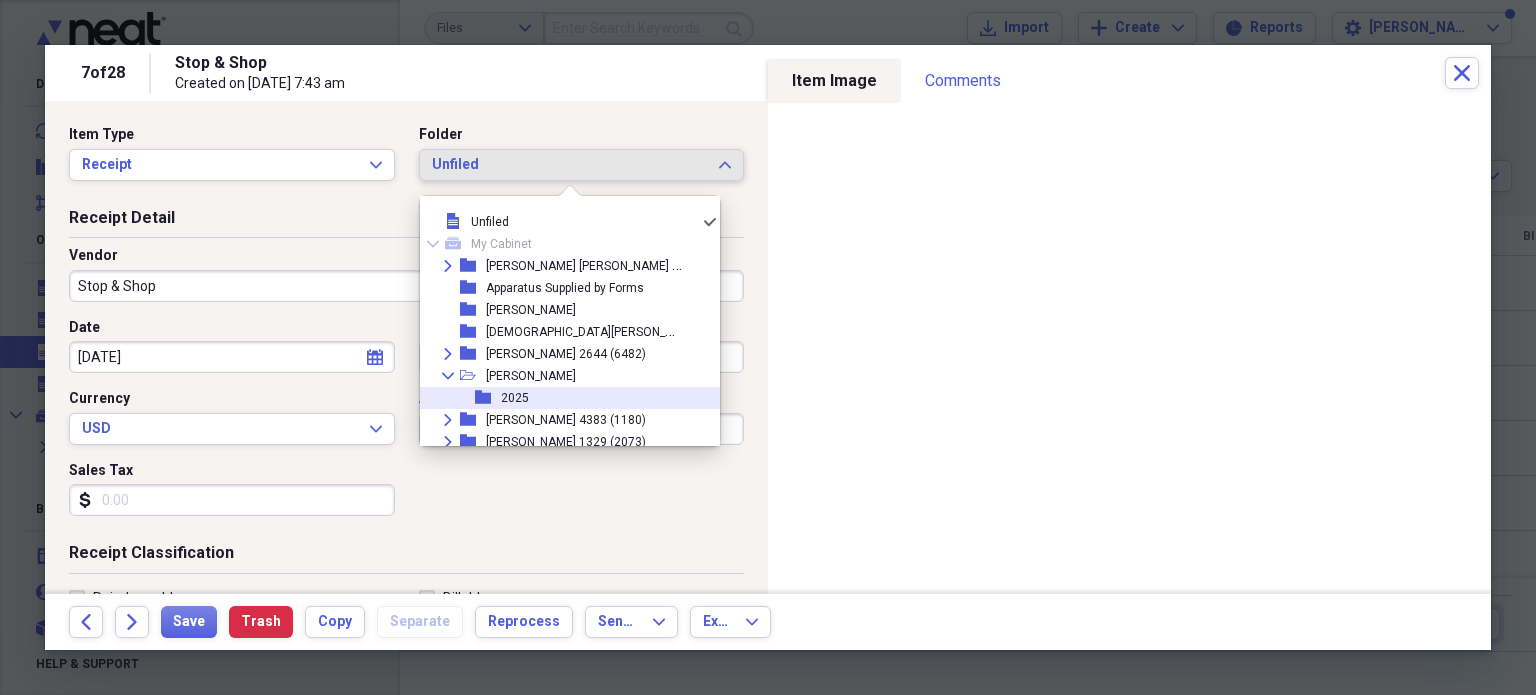 click on "2025" at bounding box center [515, 398] 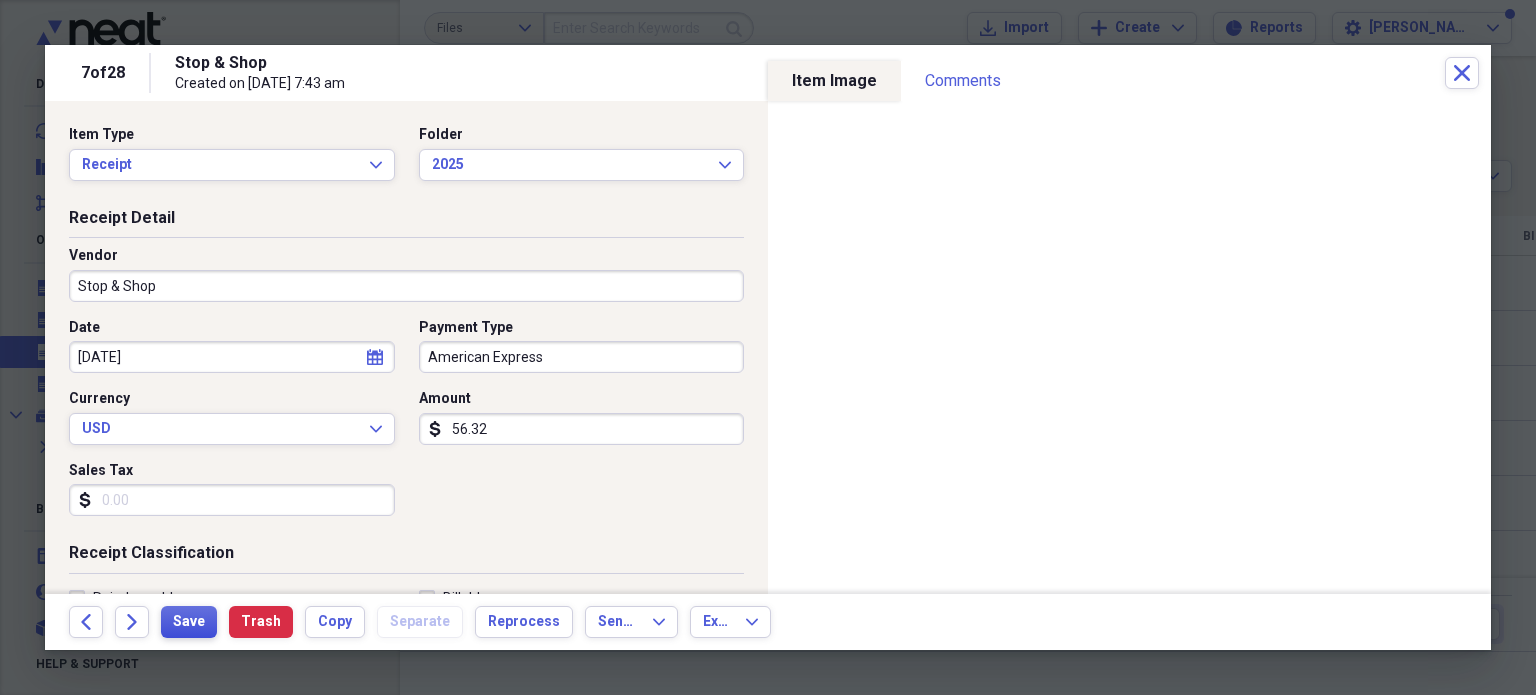 click on "Save" at bounding box center (189, 622) 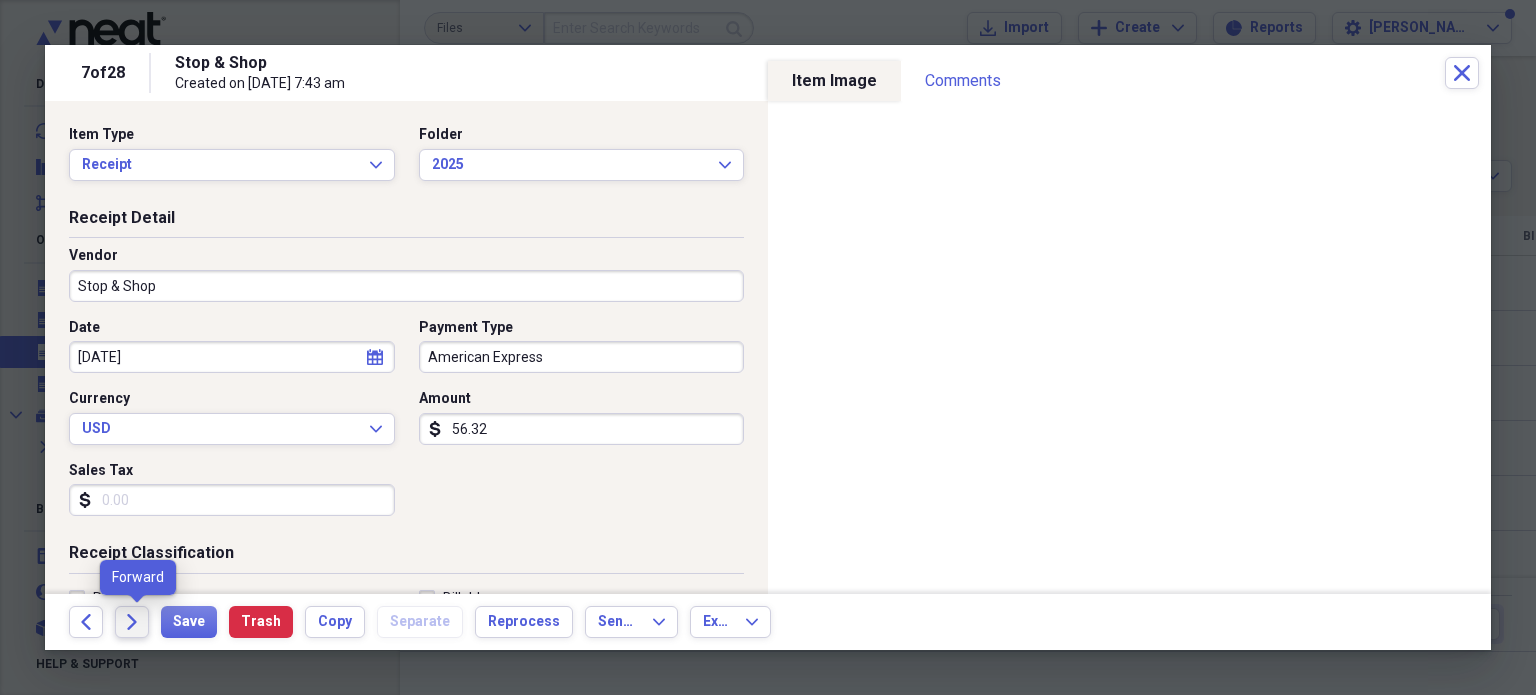 click 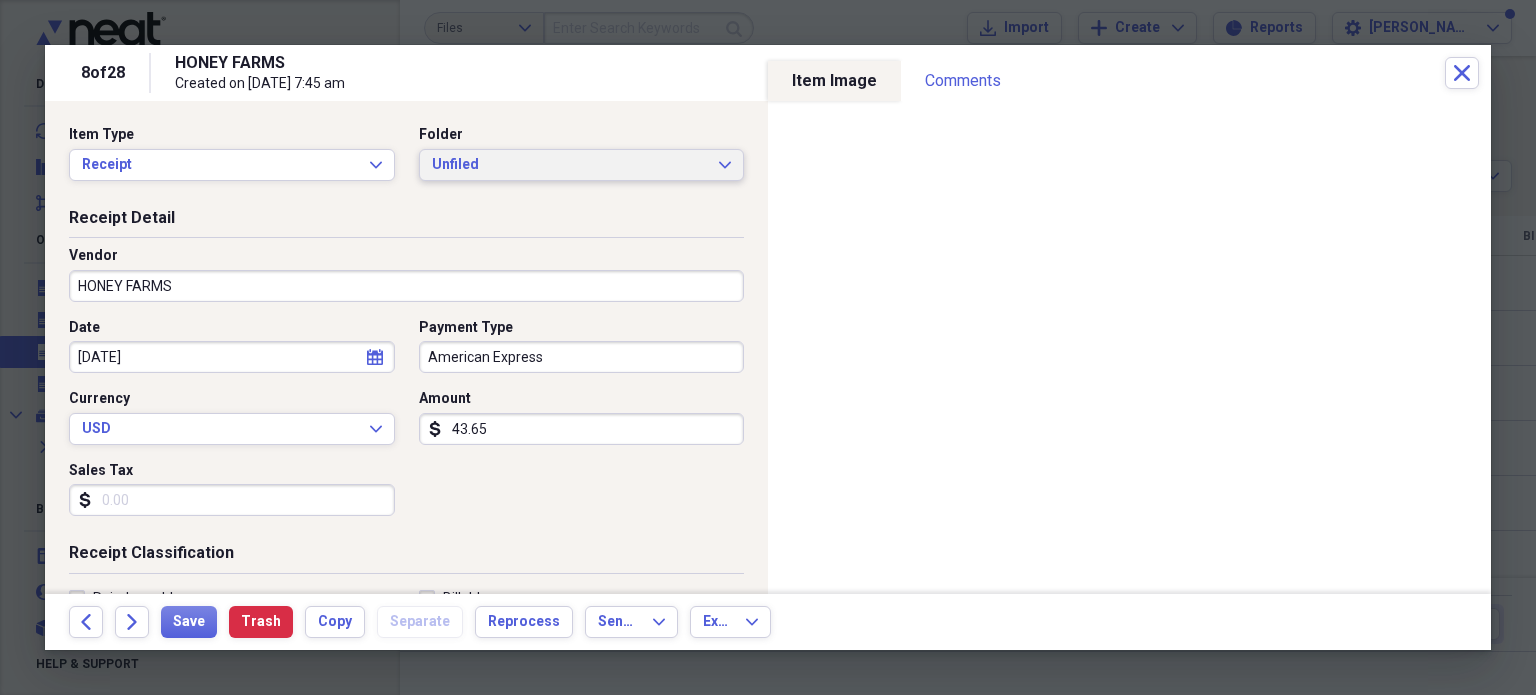 click 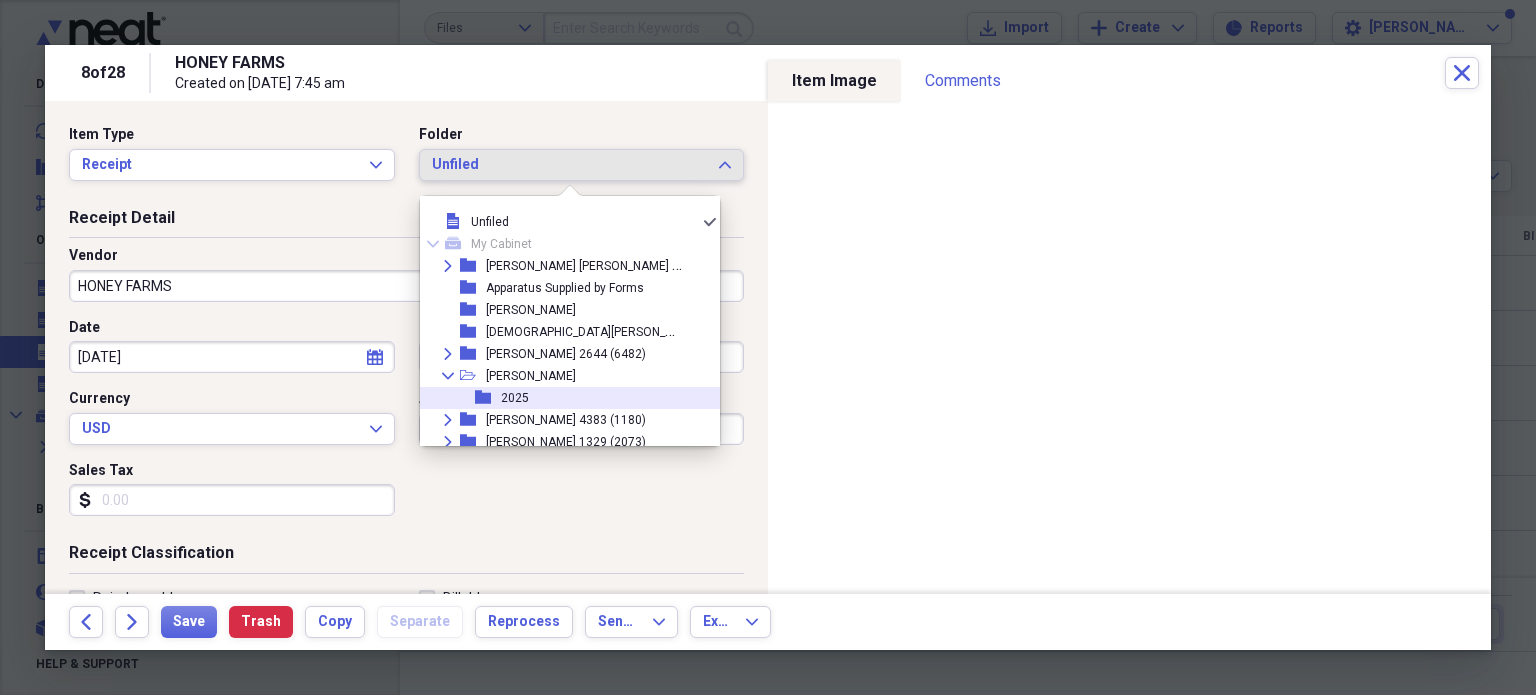 click on "2025" at bounding box center (515, 398) 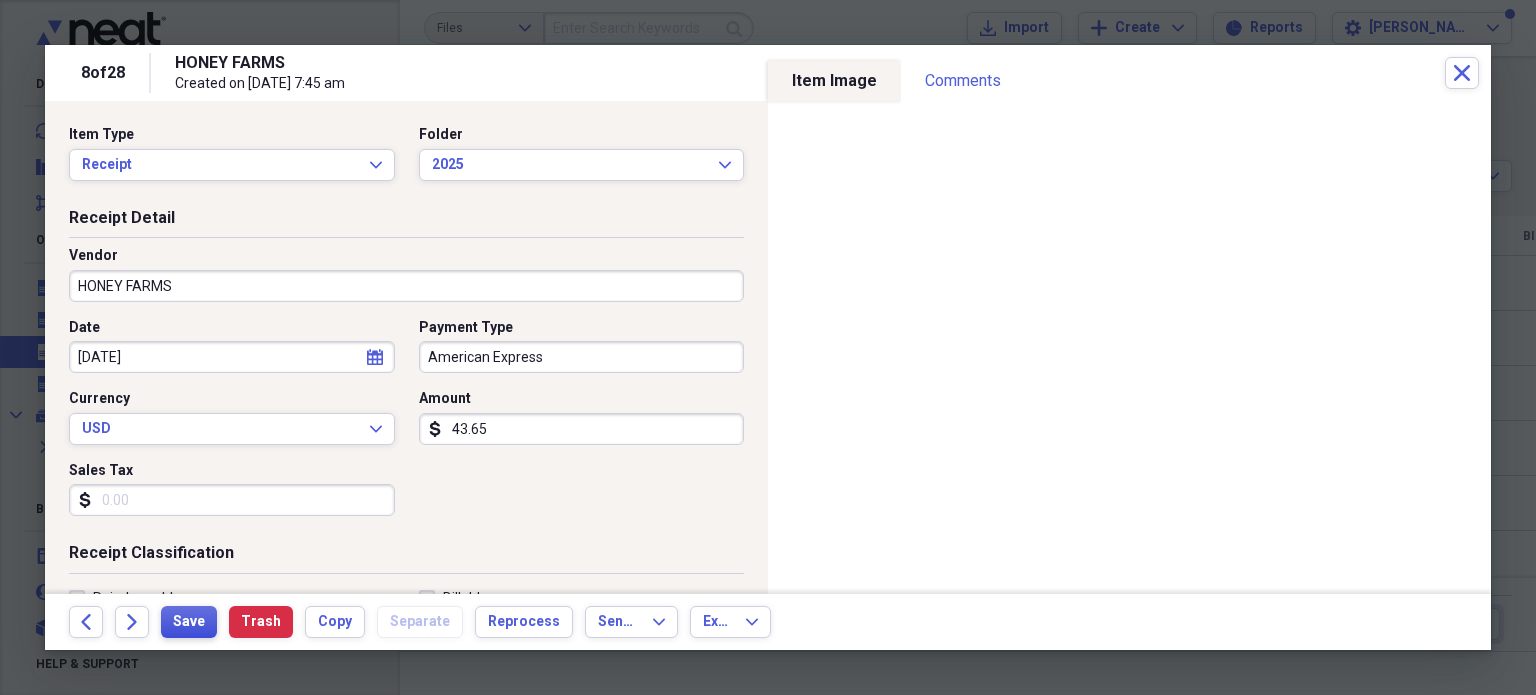 click on "Save" at bounding box center [189, 622] 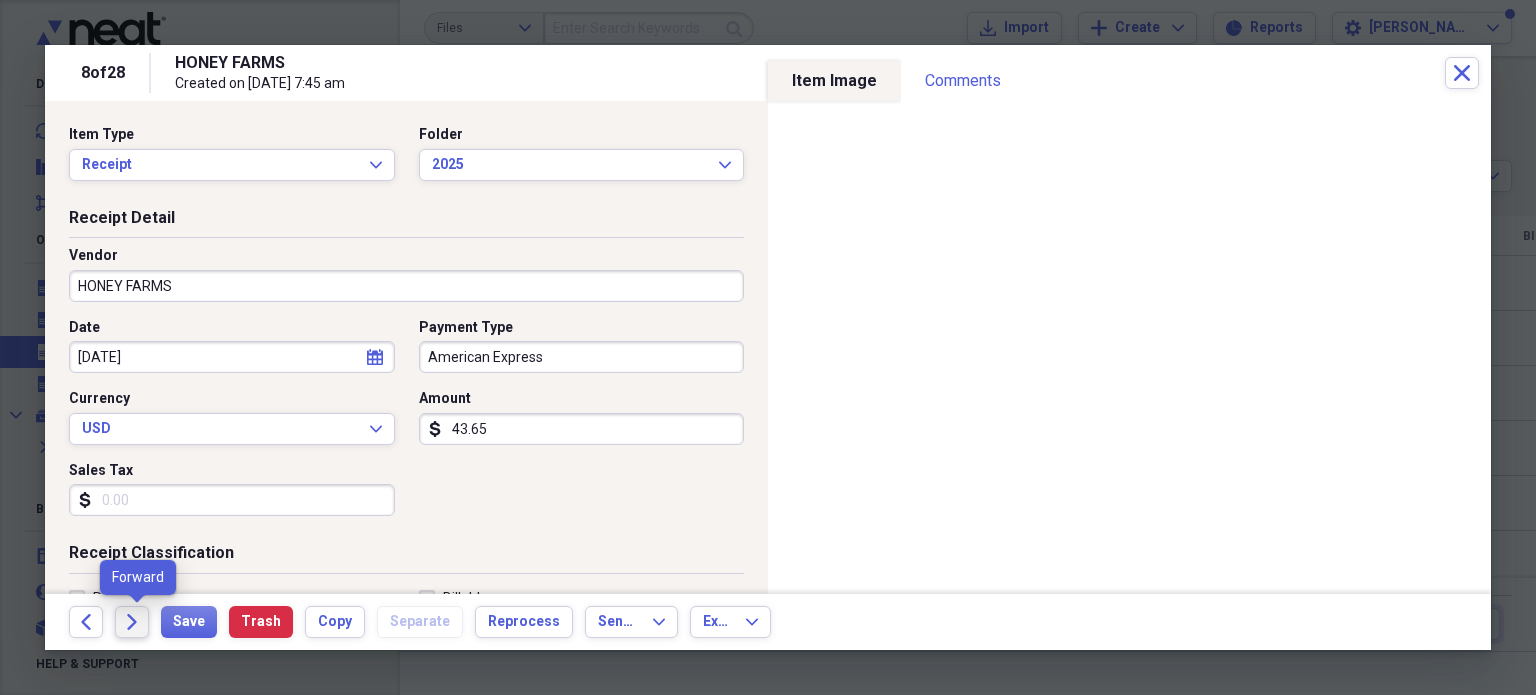 click on "Forward" 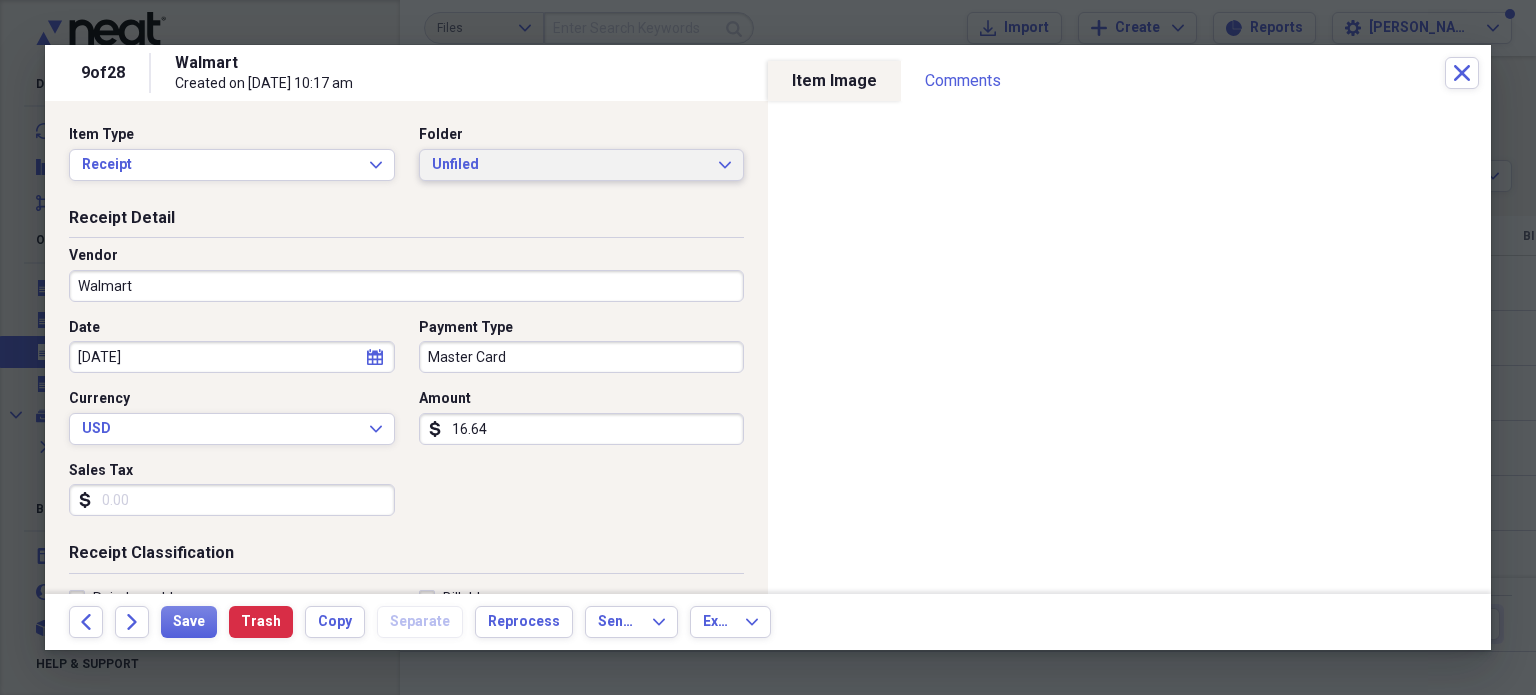 click 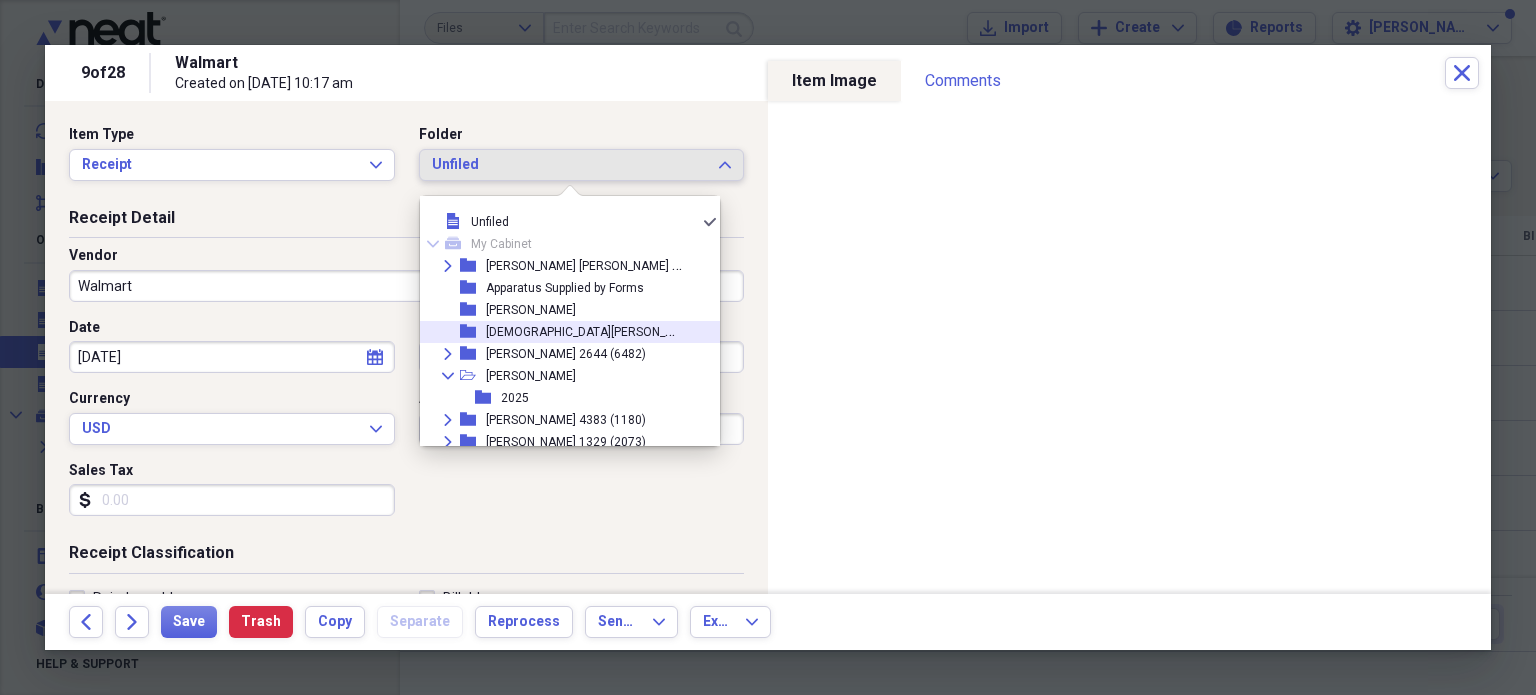 scroll, scrollTop: 400, scrollLeft: 0, axis: vertical 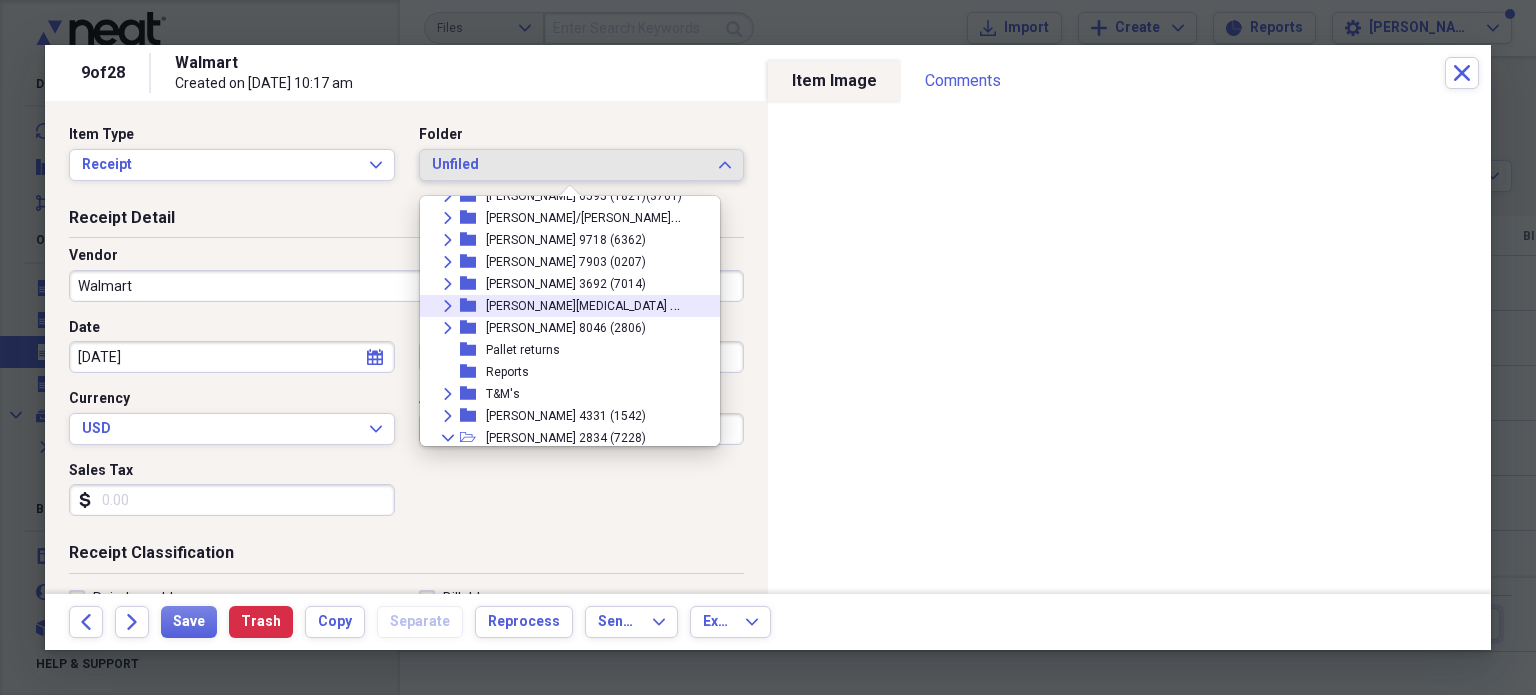 click on "Expand" 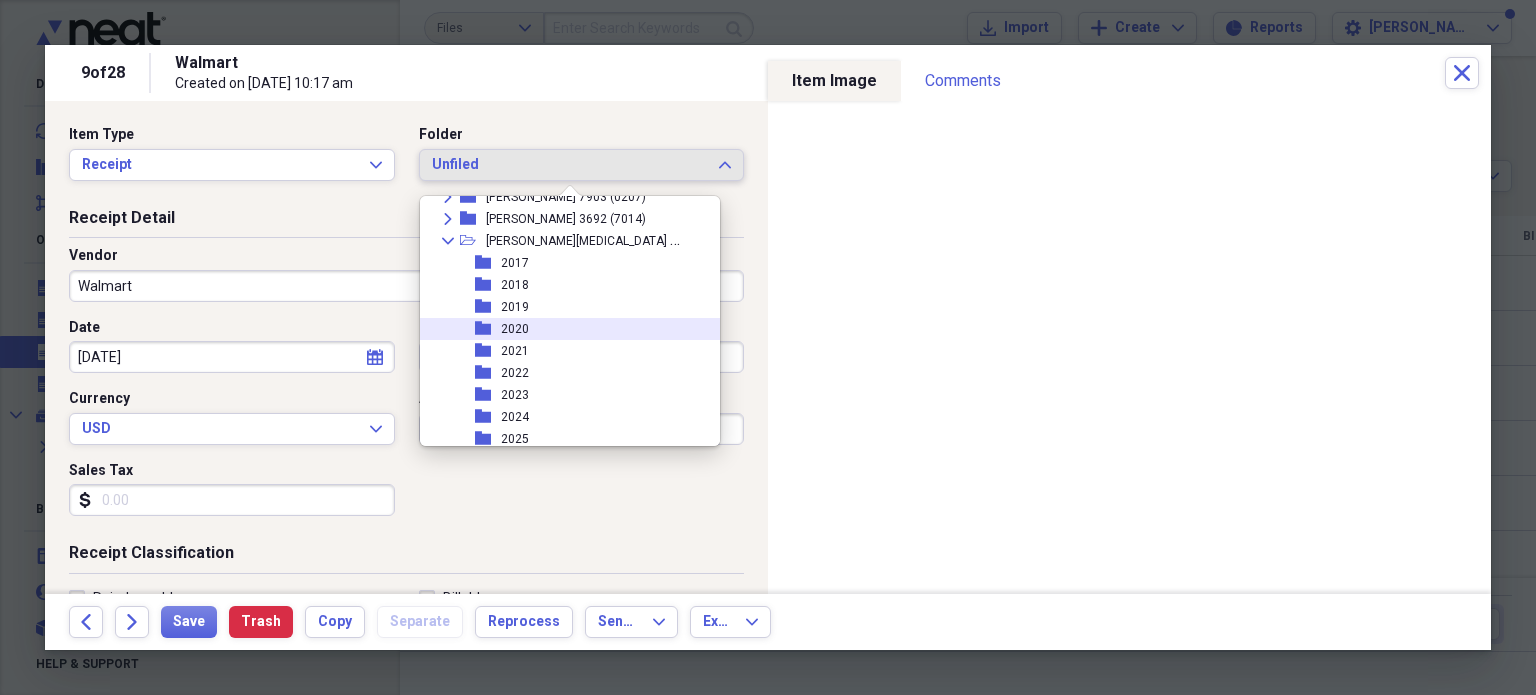 scroll, scrollTop: 500, scrollLeft: 0, axis: vertical 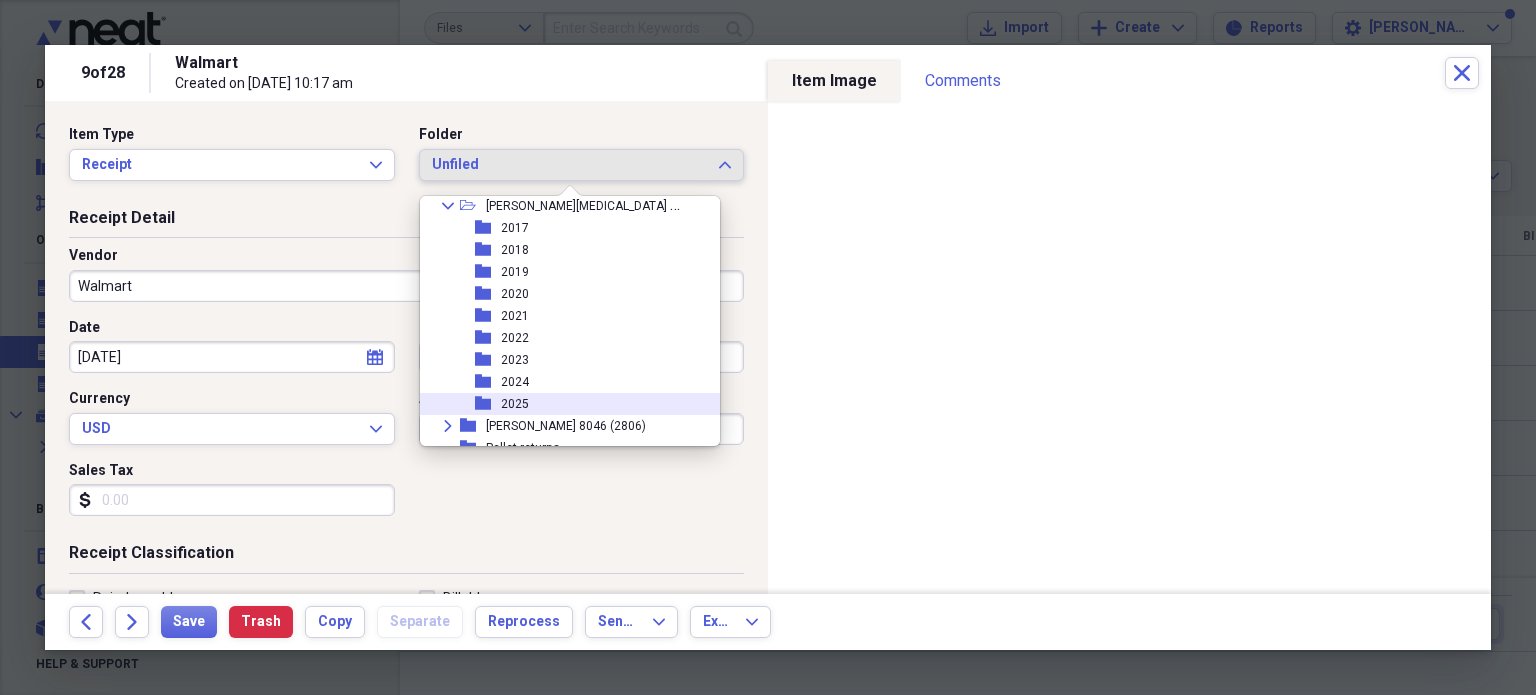 click on "2025" at bounding box center [515, 404] 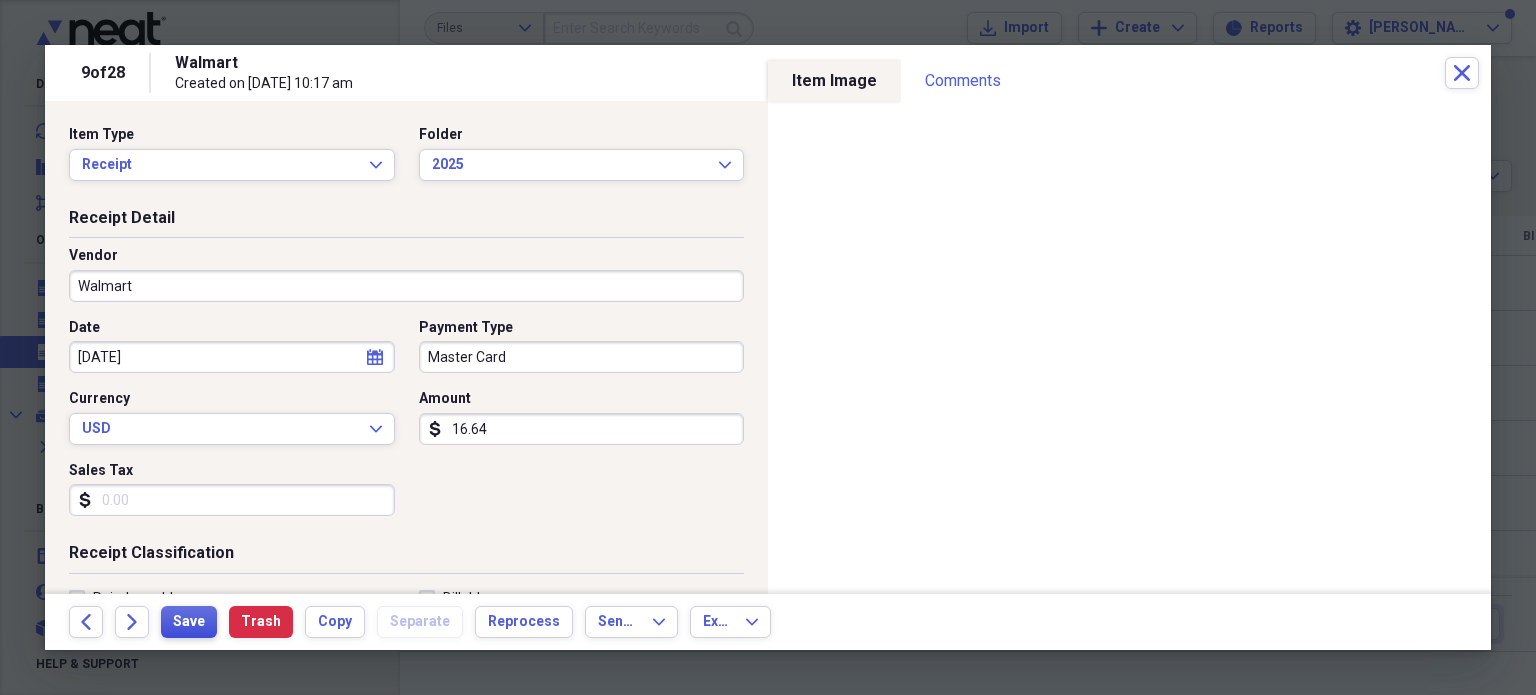 click on "Save" at bounding box center (189, 622) 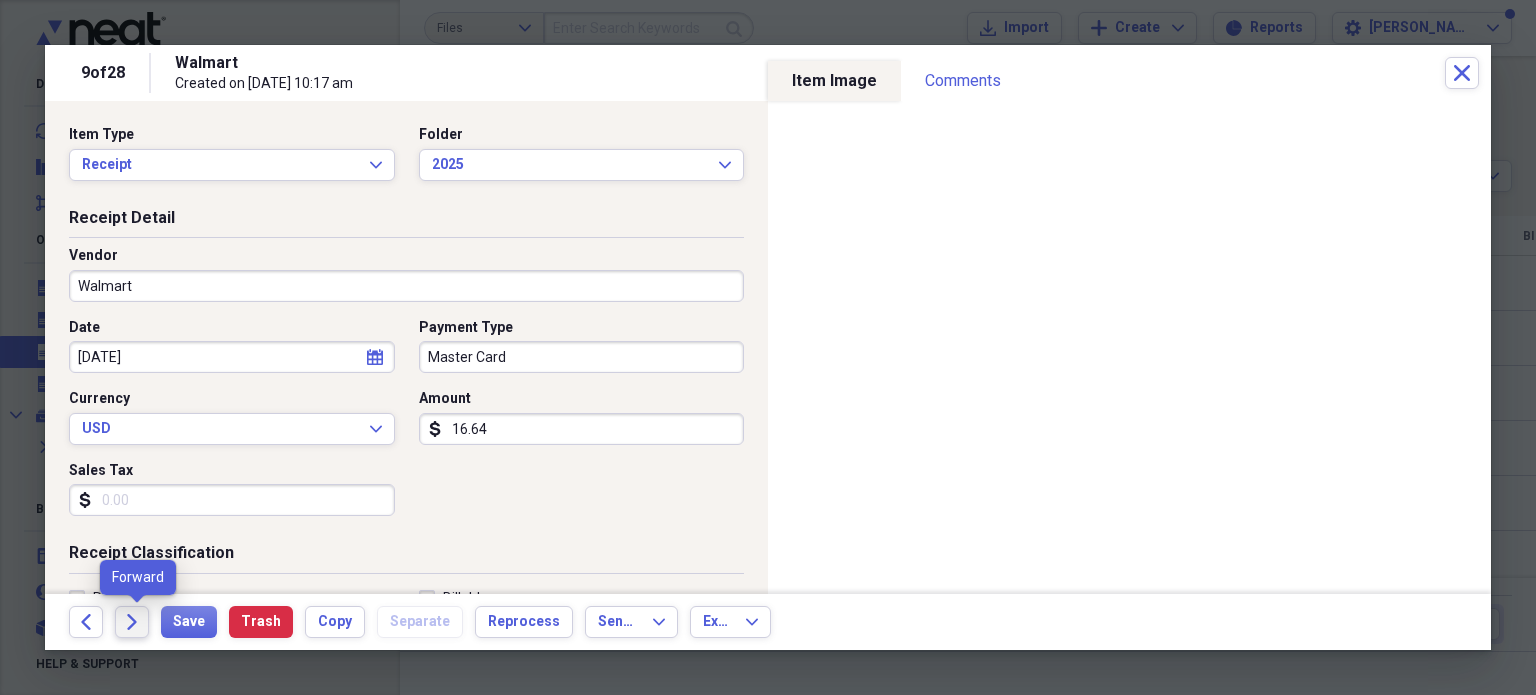 click on "Forward" at bounding box center [132, 622] 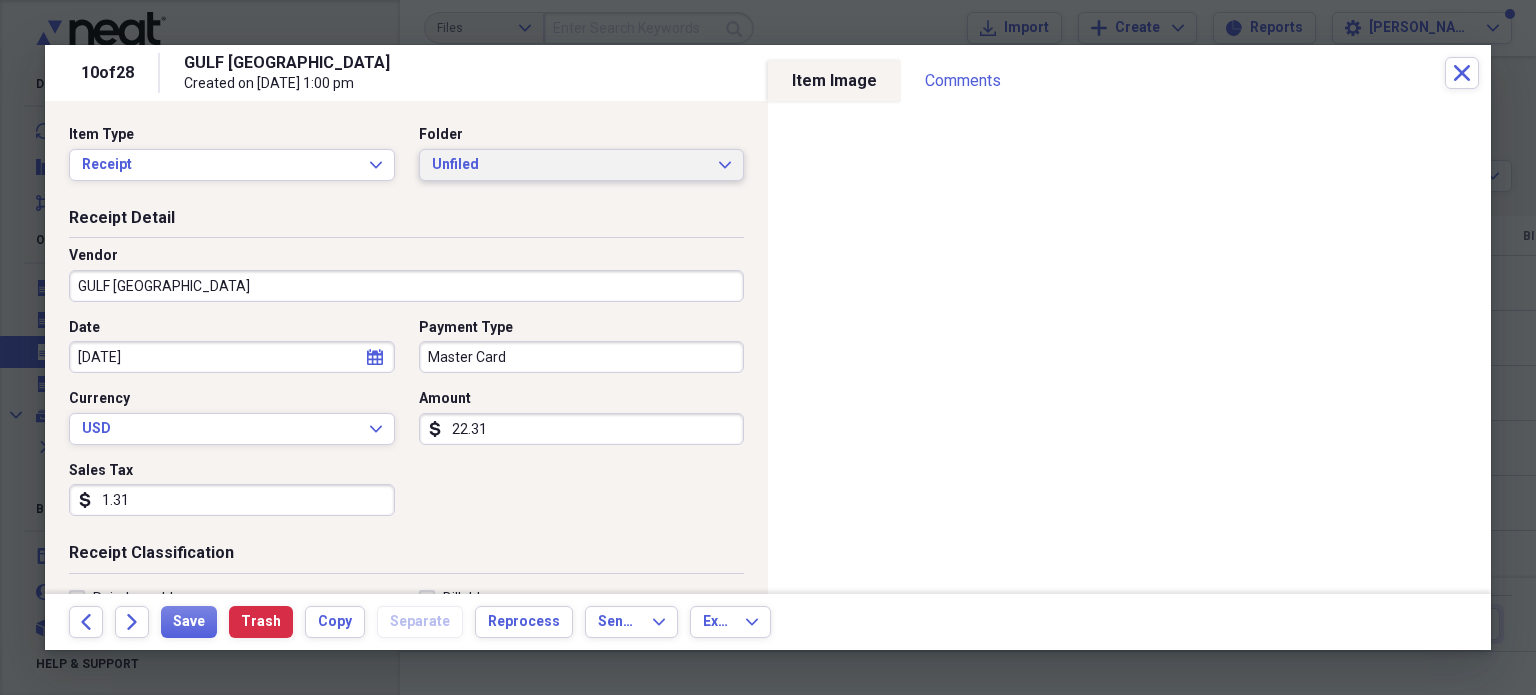 click on "Unfiled Expand" at bounding box center [582, 165] 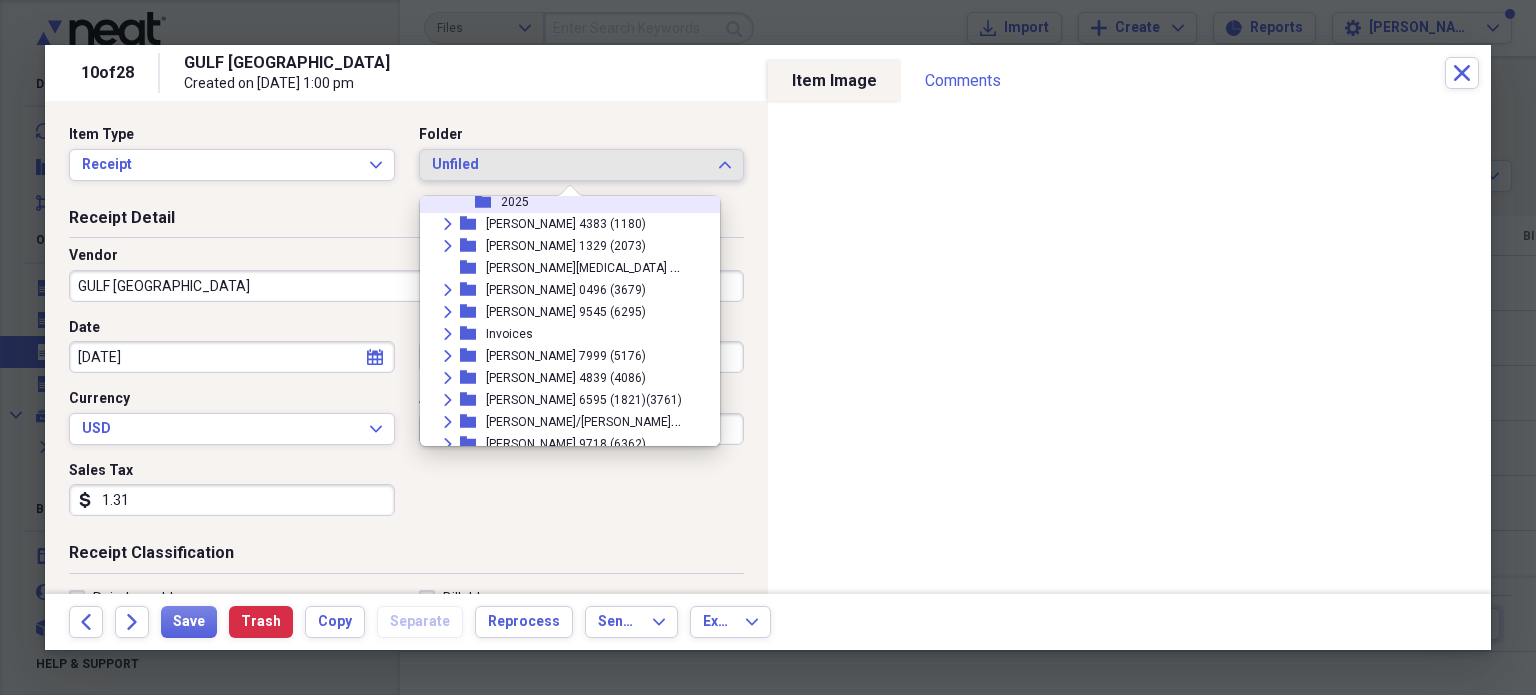 scroll, scrollTop: 200, scrollLeft: 0, axis: vertical 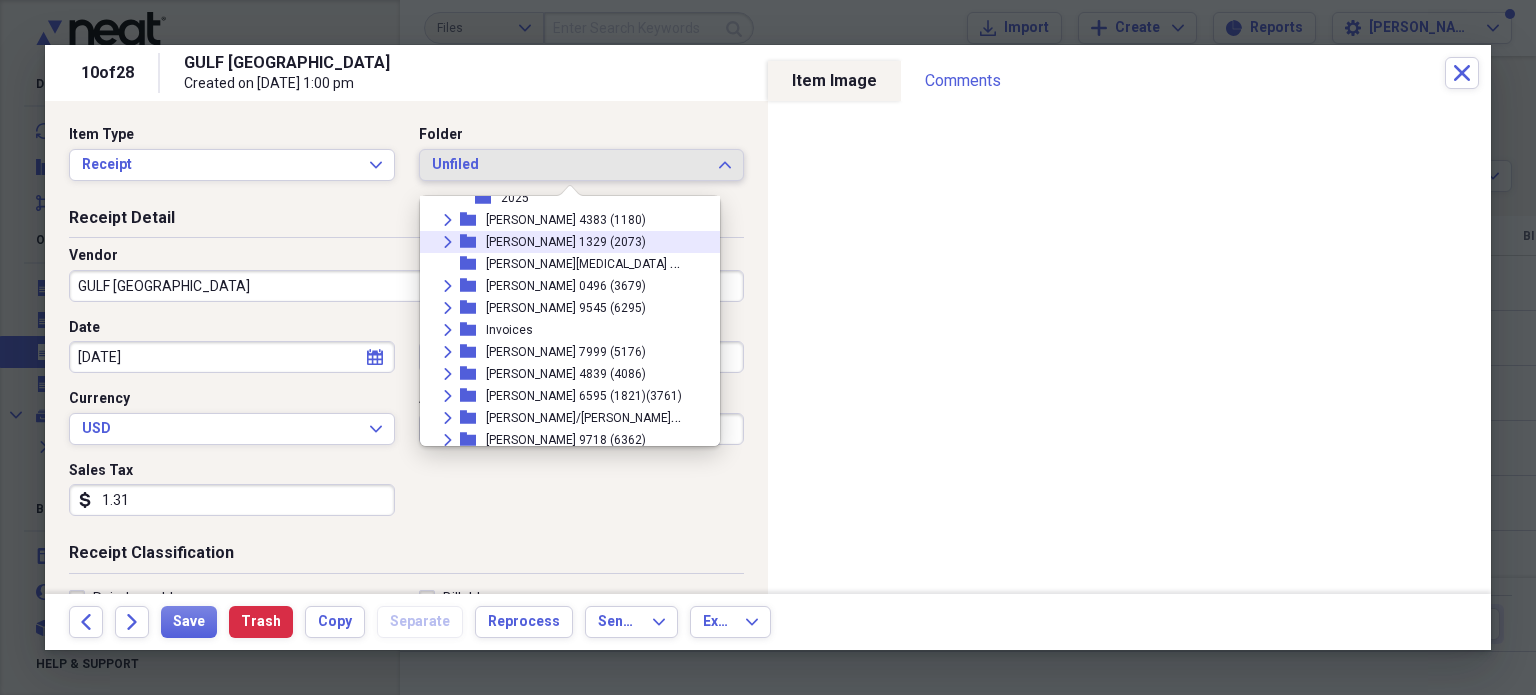click 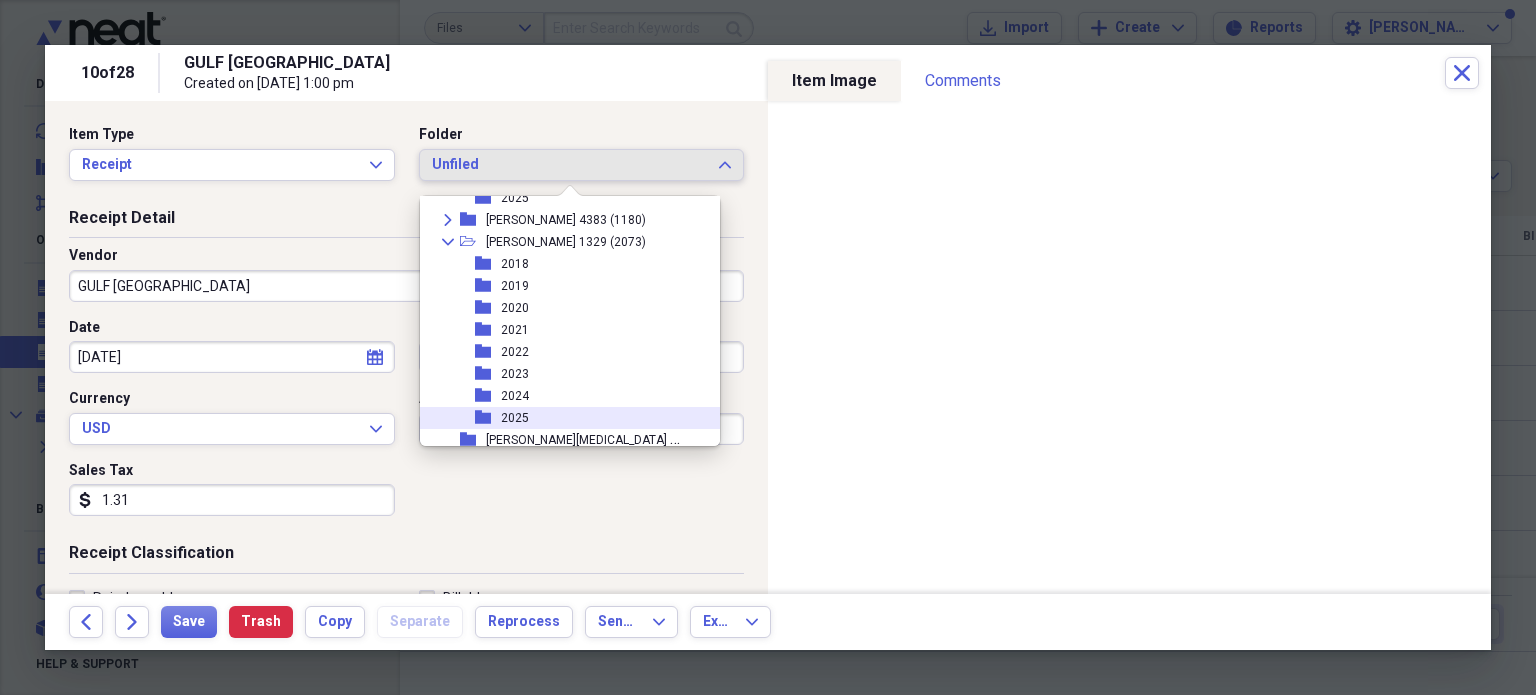 click on "2025" at bounding box center (515, 418) 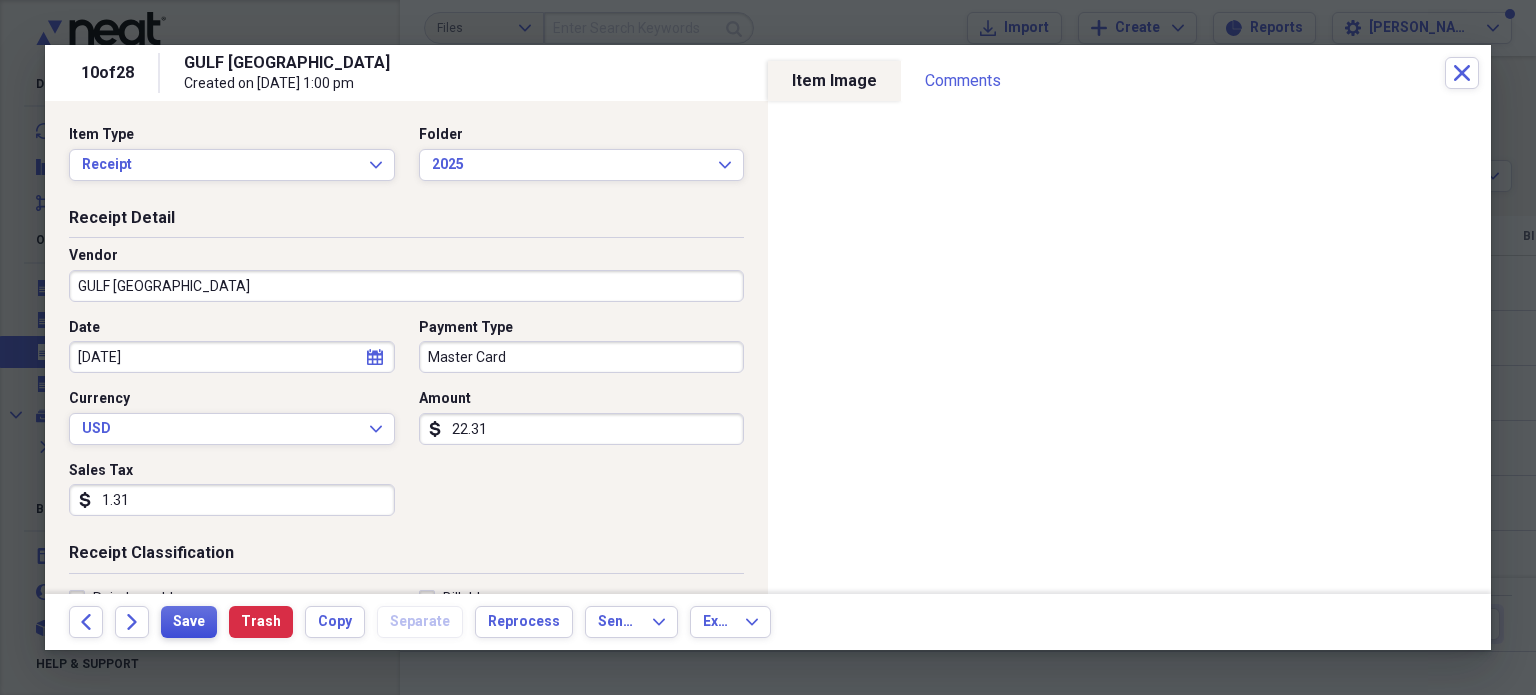 click on "Save" at bounding box center (189, 622) 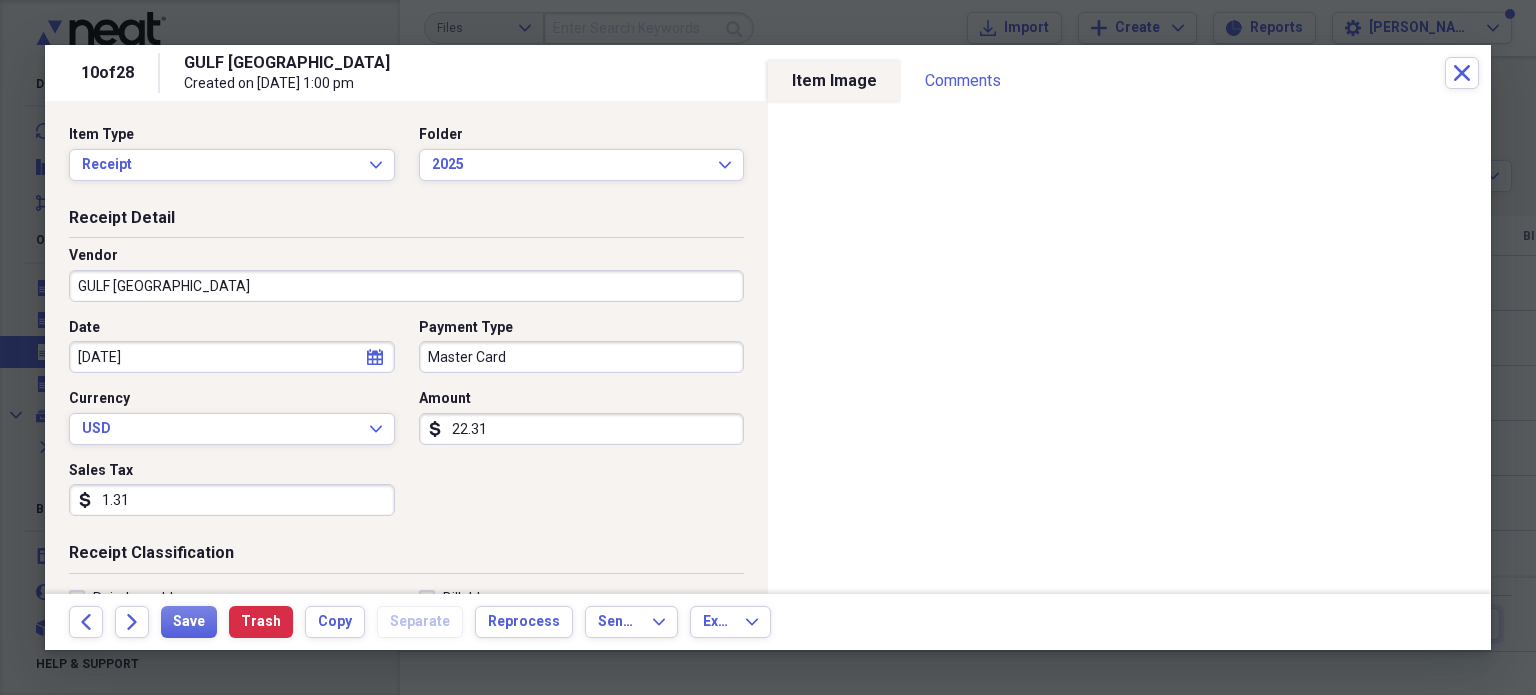 click on "Back Forward Save Trash Copy Separate Reprocess Send To Expand Export Expand" at bounding box center (768, 622) 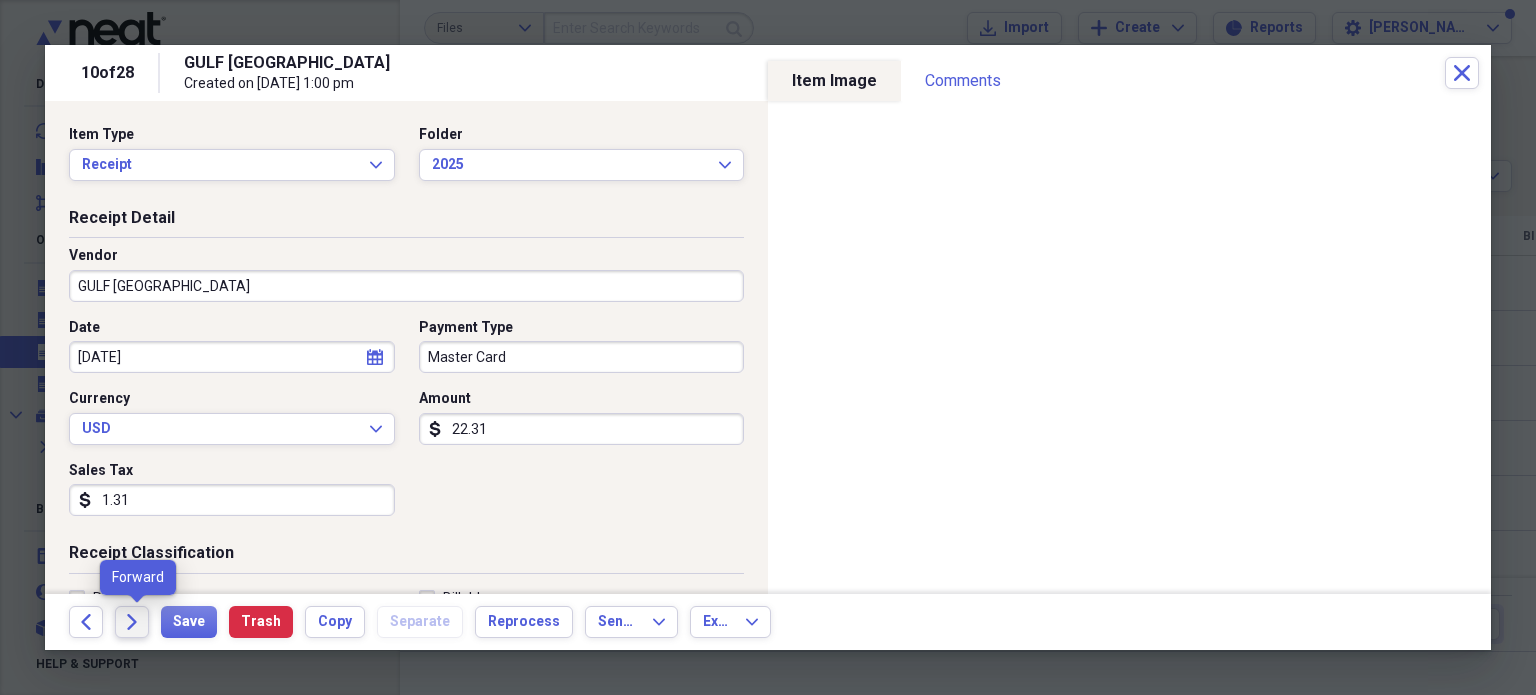 click on "Forward" 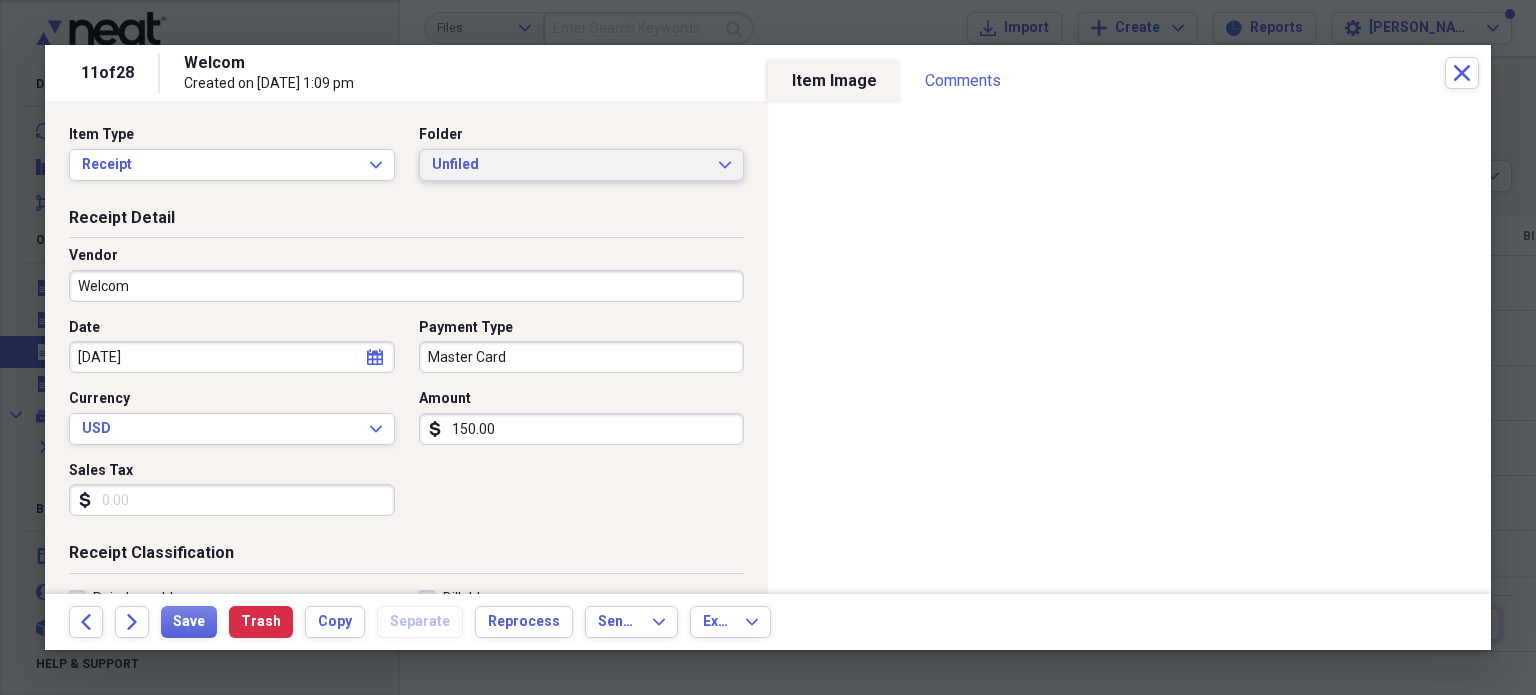 click on "Unfiled Expand" at bounding box center [582, 165] 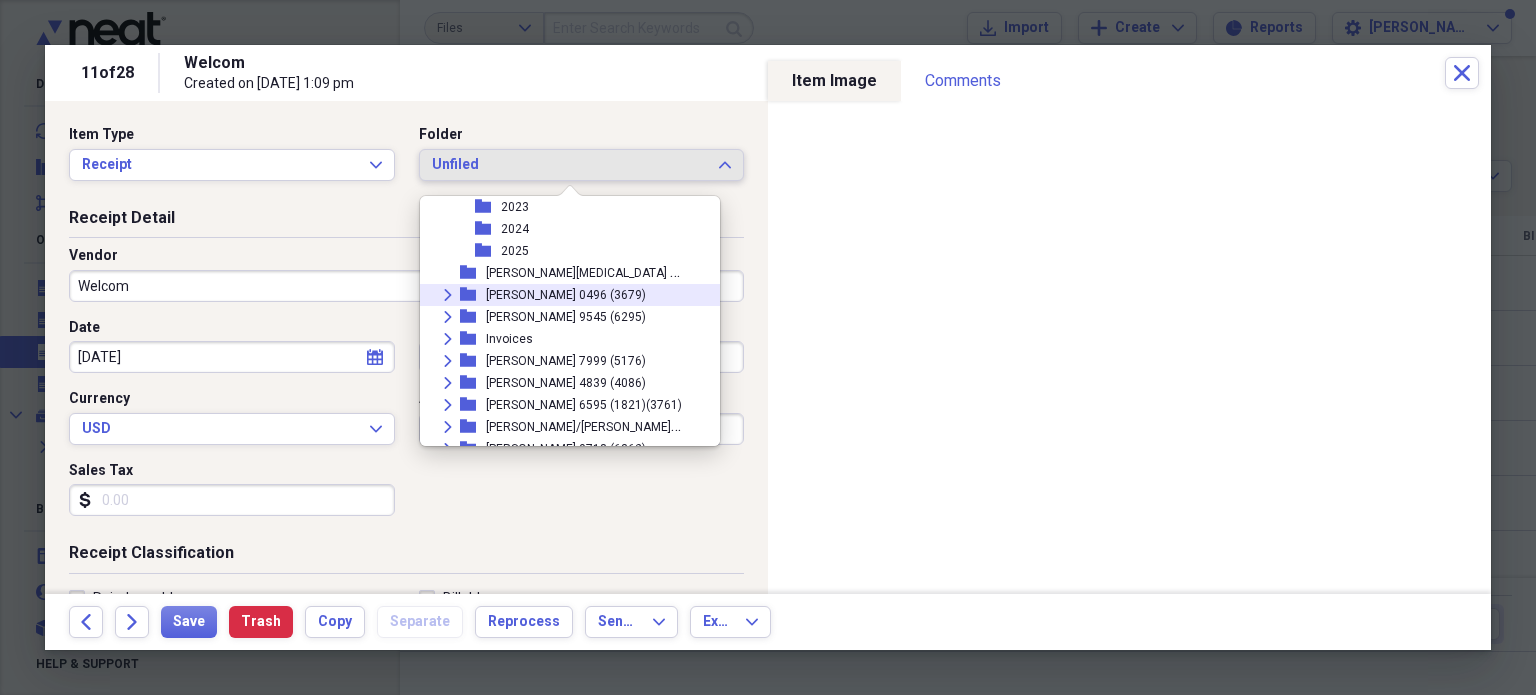 scroll, scrollTop: 400, scrollLeft: 0, axis: vertical 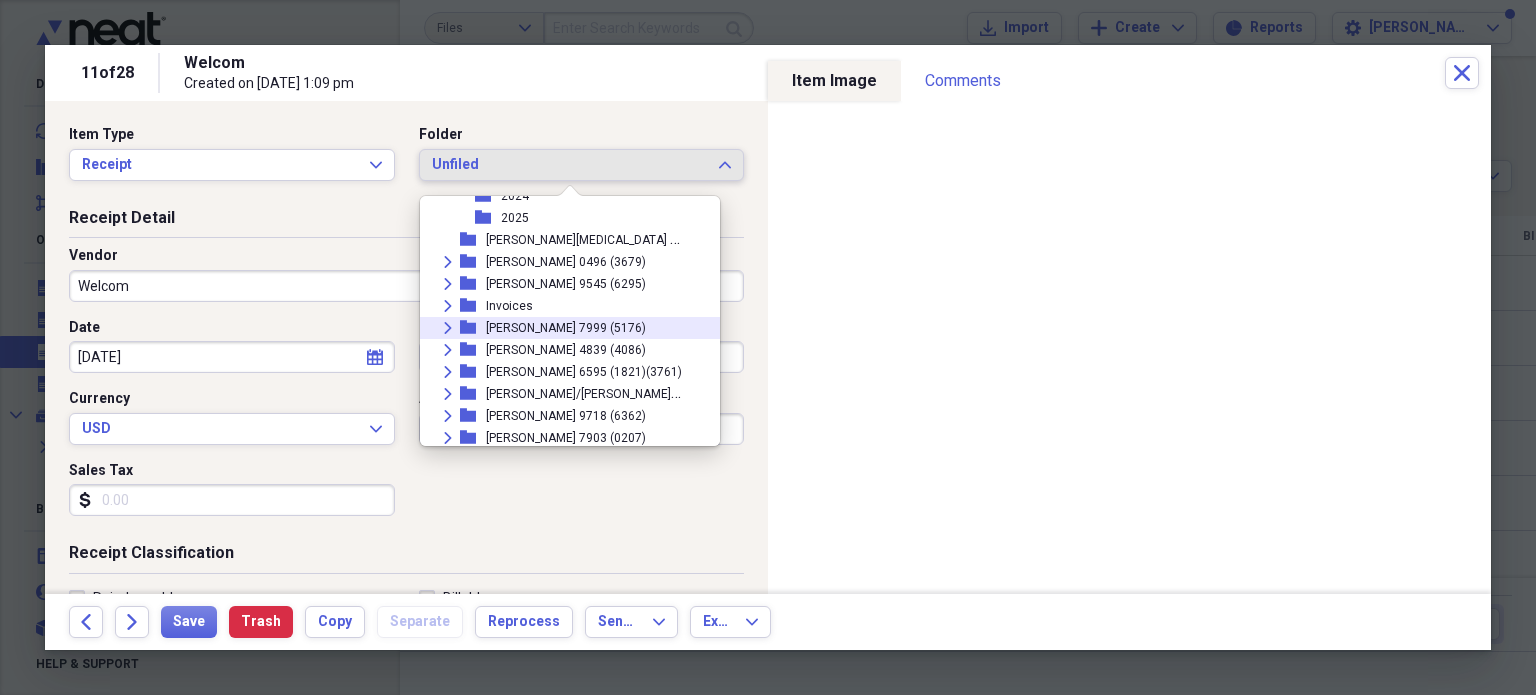 click on "Expand" 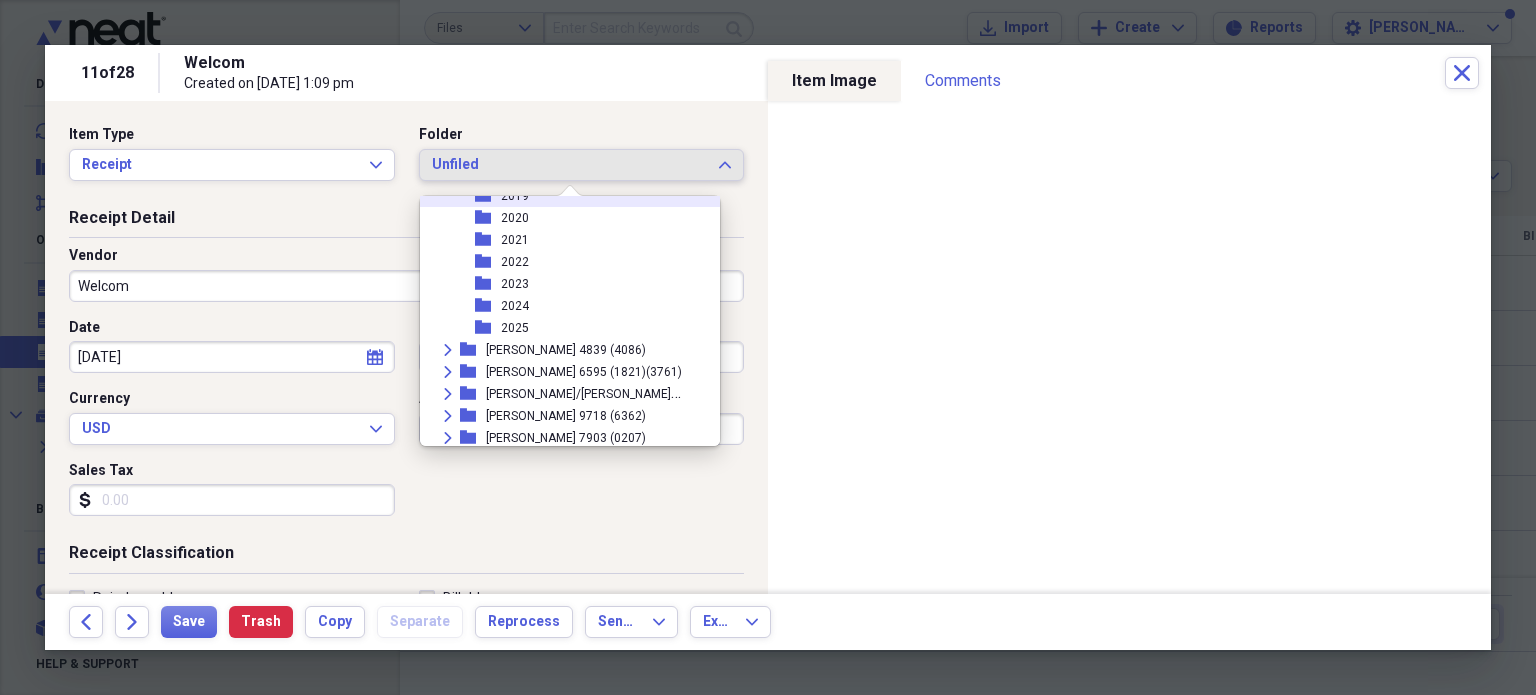 scroll, scrollTop: 600, scrollLeft: 0, axis: vertical 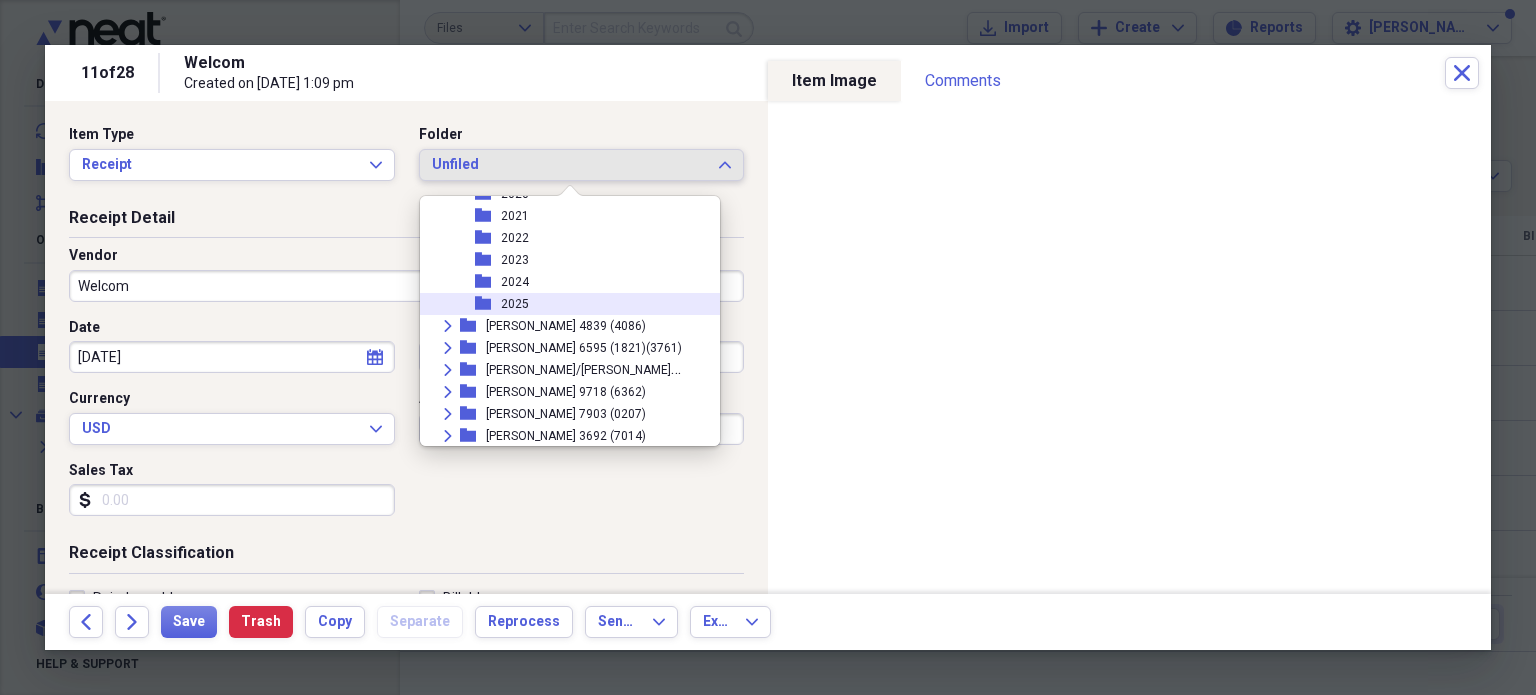 click on "2025" at bounding box center (515, 304) 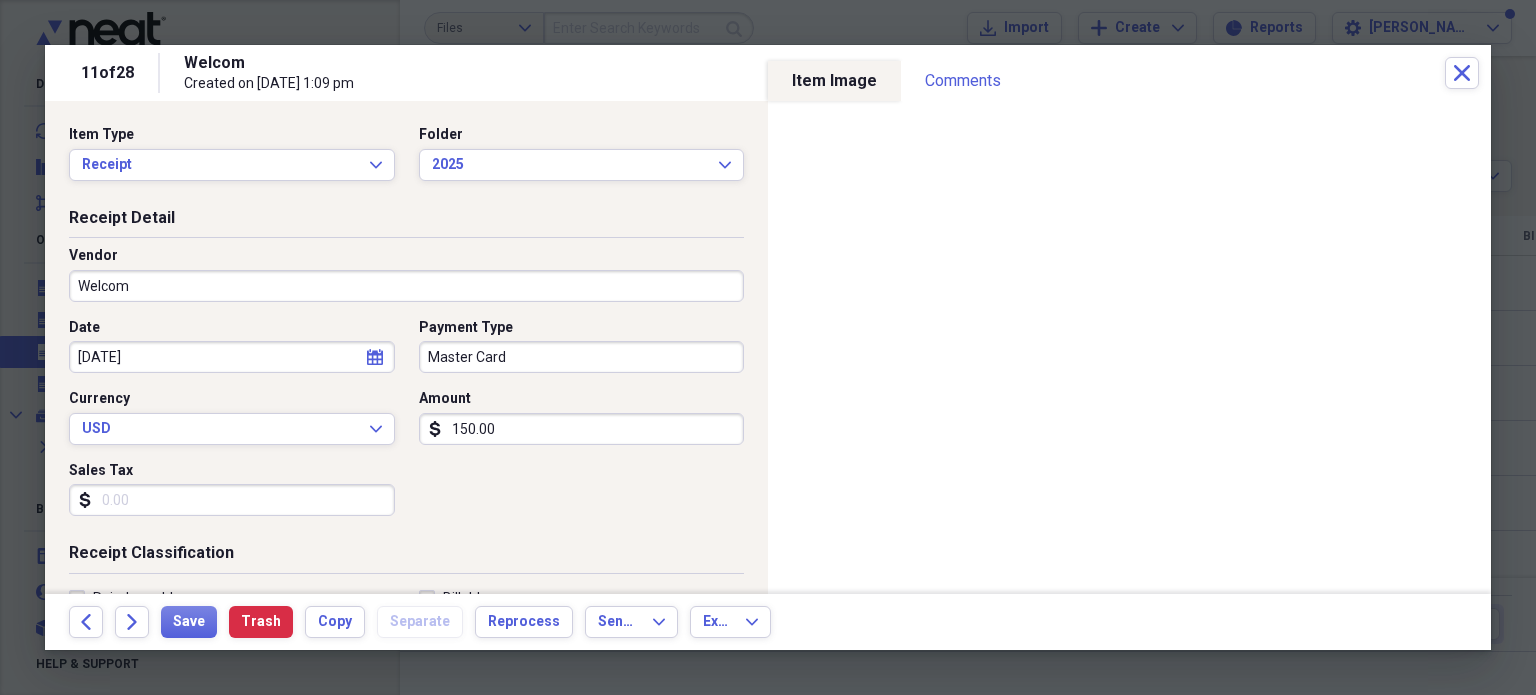 click on "Welcom" at bounding box center [406, 286] 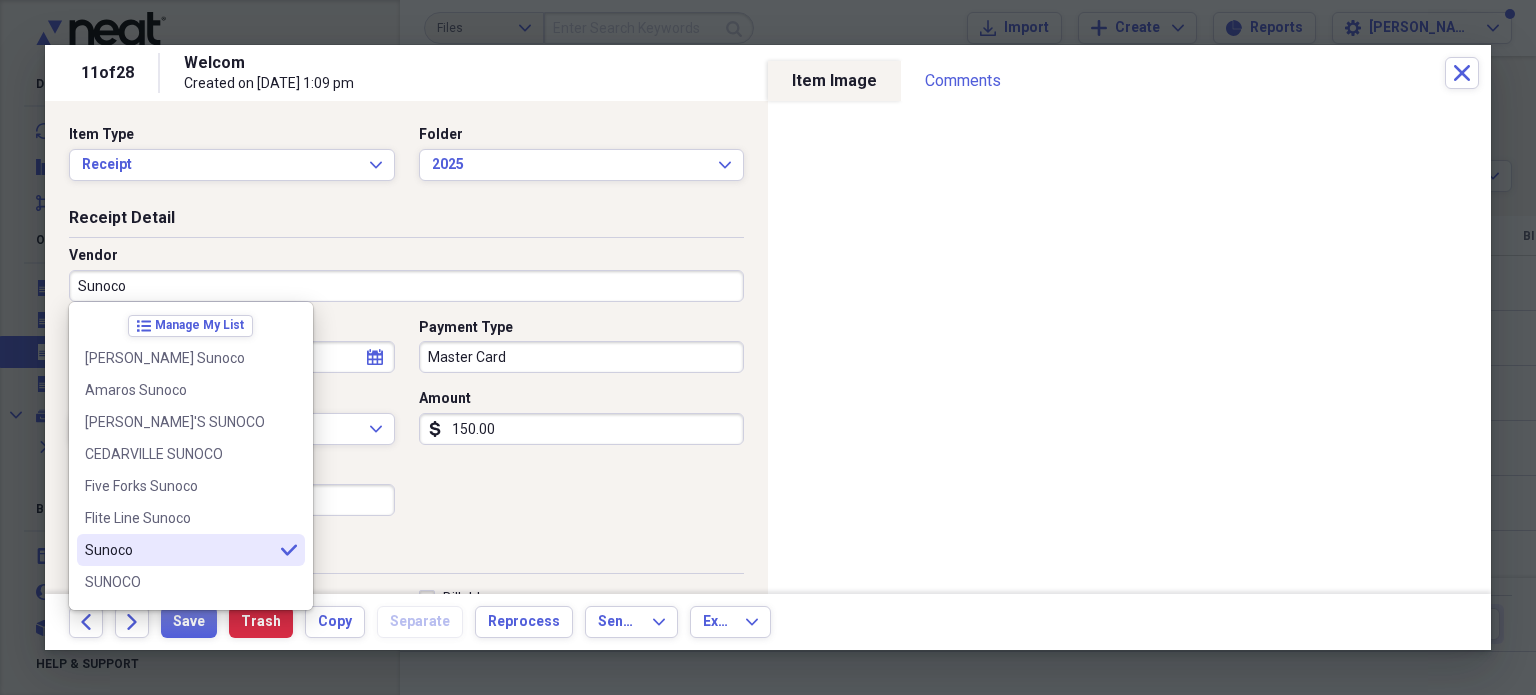 type on "Sunoco" 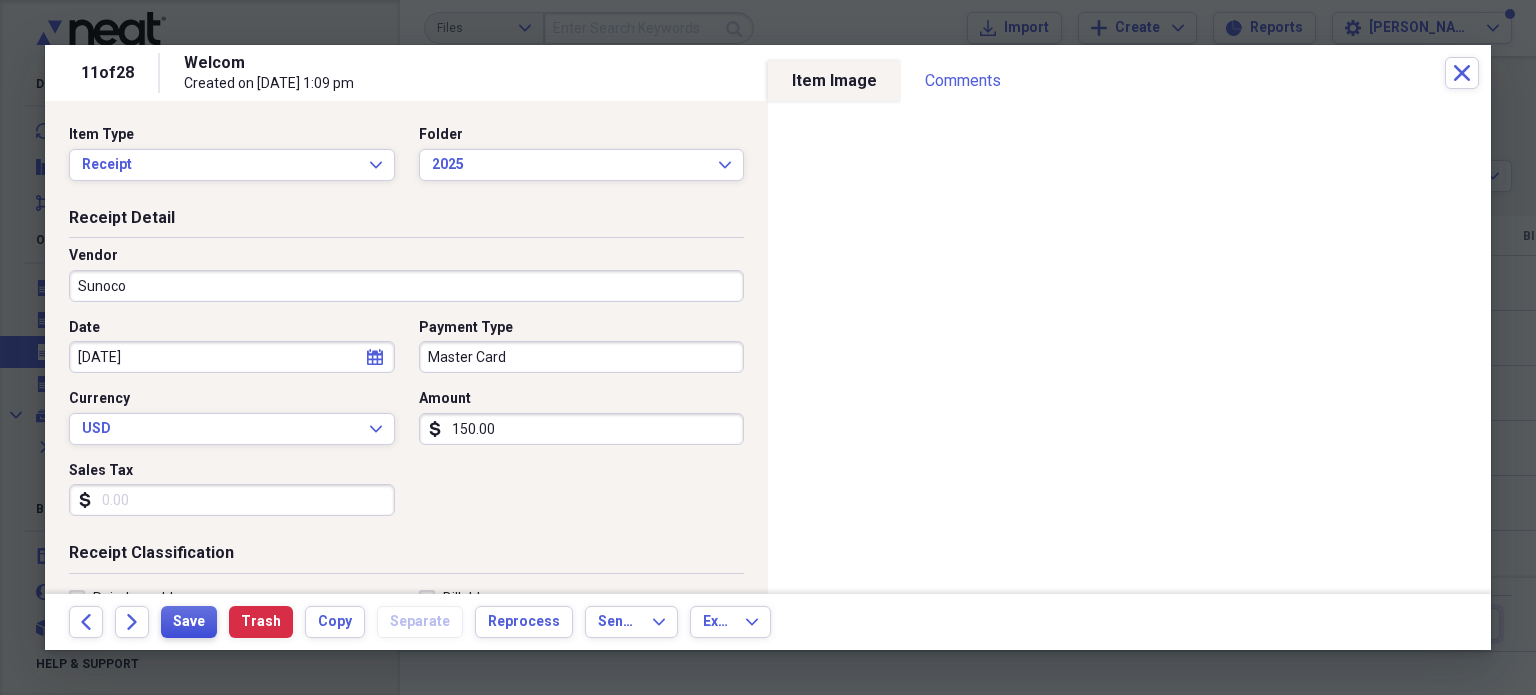 click on "Save" at bounding box center (189, 622) 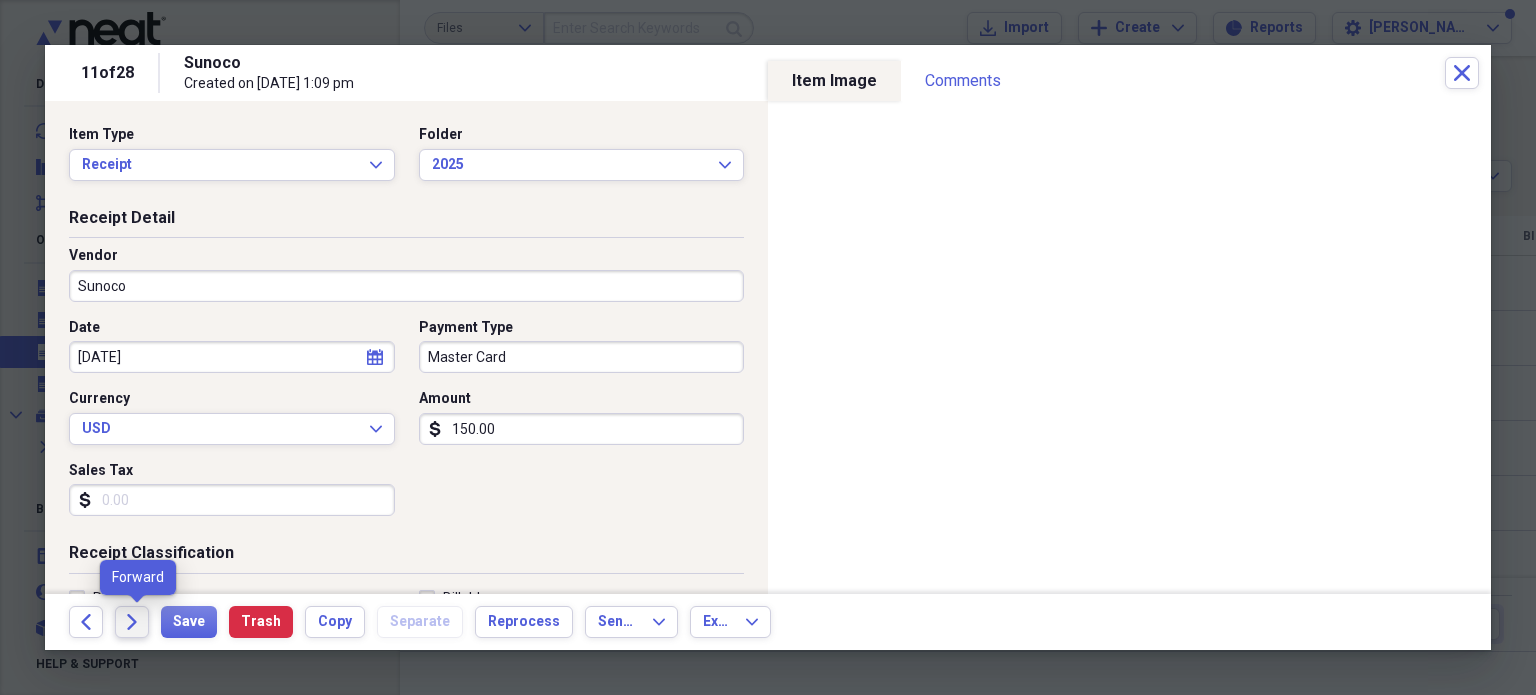 click 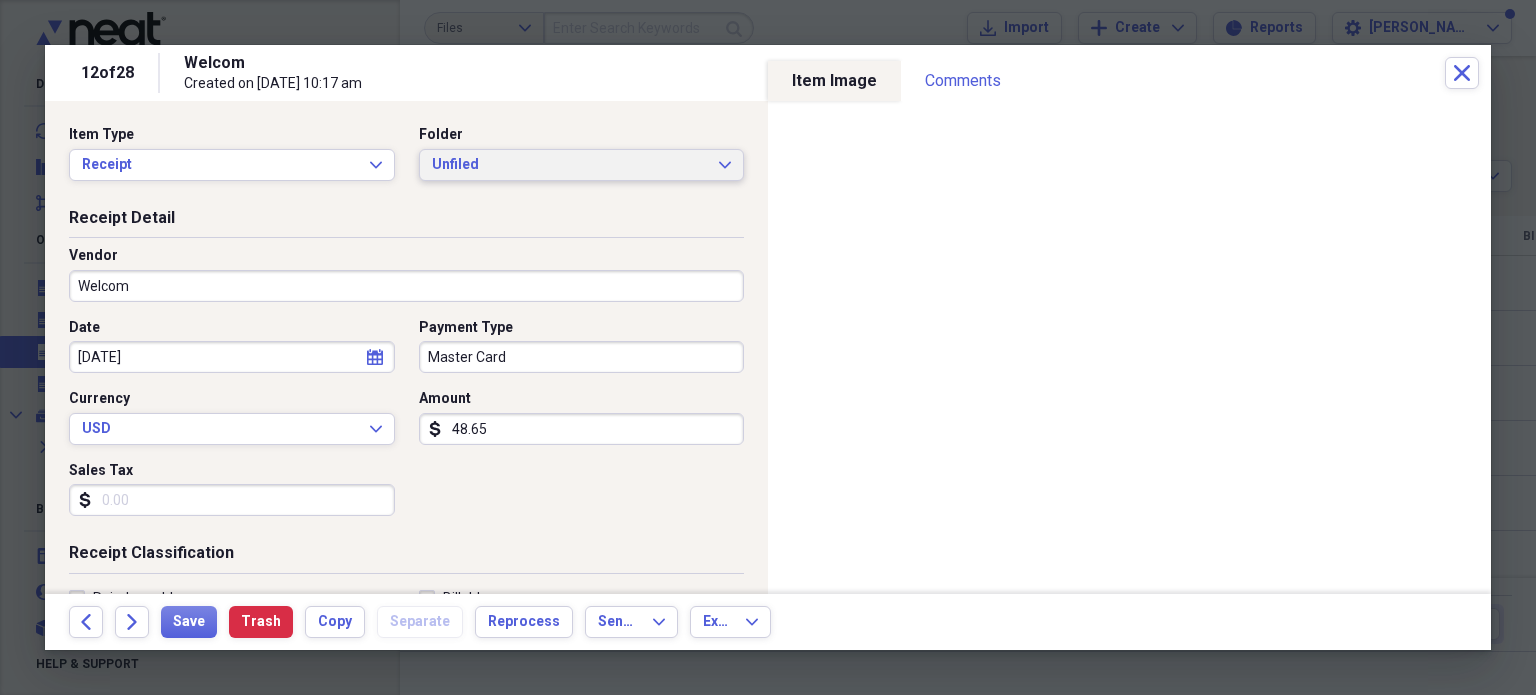 click on "Expand" 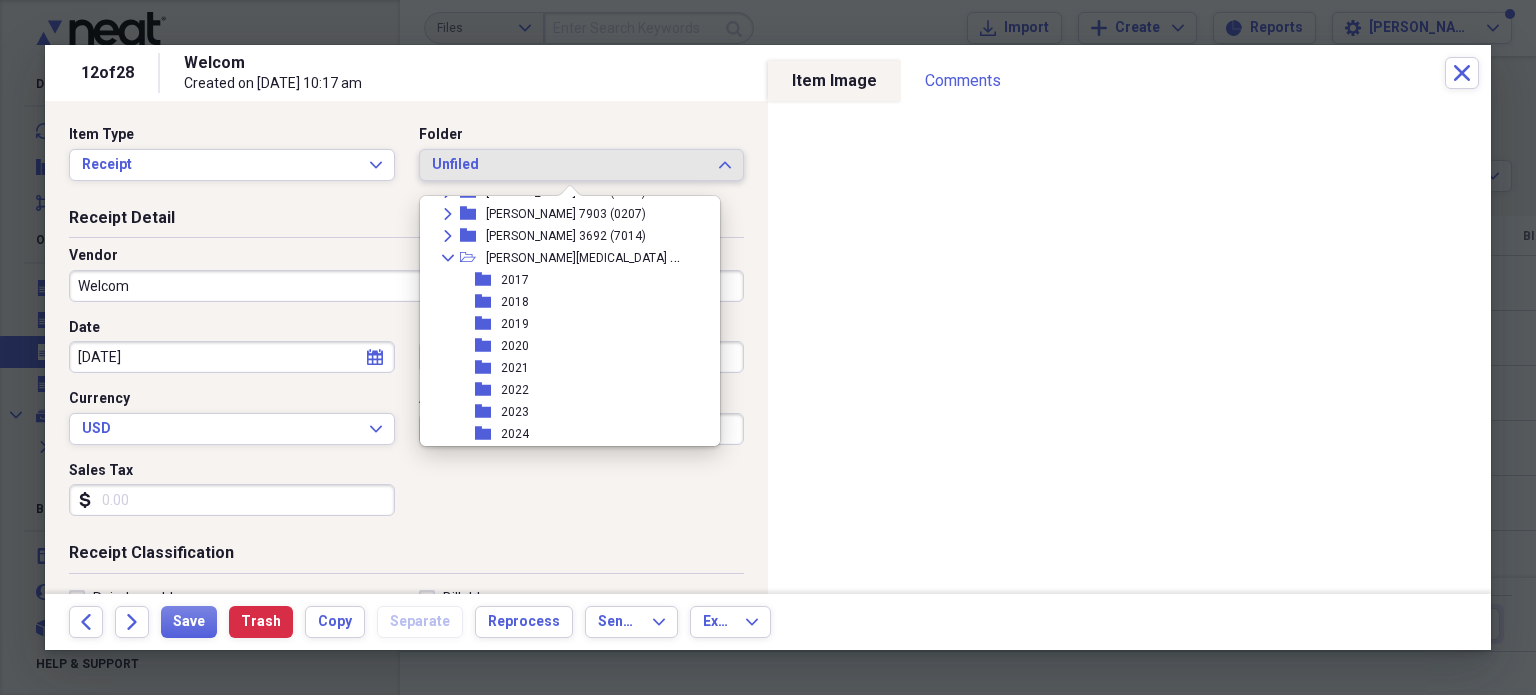 scroll, scrollTop: 900, scrollLeft: 0, axis: vertical 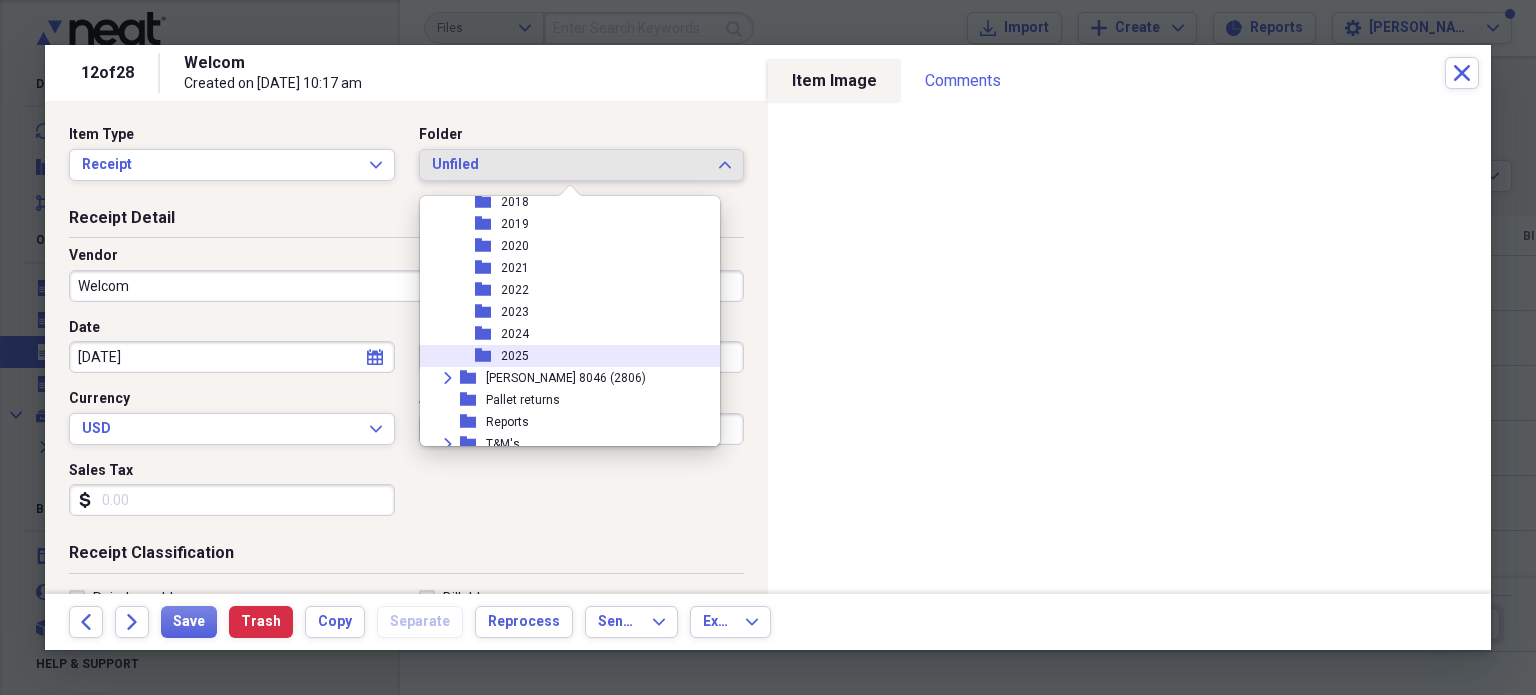 click on "2025" at bounding box center (515, 356) 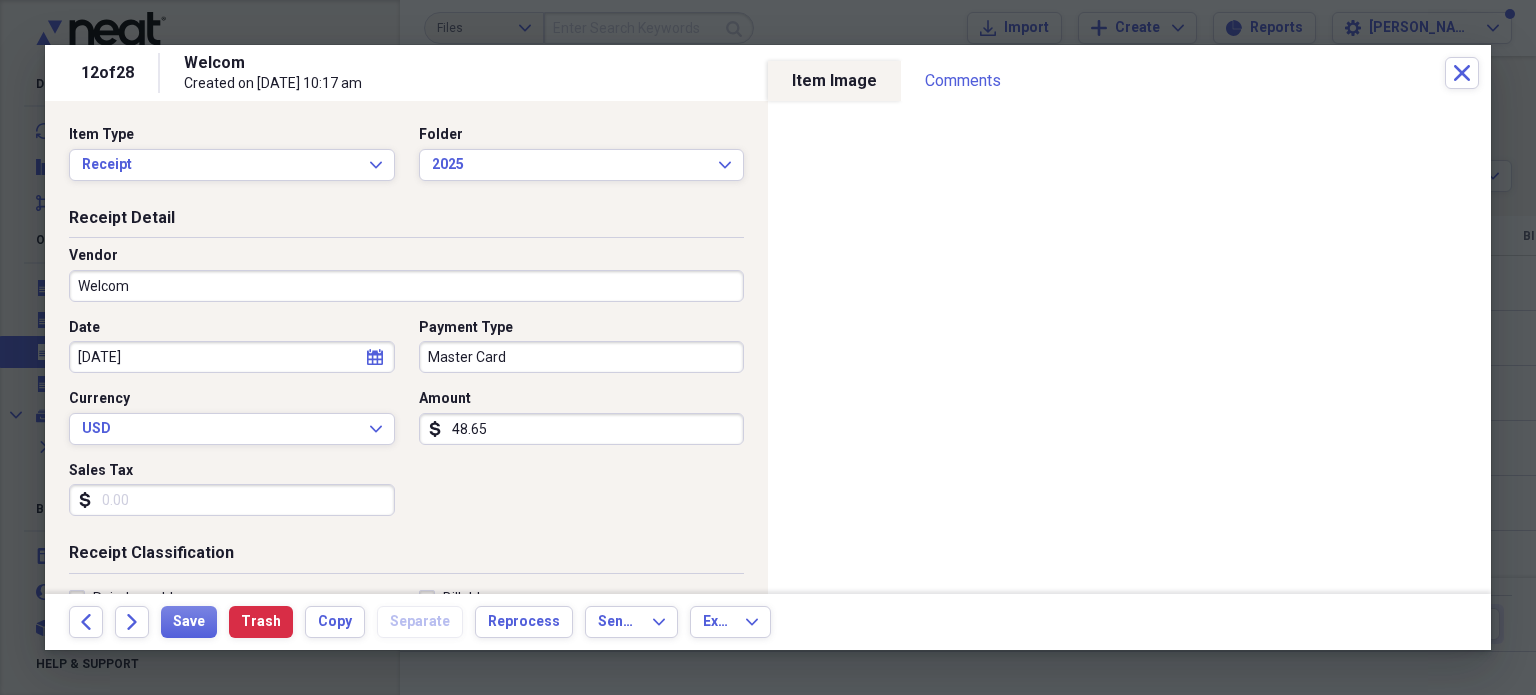 click on "Welcom" at bounding box center (406, 286) 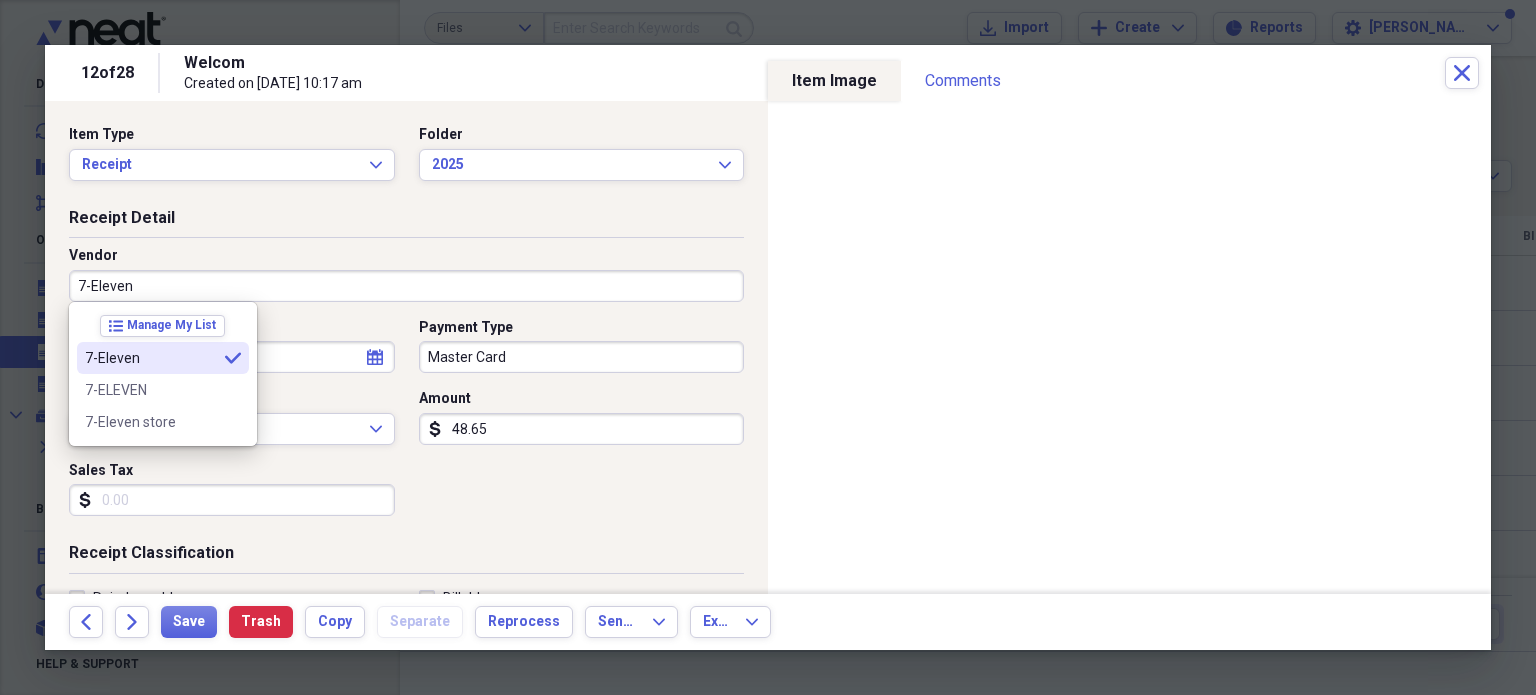 type on "7-Eleven" 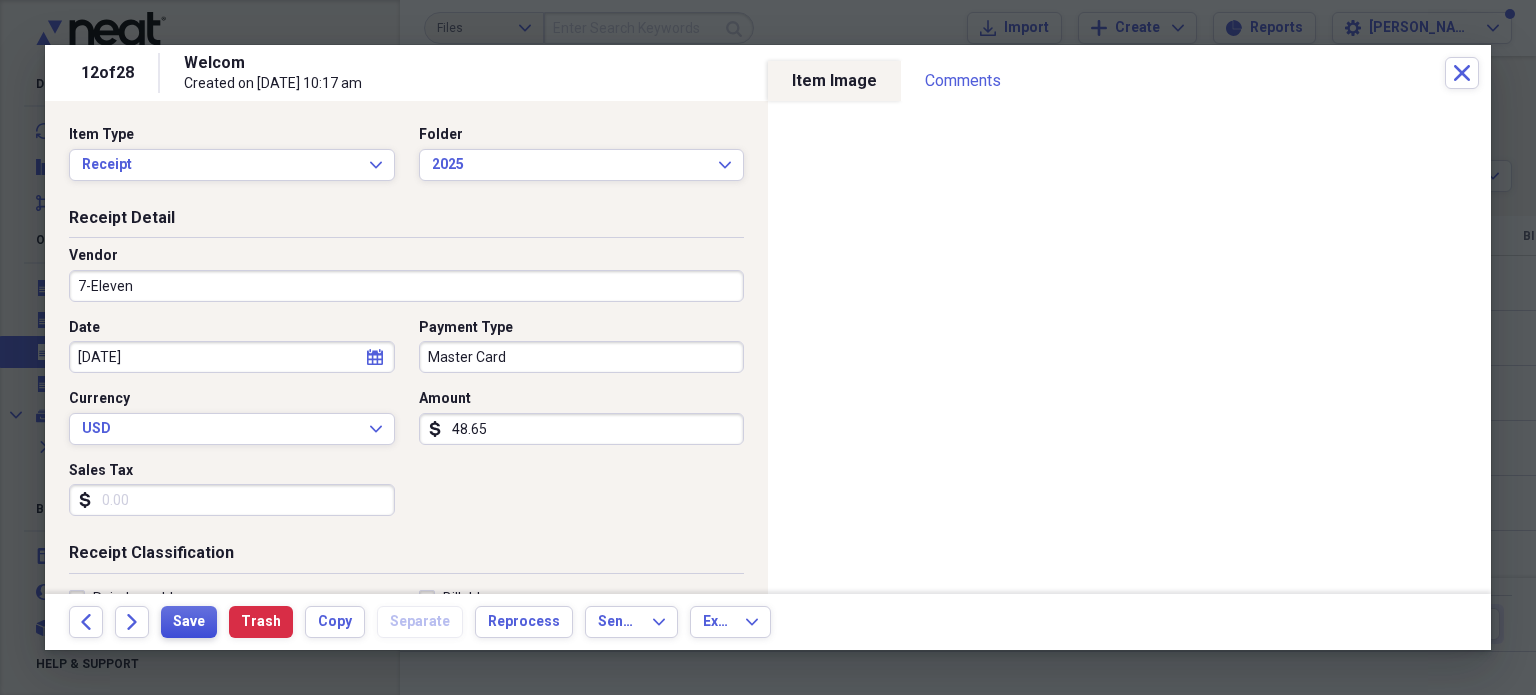 click on "Save" at bounding box center (189, 622) 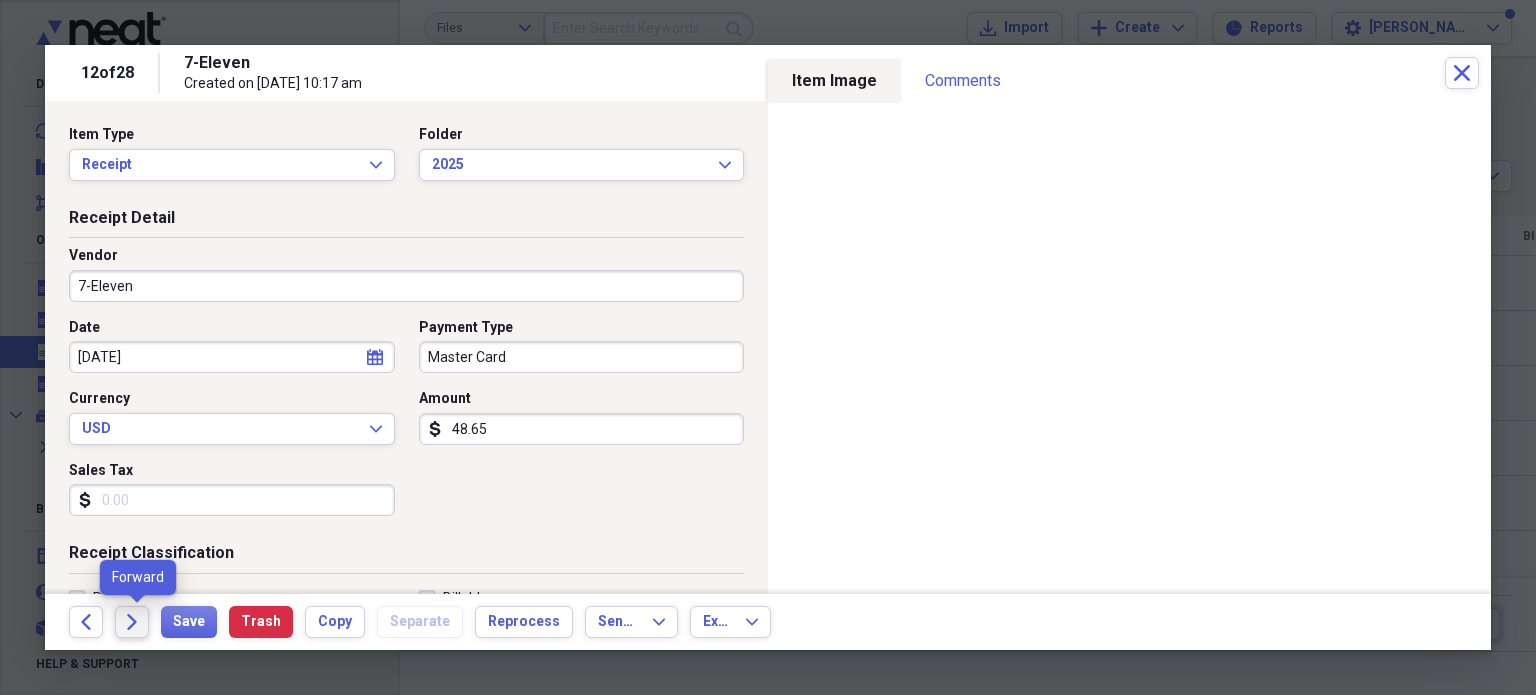 click on "Forward" at bounding box center (132, 622) 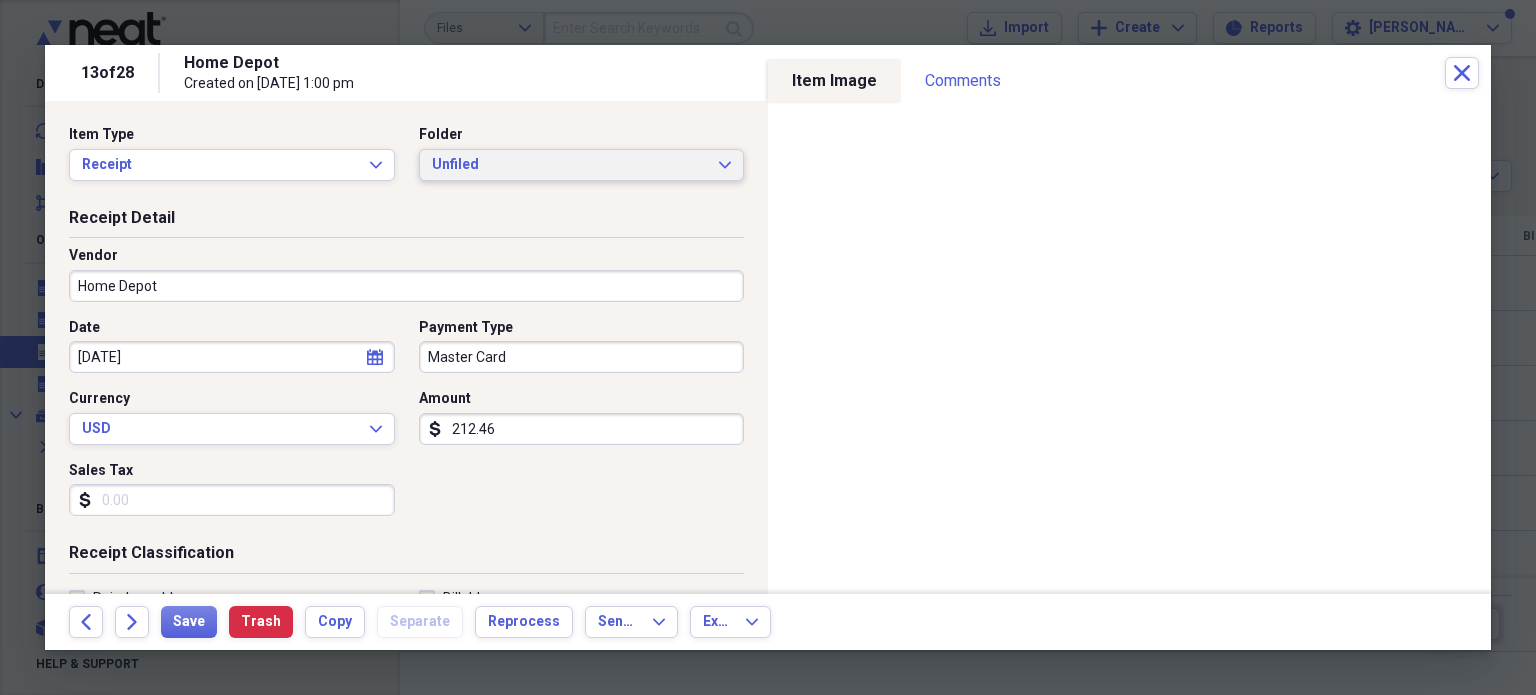 click on "Expand" 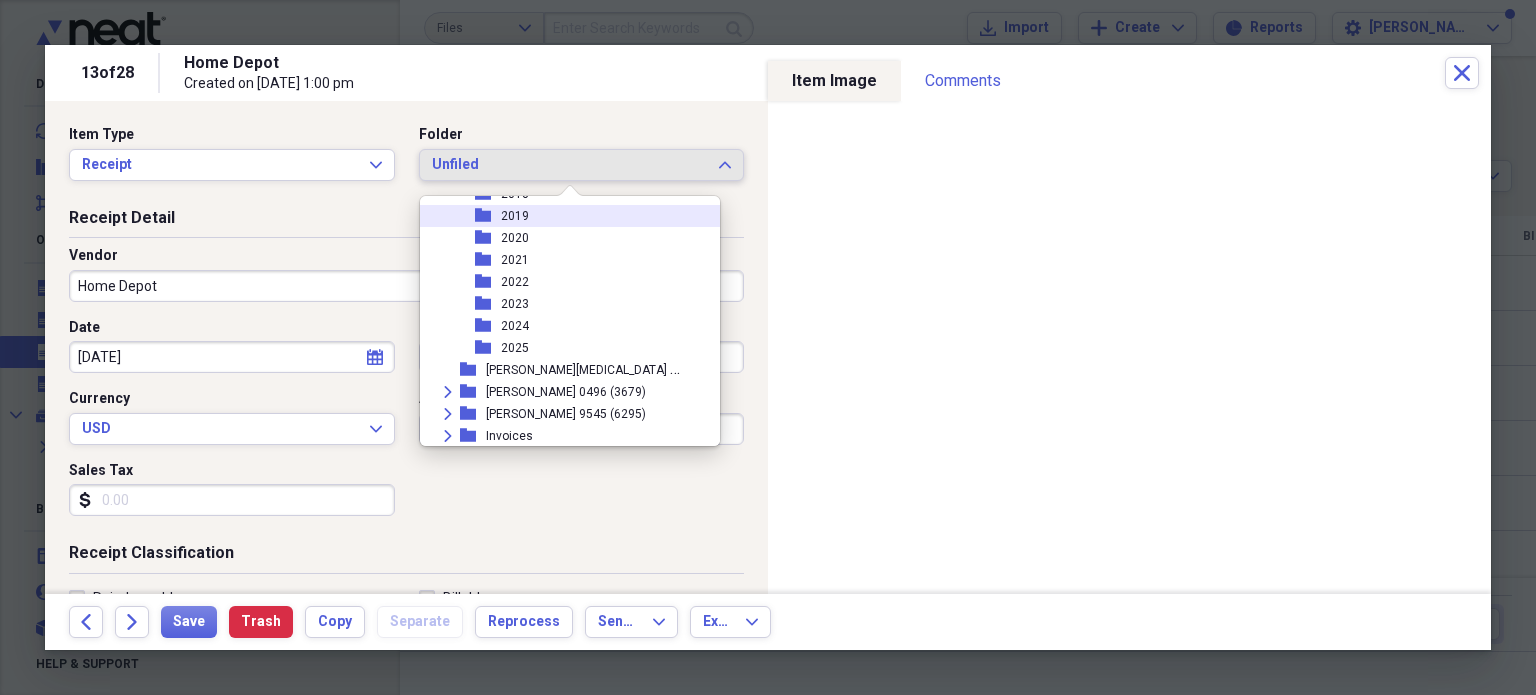 scroll, scrollTop: 300, scrollLeft: 0, axis: vertical 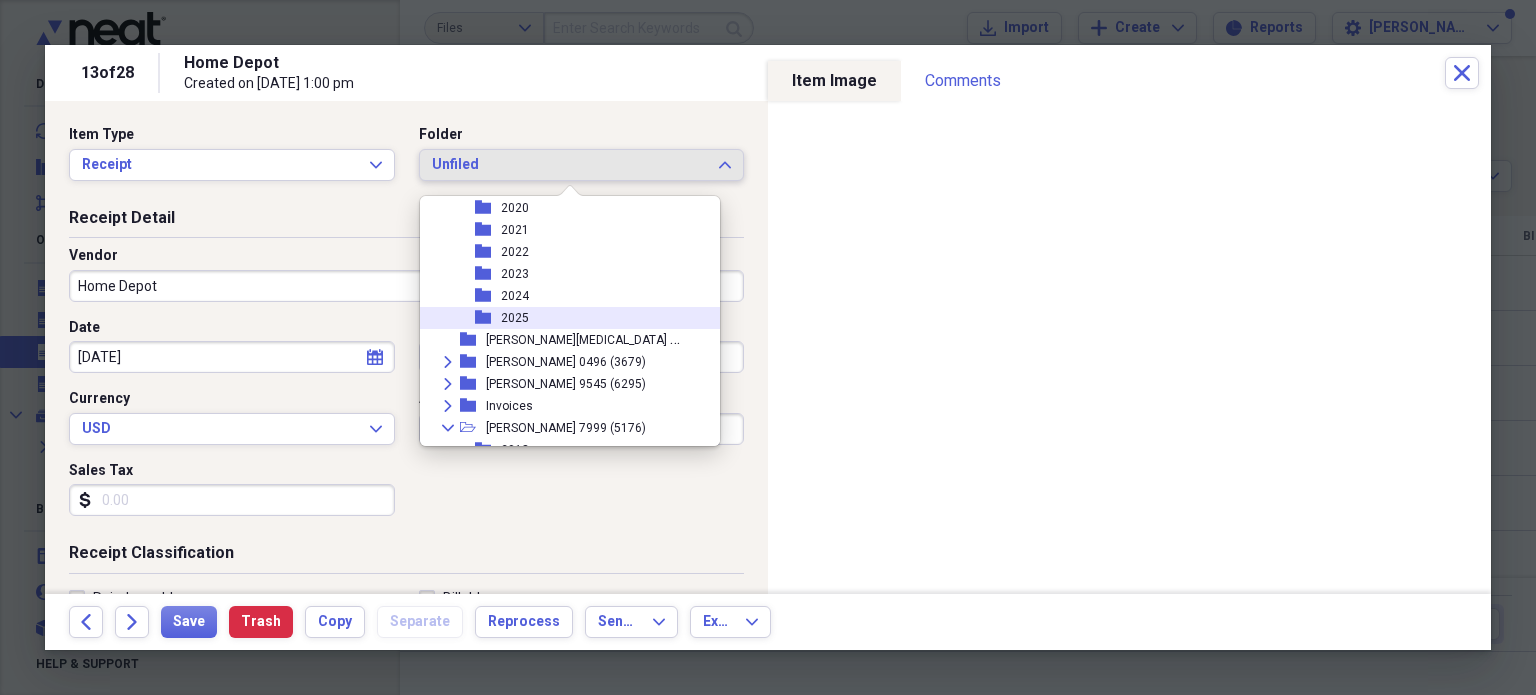 click on "2025" at bounding box center (515, 318) 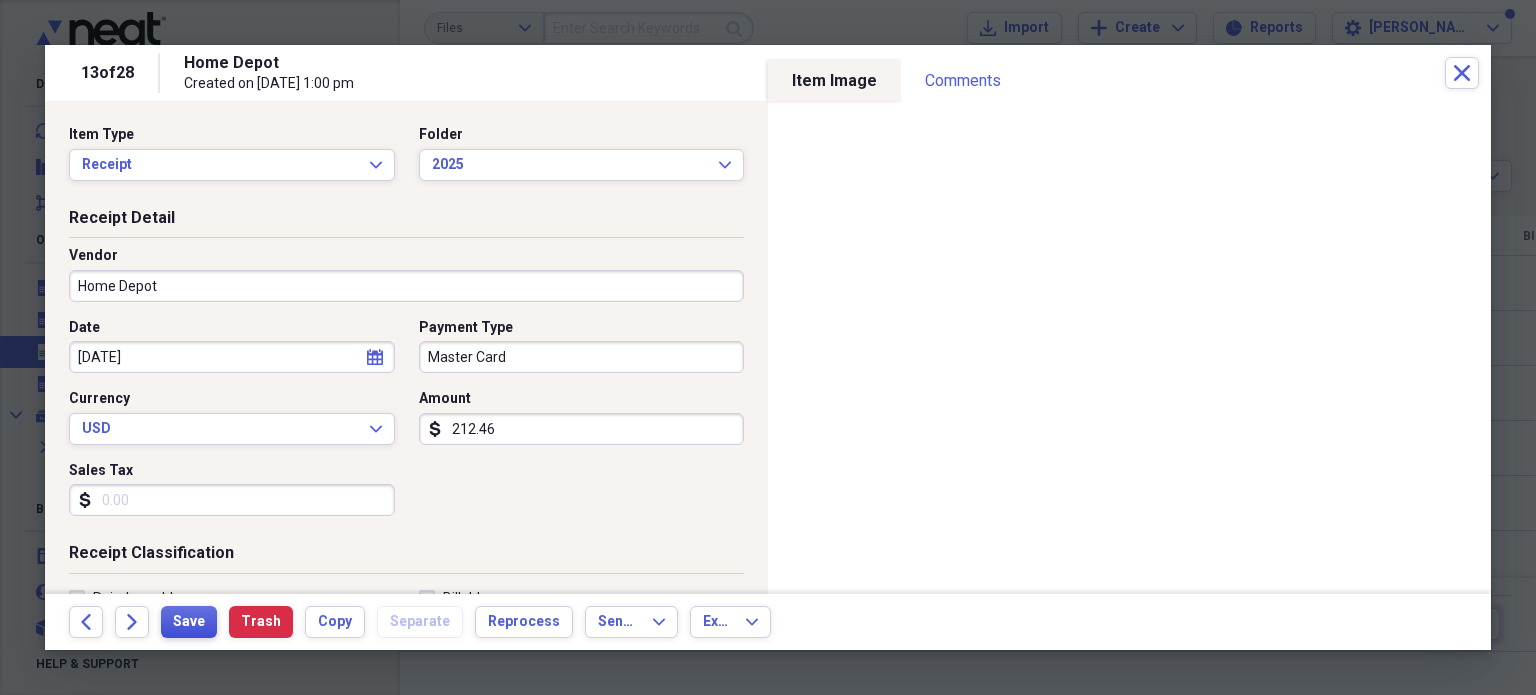 click on "Save" at bounding box center [189, 622] 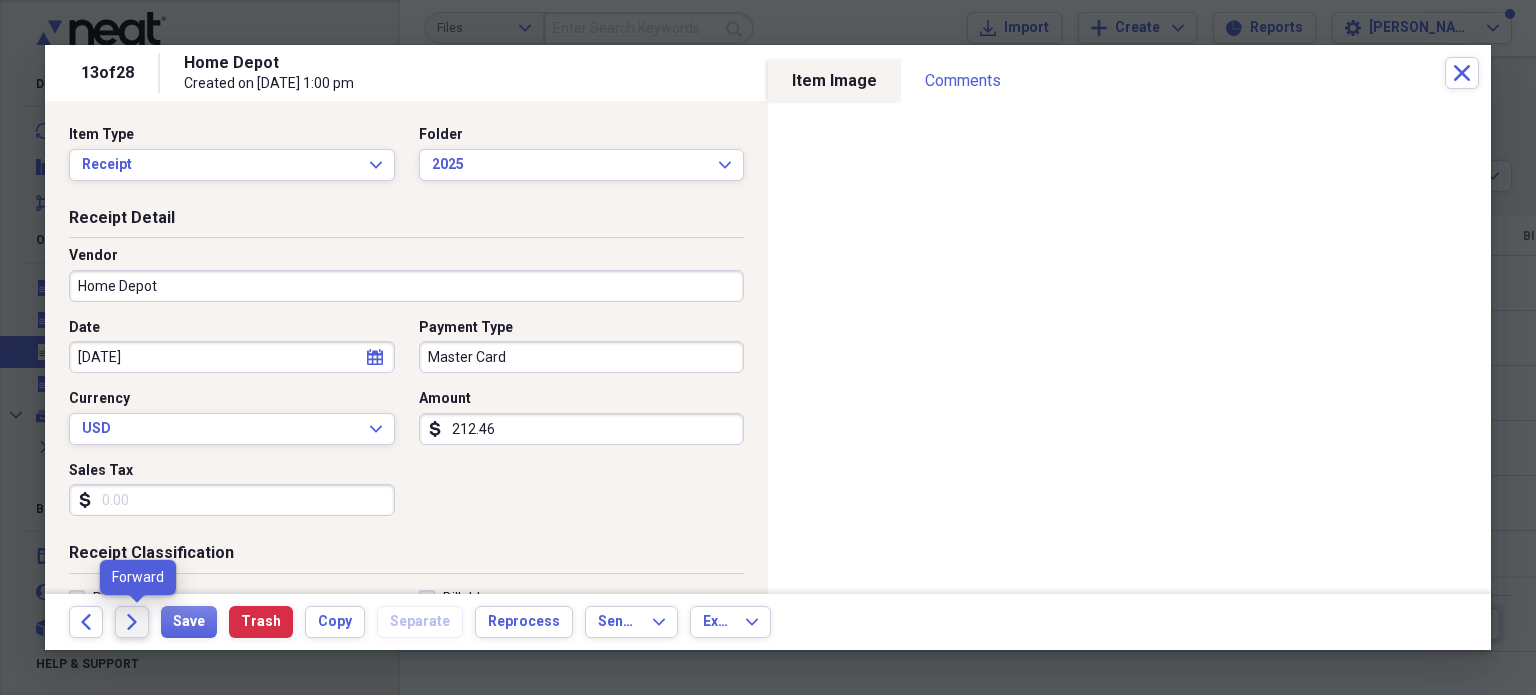 click on "Forward" at bounding box center (132, 622) 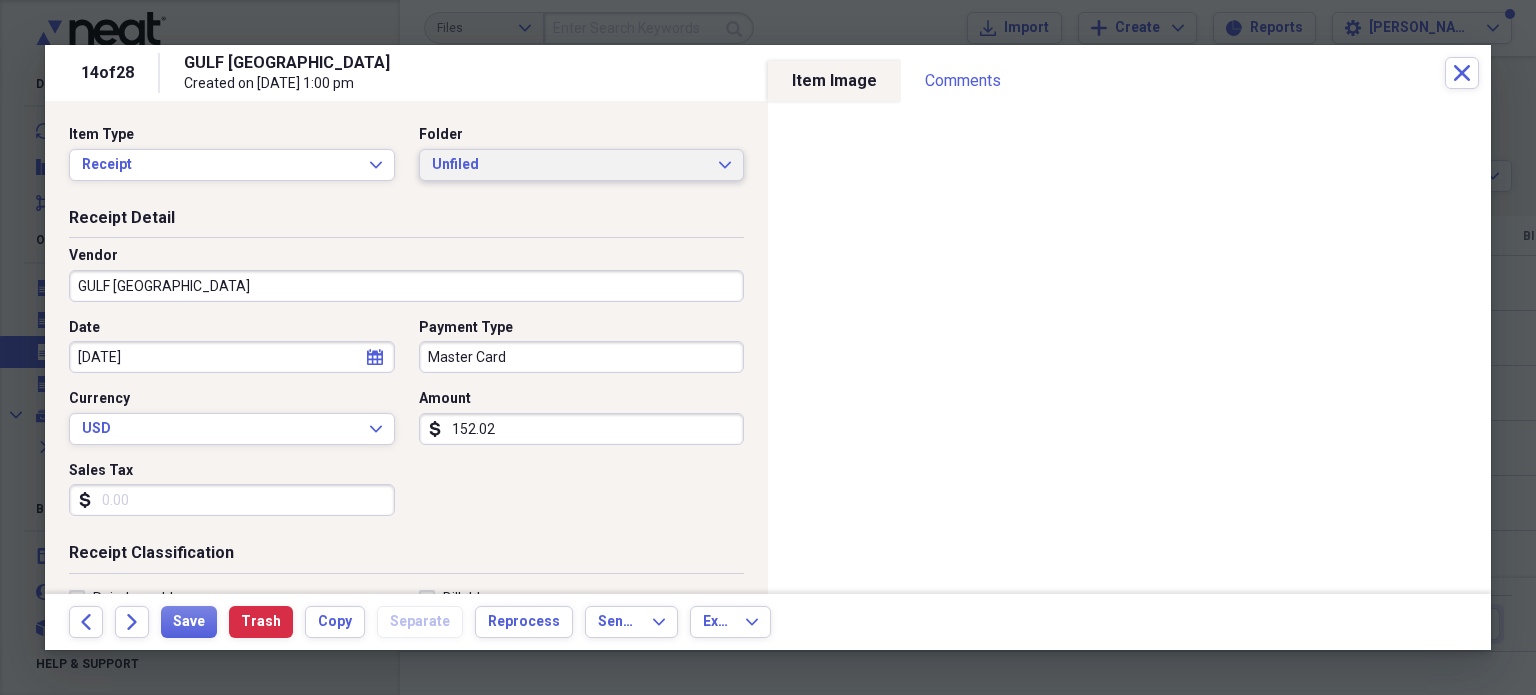 click on "Unfiled Expand" at bounding box center (582, 165) 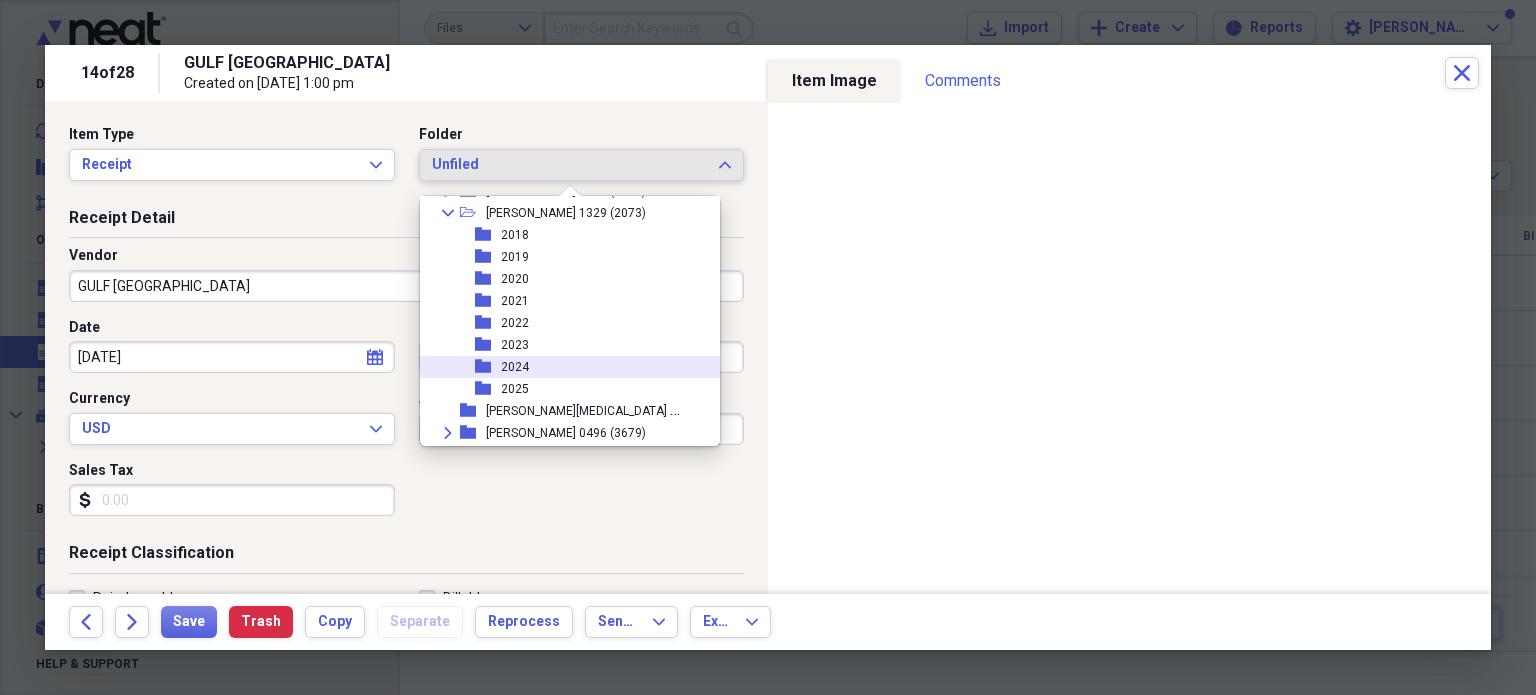 scroll, scrollTop: 200, scrollLeft: 0, axis: vertical 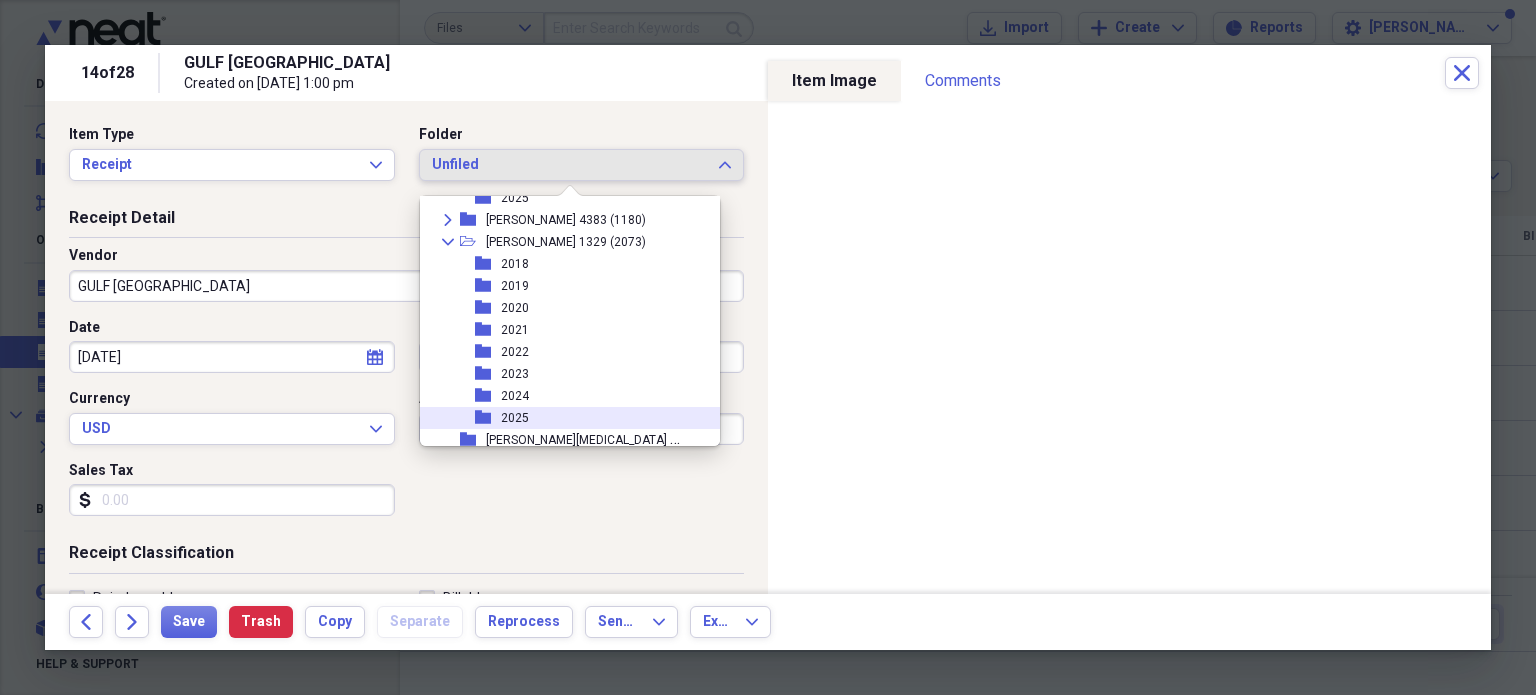 click on "2025" at bounding box center [515, 418] 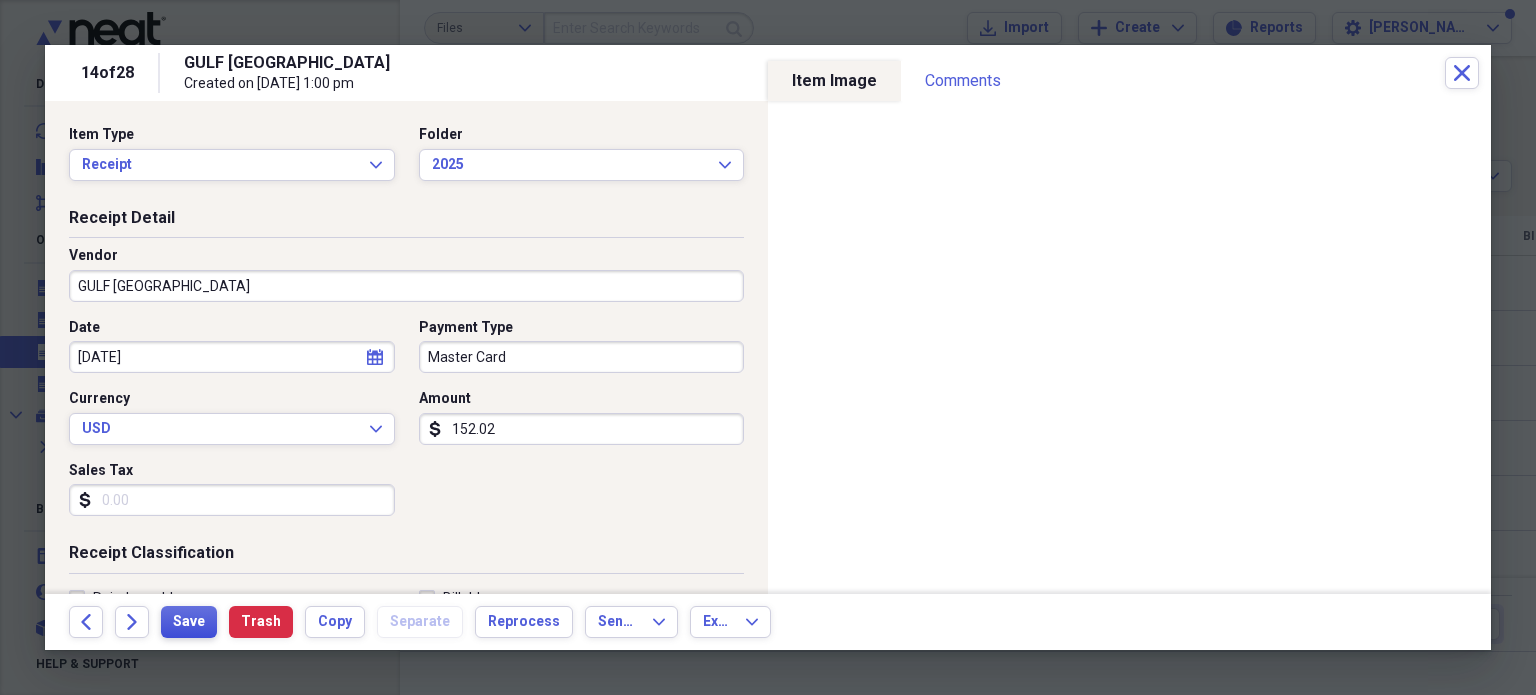 click on "Save" at bounding box center [189, 622] 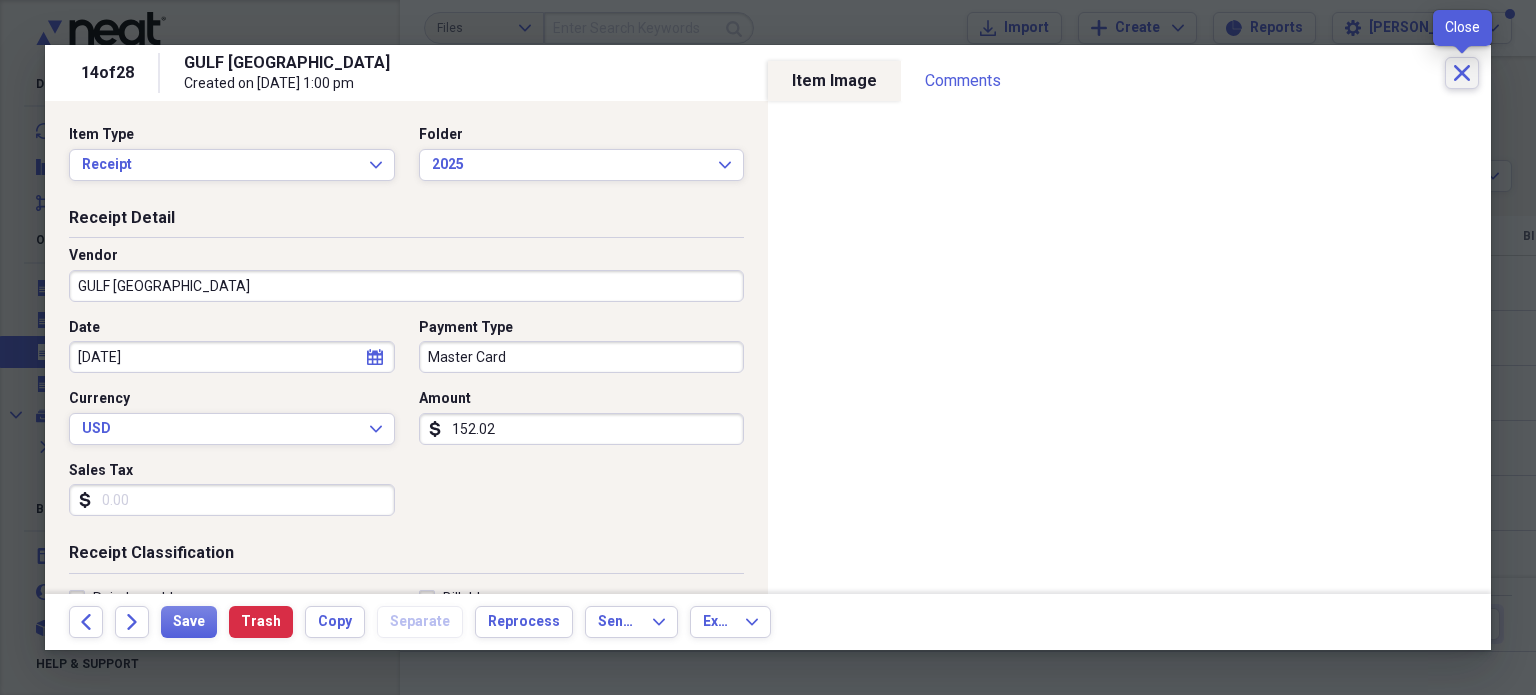 click on "Close" at bounding box center [1462, 73] 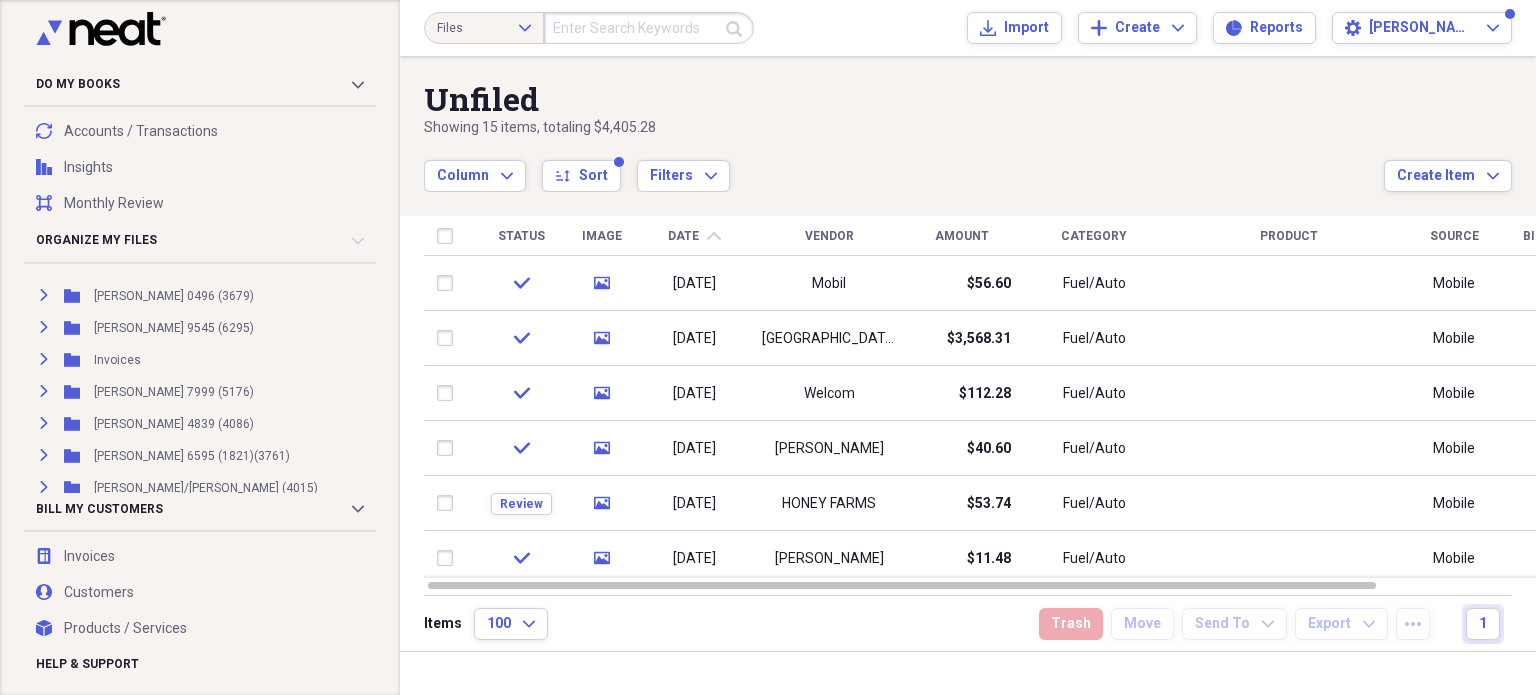 scroll, scrollTop: 500, scrollLeft: 0, axis: vertical 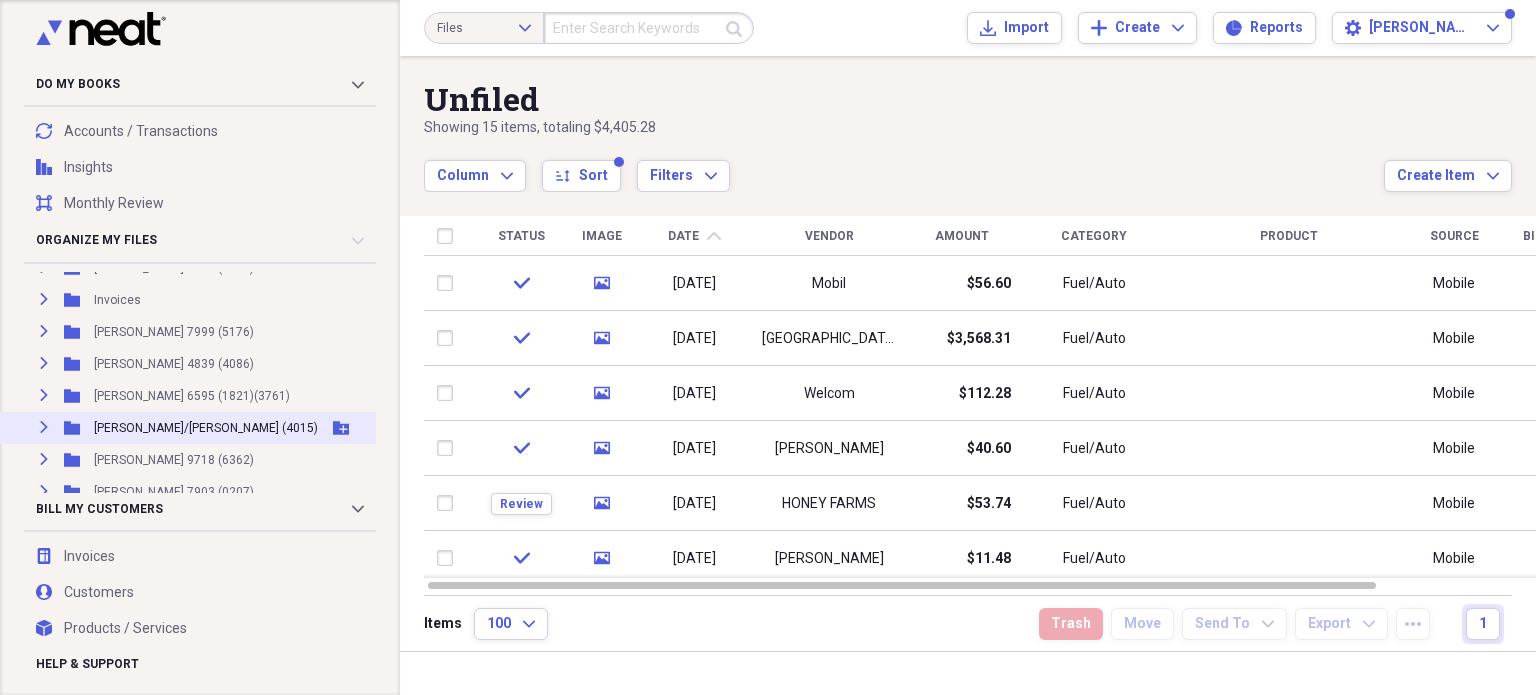click 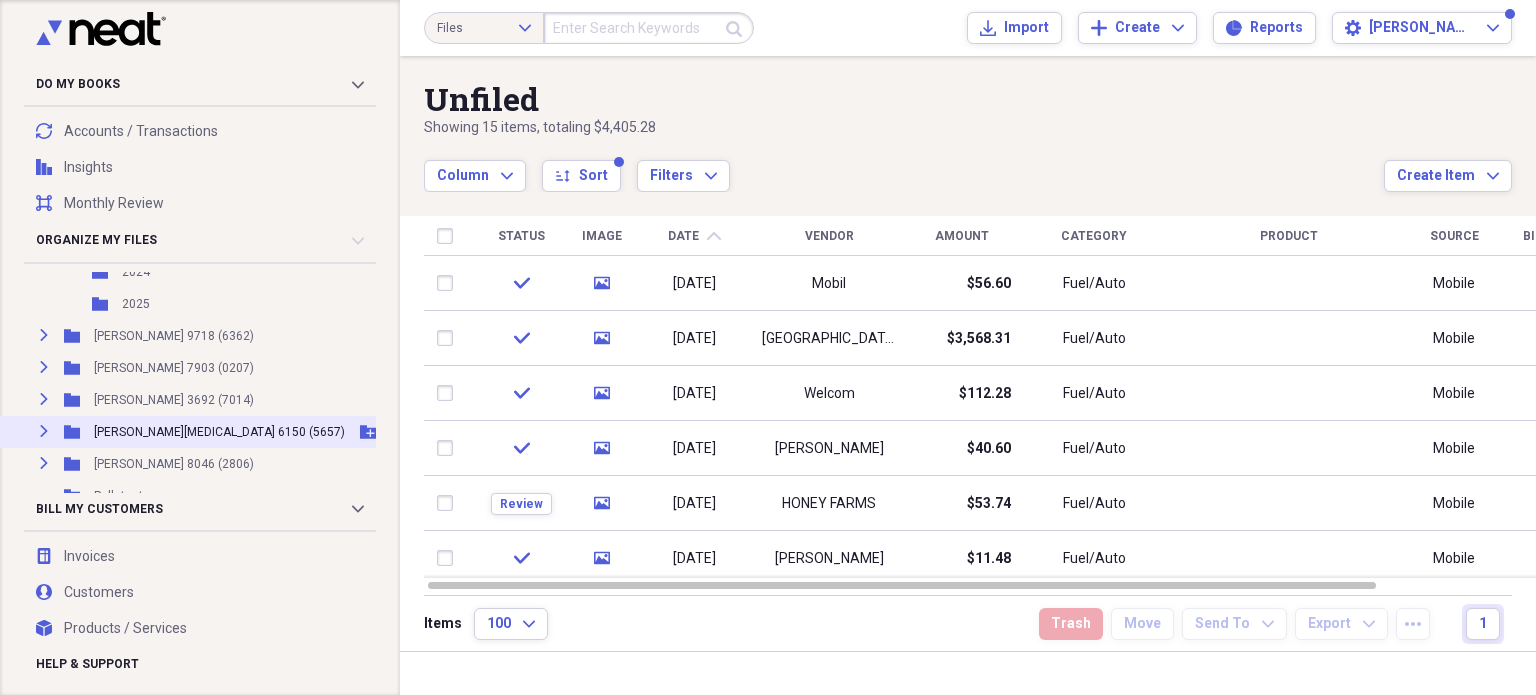 scroll, scrollTop: 700, scrollLeft: 0, axis: vertical 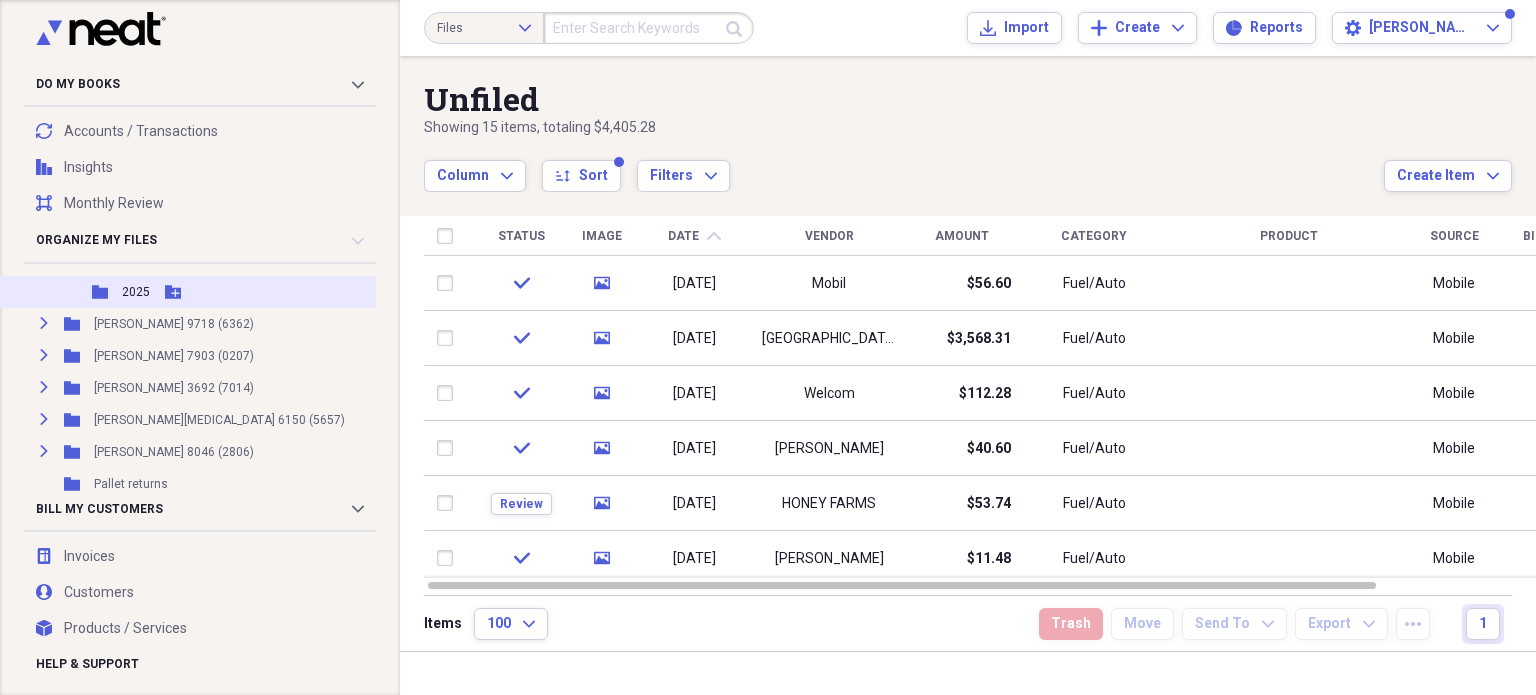 click on "2025" at bounding box center [136, 292] 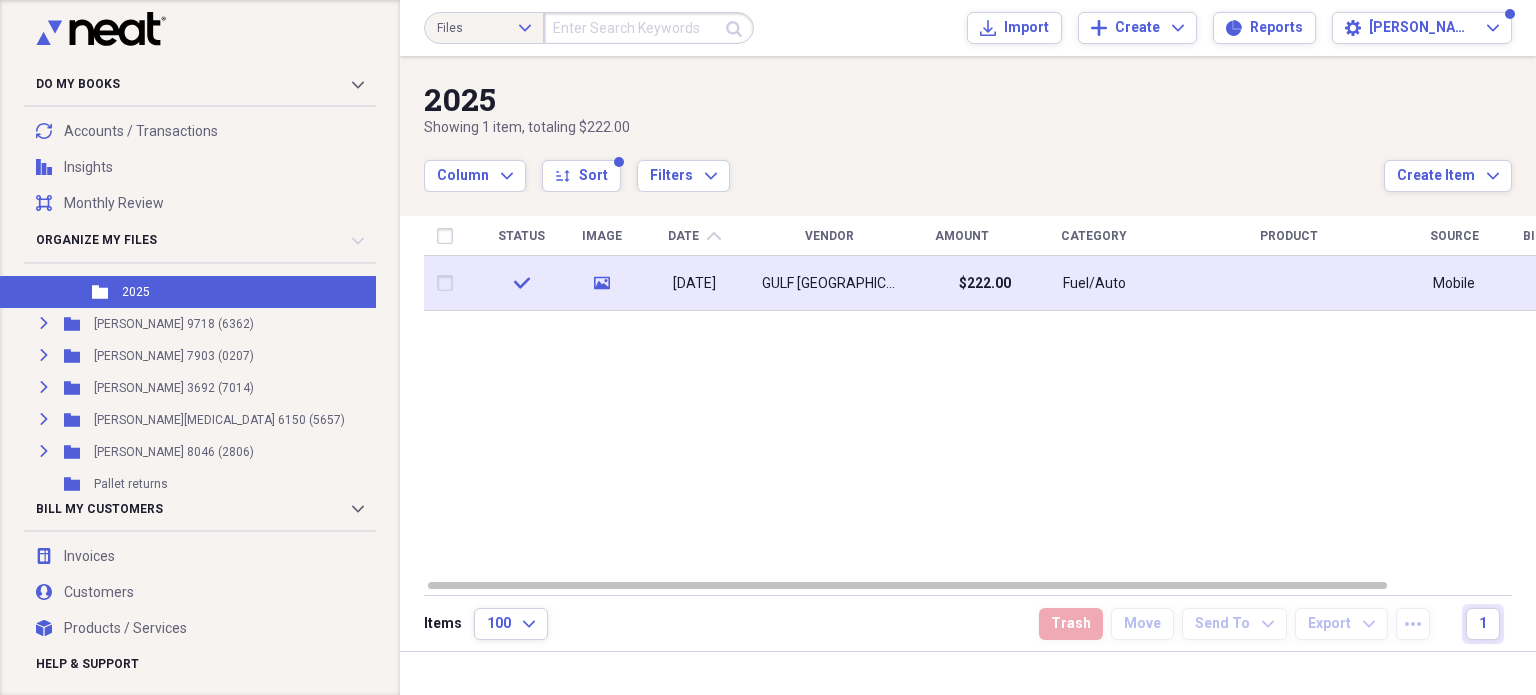click on "GULF [GEOGRAPHIC_DATA]" at bounding box center [829, 284] 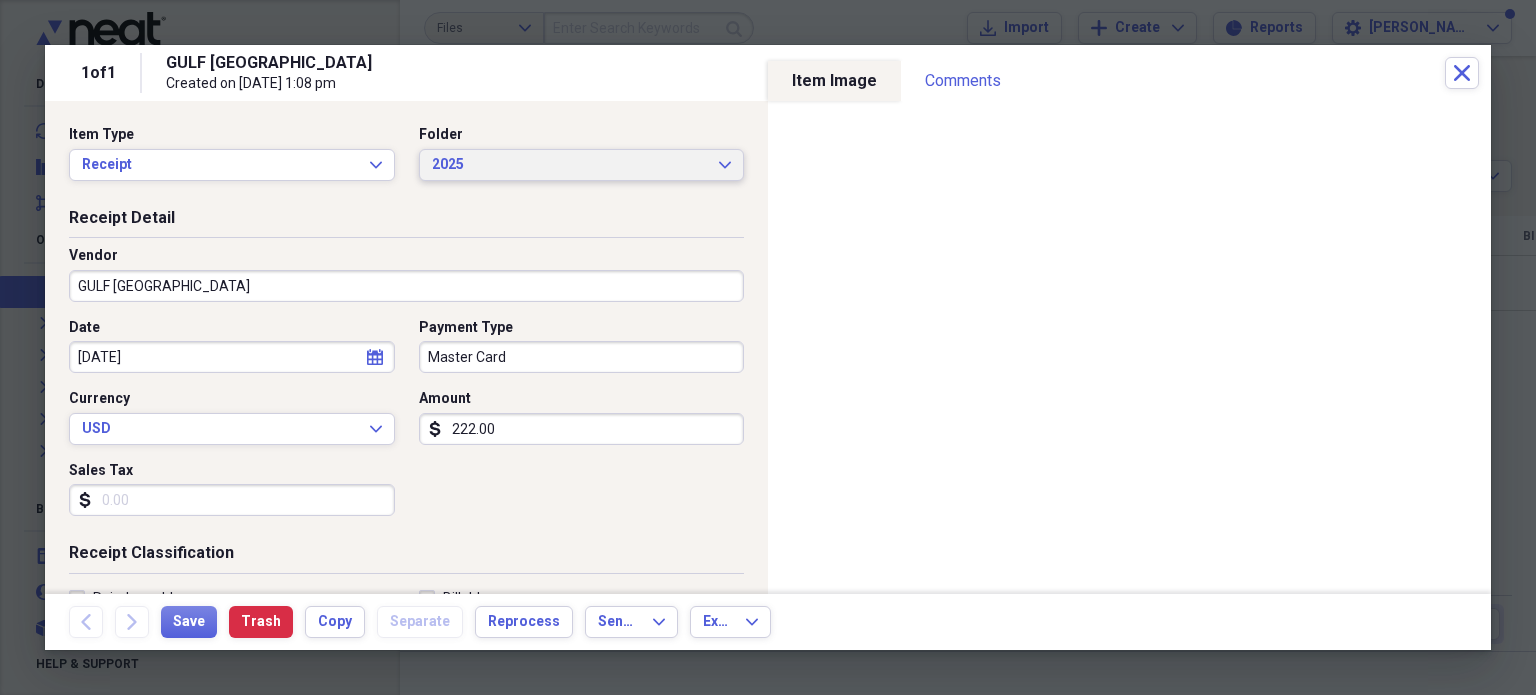 click on "Expand" 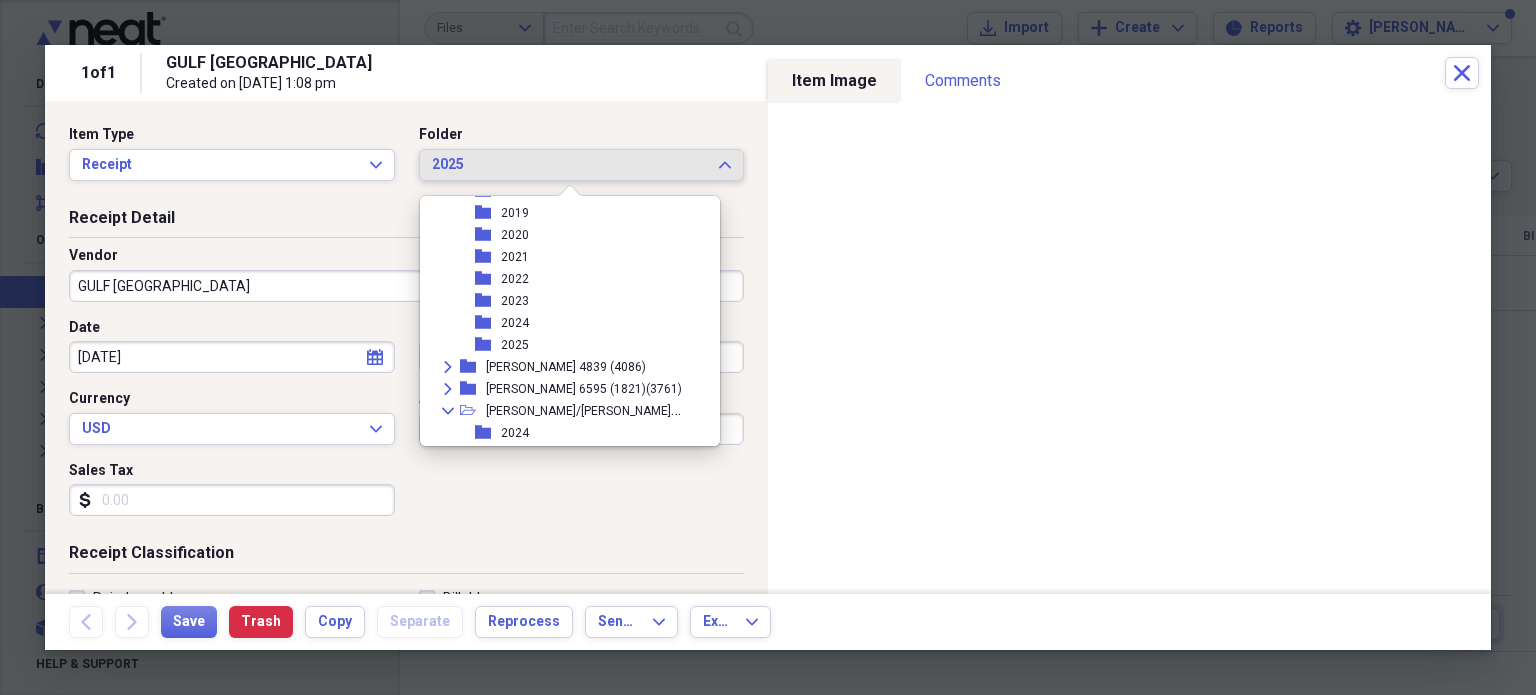 scroll, scrollTop: 592, scrollLeft: 0, axis: vertical 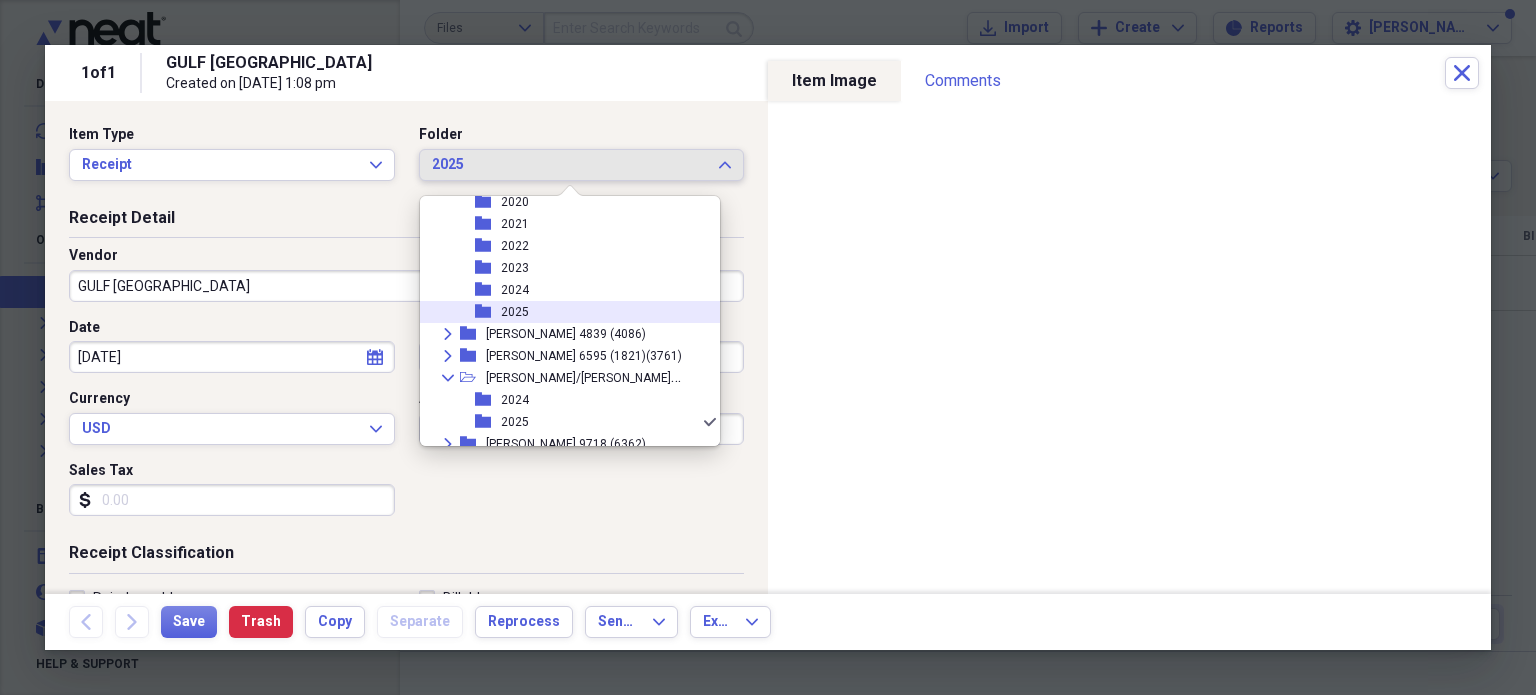 drag, startPoint x: 516, startPoint y: 311, endPoint x: 504, endPoint y: 323, distance: 16.970562 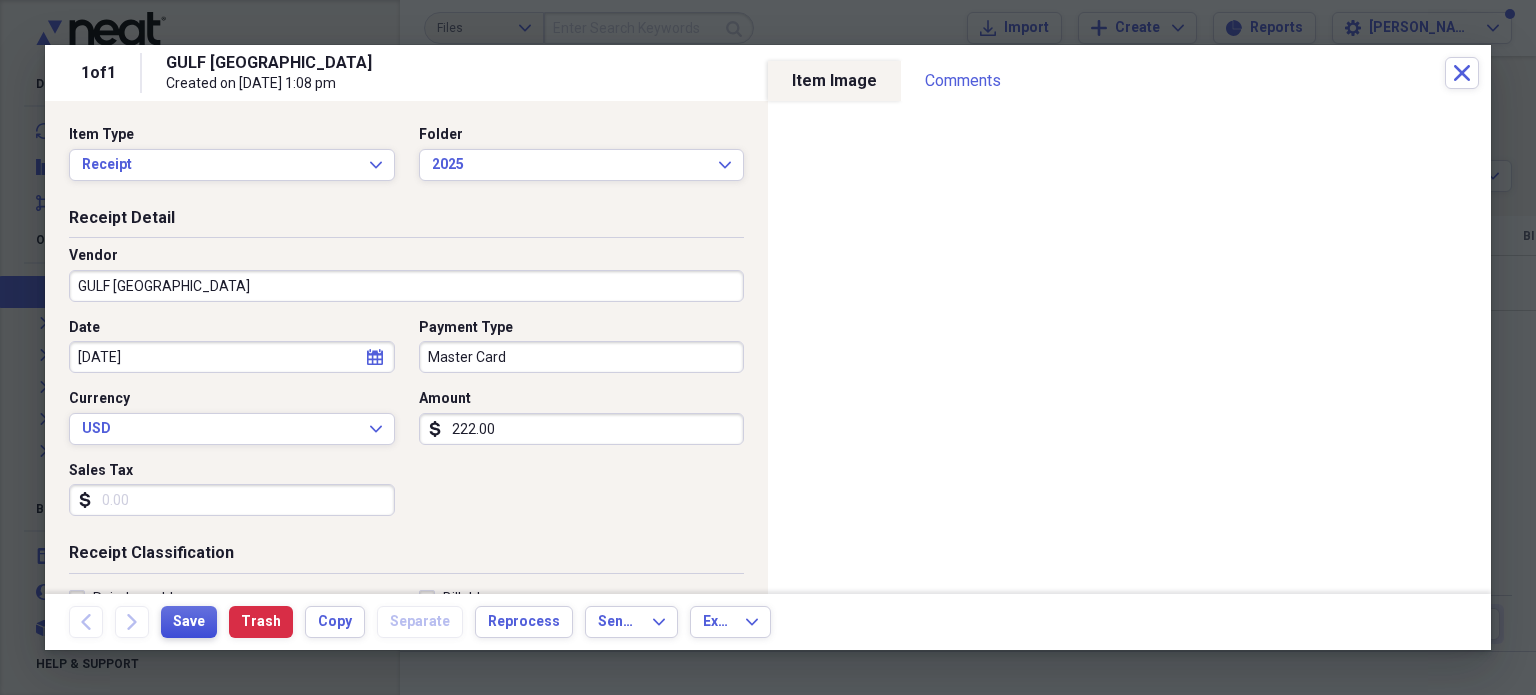 click on "Save" at bounding box center [189, 622] 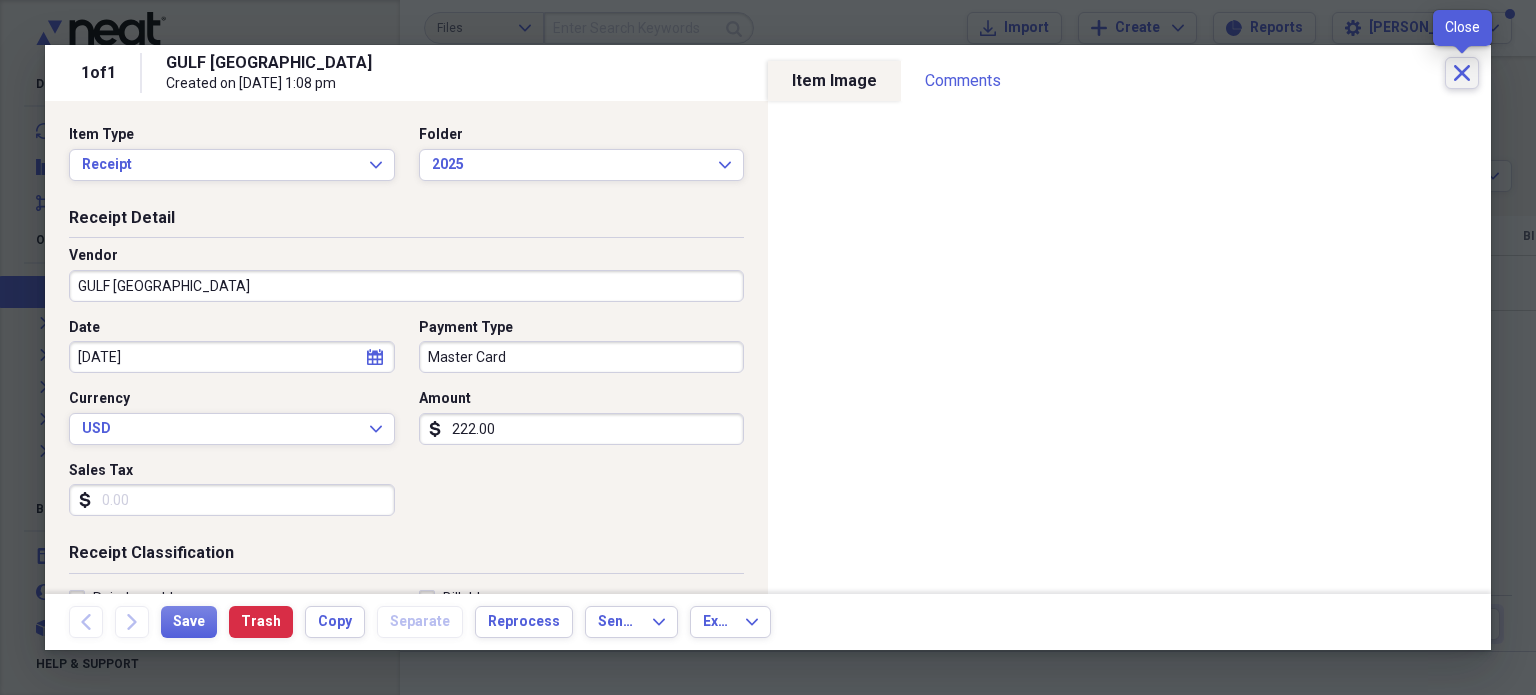 click 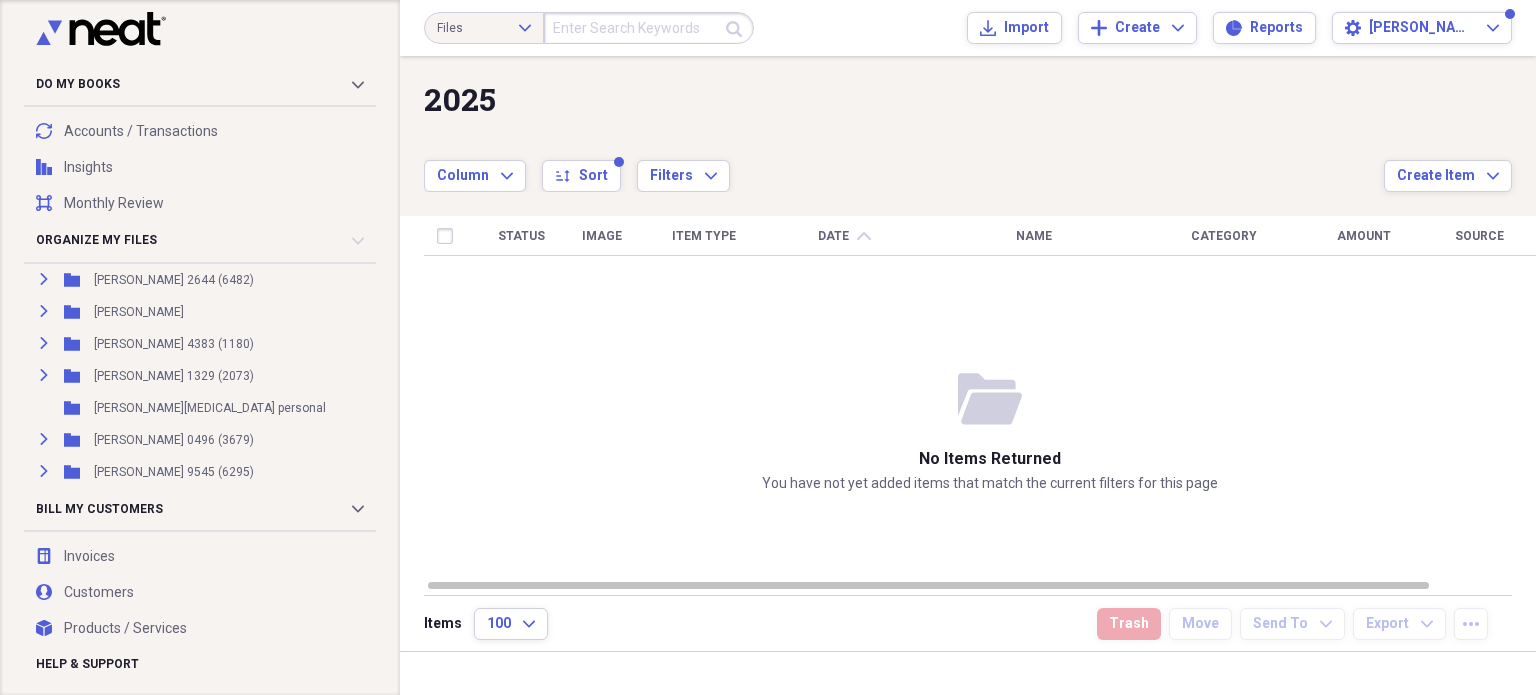 scroll, scrollTop: 300, scrollLeft: 0, axis: vertical 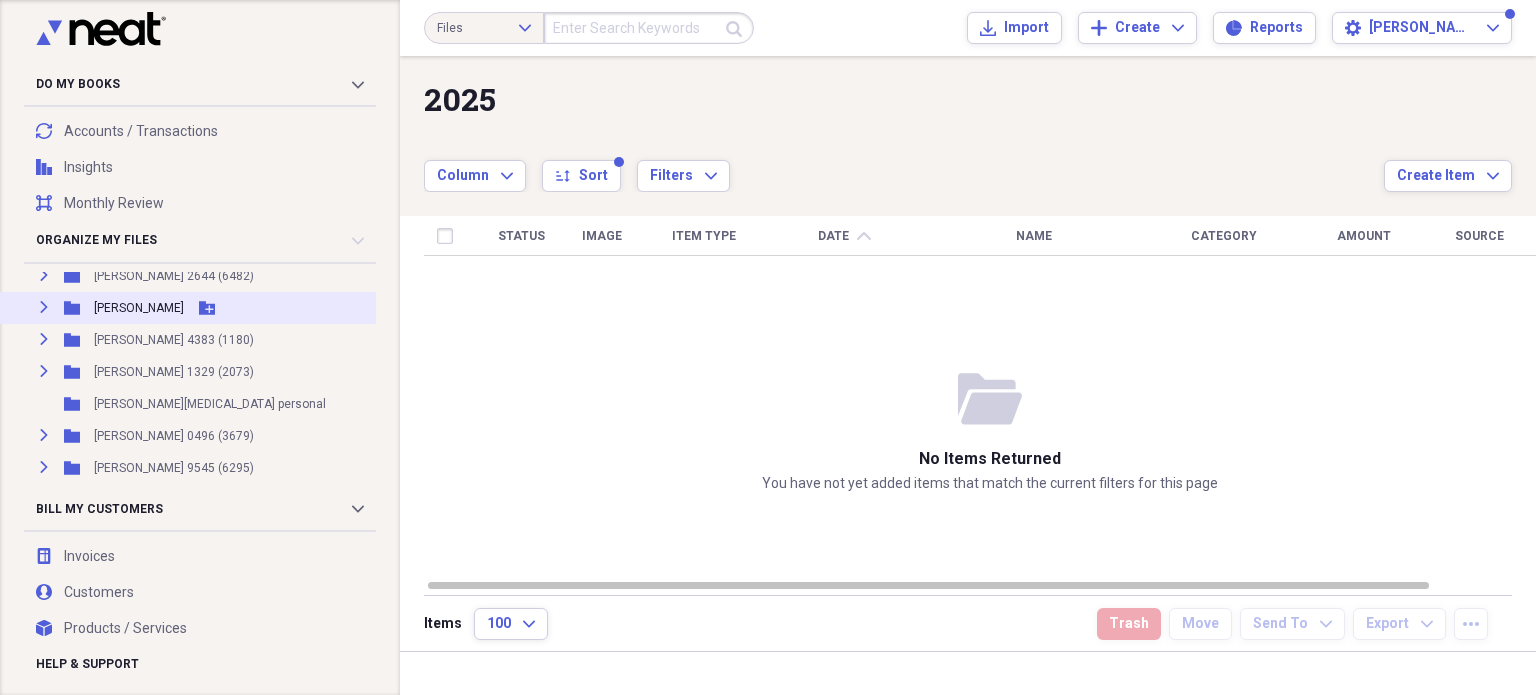 click on "Expand" 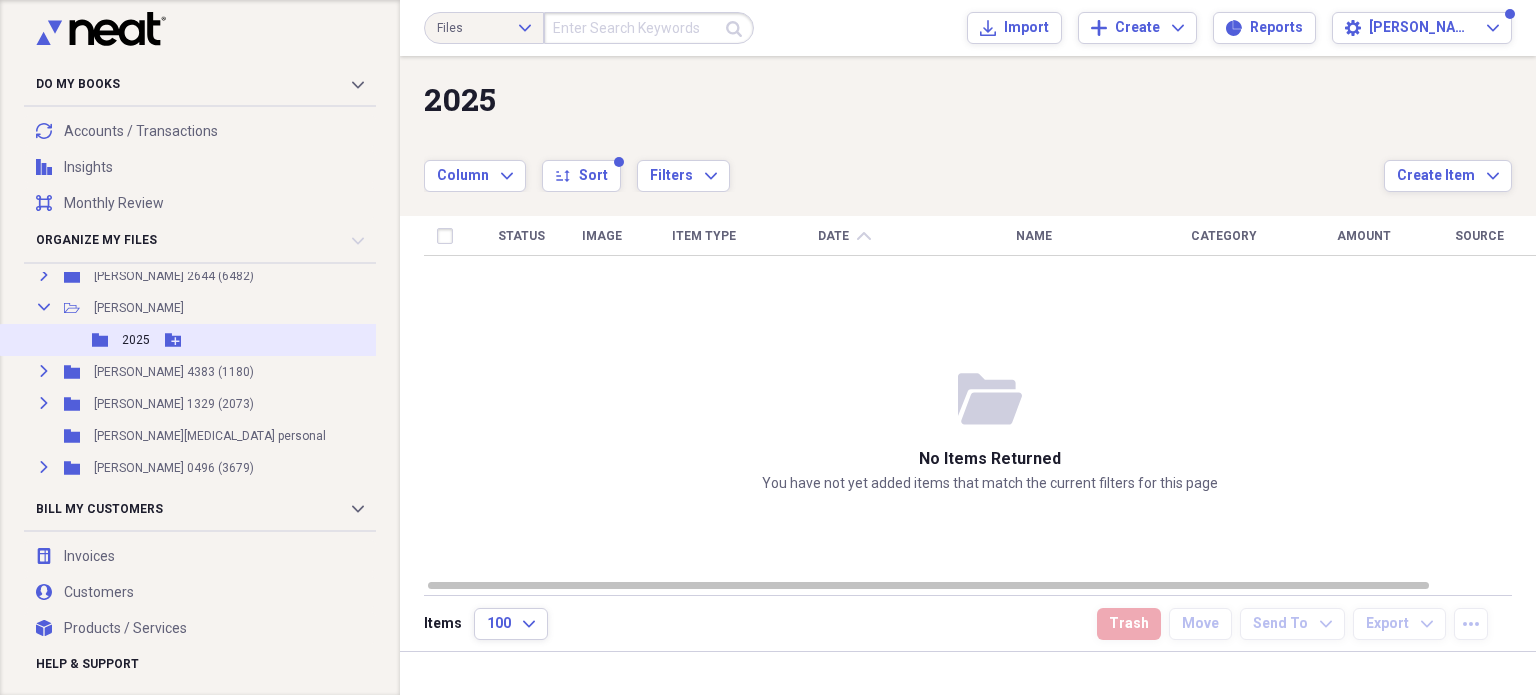 click on "2025" at bounding box center (136, 340) 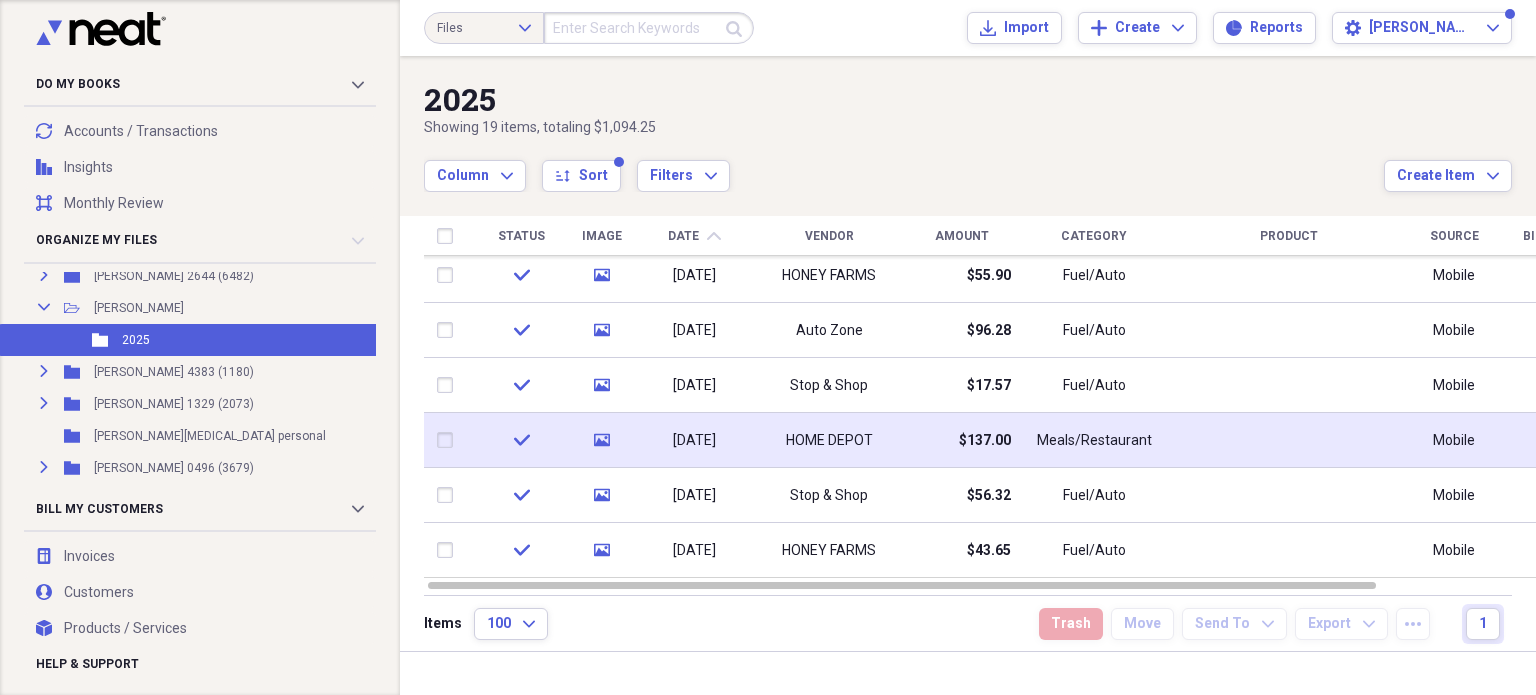 click on "Meals/Restaurant" at bounding box center (1094, 441) 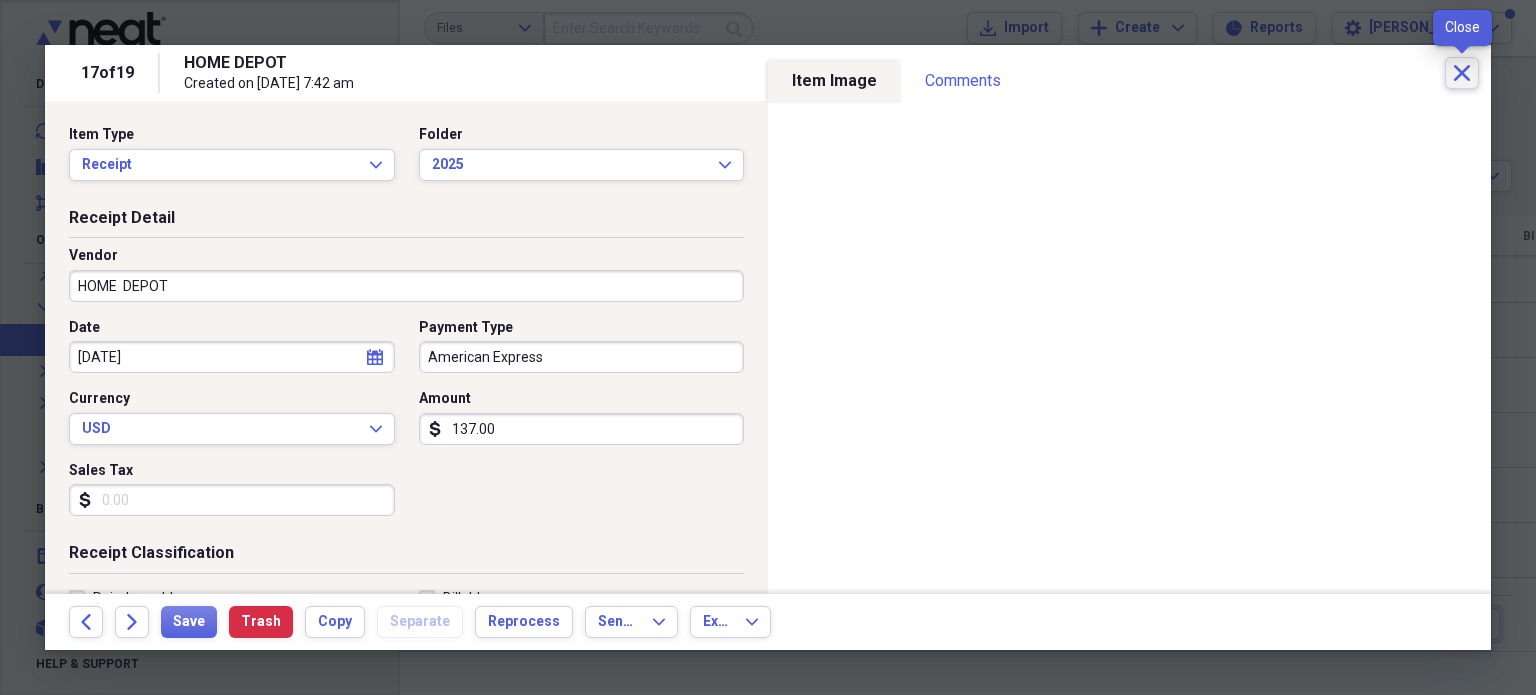 click 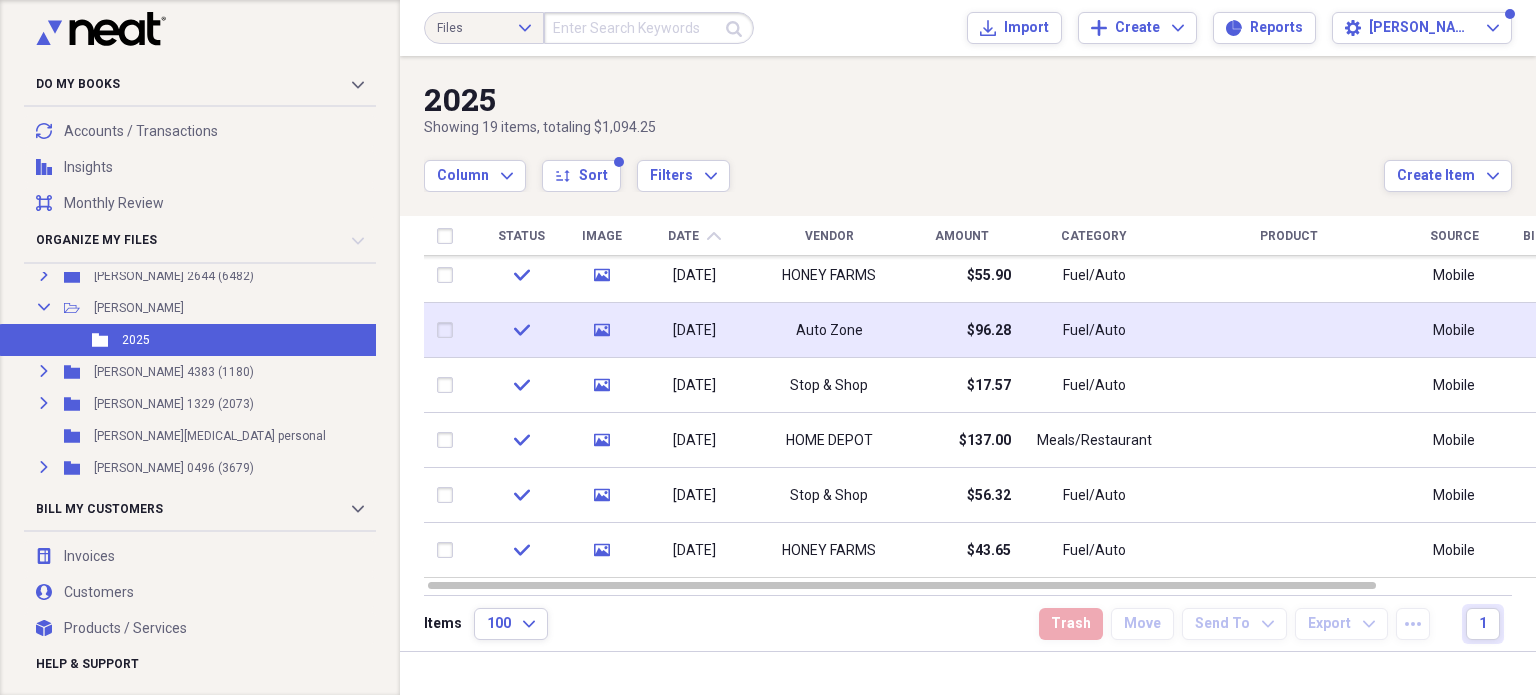 click on "Auto Zone" at bounding box center (829, 330) 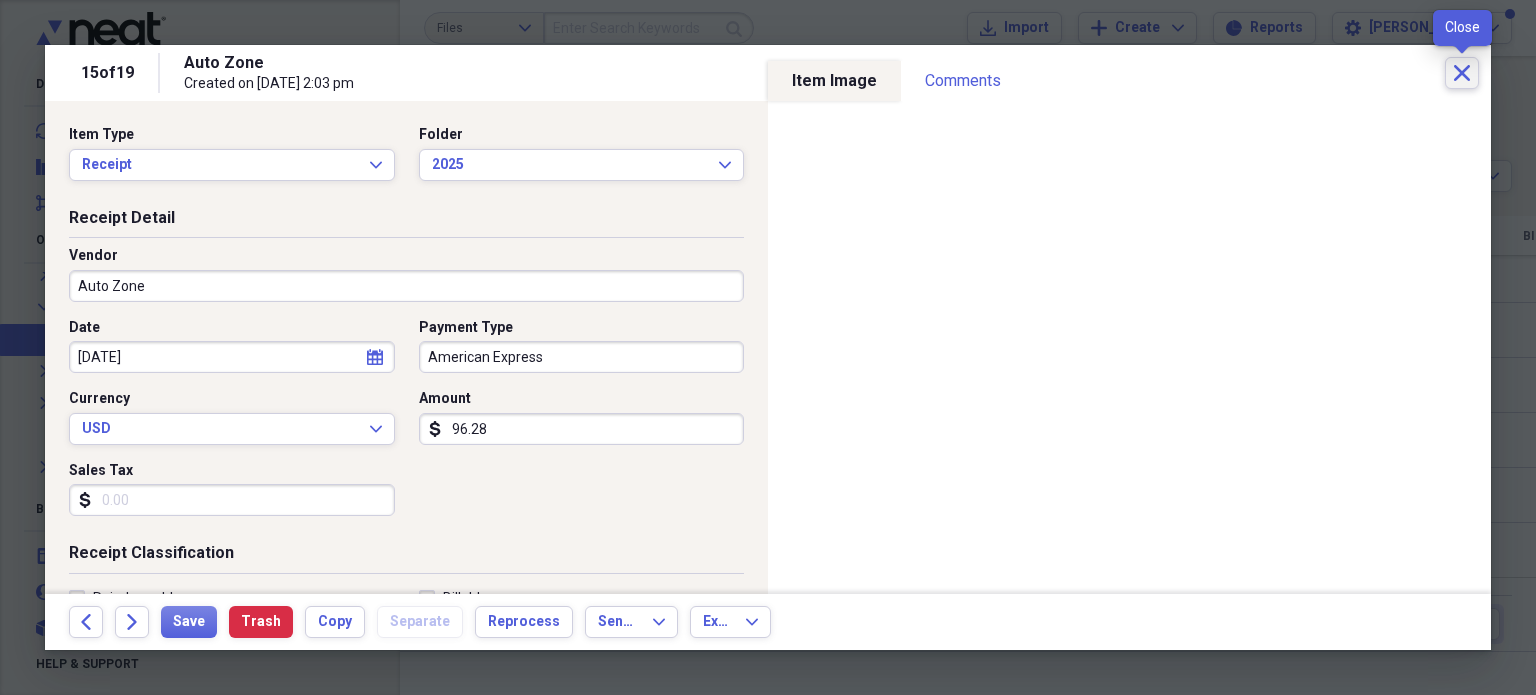 click on "Close" 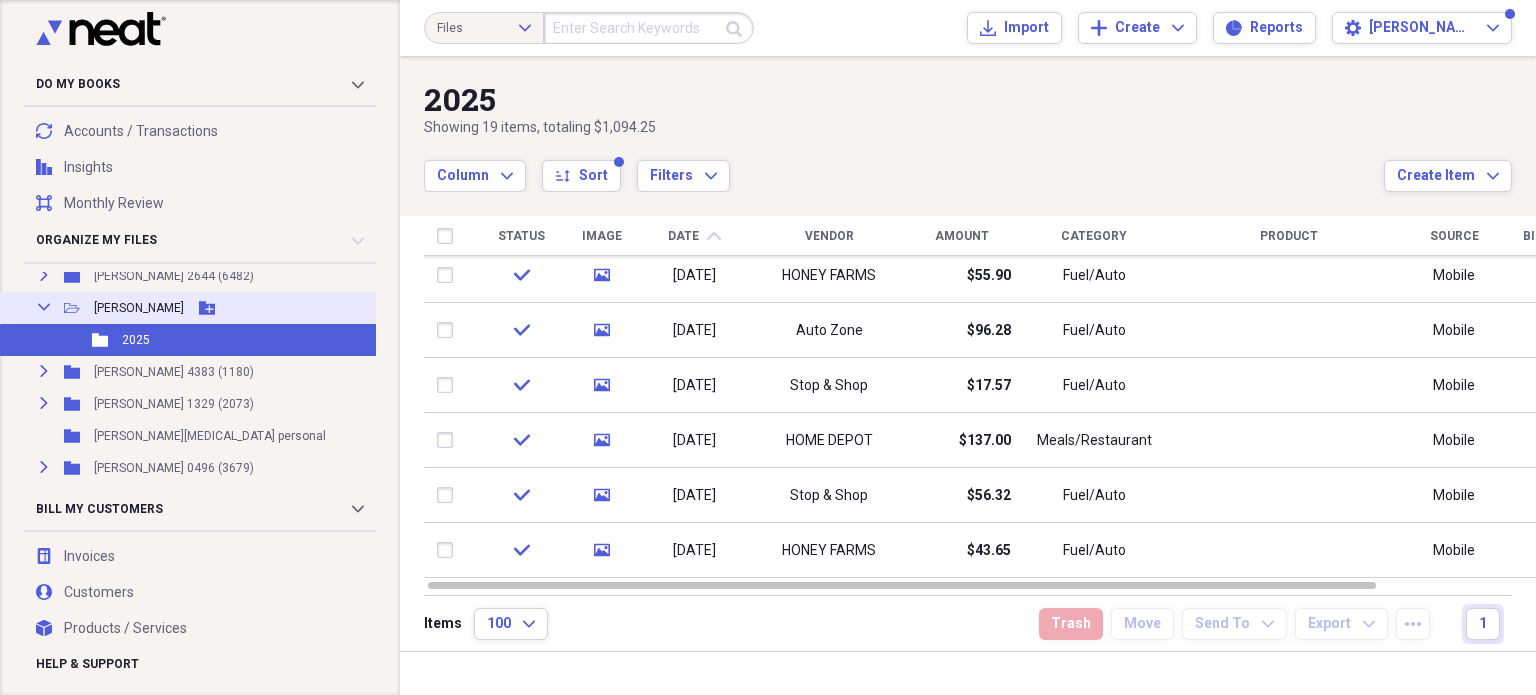 click on "Collapse" 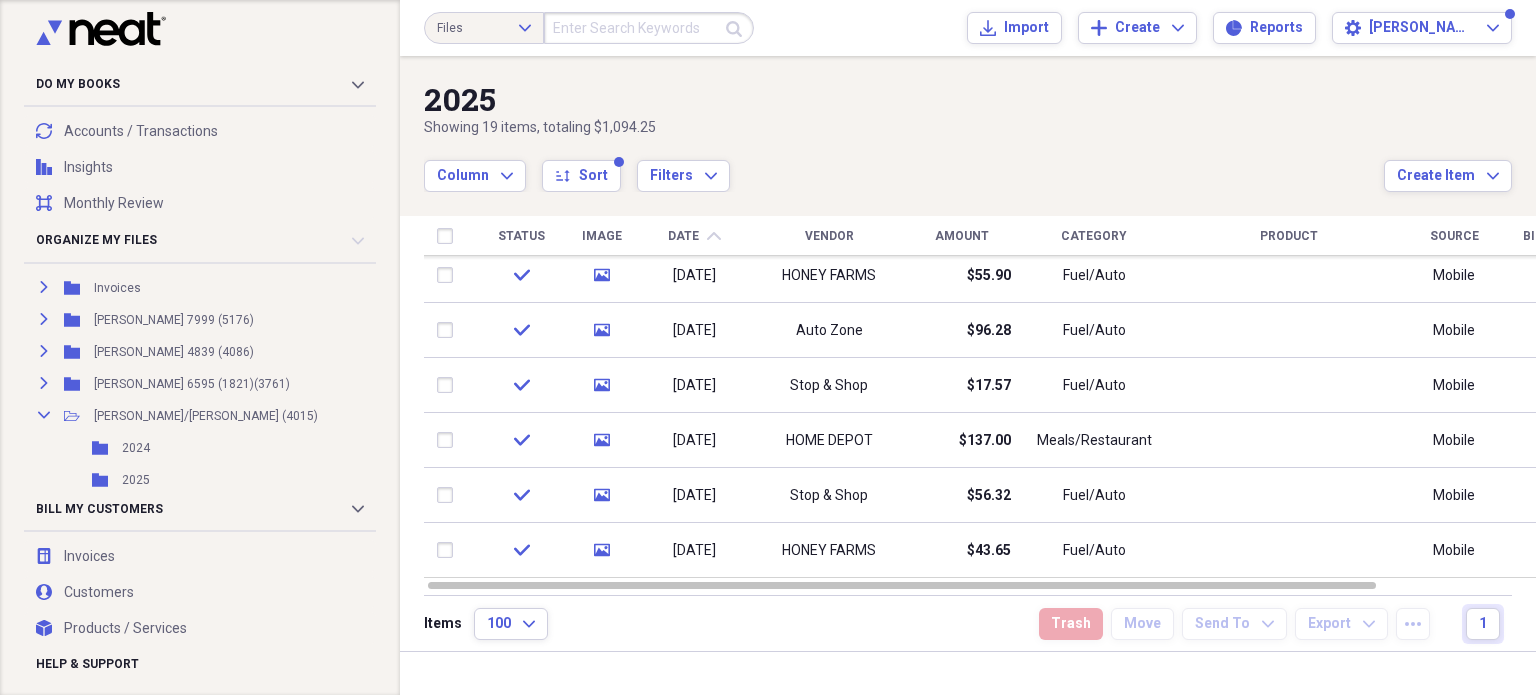 scroll, scrollTop: 600, scrollLeft: 0, axis: vertical 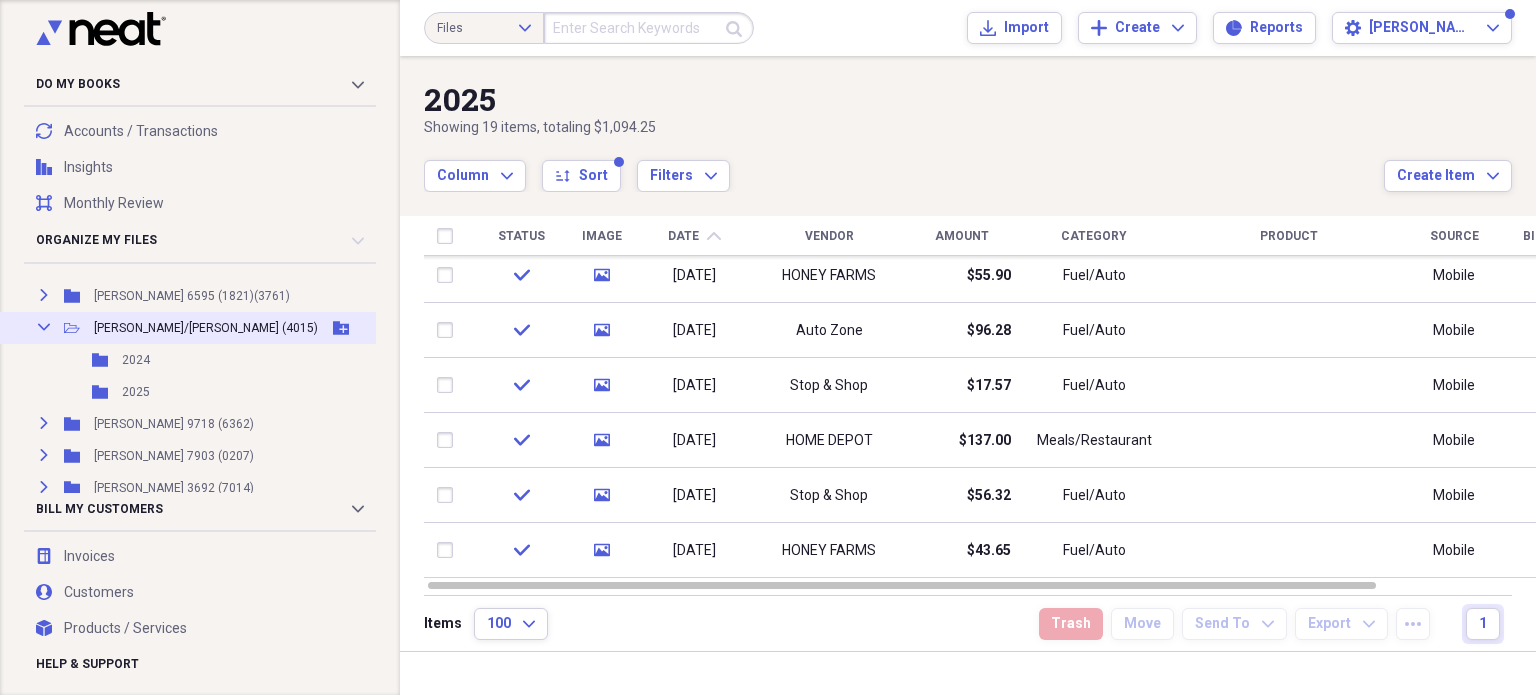 click on "Collapse" 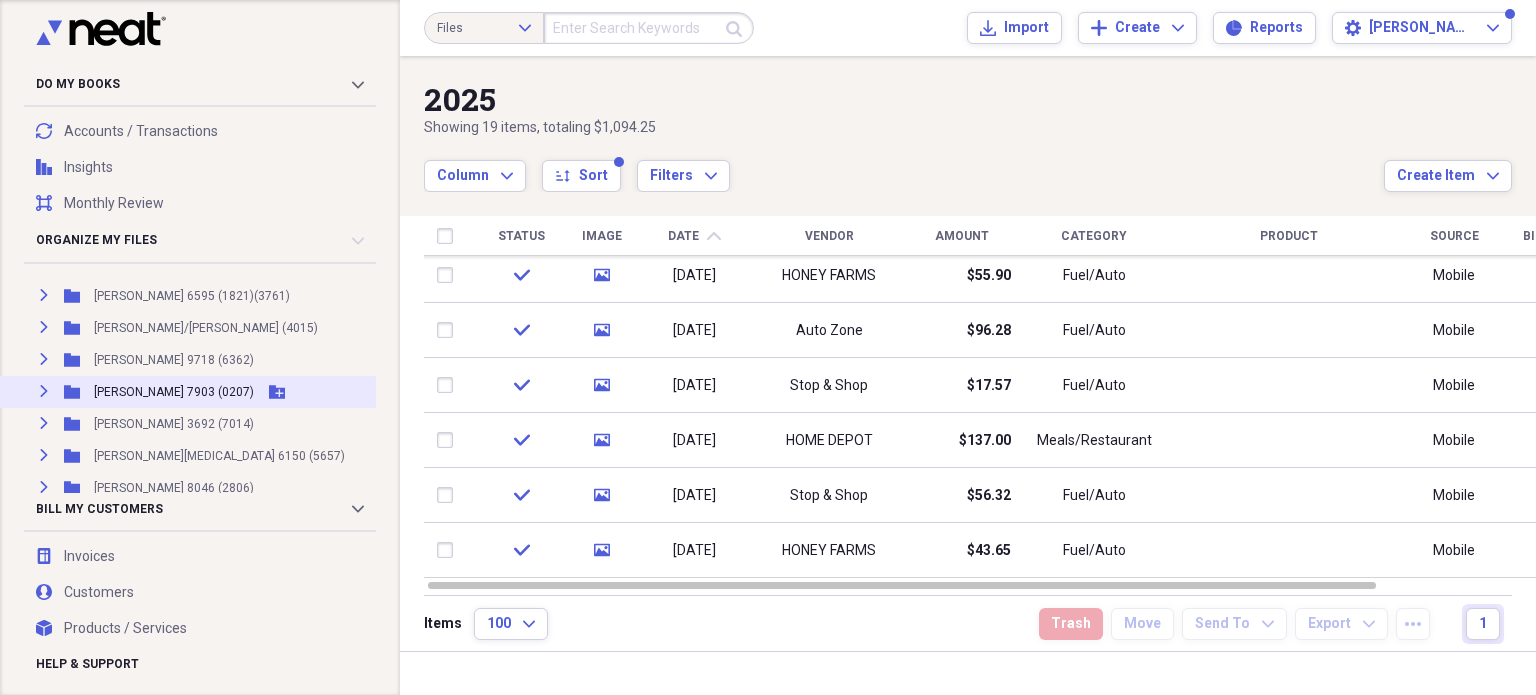 scroll, scrollTop: 700, scrollLeft: 0, axis: vertical 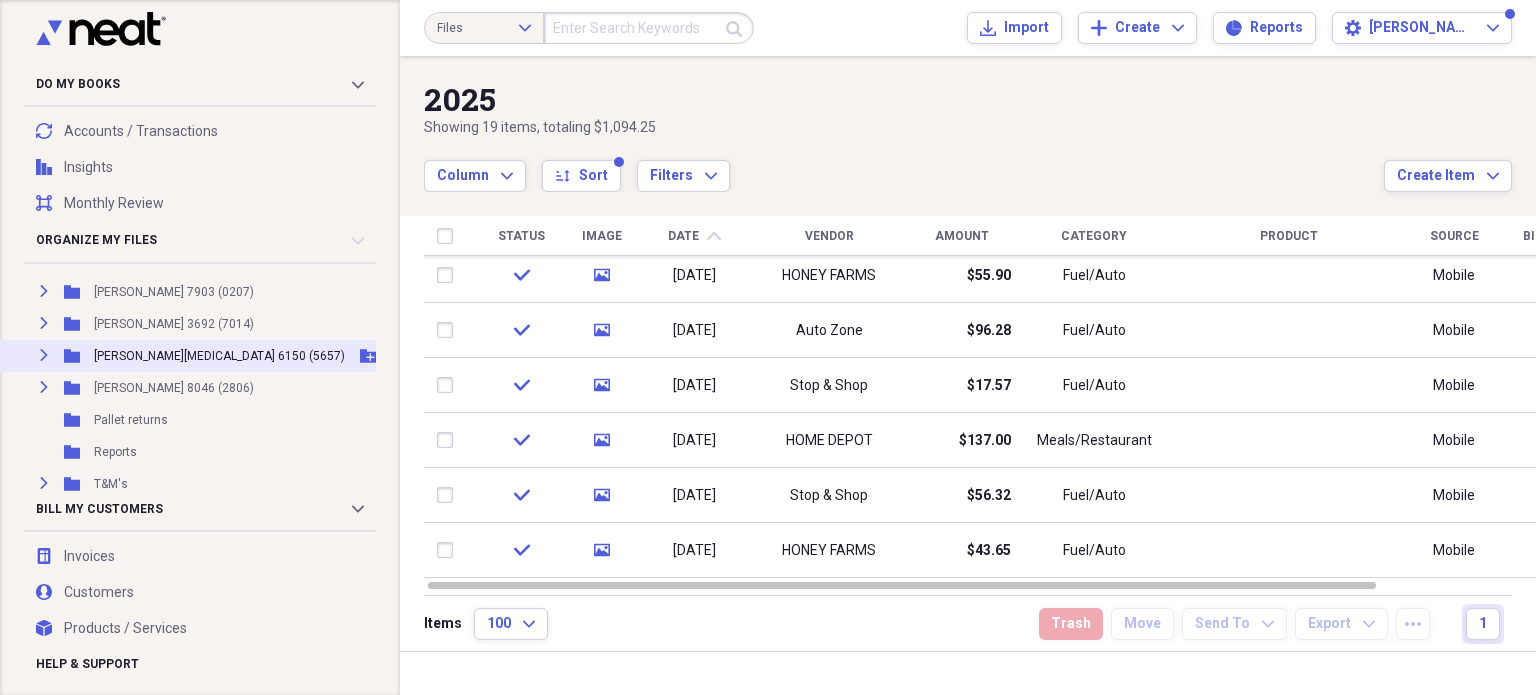click on "Expand" 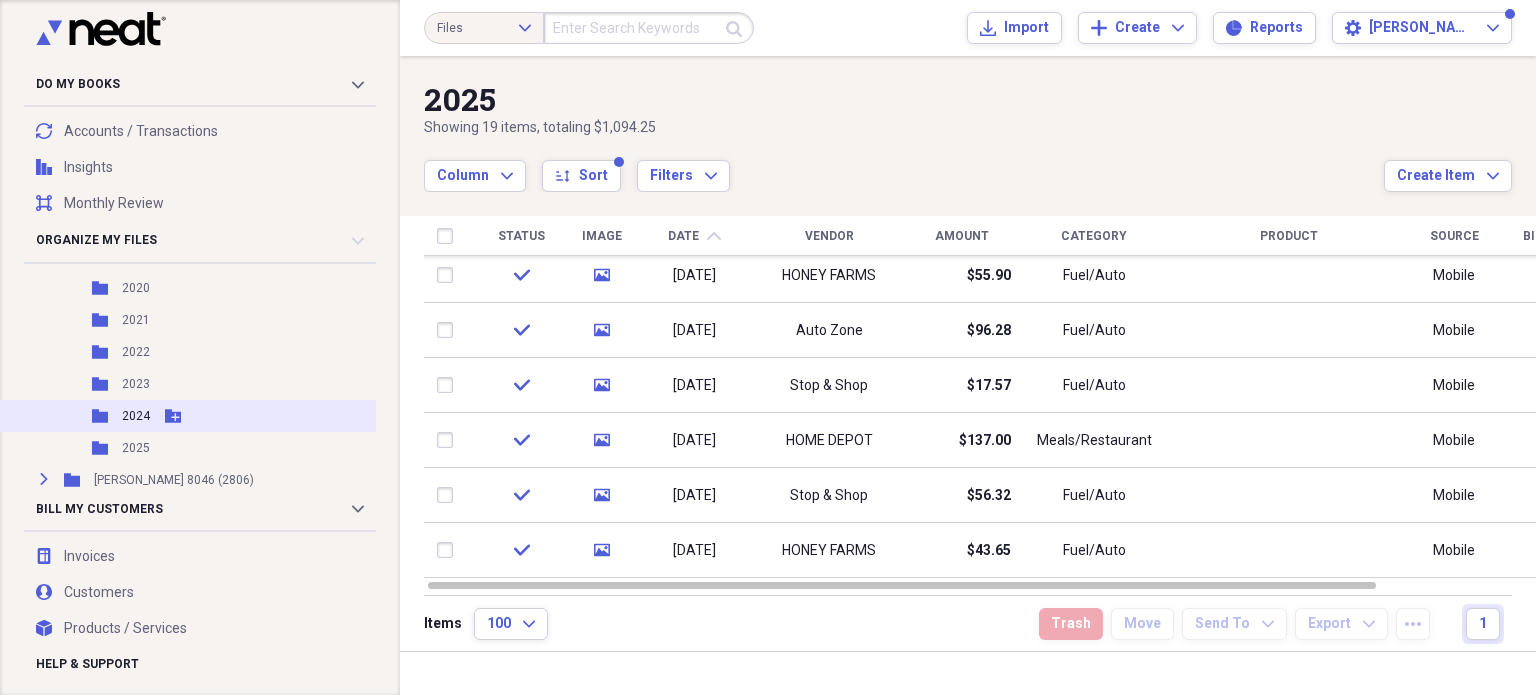 scroll, scrollTop: 900, scrollLeft: 0, axis: vertical 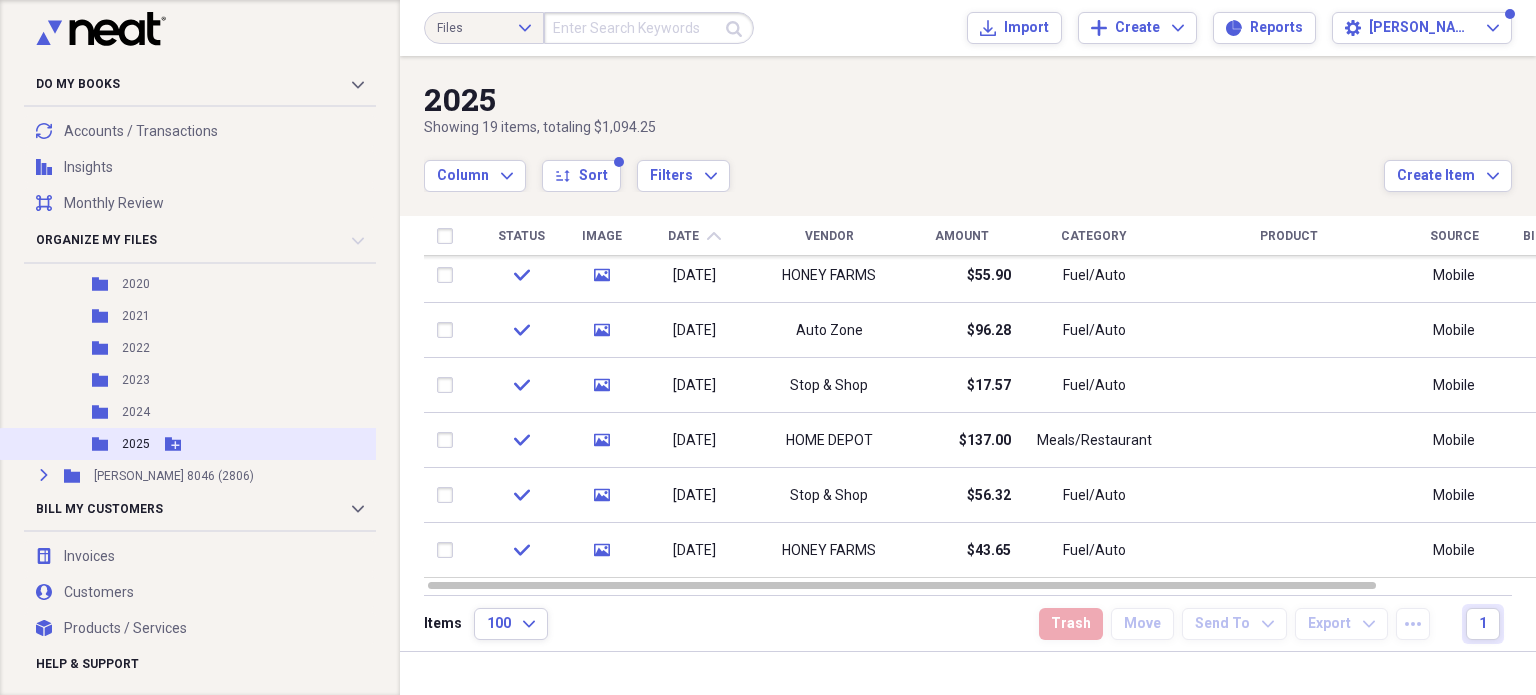 click on "2025" at bounding box center (136, 444) 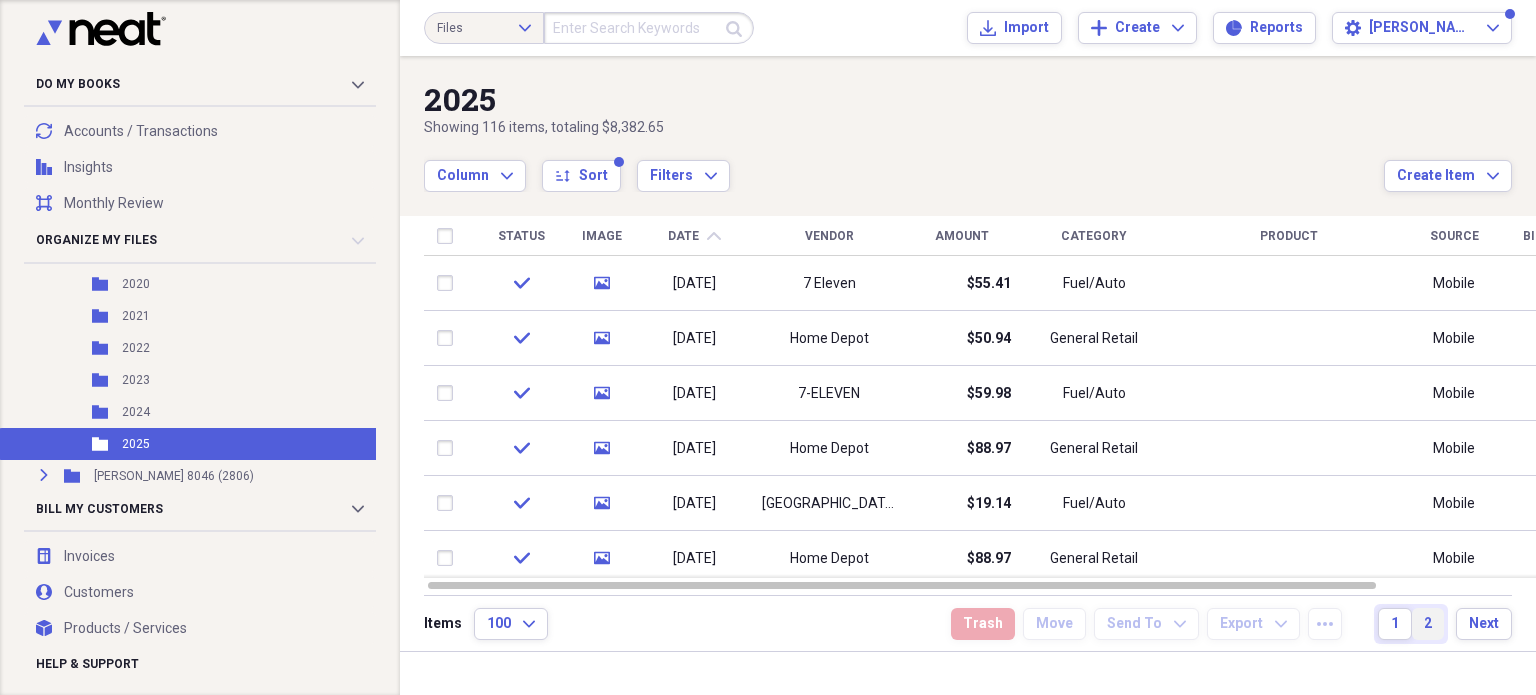 click on "2" at bounding box center (1428, 624) 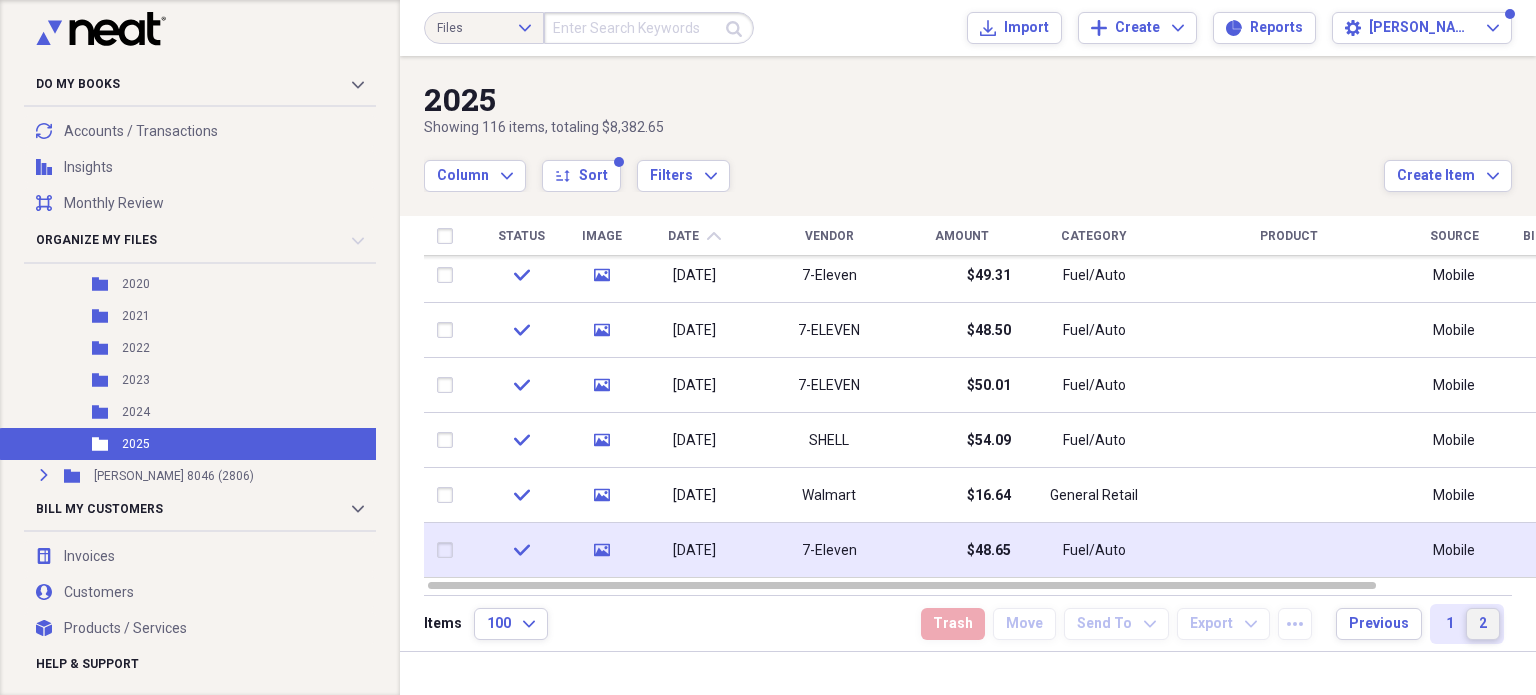 drag, startPoint x: 1528, startPoint y: 311, endPoint x: 1503, endPoint y: 569, distance: 259.2084 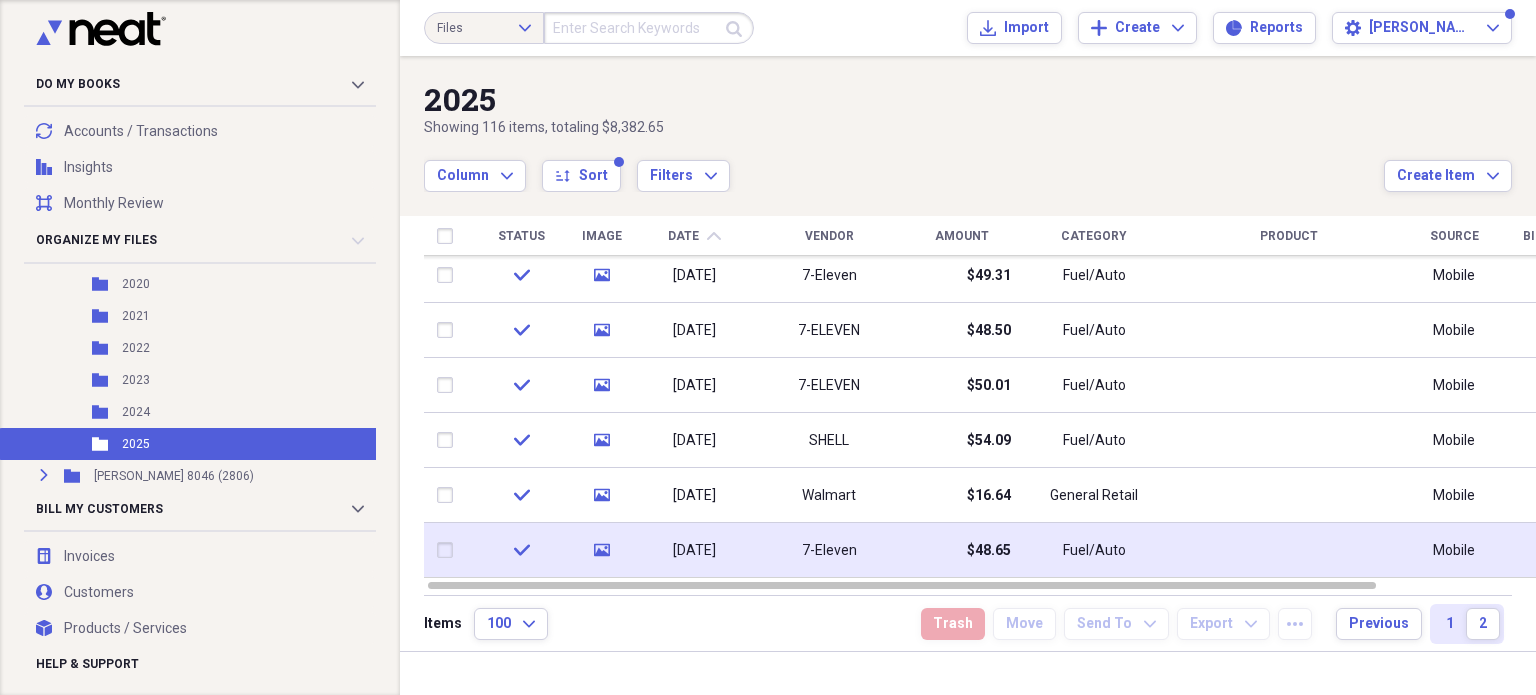 click on "$48.65" at bounding box center (961, 550) 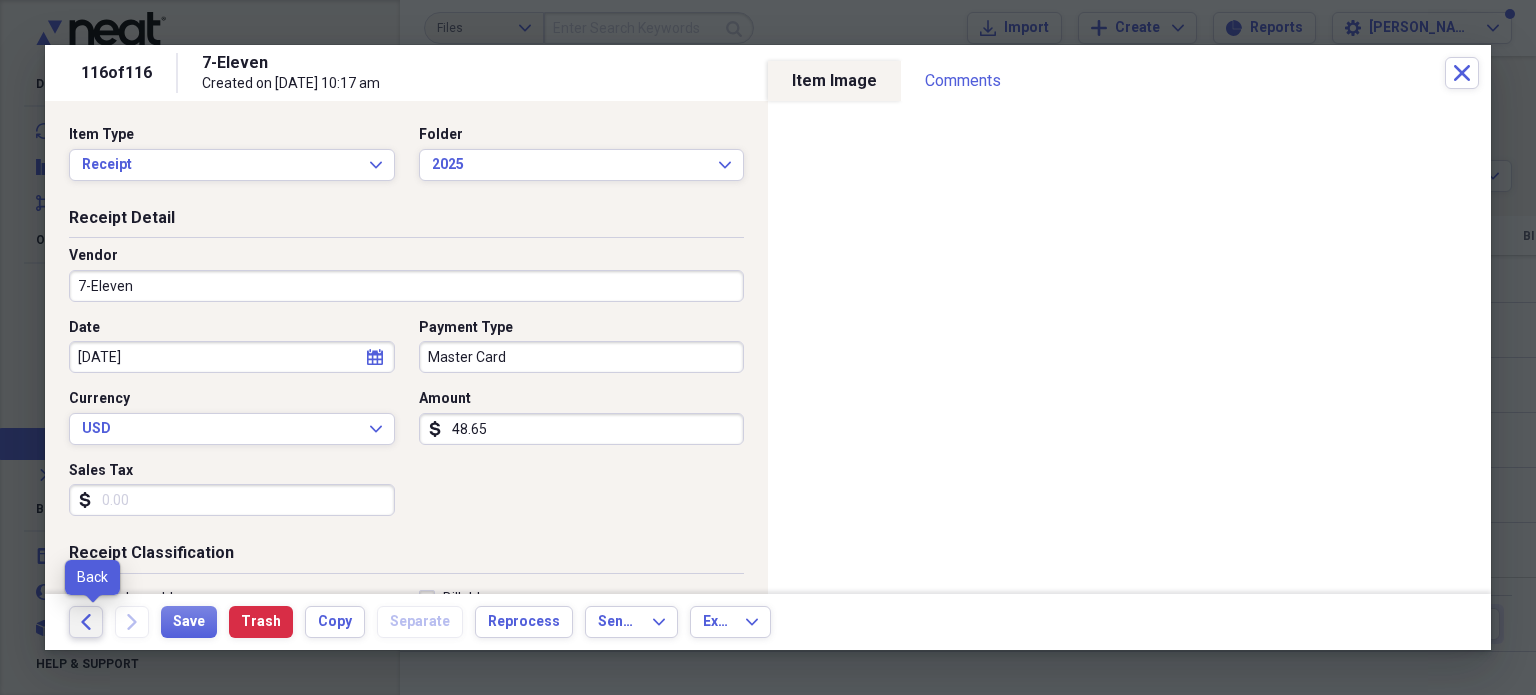 click 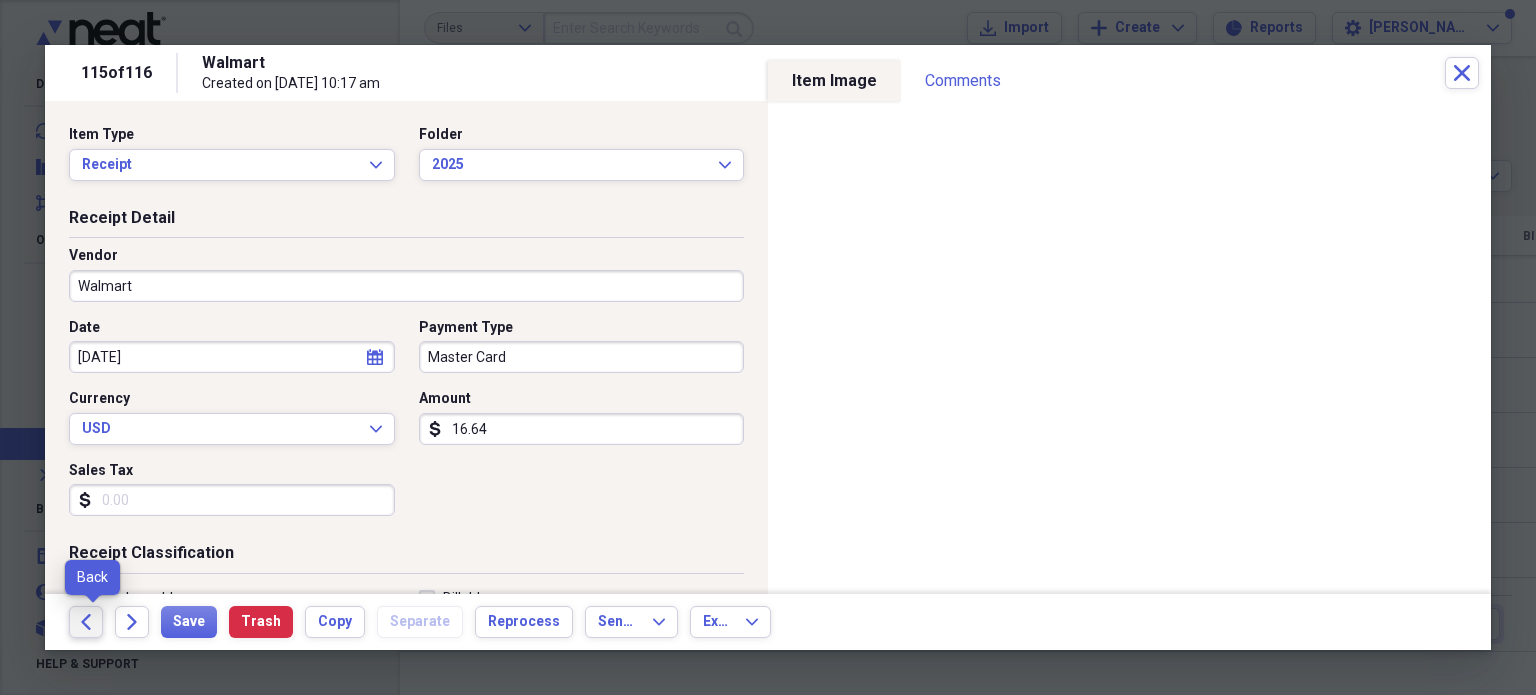 click on "Back" 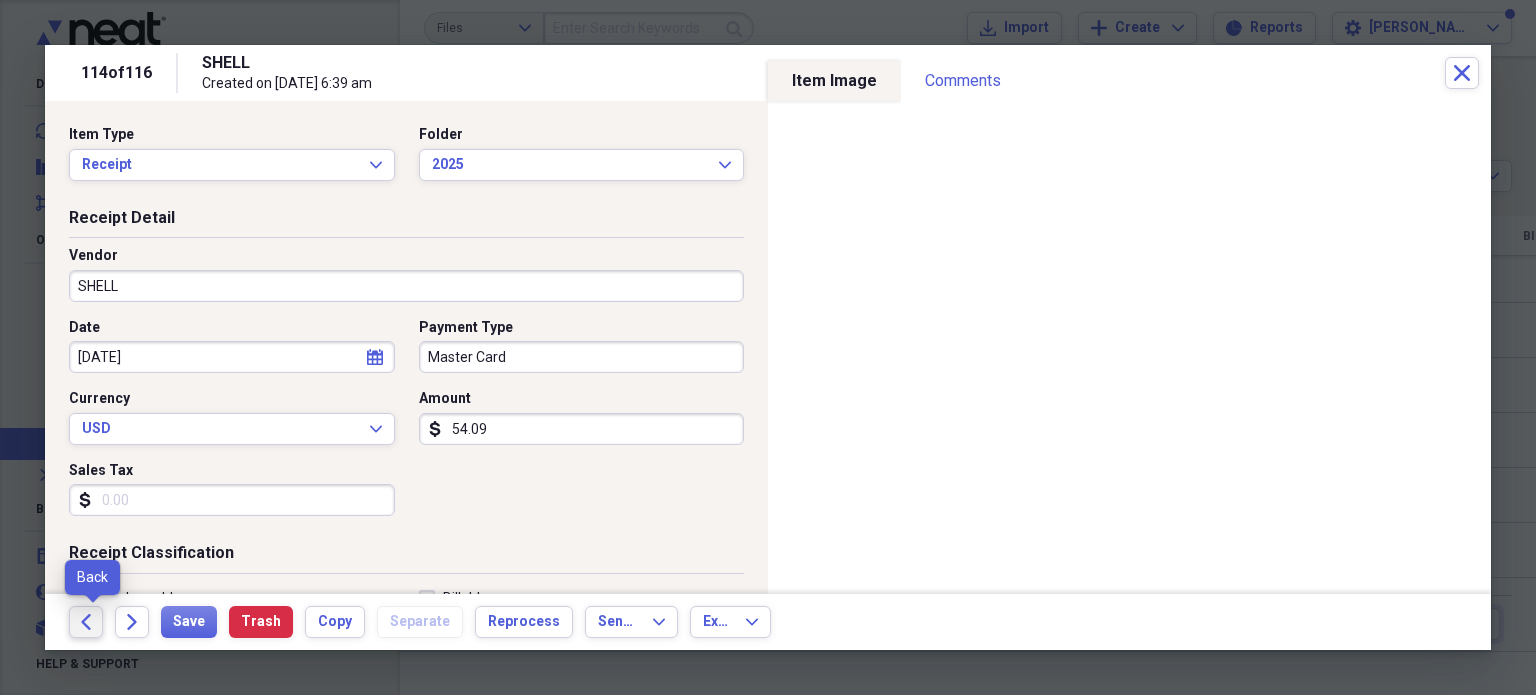 click on "Back" at bounding box center [92, 622] 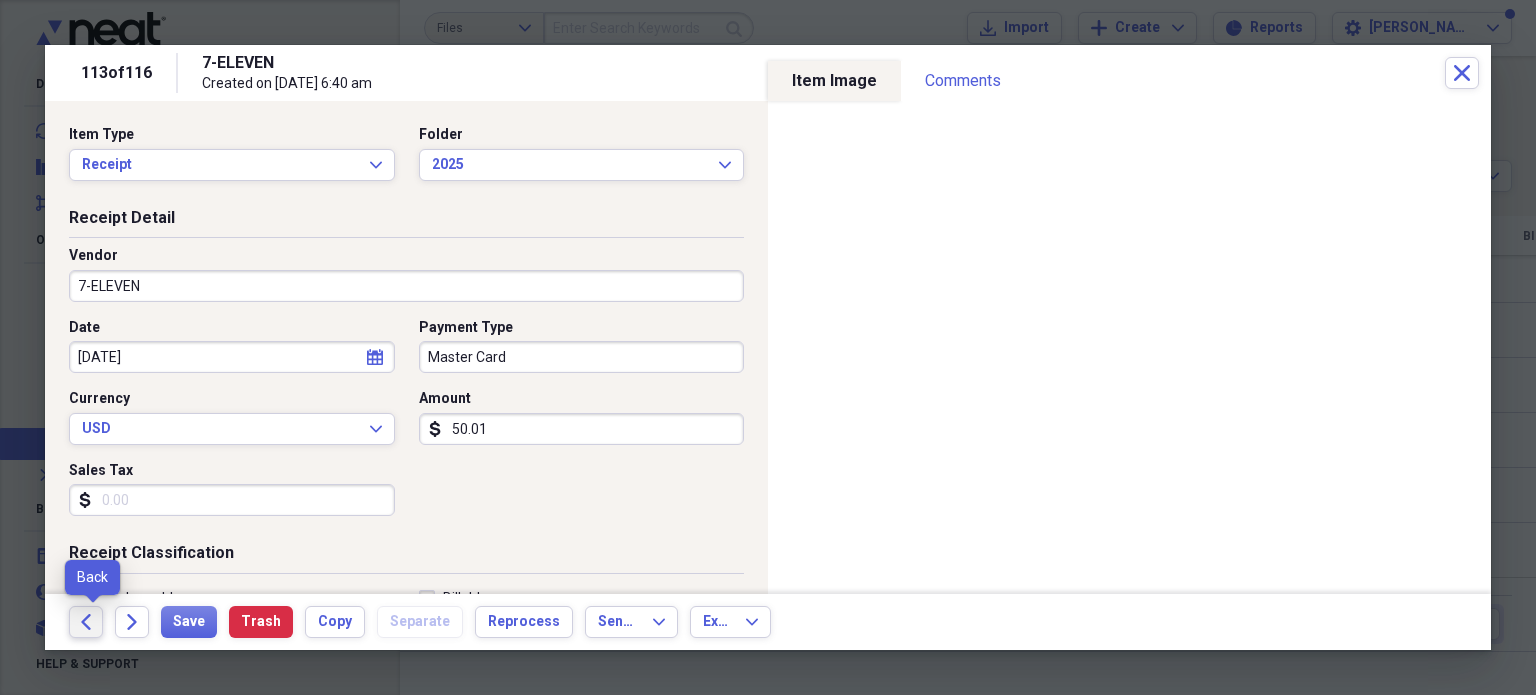 click 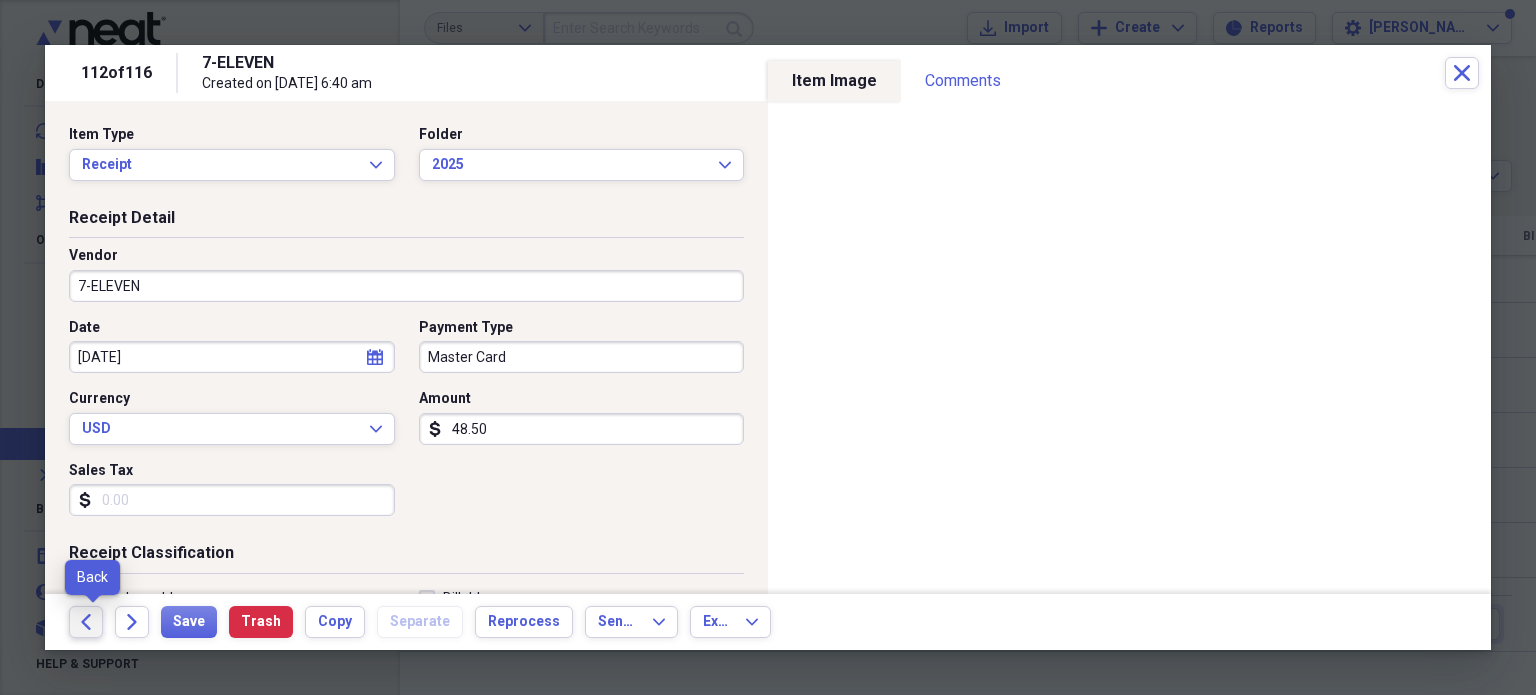 click 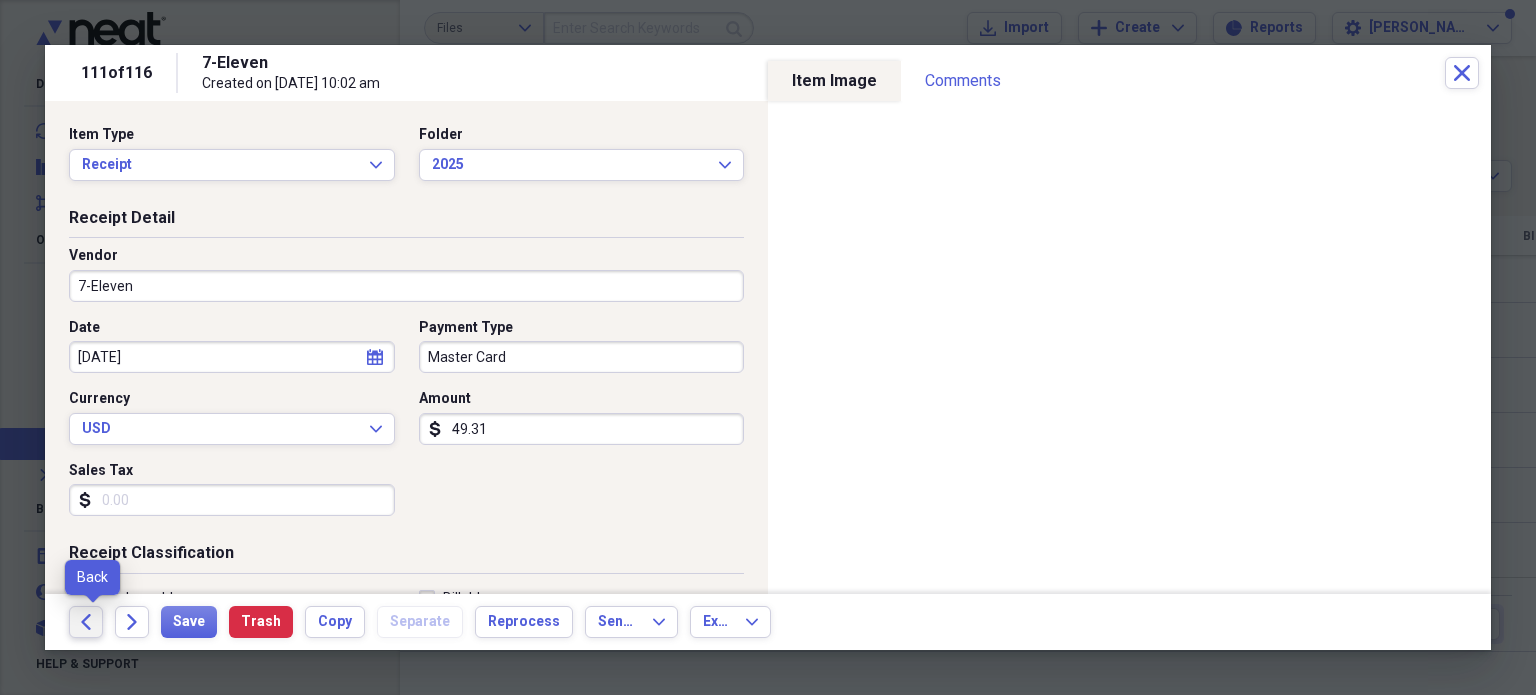click 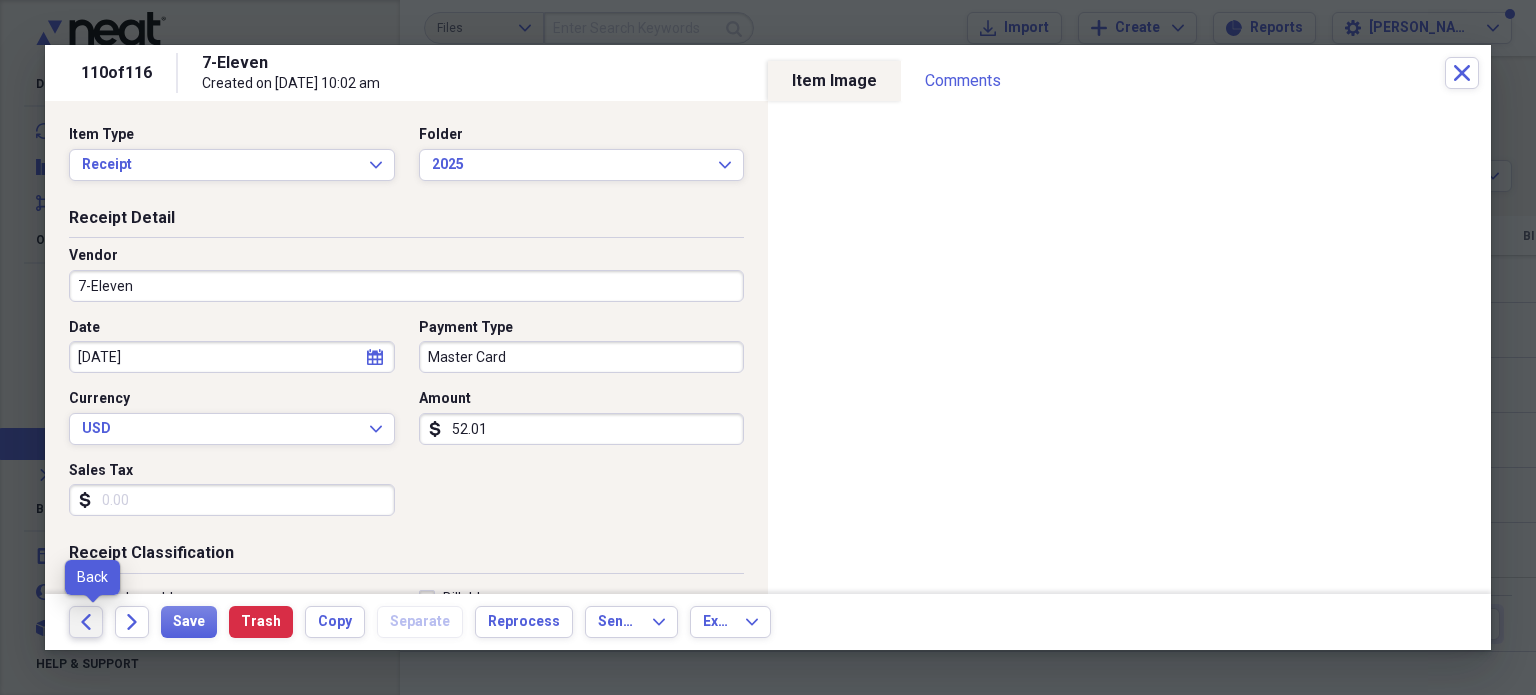 click 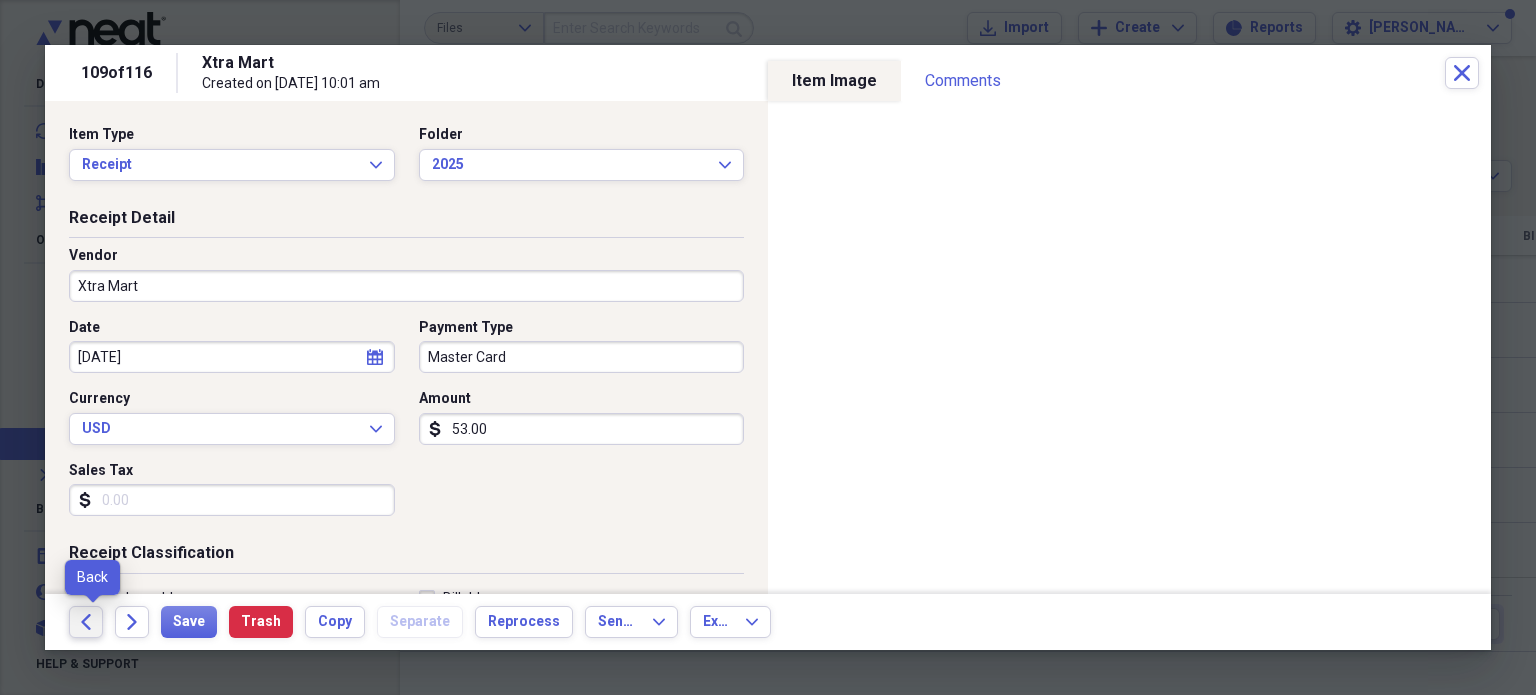 click 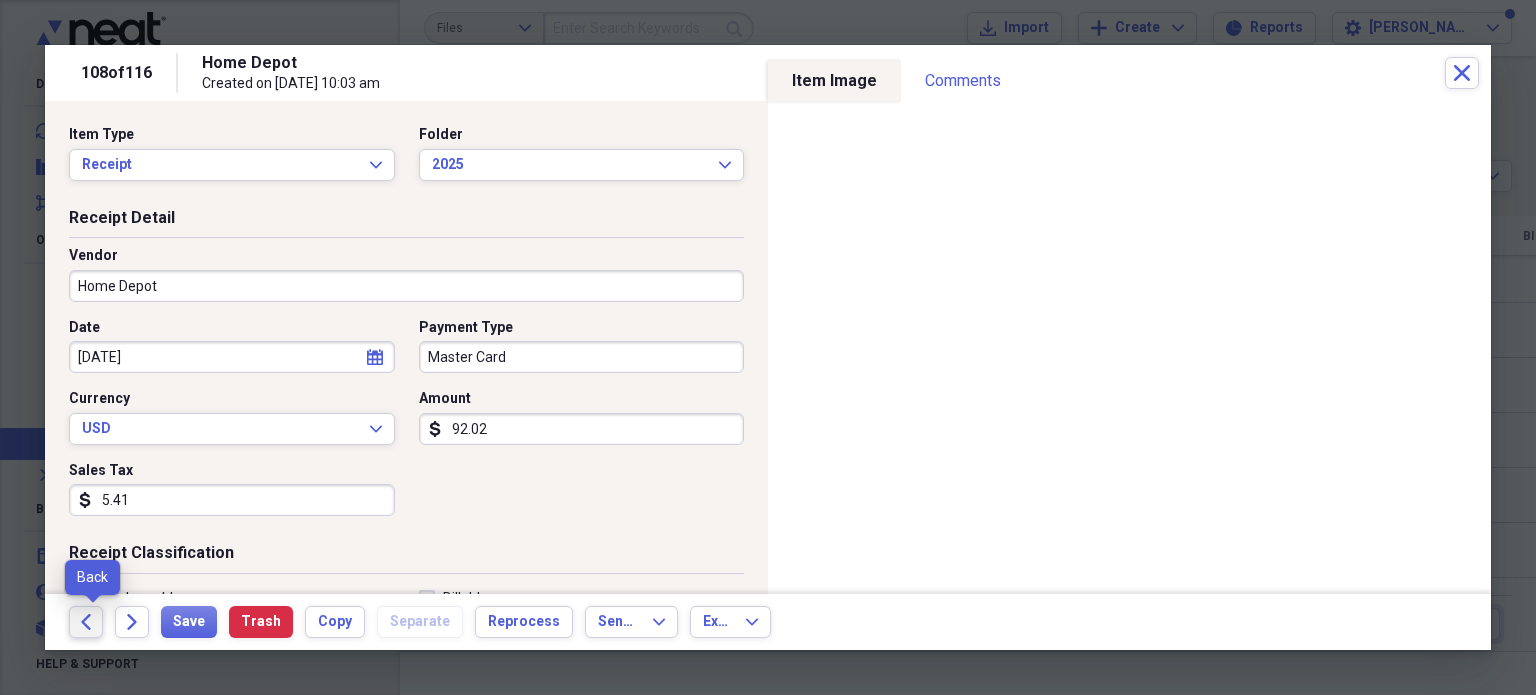 click on "Back" 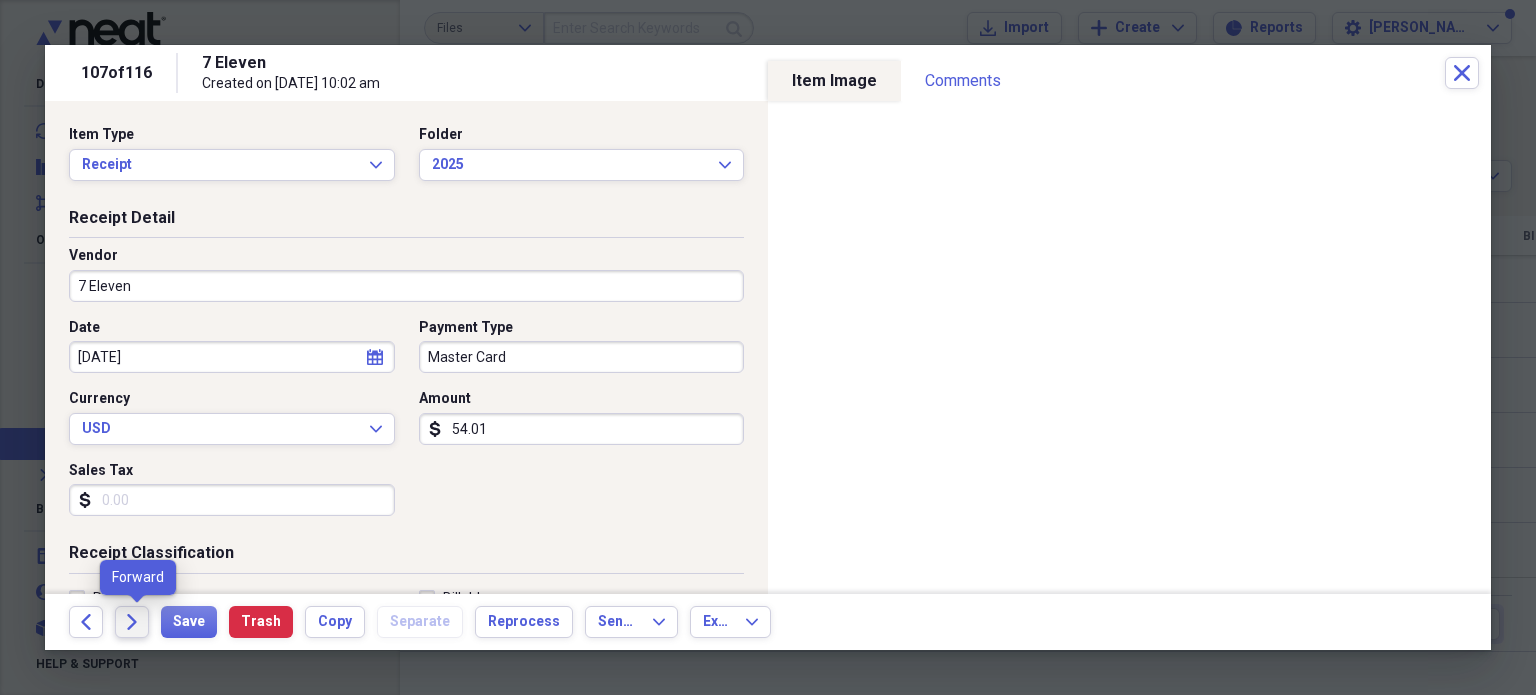 click on "Forward" 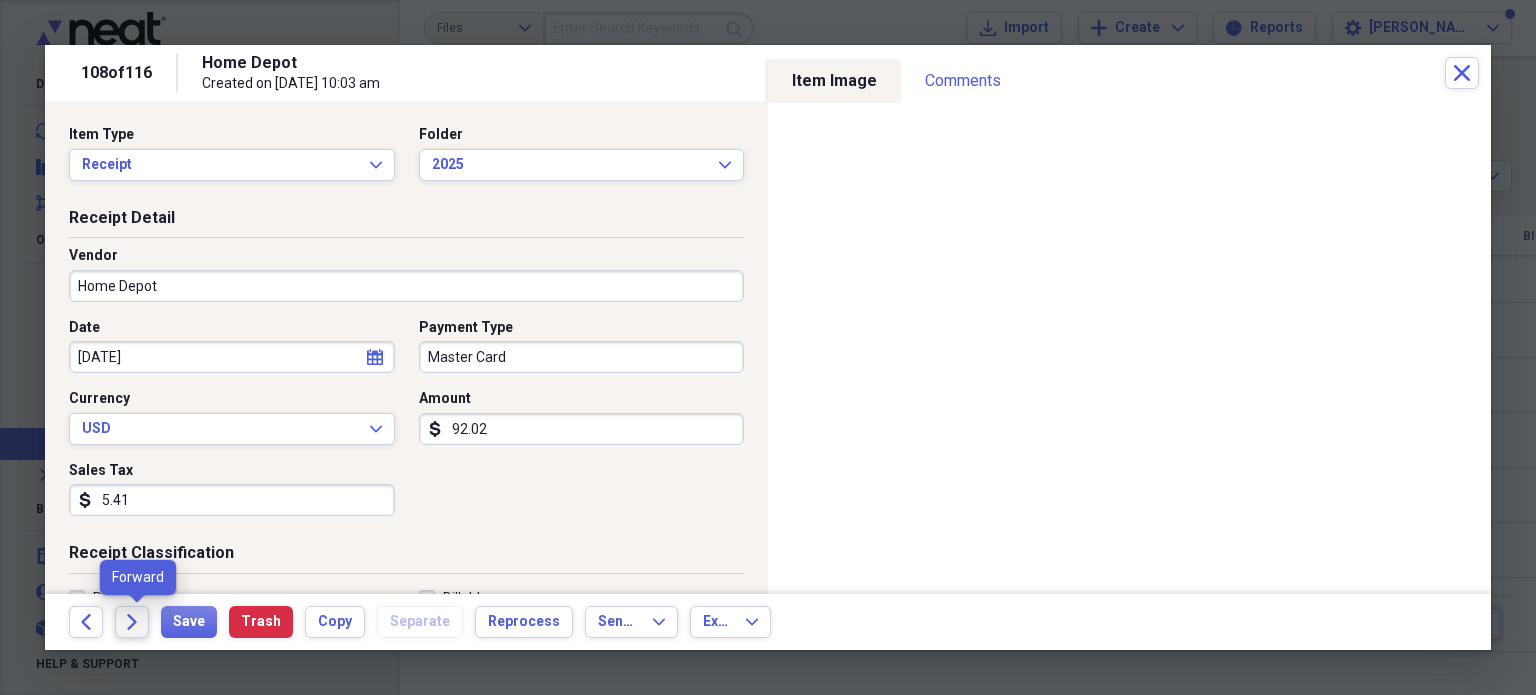click on "Forward" 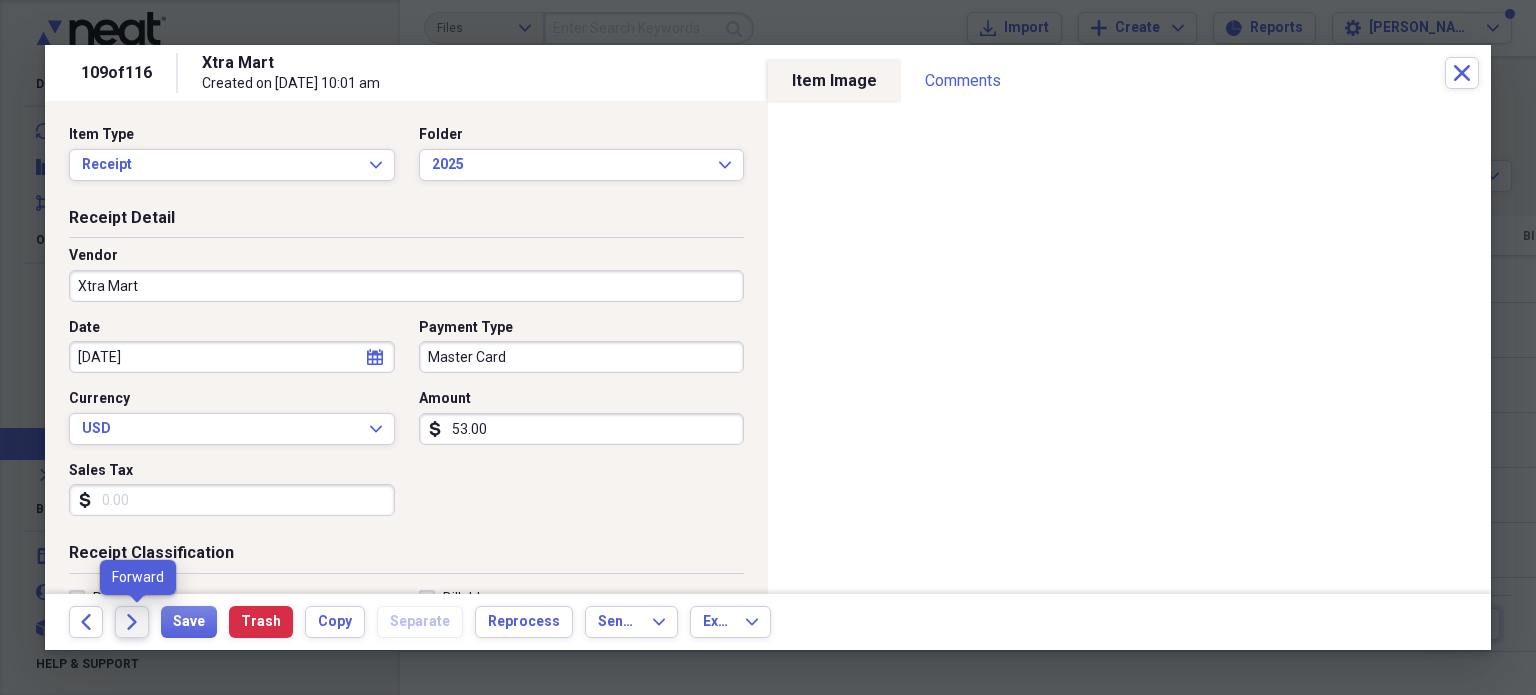 click on "Forward" 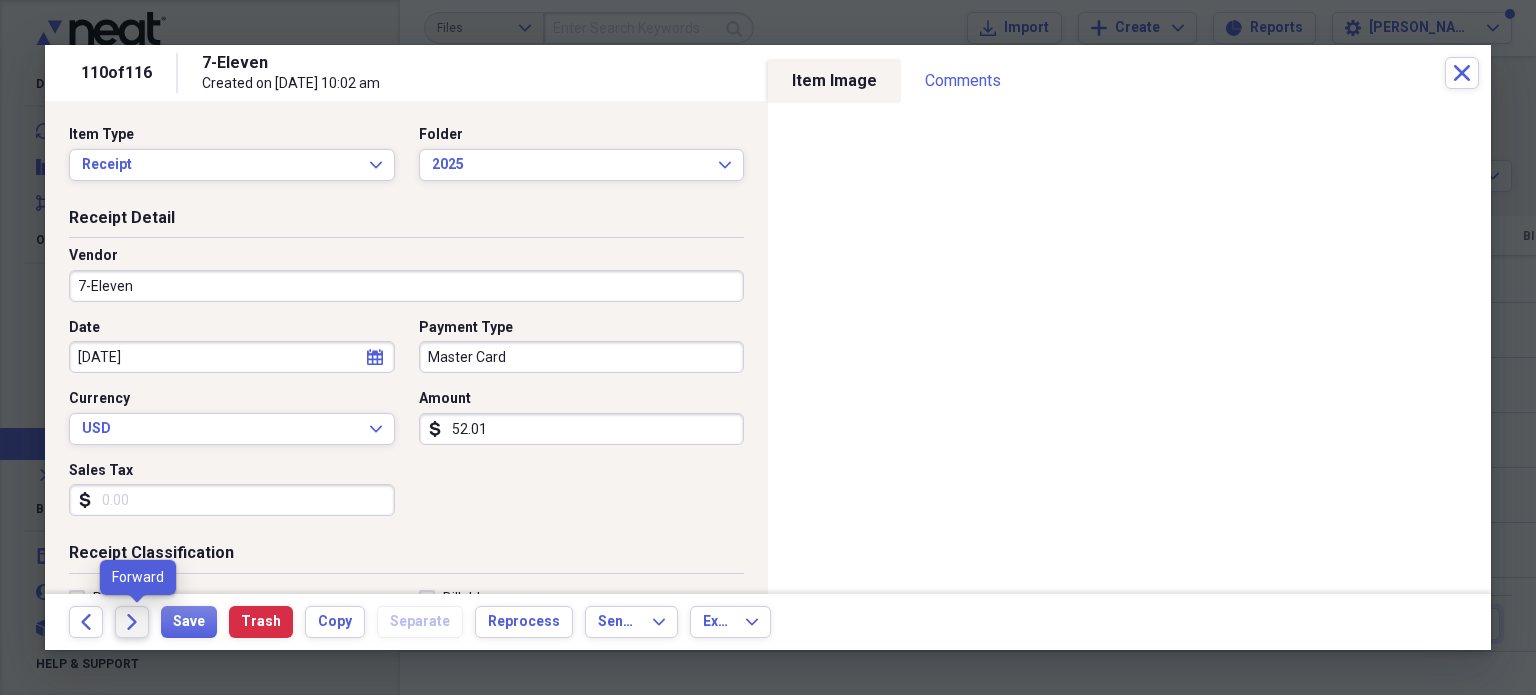 click on "Forward" 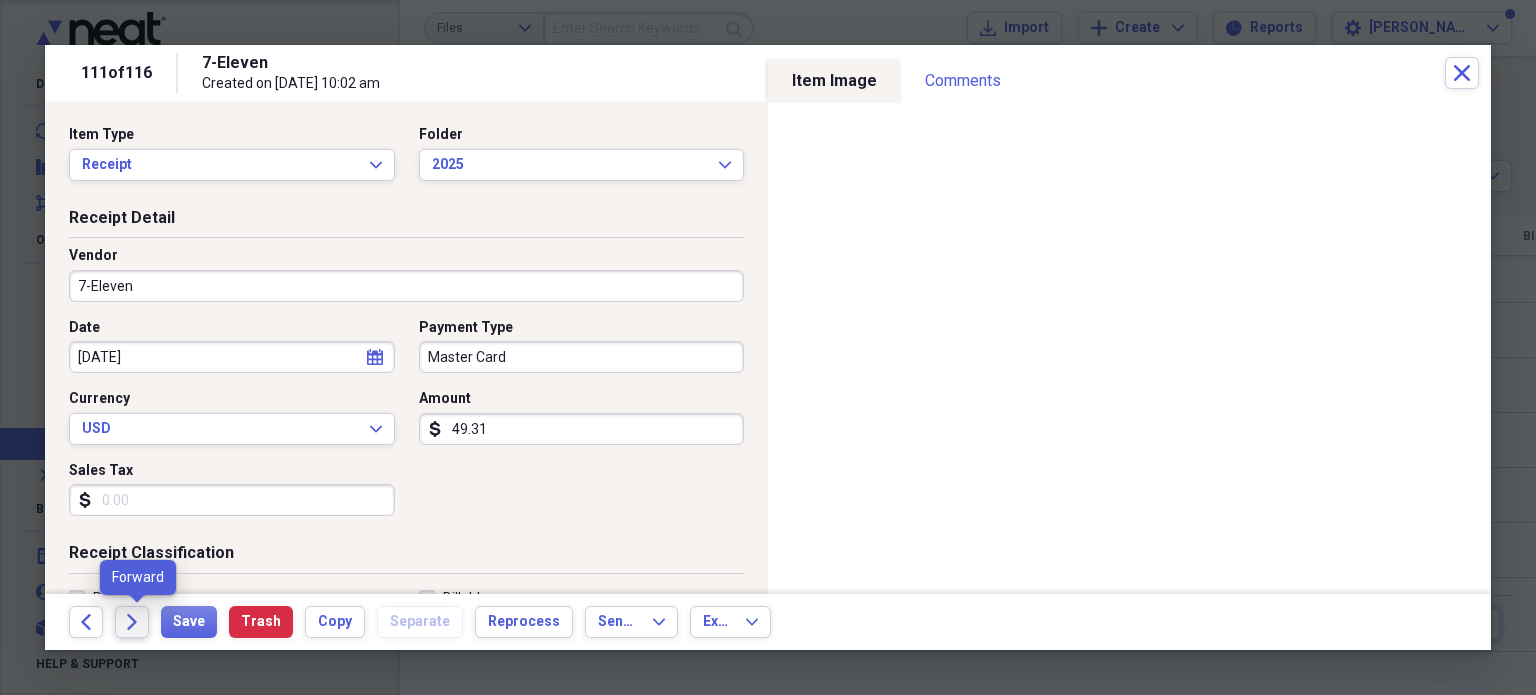 click on "Forward" 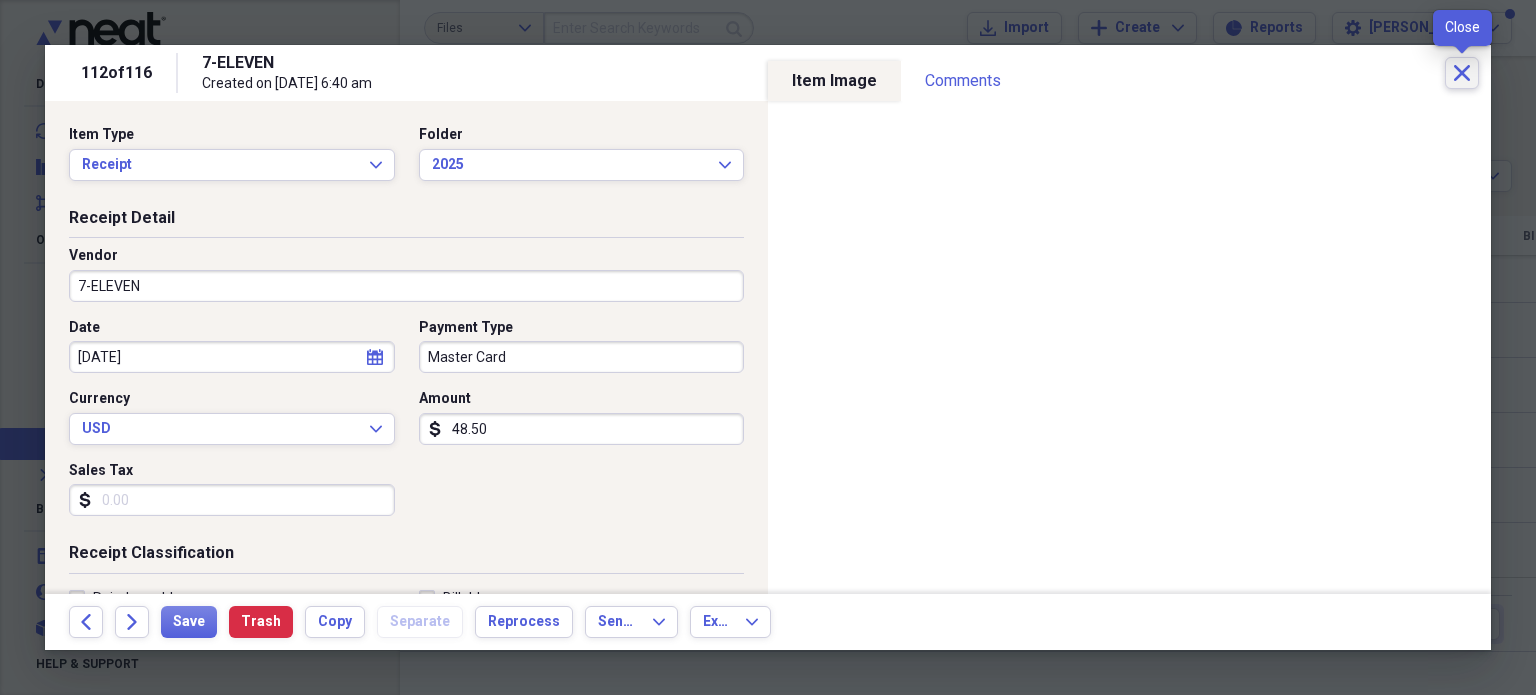 click 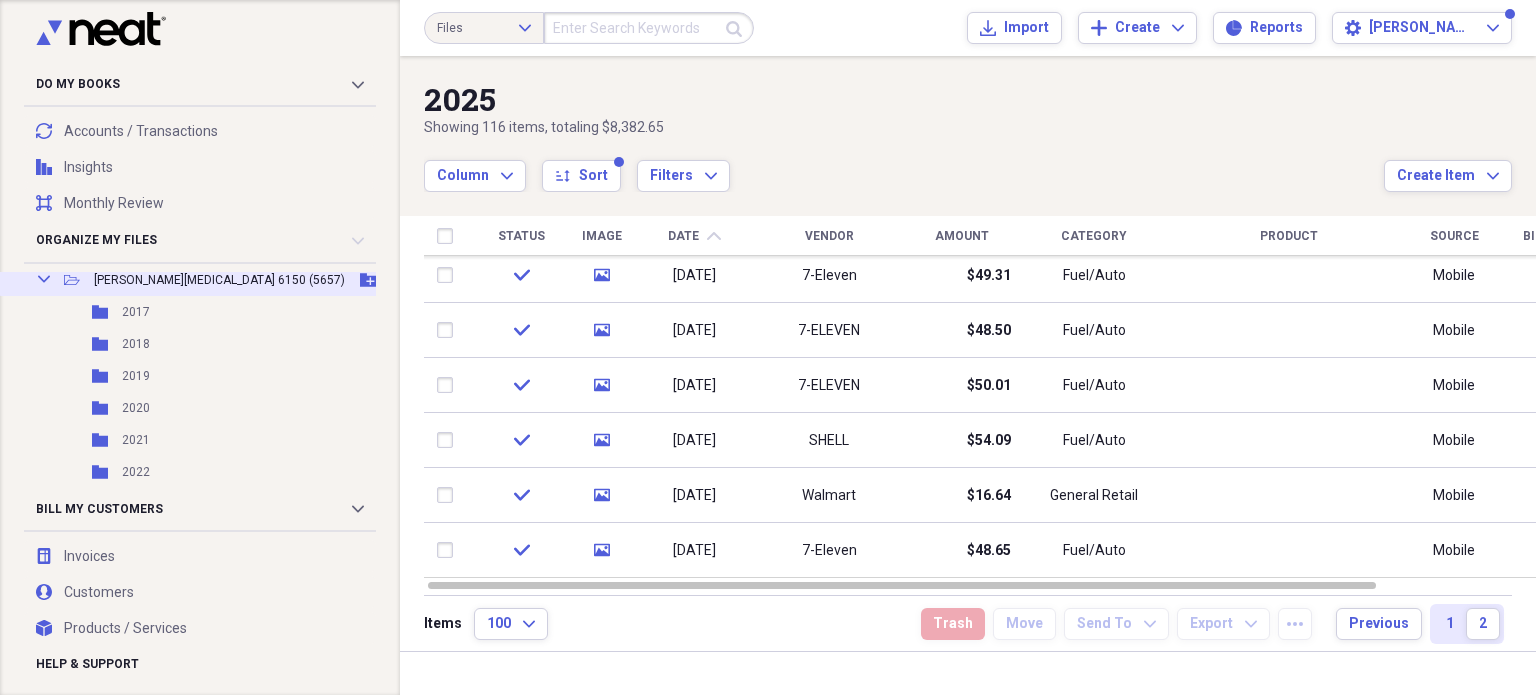 scroll, scrollTop: 700, scrollLeft: 0, axis: vertical 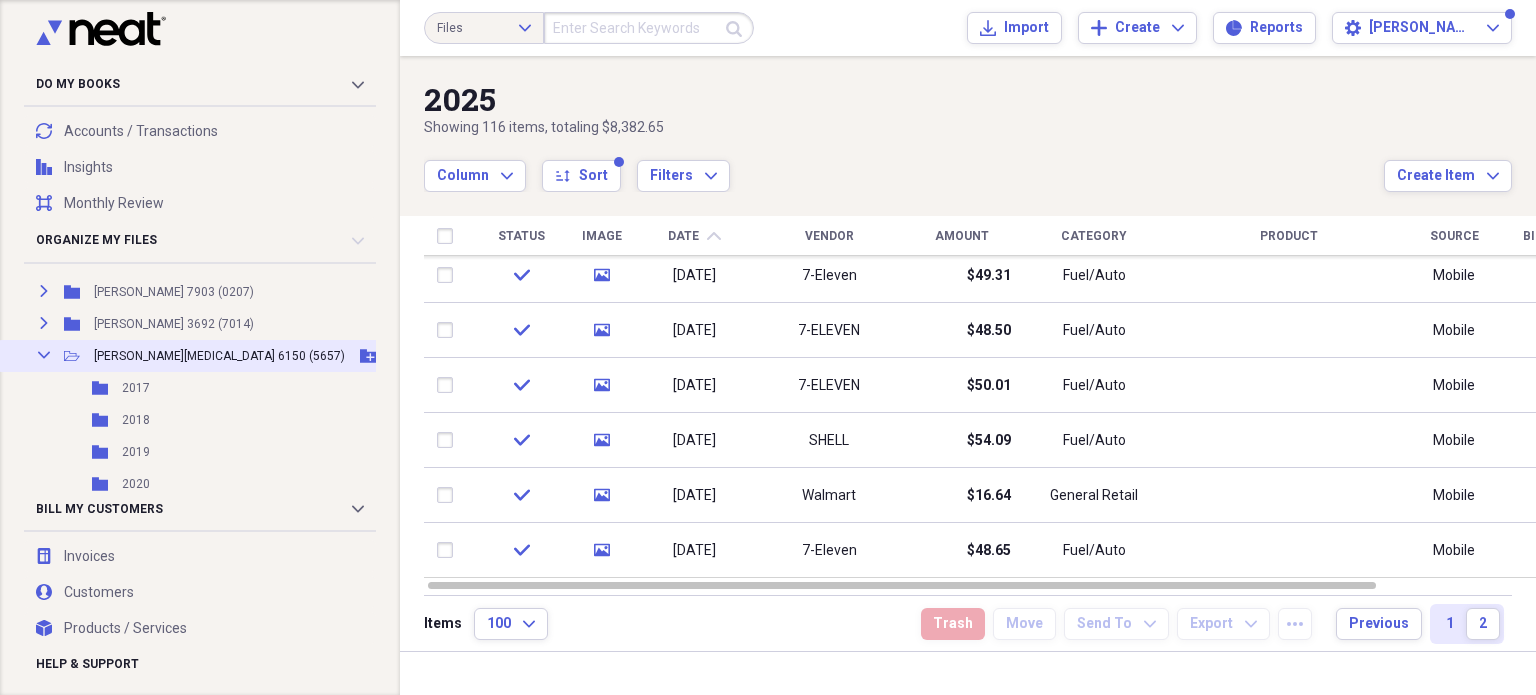 click 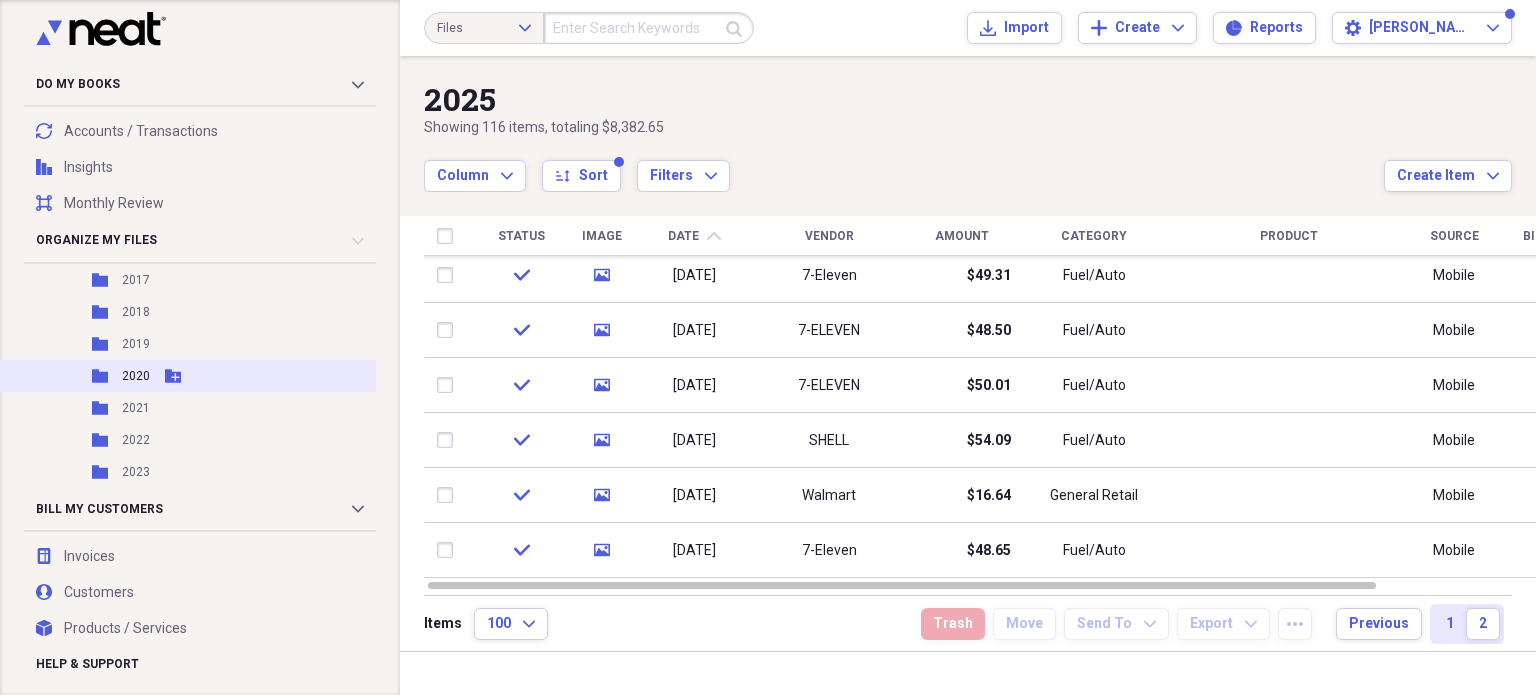 scroll, scrollTop: 900, scrollLeft: 0, axis: vertical 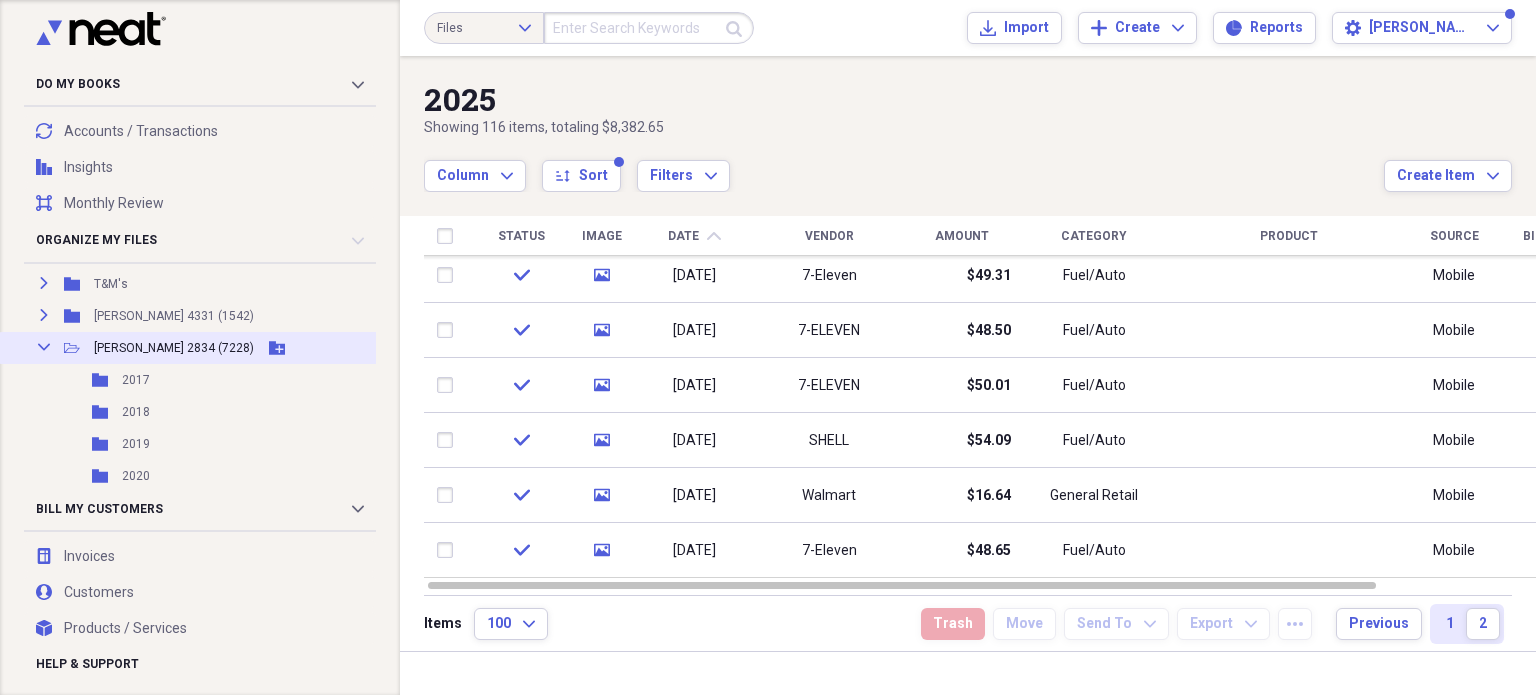 click 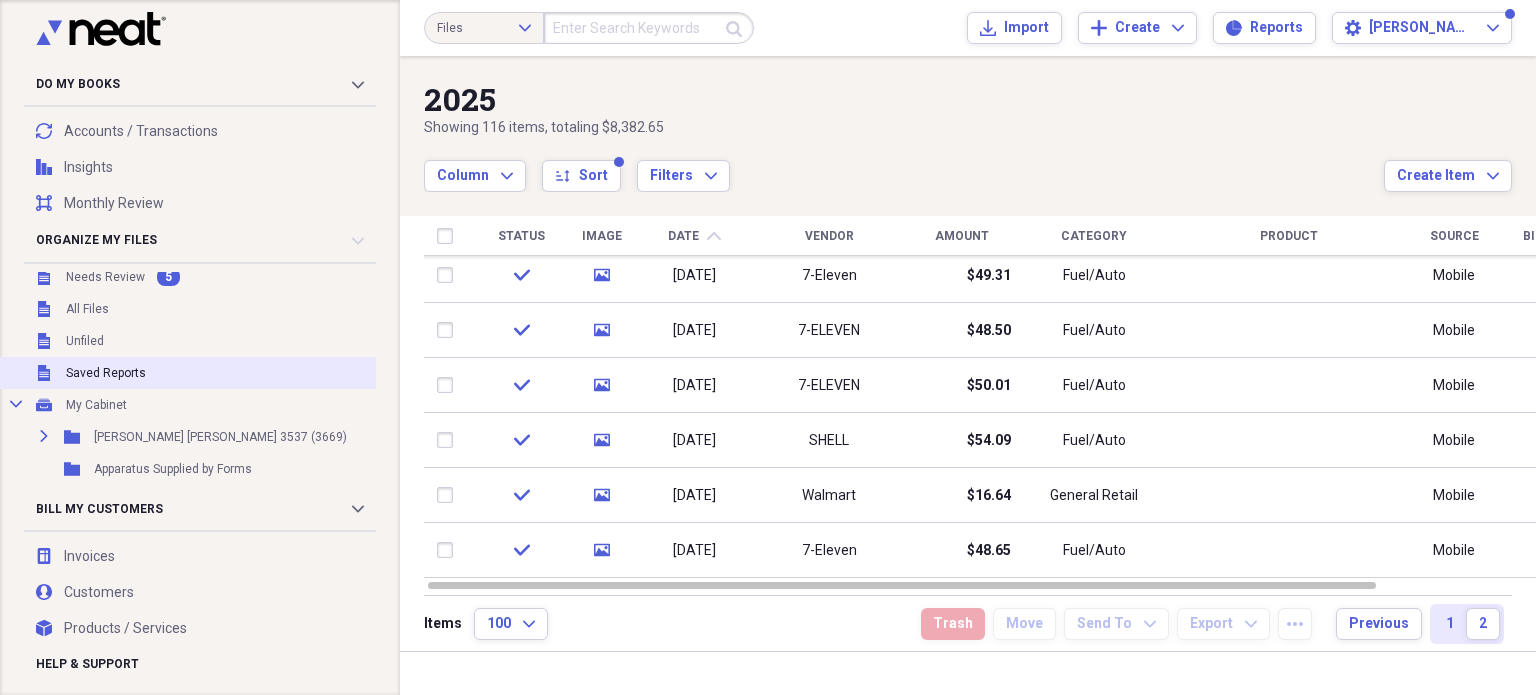 scroll, scrollTop: 0, scrollLeft: 0, axis: both 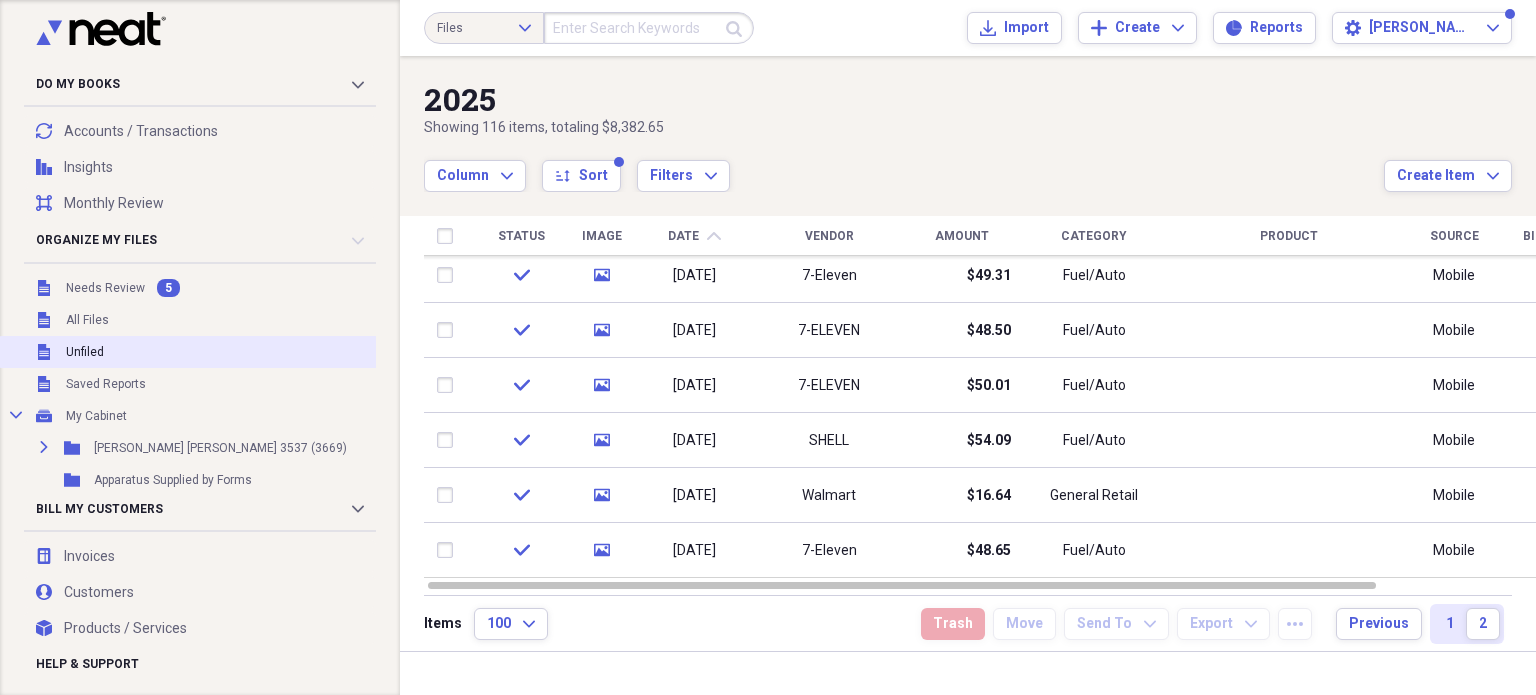click on "Unfiled Unfiled" at bounding box center (224, 352) 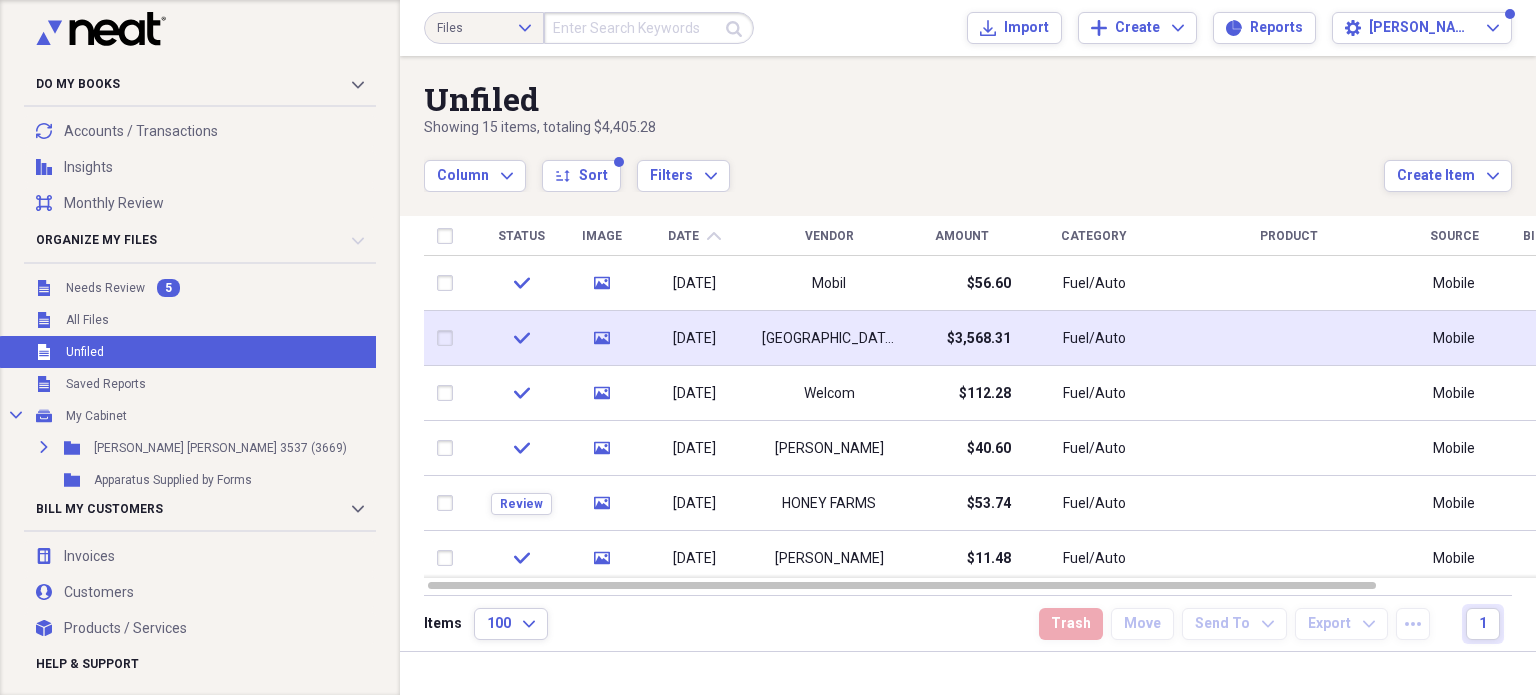 click on "$3,568.31" at bounding box center [979, 339] 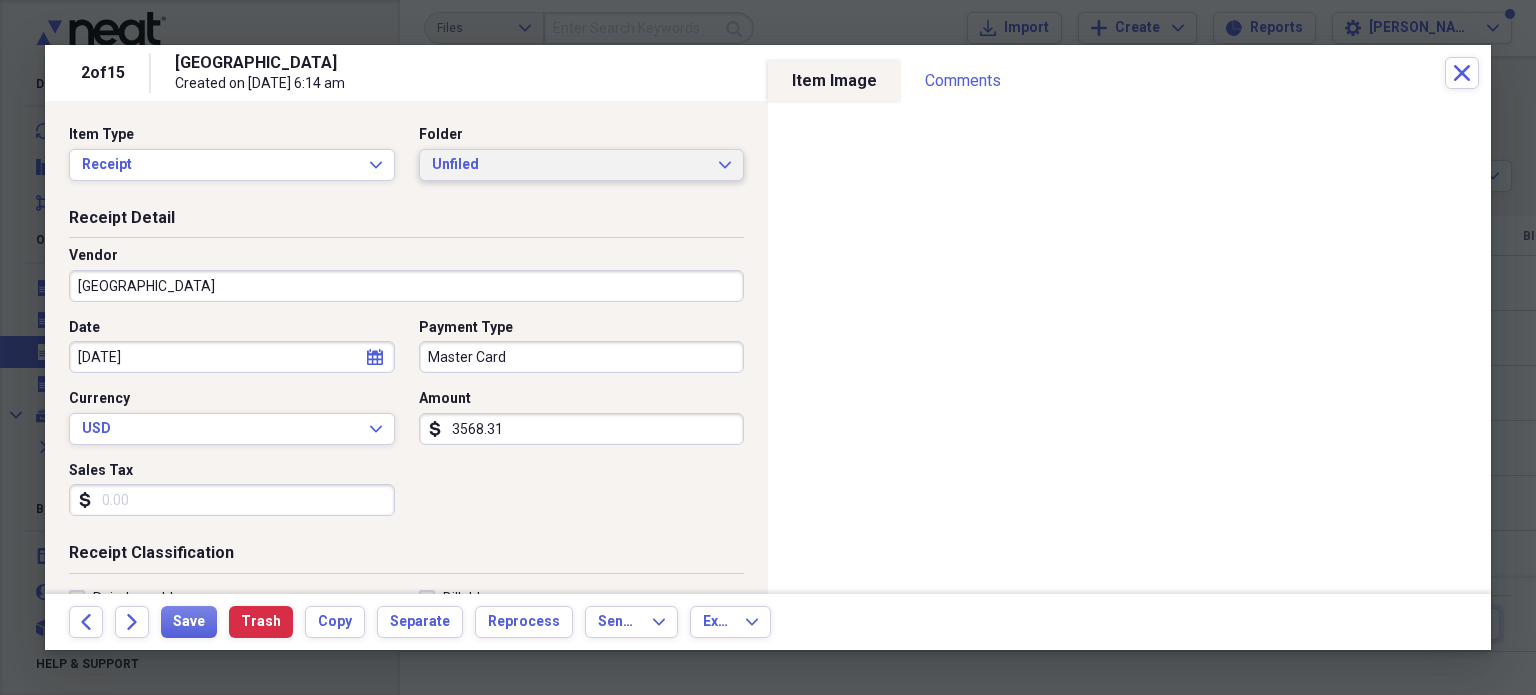 click on "Unfiled Expand" at bounding box center [582, 165] 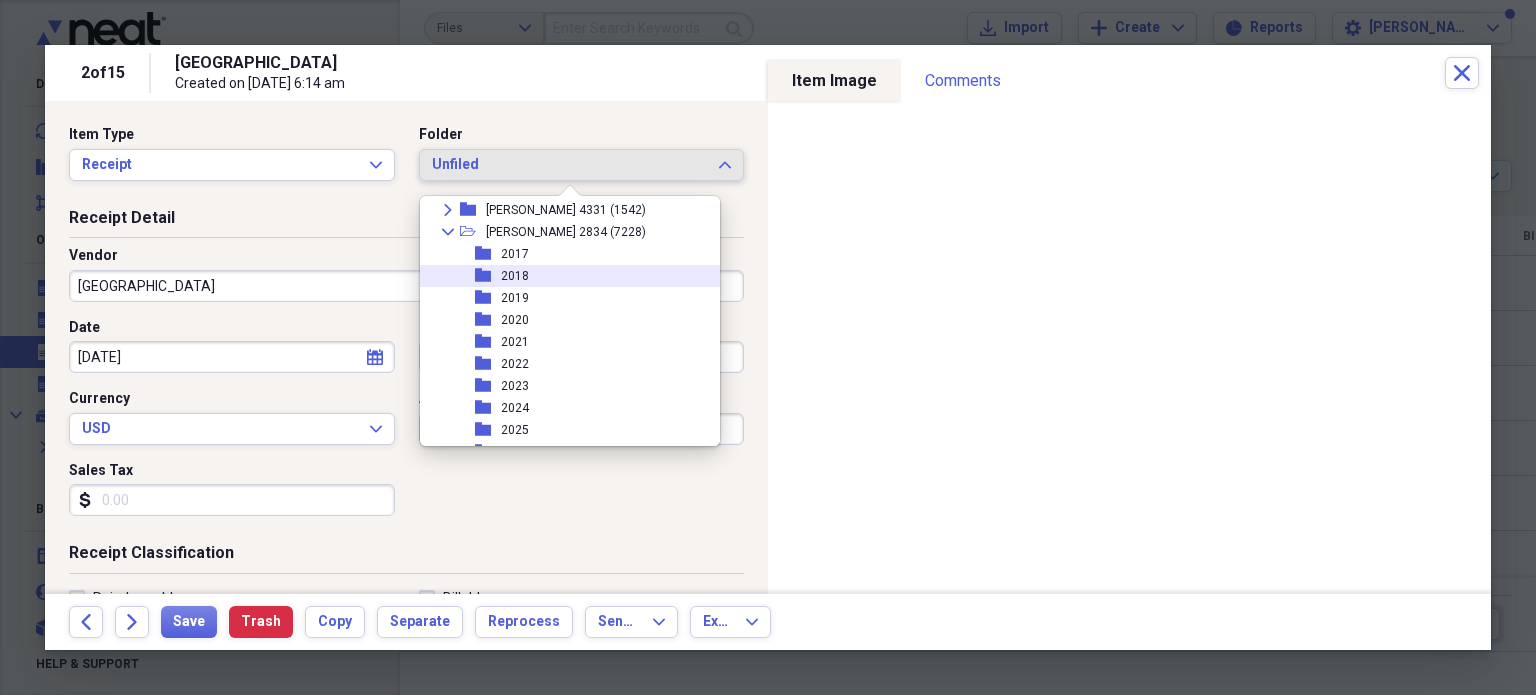 scroll, scrollTop: 1100, scrollLeft: 0, axis: vertical 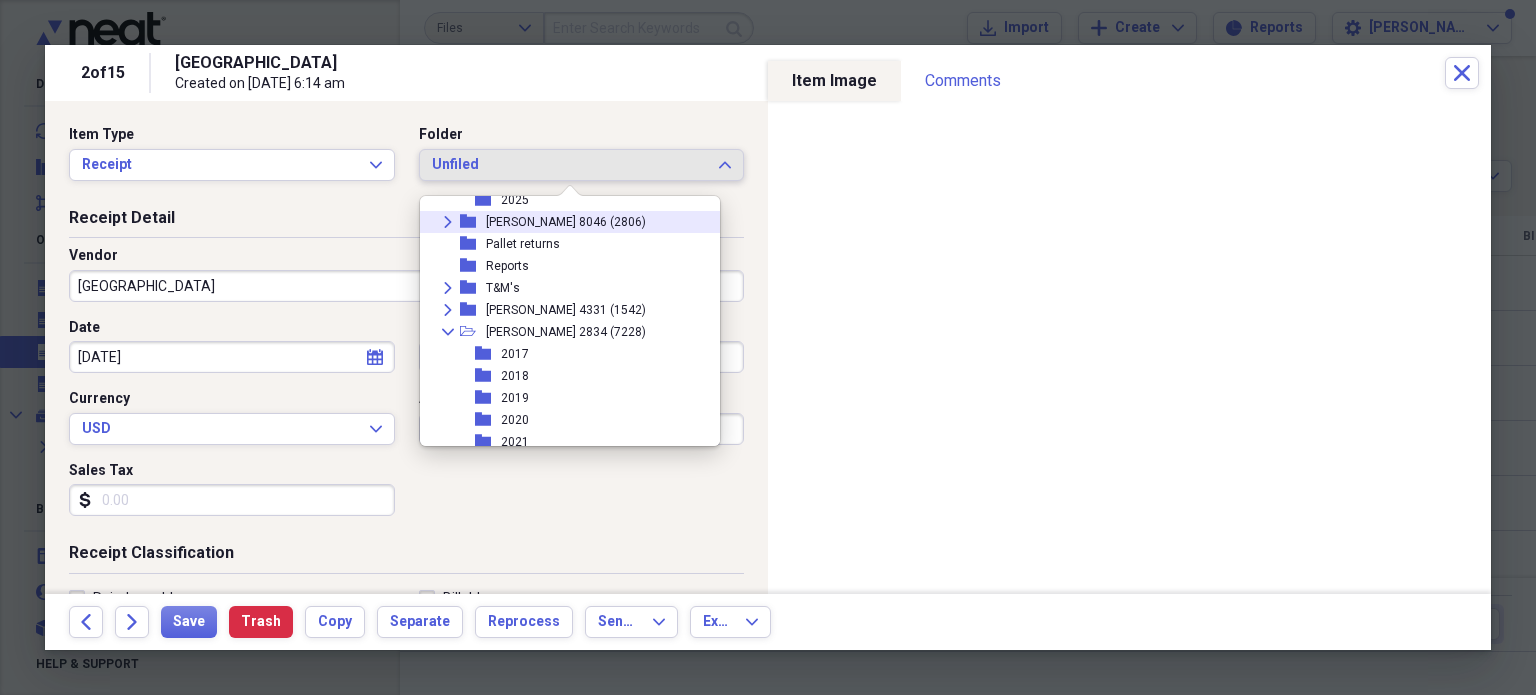 click on "Expand" 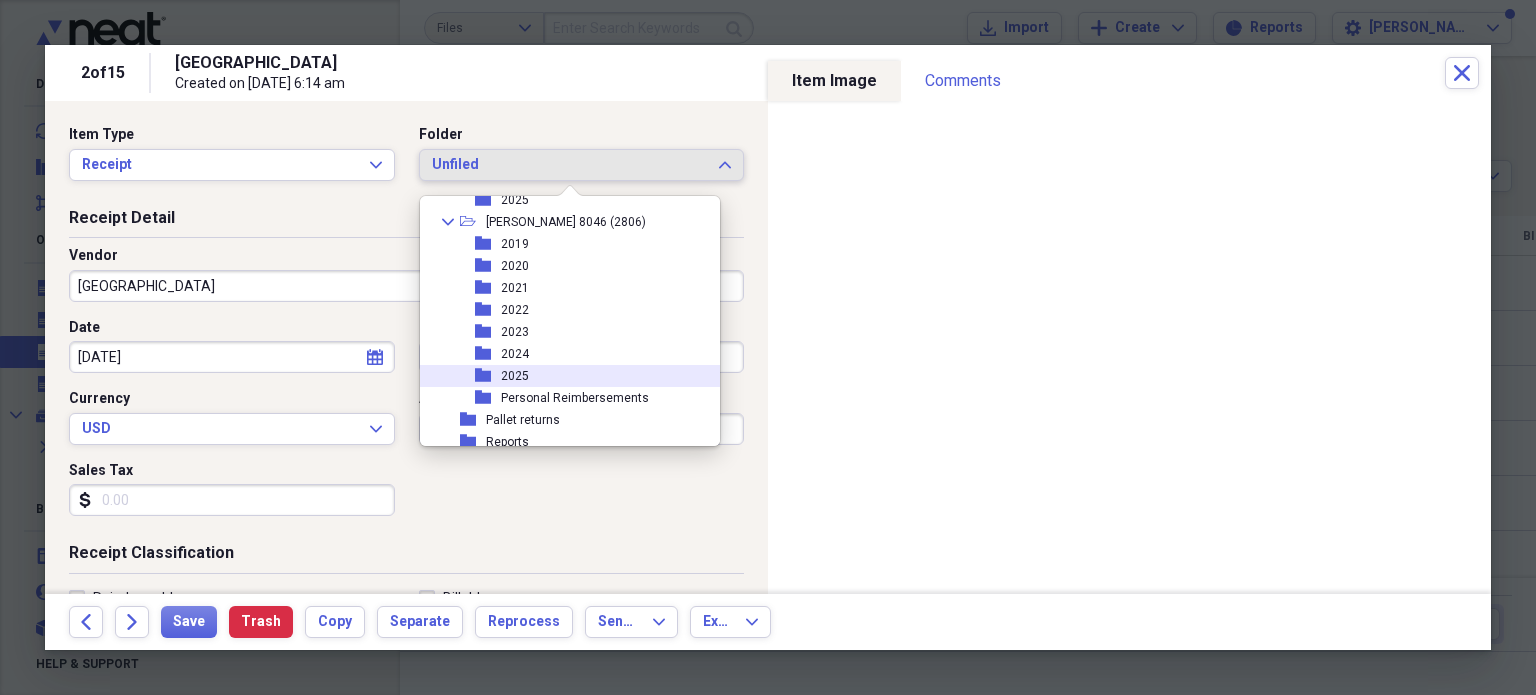 click on "2025" at bounding box center (515, 376) 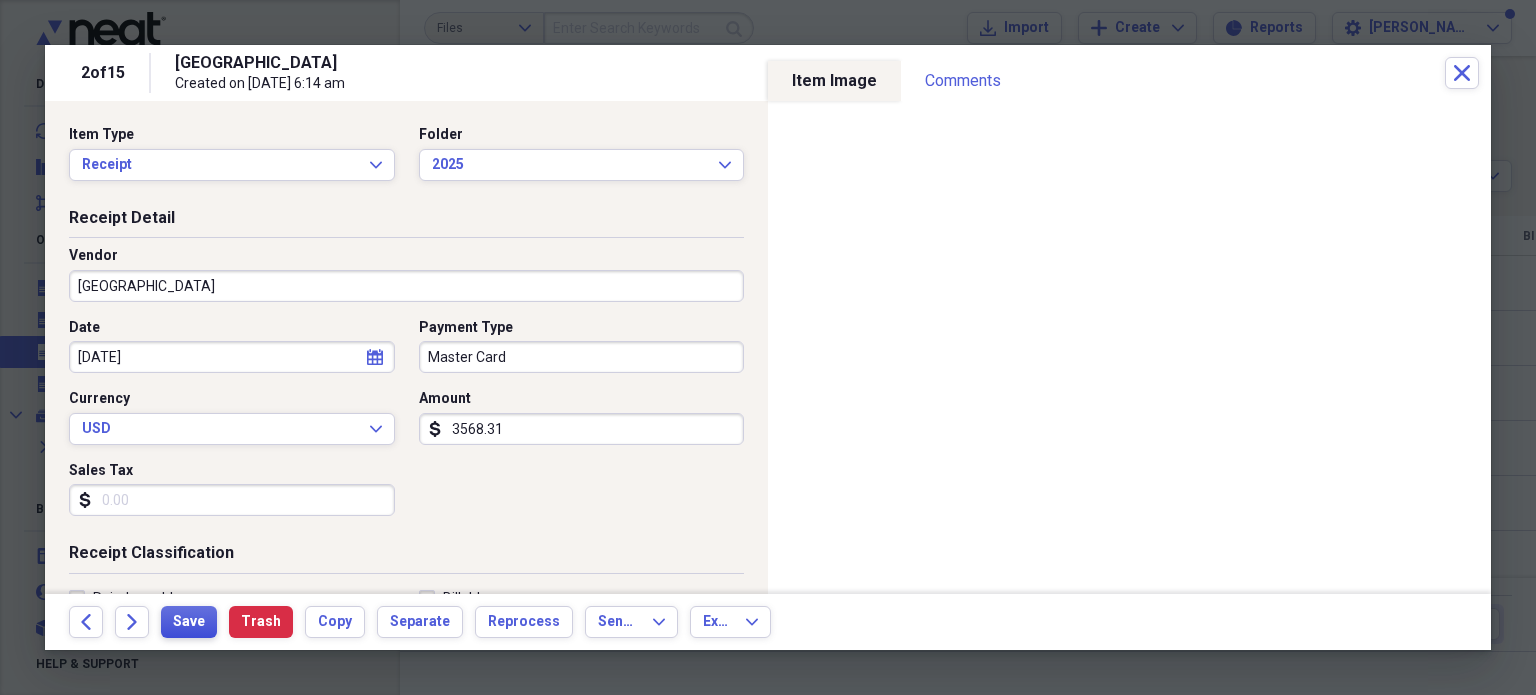 click on "Save" at bounding box center (189, 622) 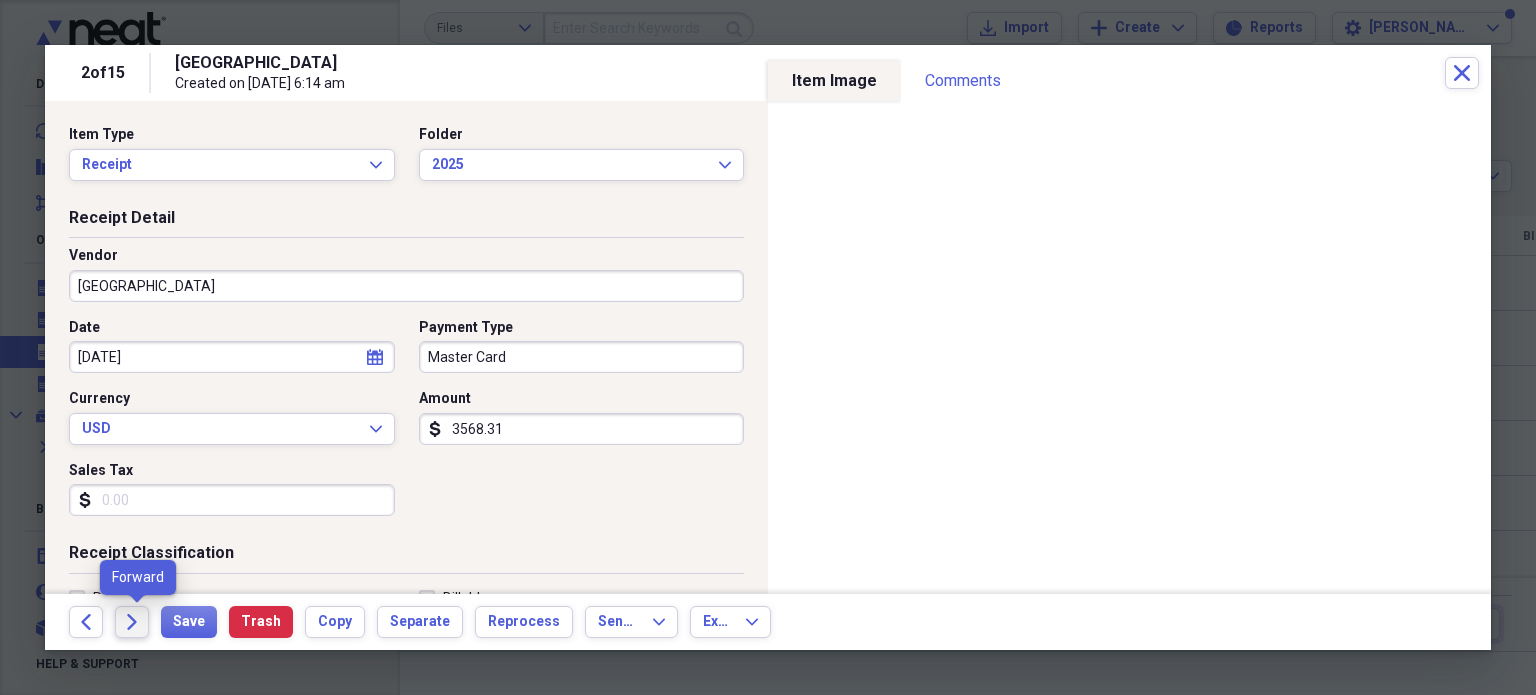 click on "Forward" 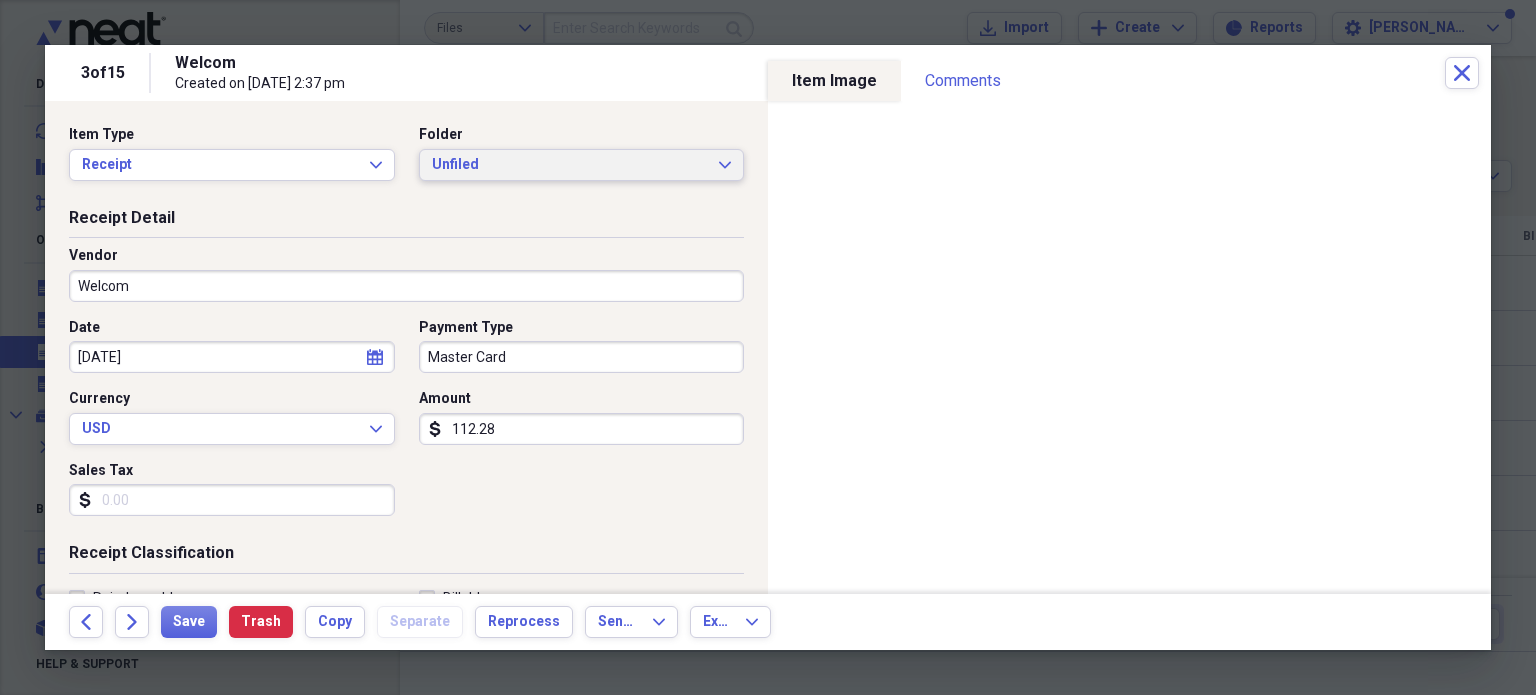 click on "Unfiled Expand" at bounding box center (582, 165) 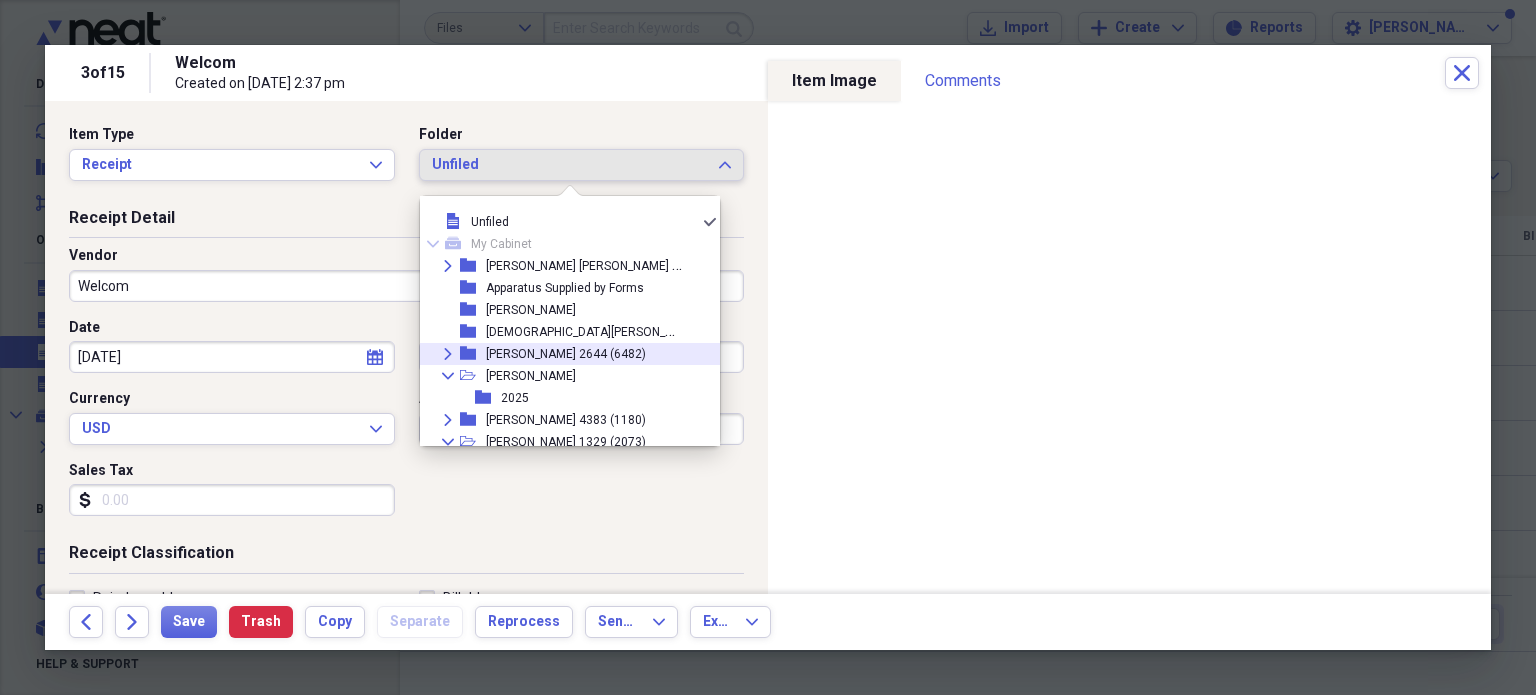 click on "Expand" 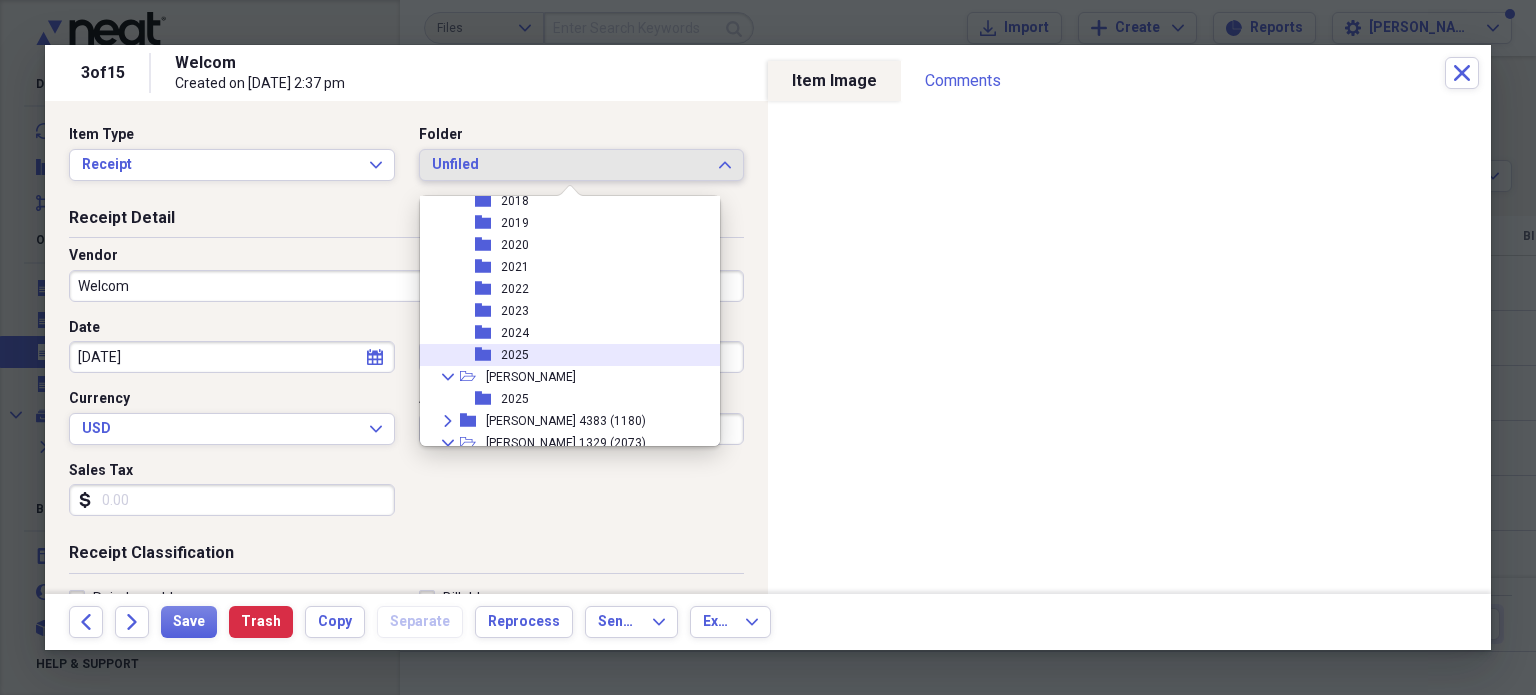 scroll, scrollTop: 200, scrollLeft: 0, axis: vertical 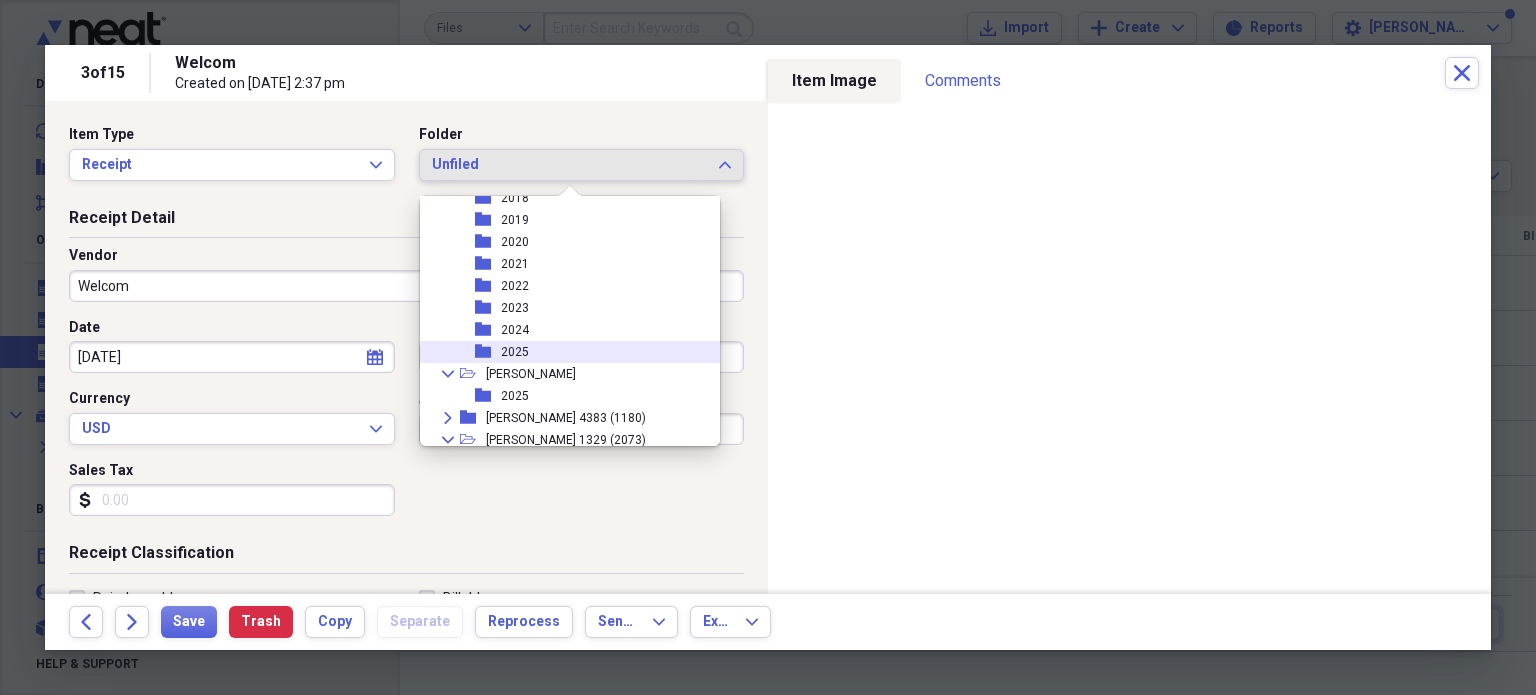 click on "folder 2025" at bounding box center (562, 352) 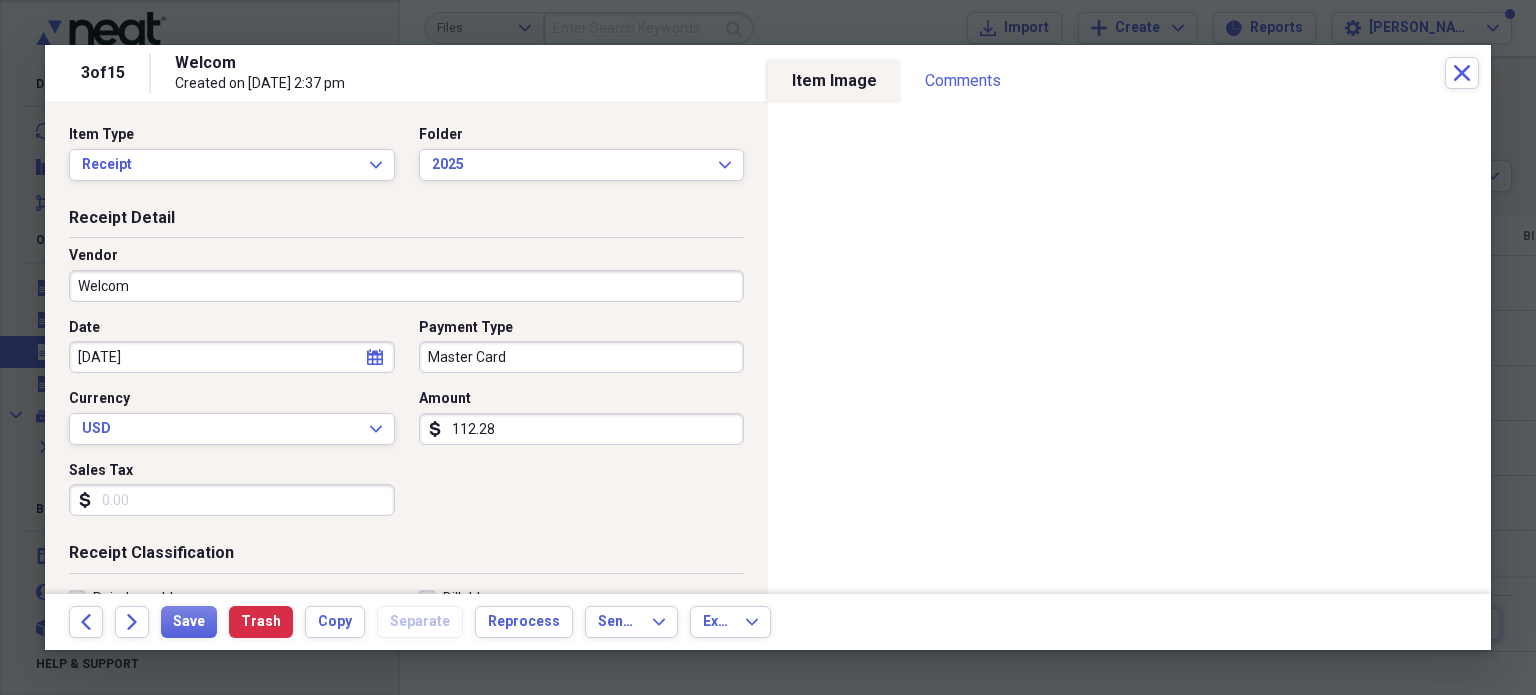 click on "Welcom" at bounding box center (406, 286) 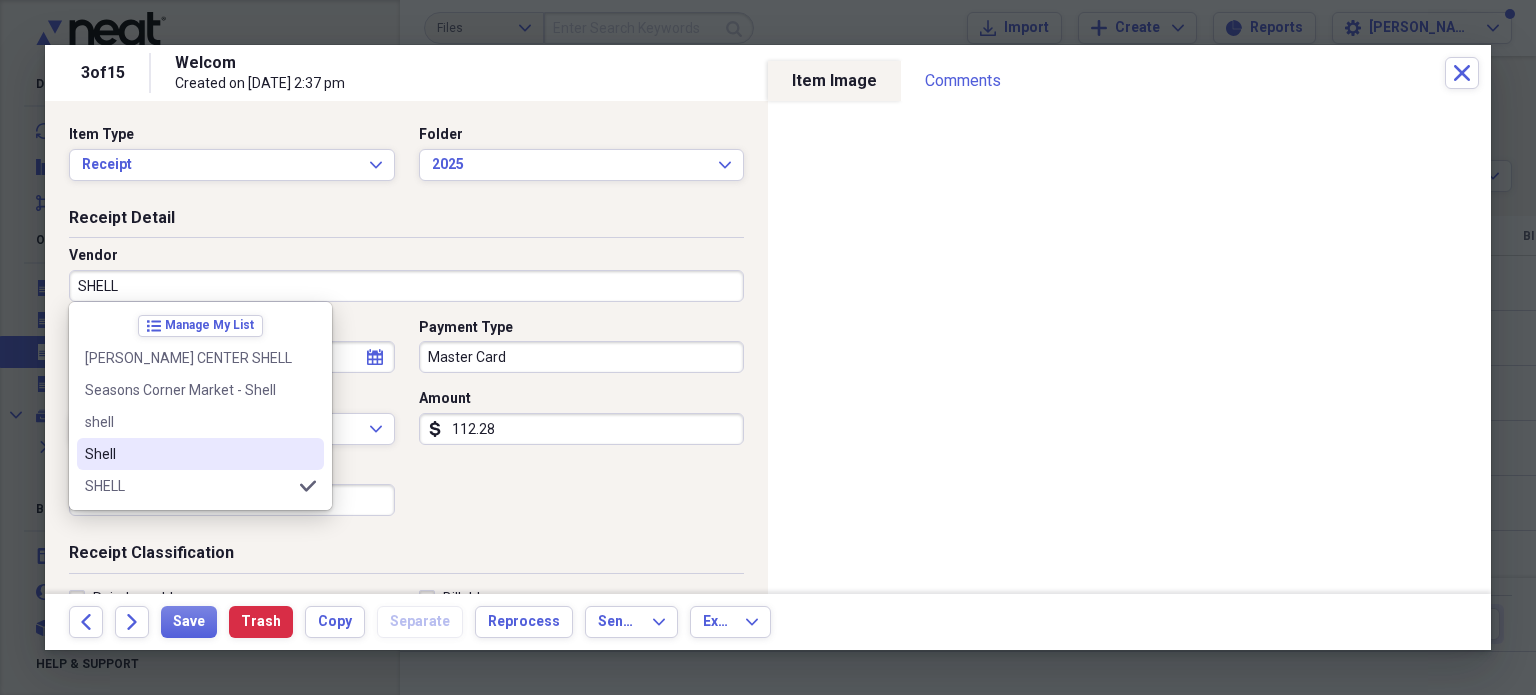click on "Shell" at bounding box center (188, 454) 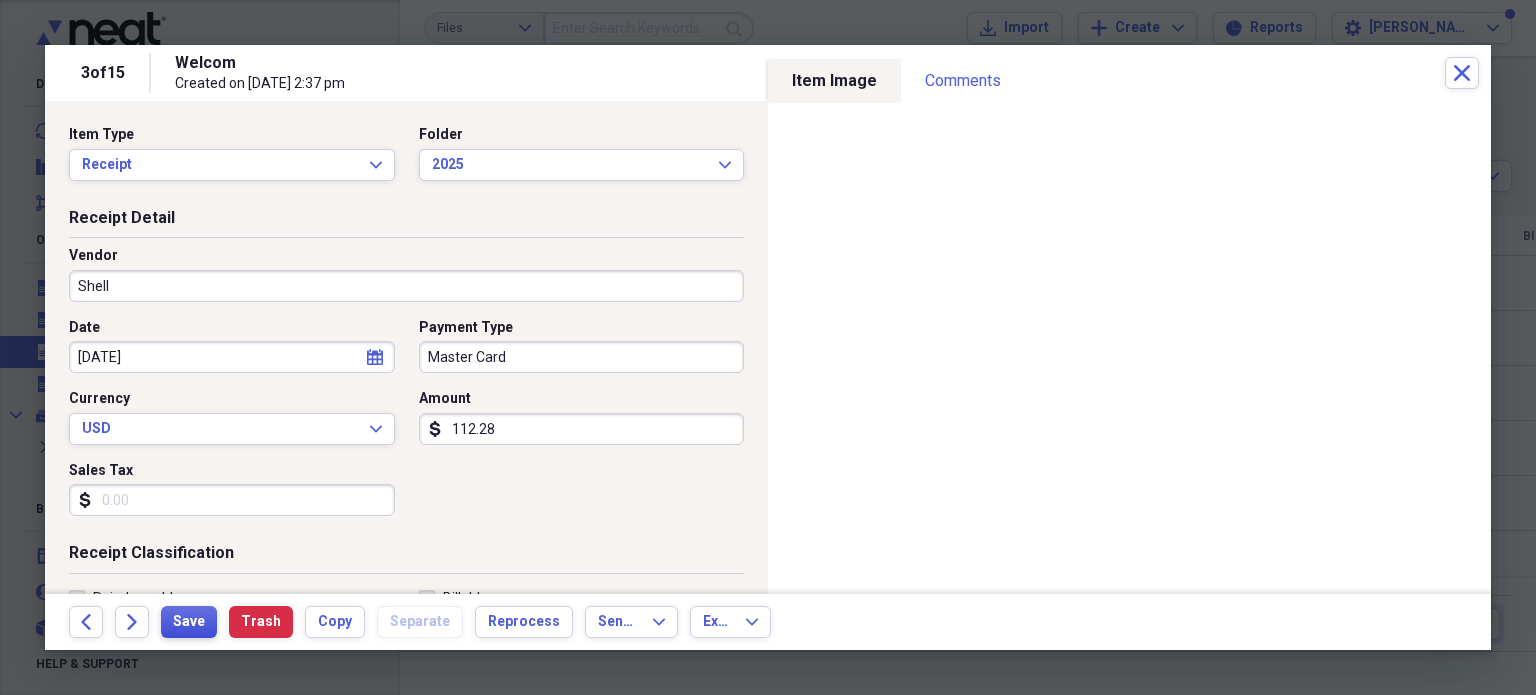 click on "Save" at bounding box center (189, 622) 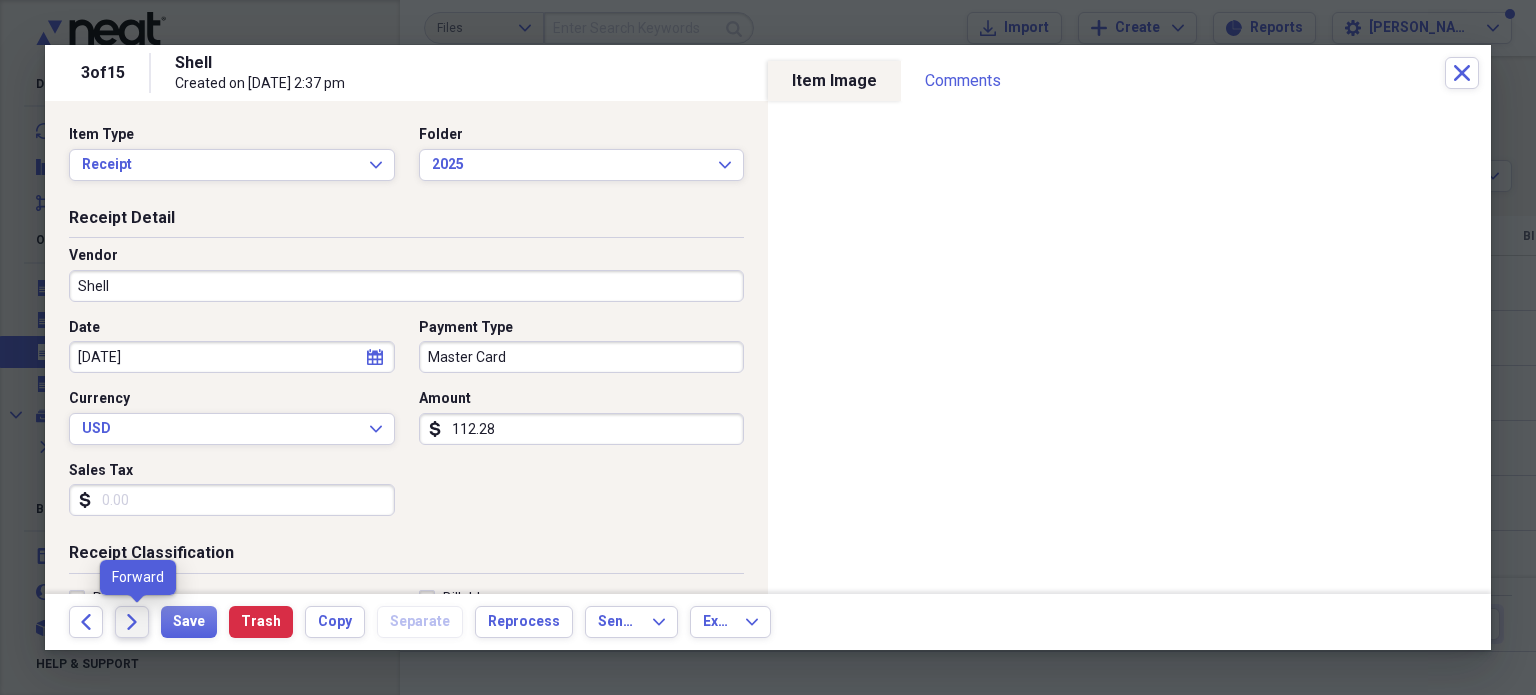 click 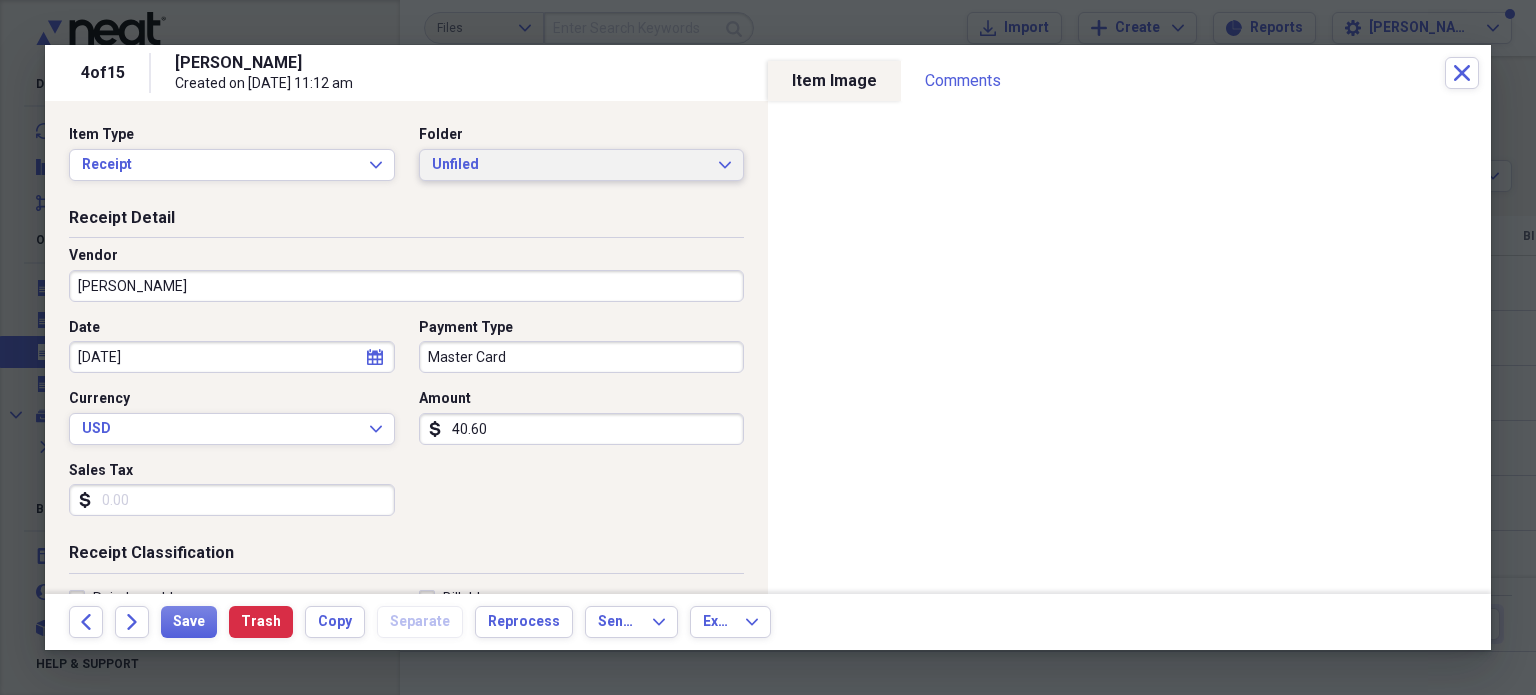 click 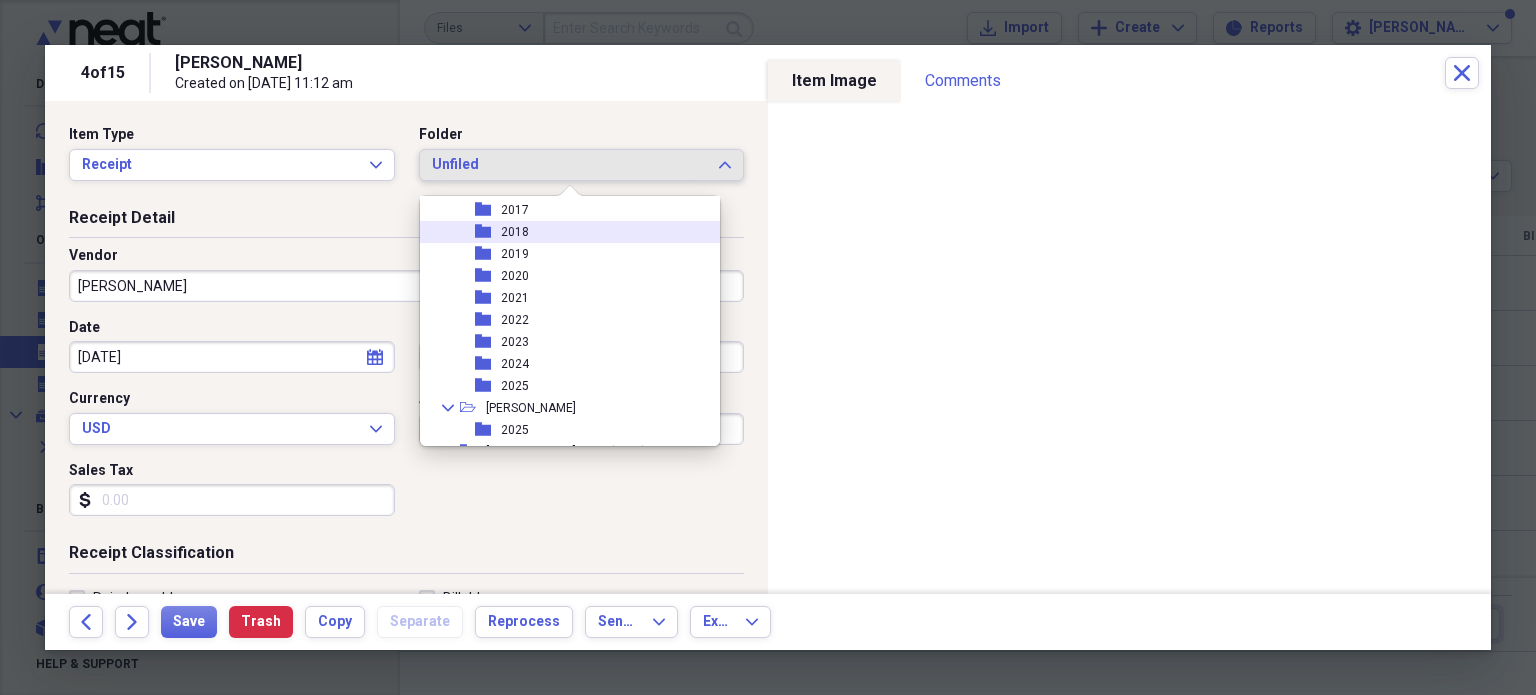 scroll, scrollTop: 400, scrollLeft: 0, axis: vertical 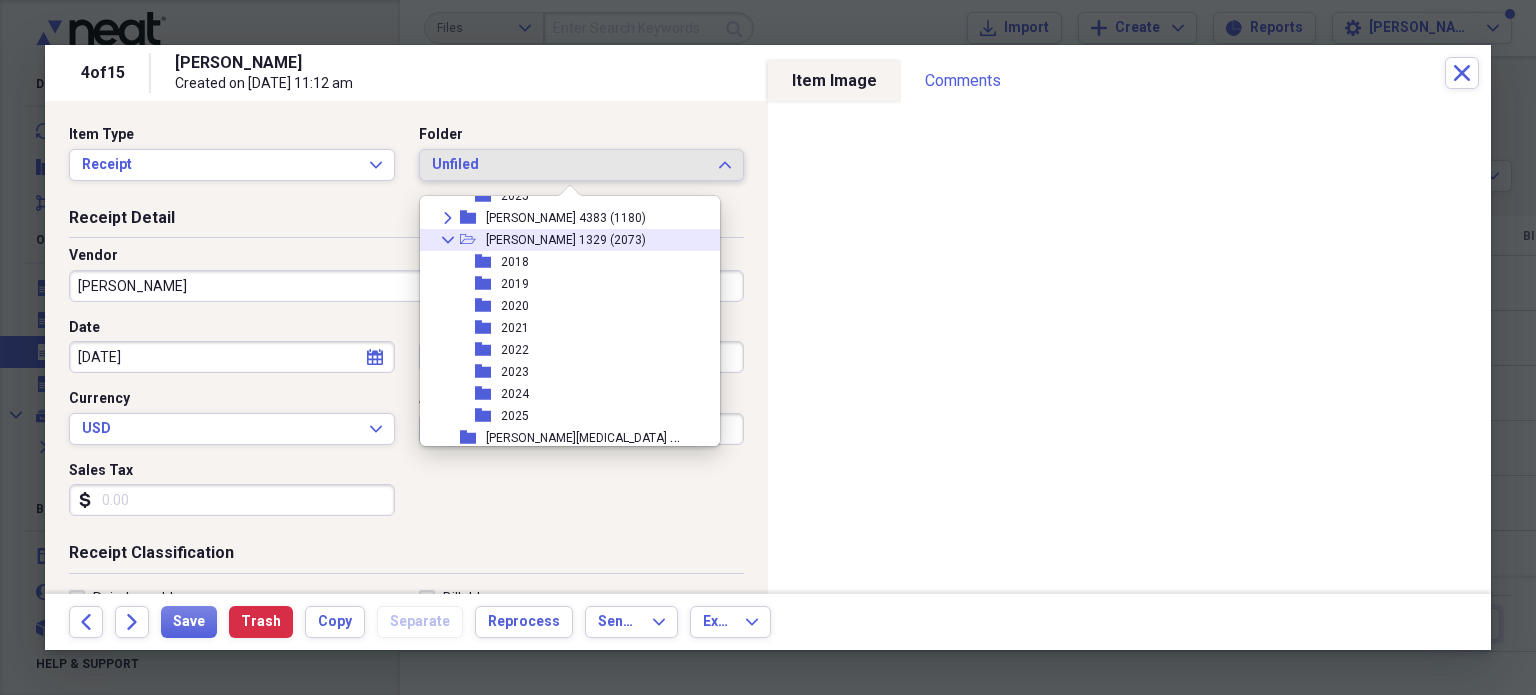 click on "Collapse" at bounding box center [448, 240] 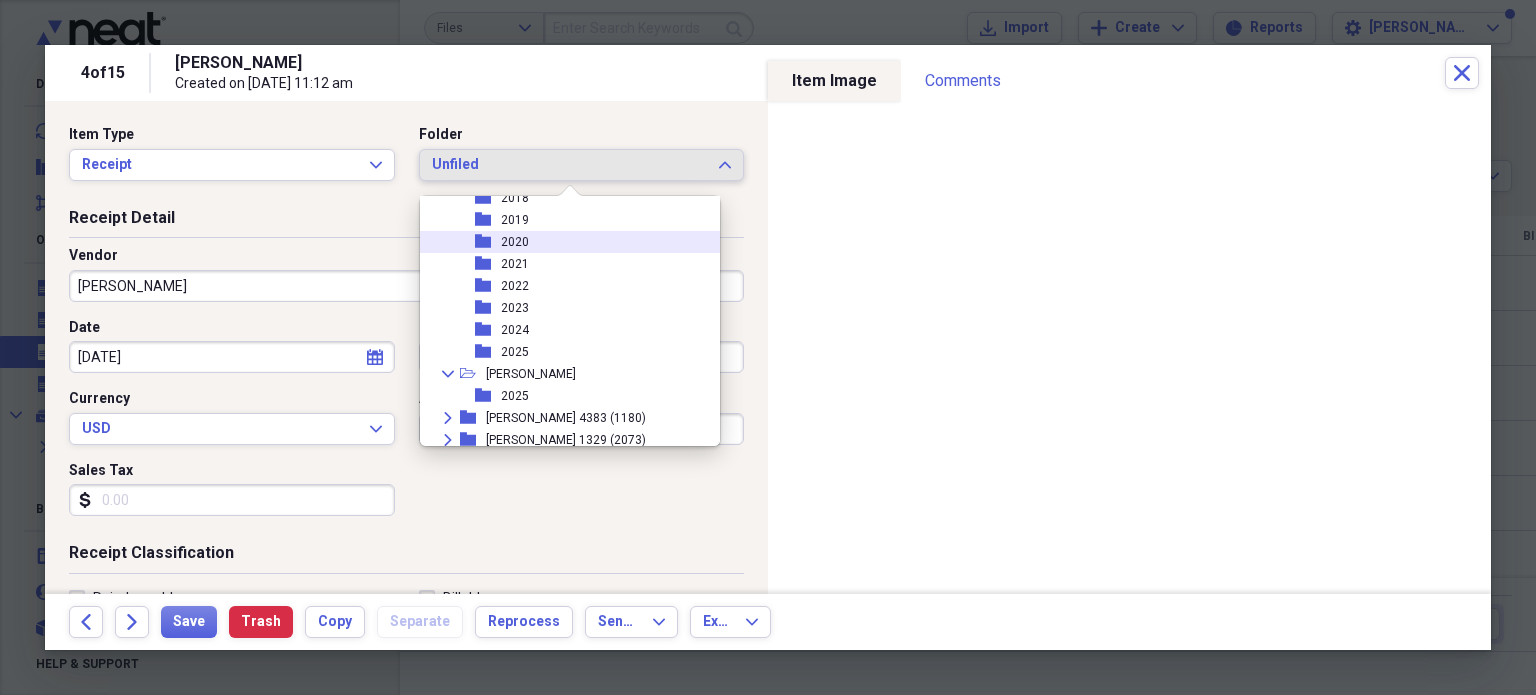 scroll, scrollTop: 100, scrollLeft: 0, axis: vertical 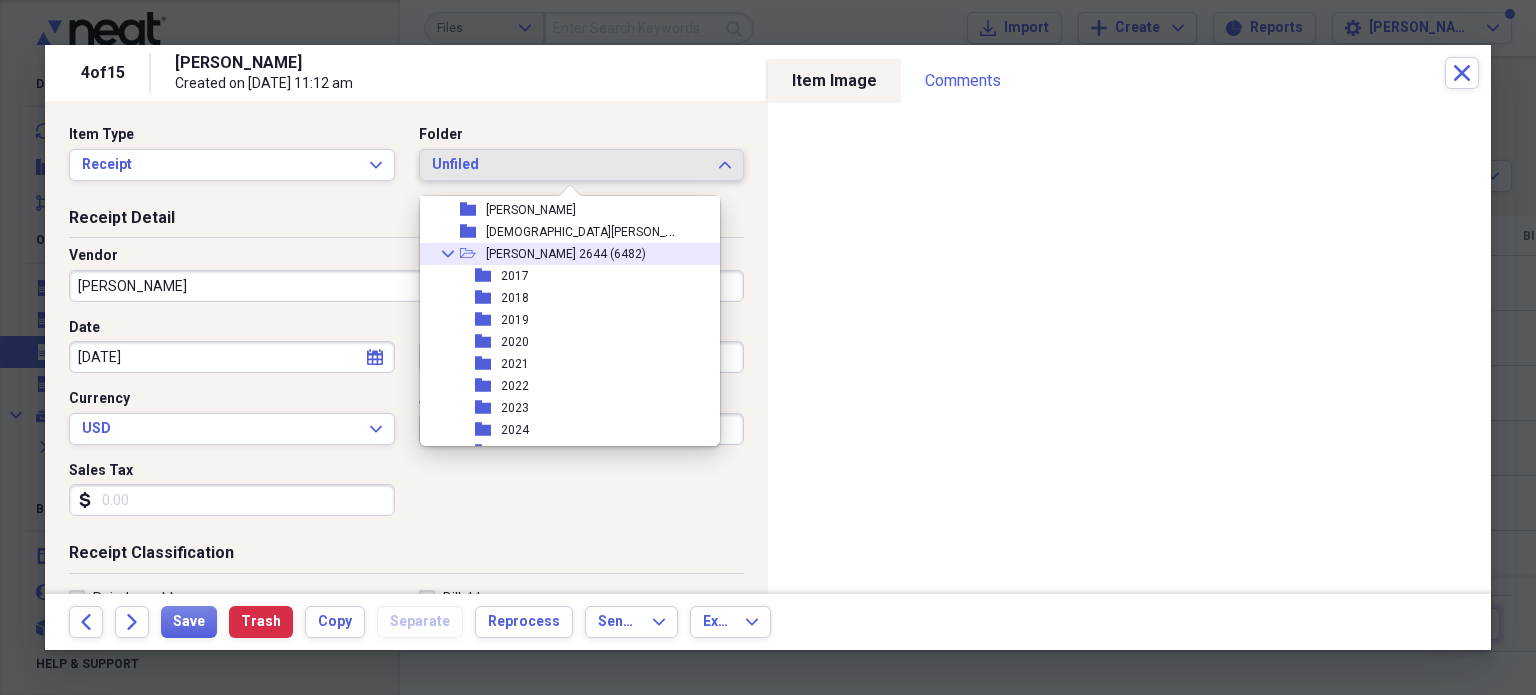 click on "Collapse" 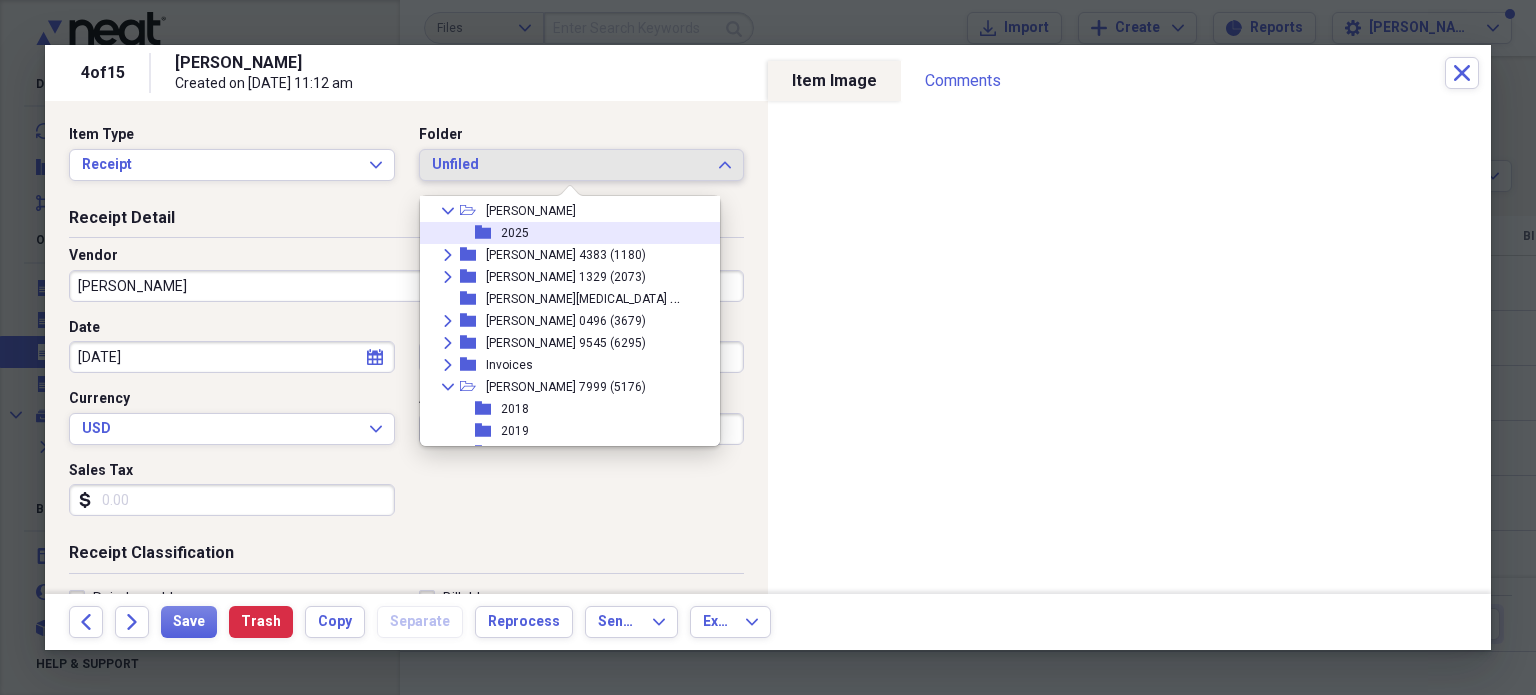 scroll, scrollTop: 200, scrollLeft: 0, axis: vertical 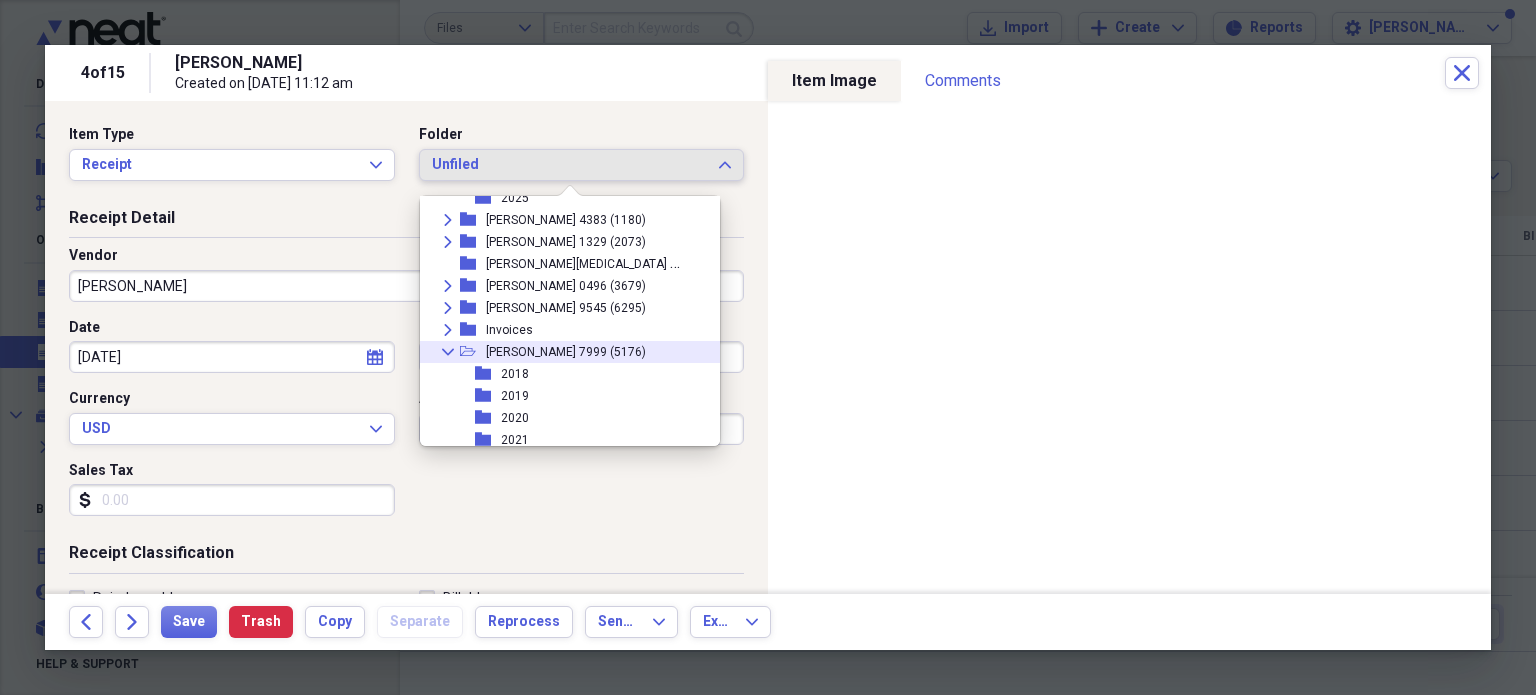 click on "Collapse" 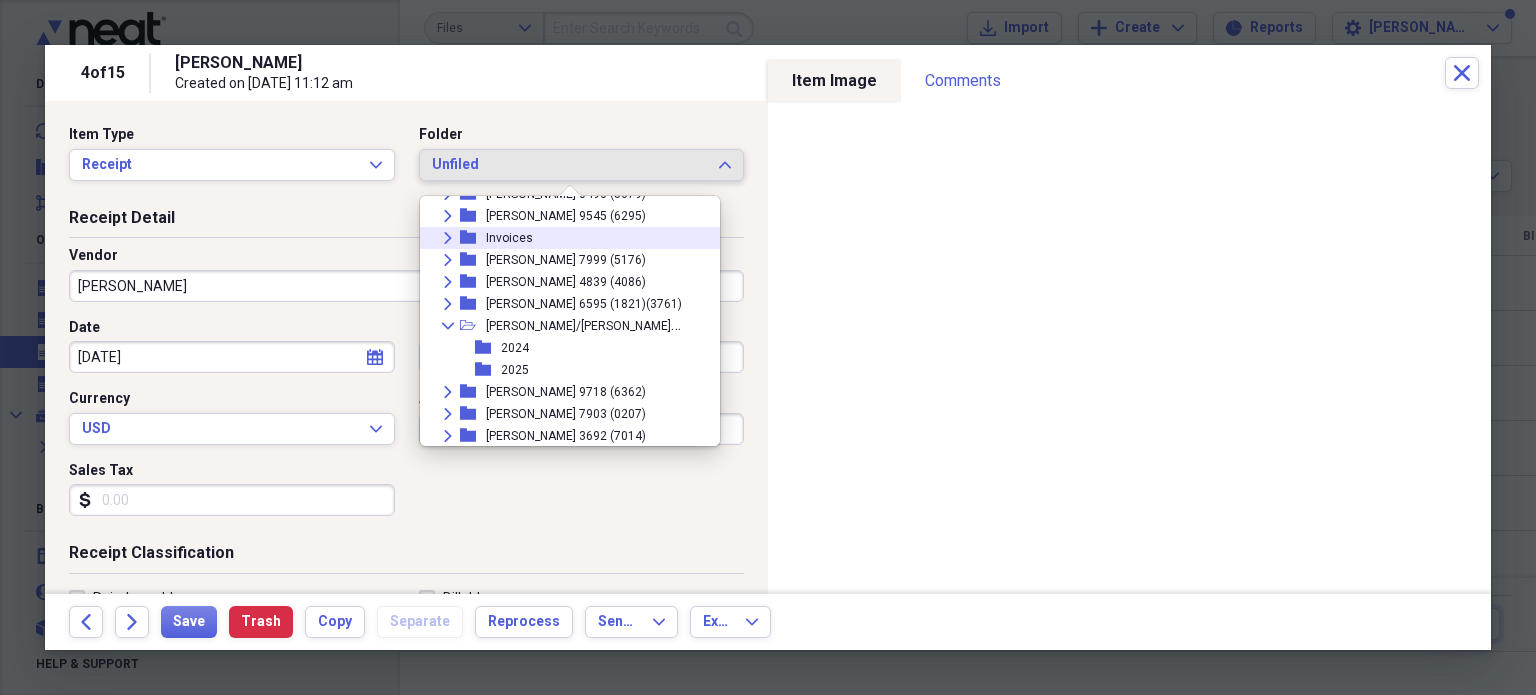 scroll, scrollTop: 400, scrollLeft: 0, axis: vertical 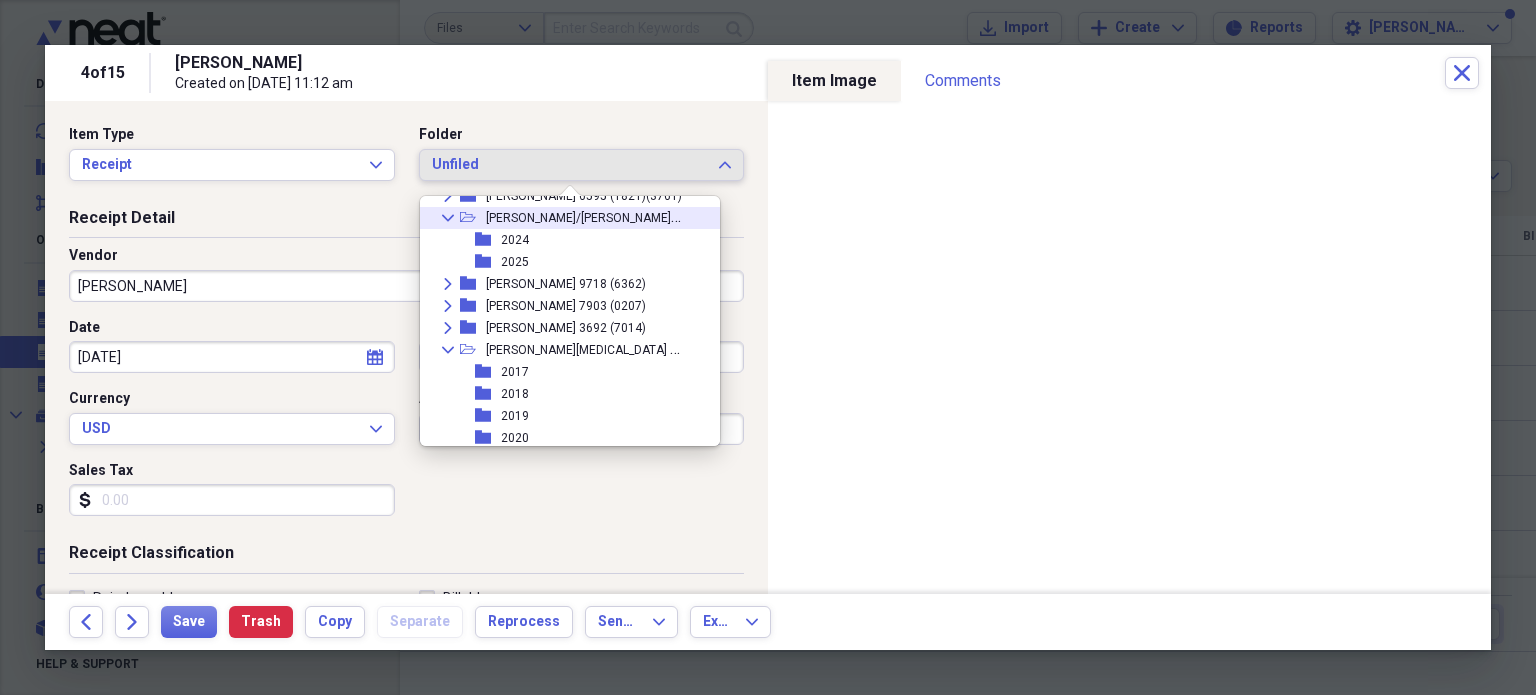 click 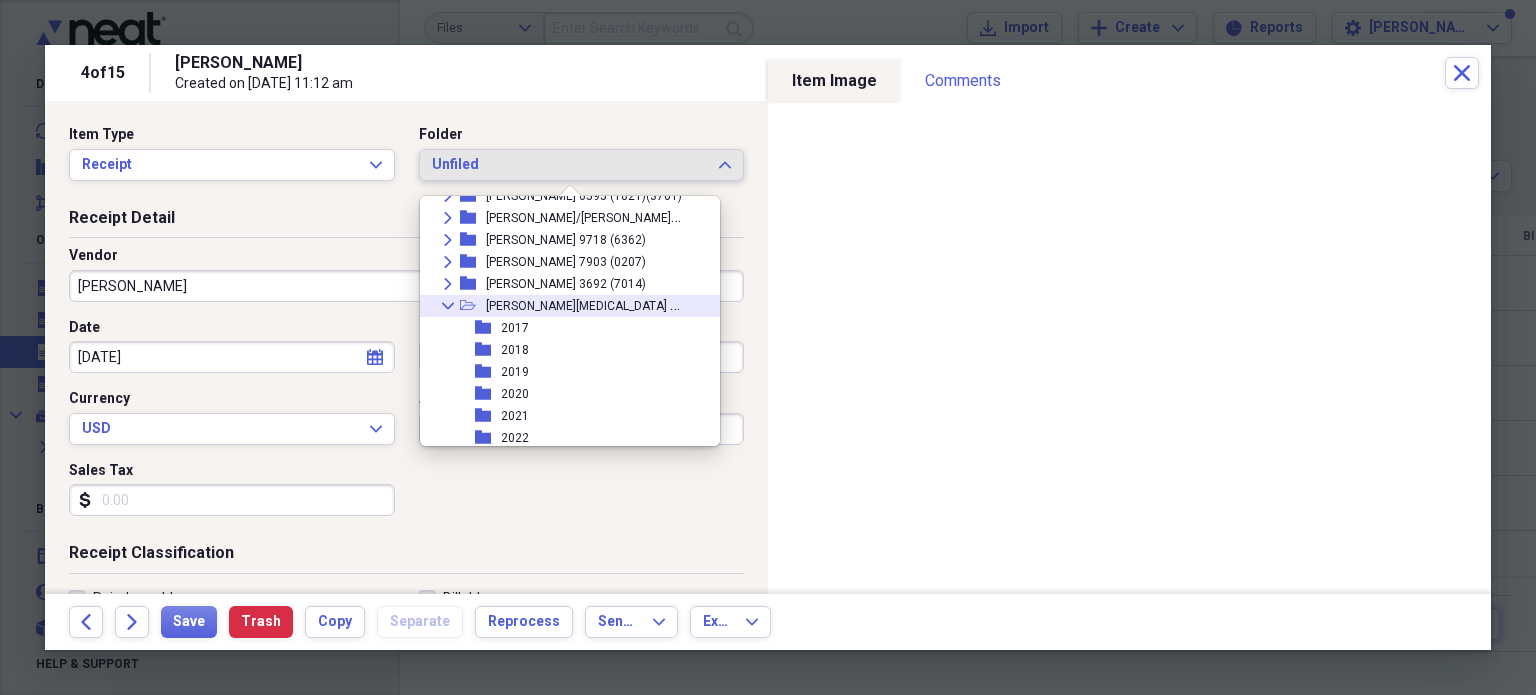 click on "Collapse" 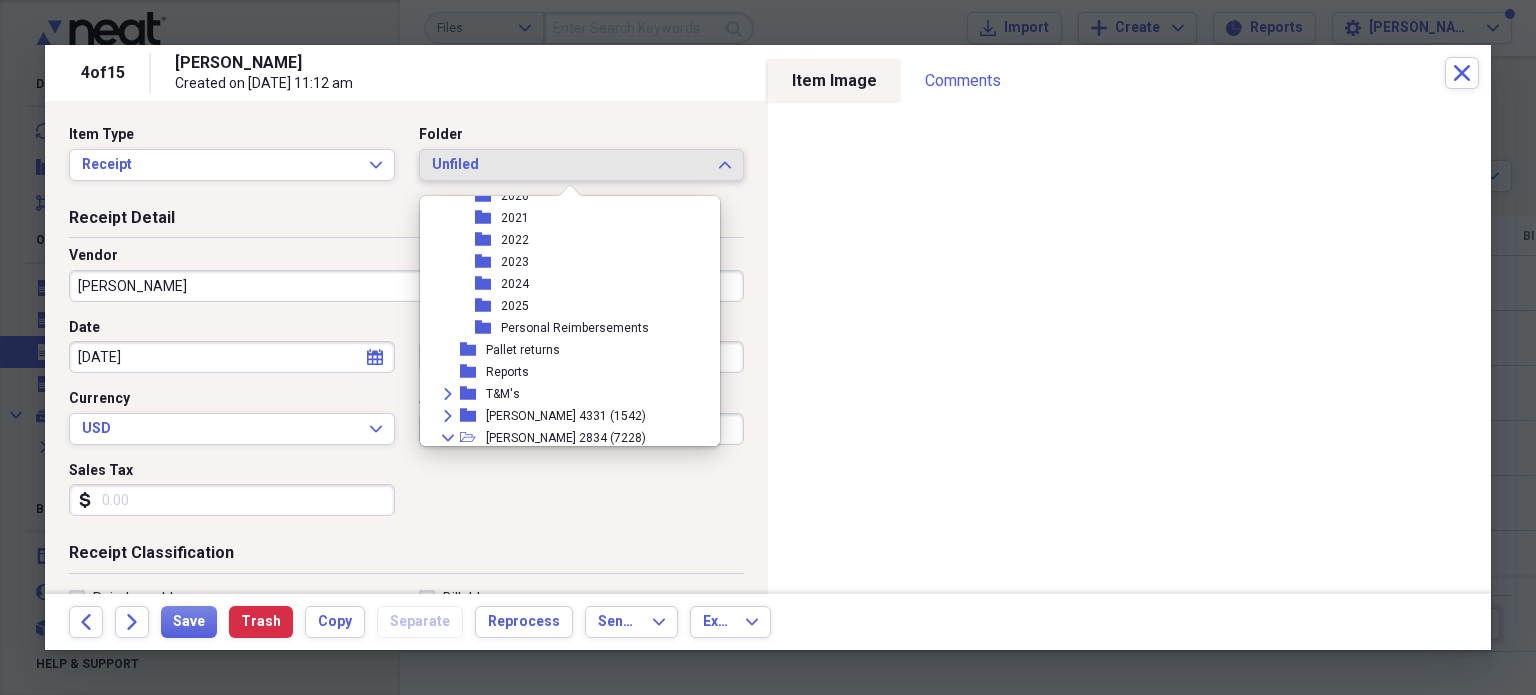 scroll, scrollTop: 600, scrollLeft: 0, axis: vertical 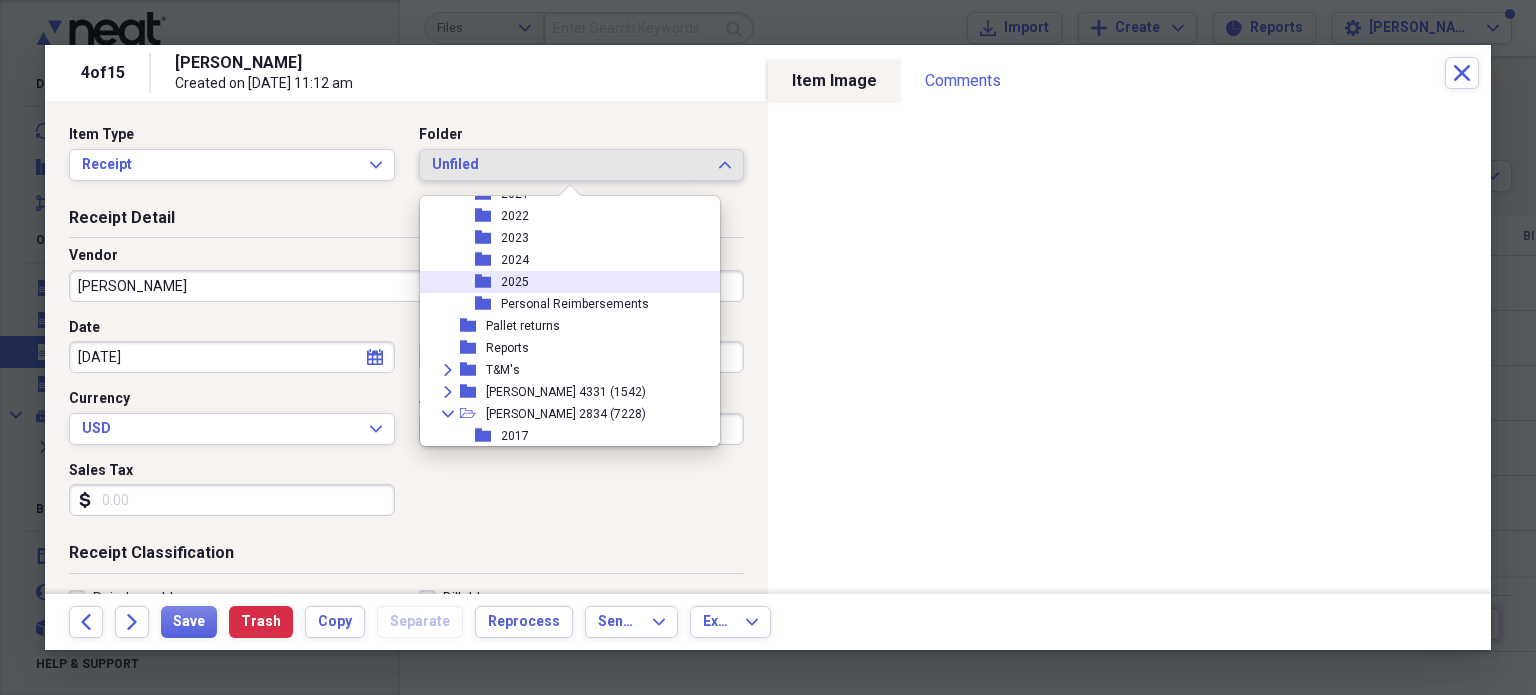 click on "2025" at bounding box center (515, 282) 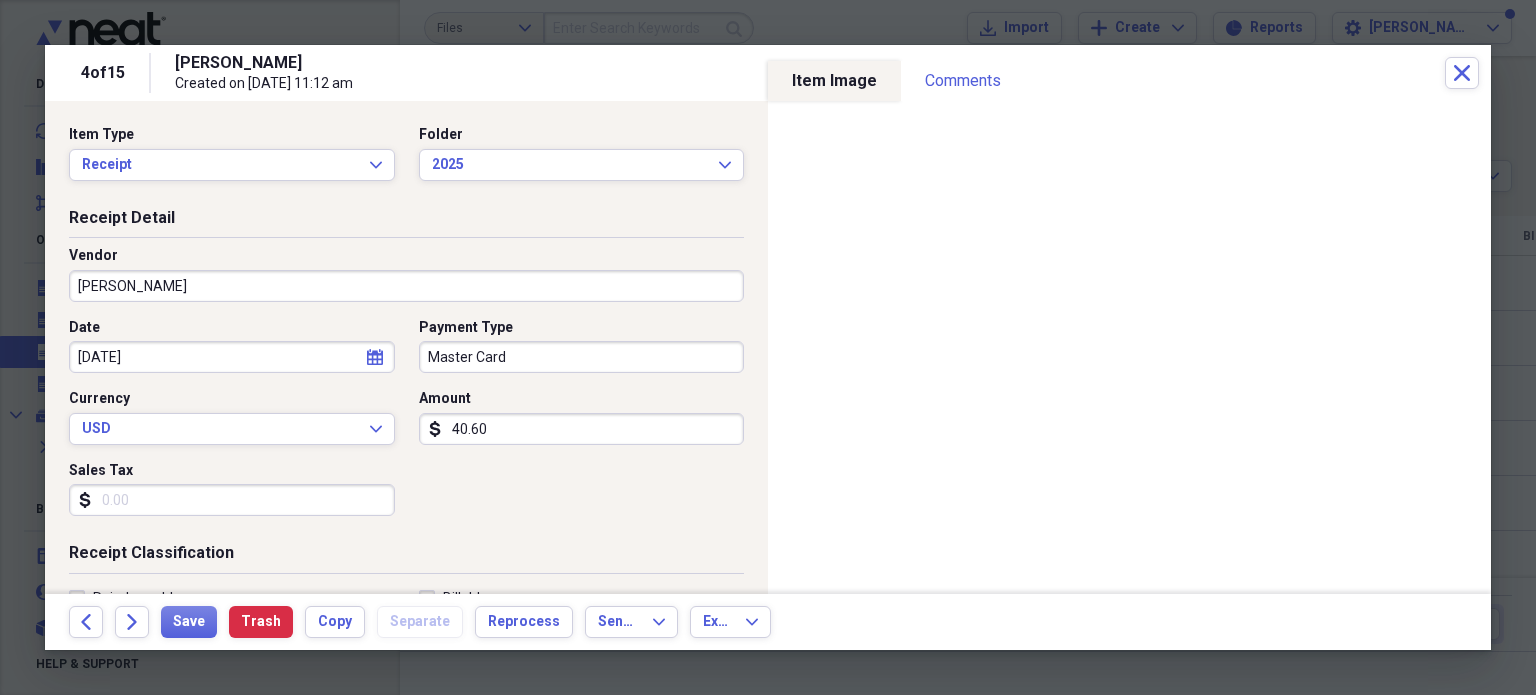click on "[PERSON_NAME]" at bounding box center (406, 286) 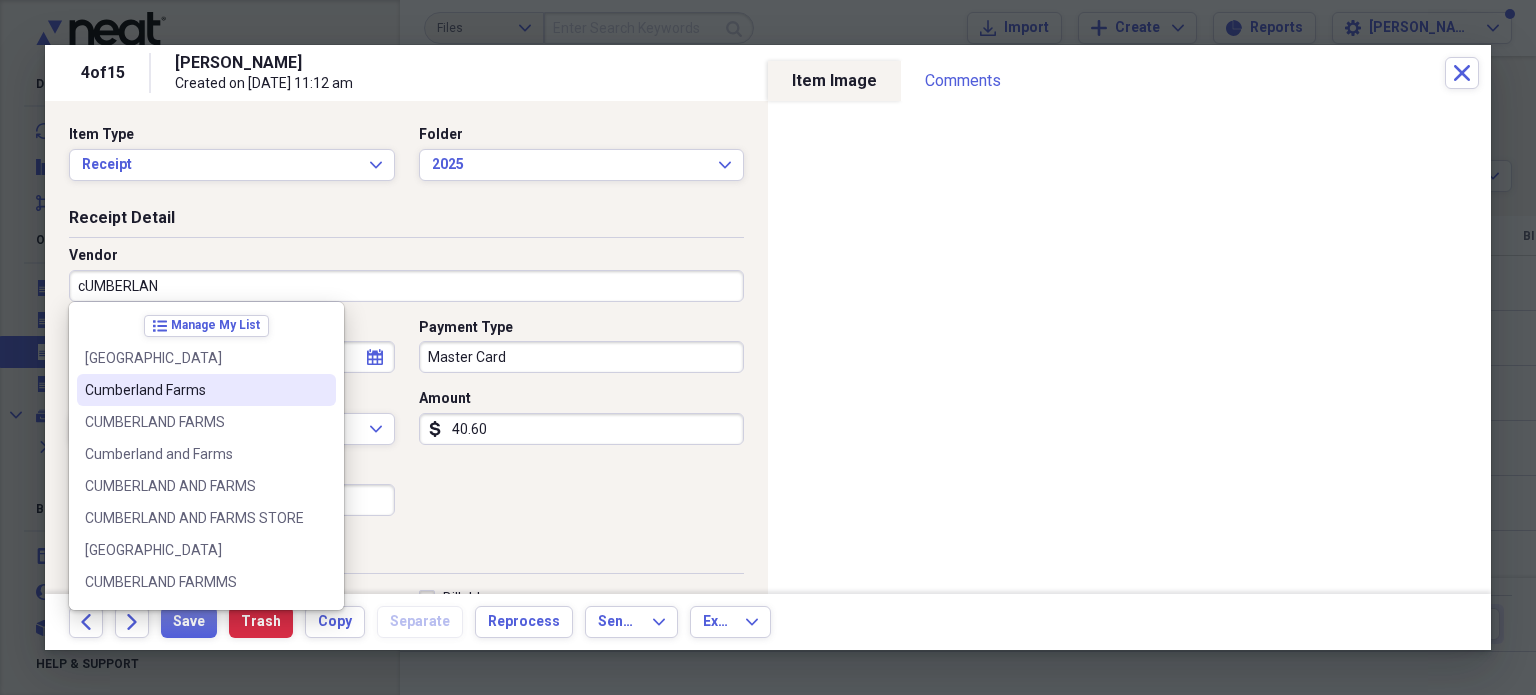 click on "Cumberland  Farms" at bounding box center [194, 390] 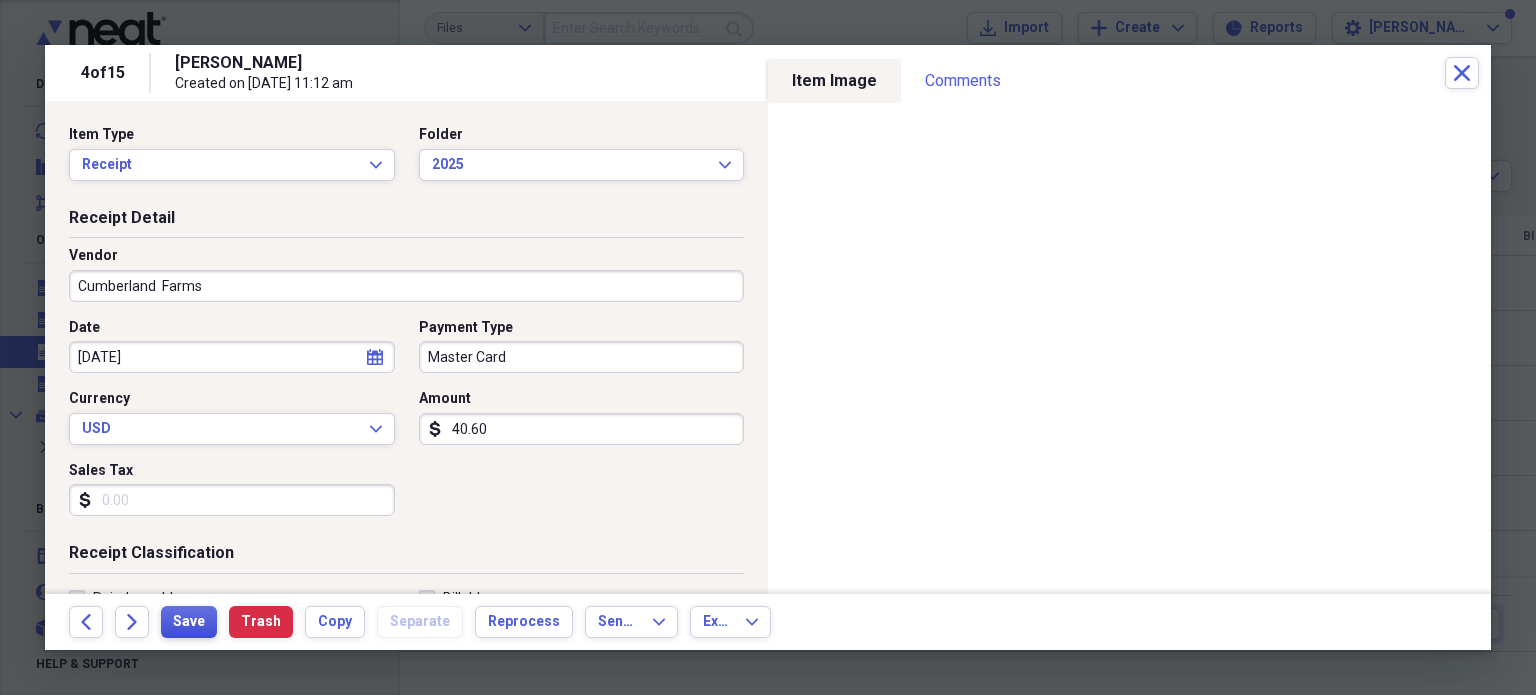 click on "Save" at bounding box center [189, 622] 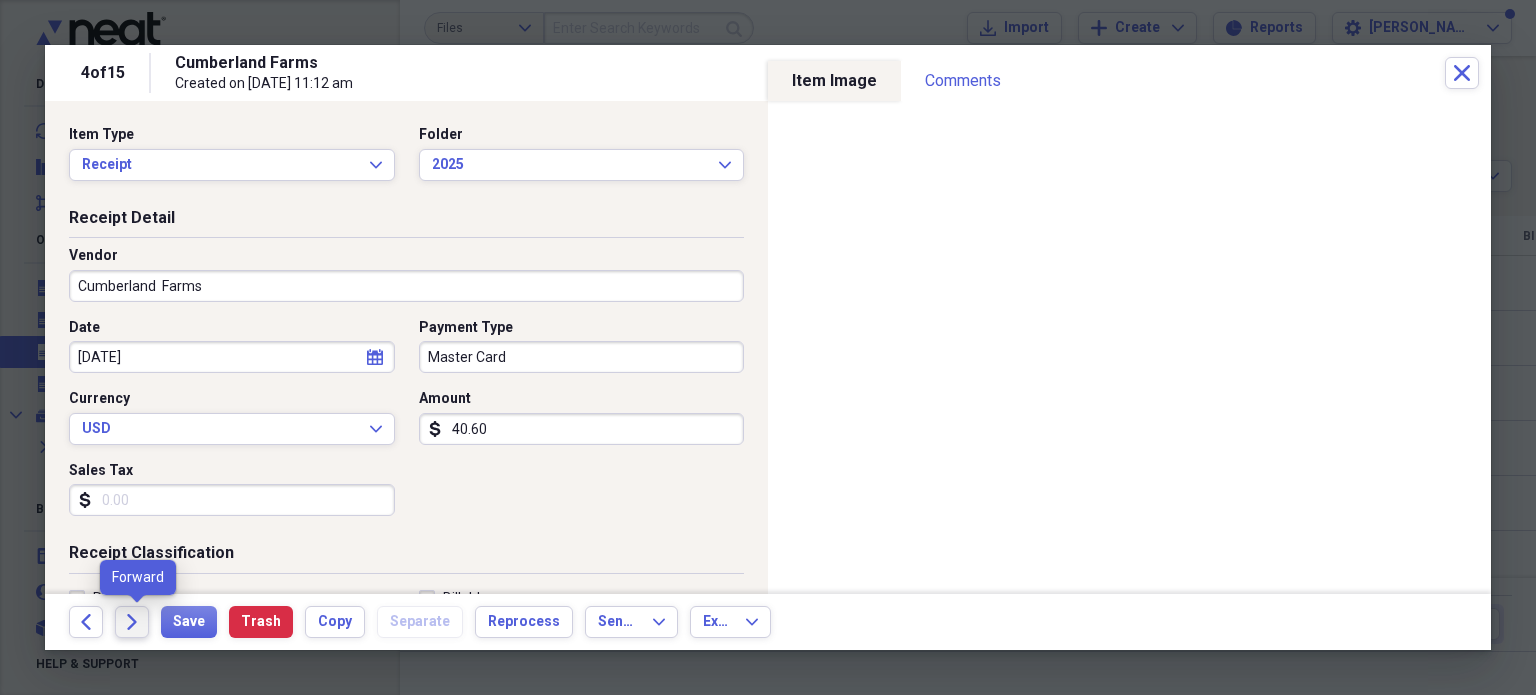 click on "Forward" 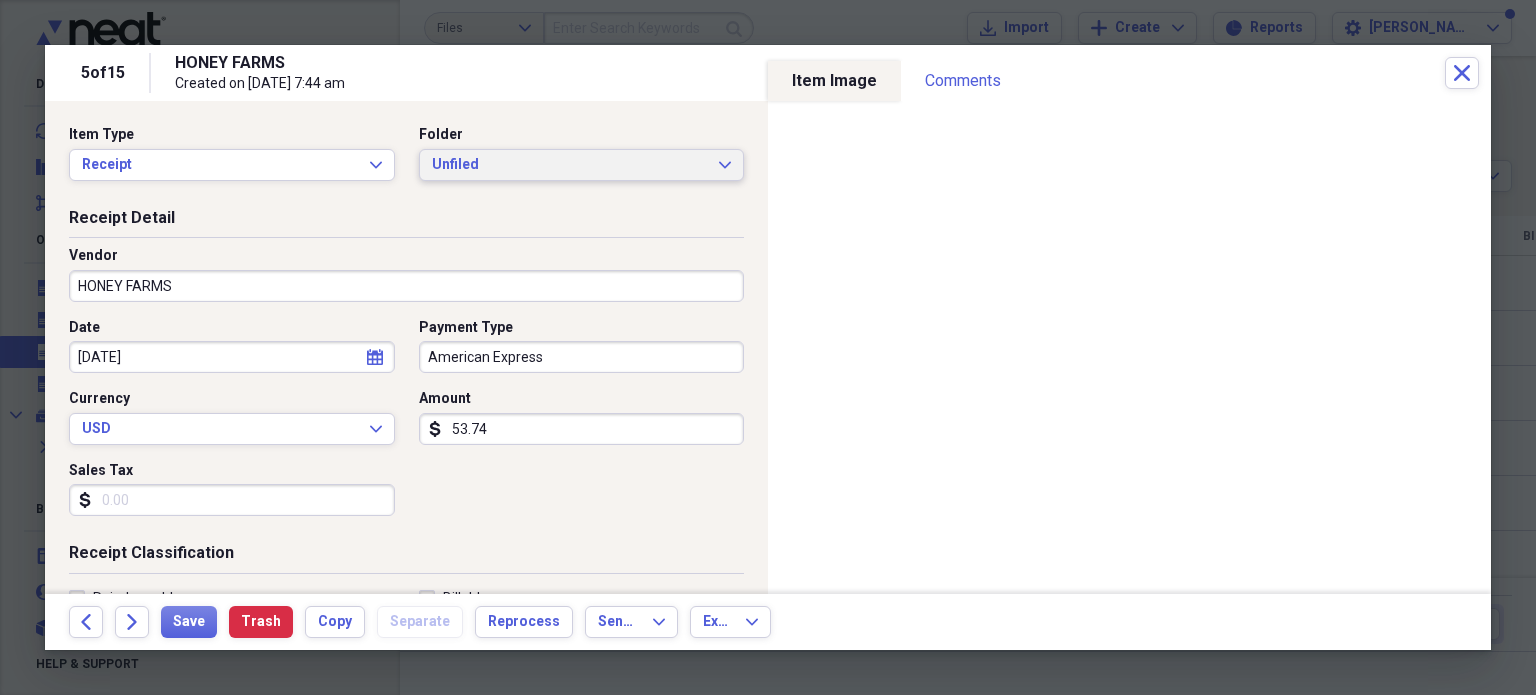 click on "Expand" 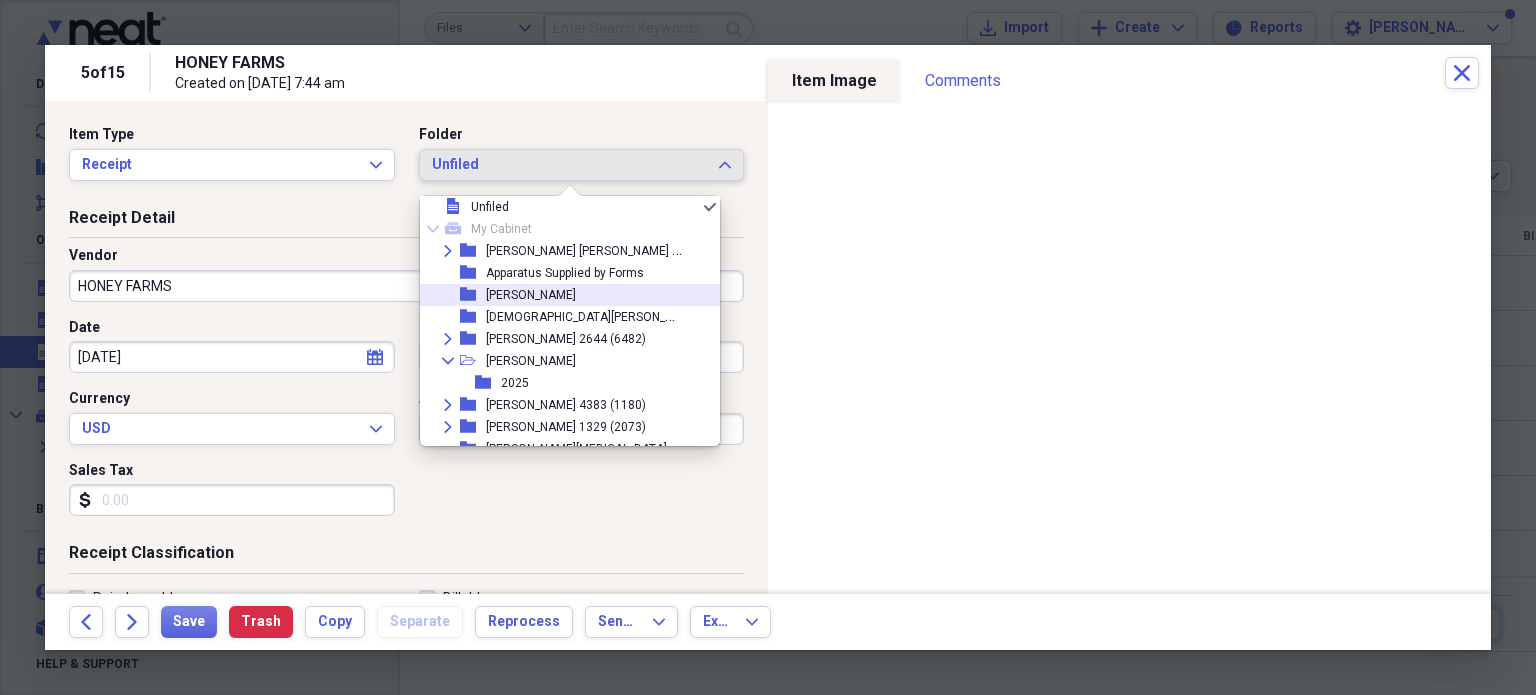 scroll, scrollTop: 0, scrollLeft: 0, axis: both 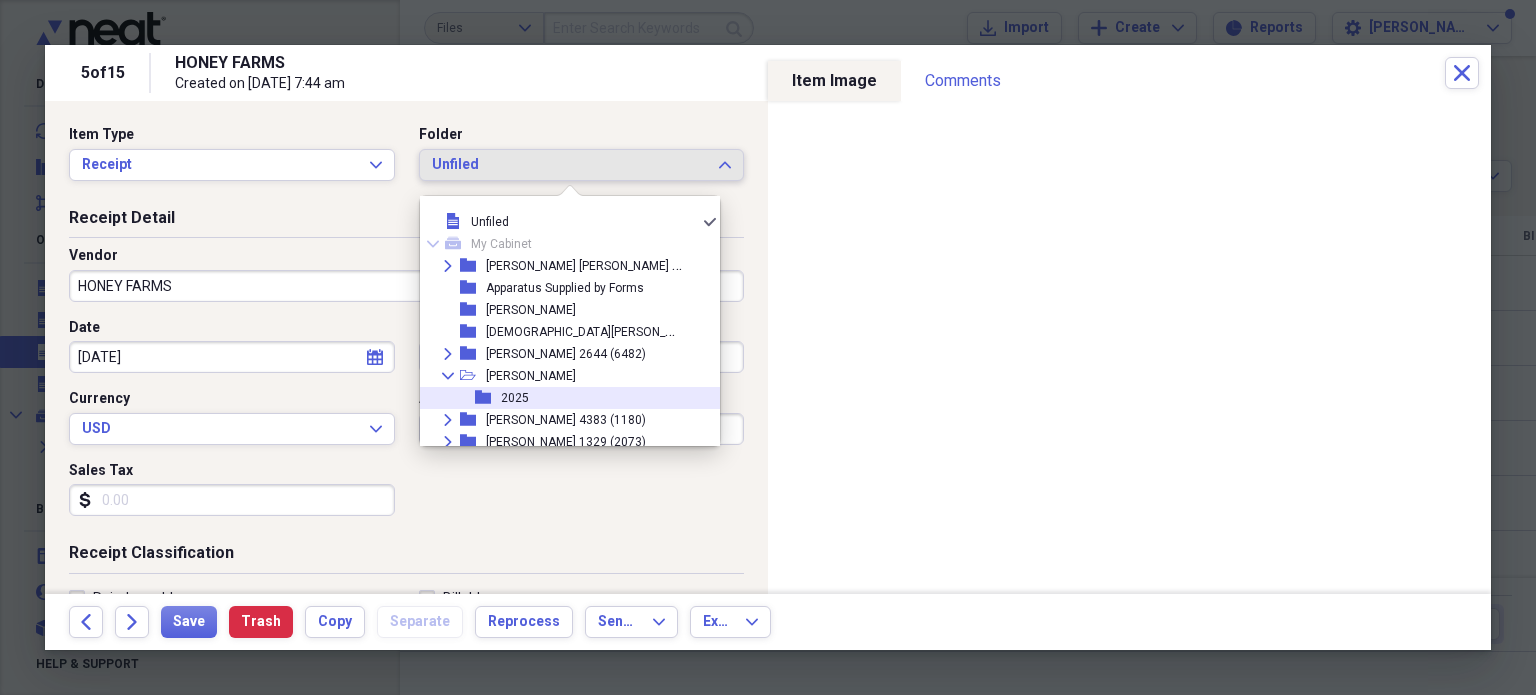 click on "2025" at bounding box center [515, 398] 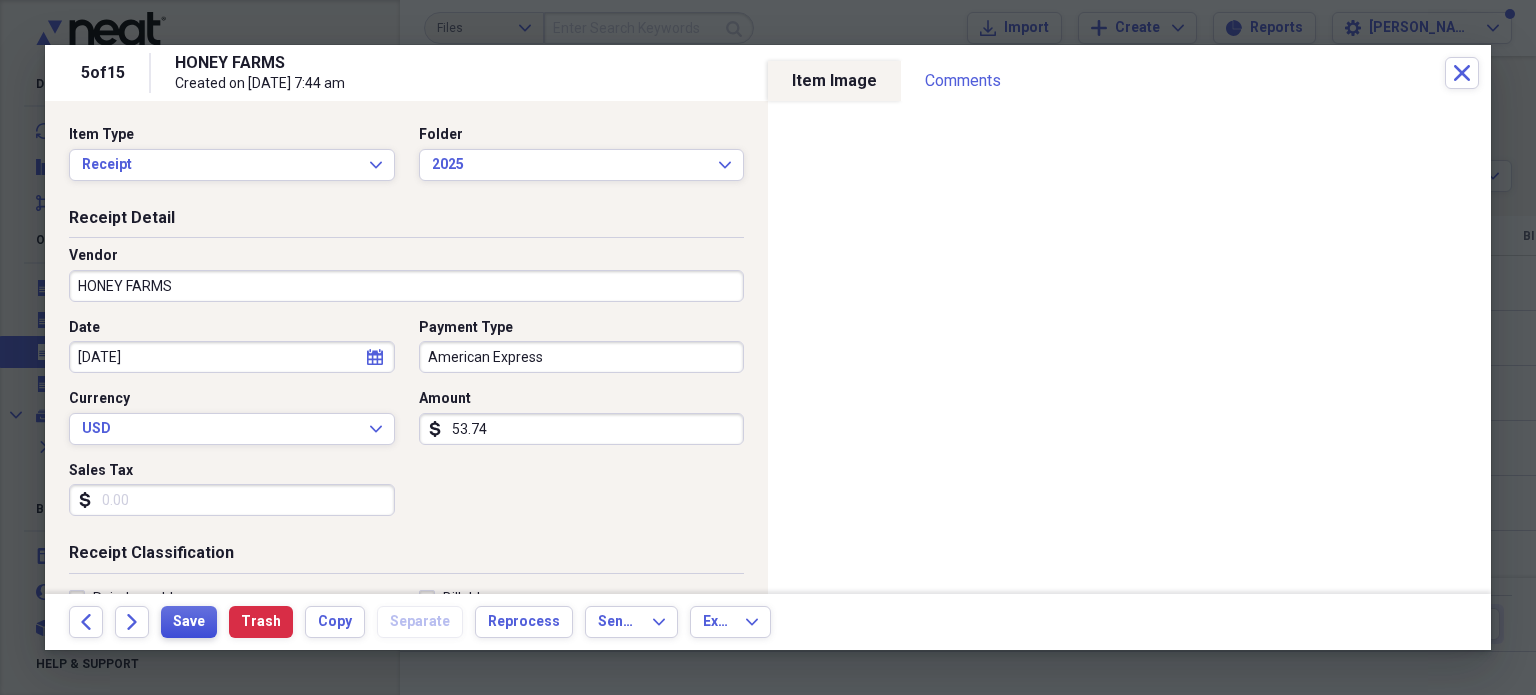 click on "Save" at bounding box center (189, 622) 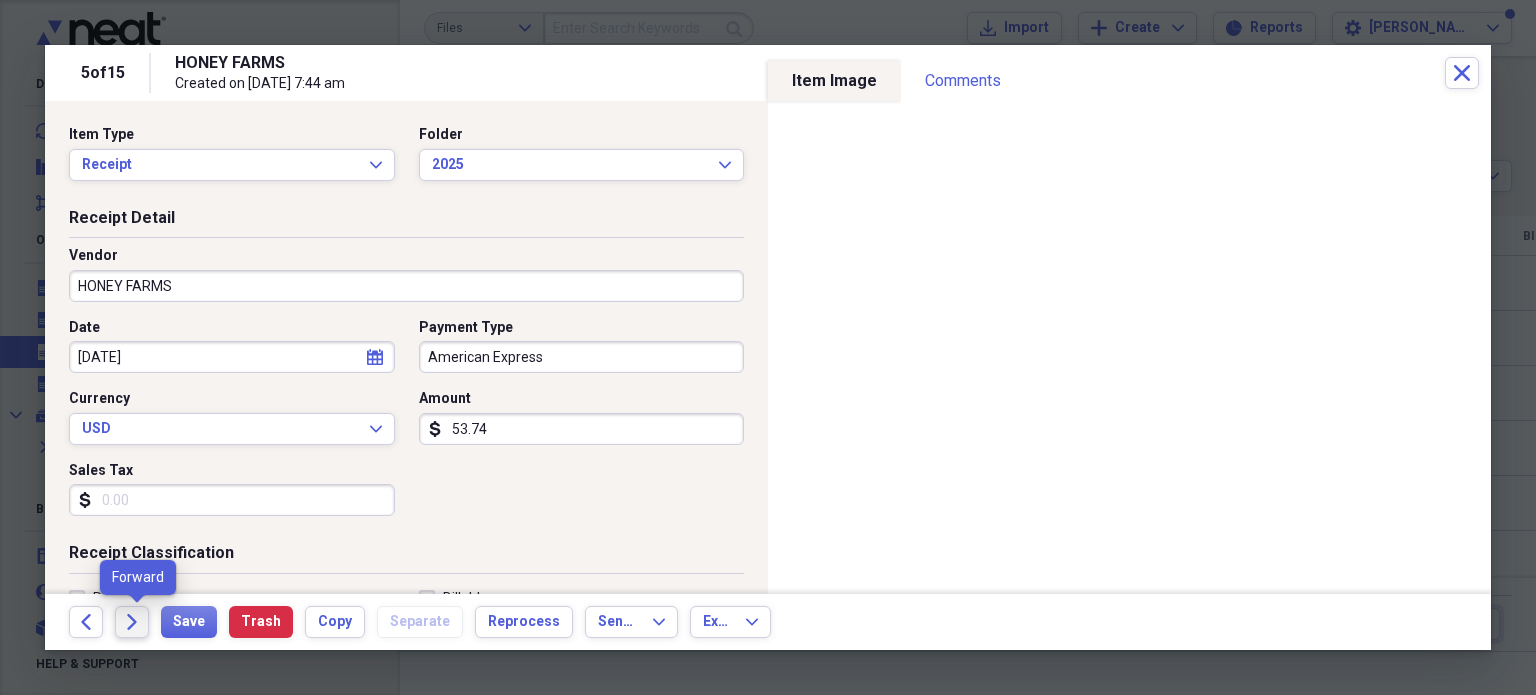 click on "Forward" 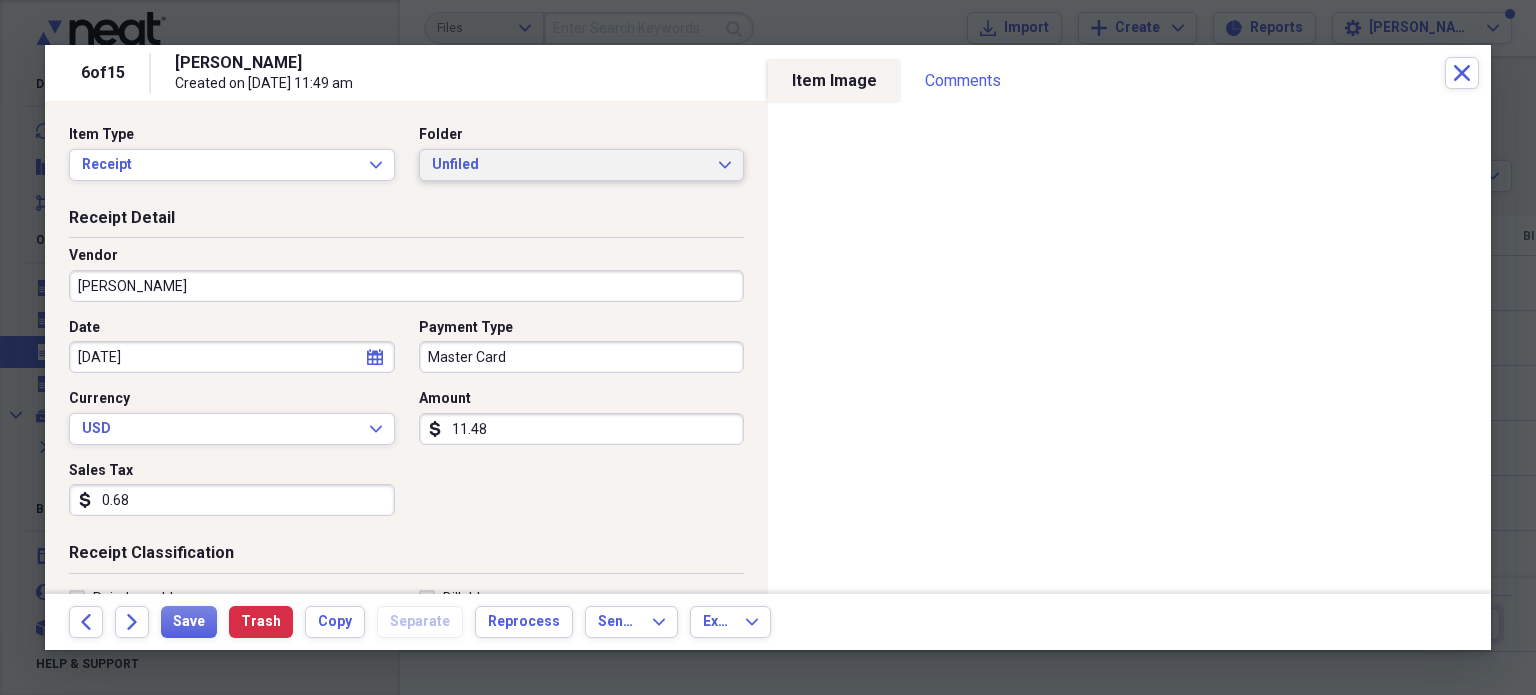 click on "Expand" 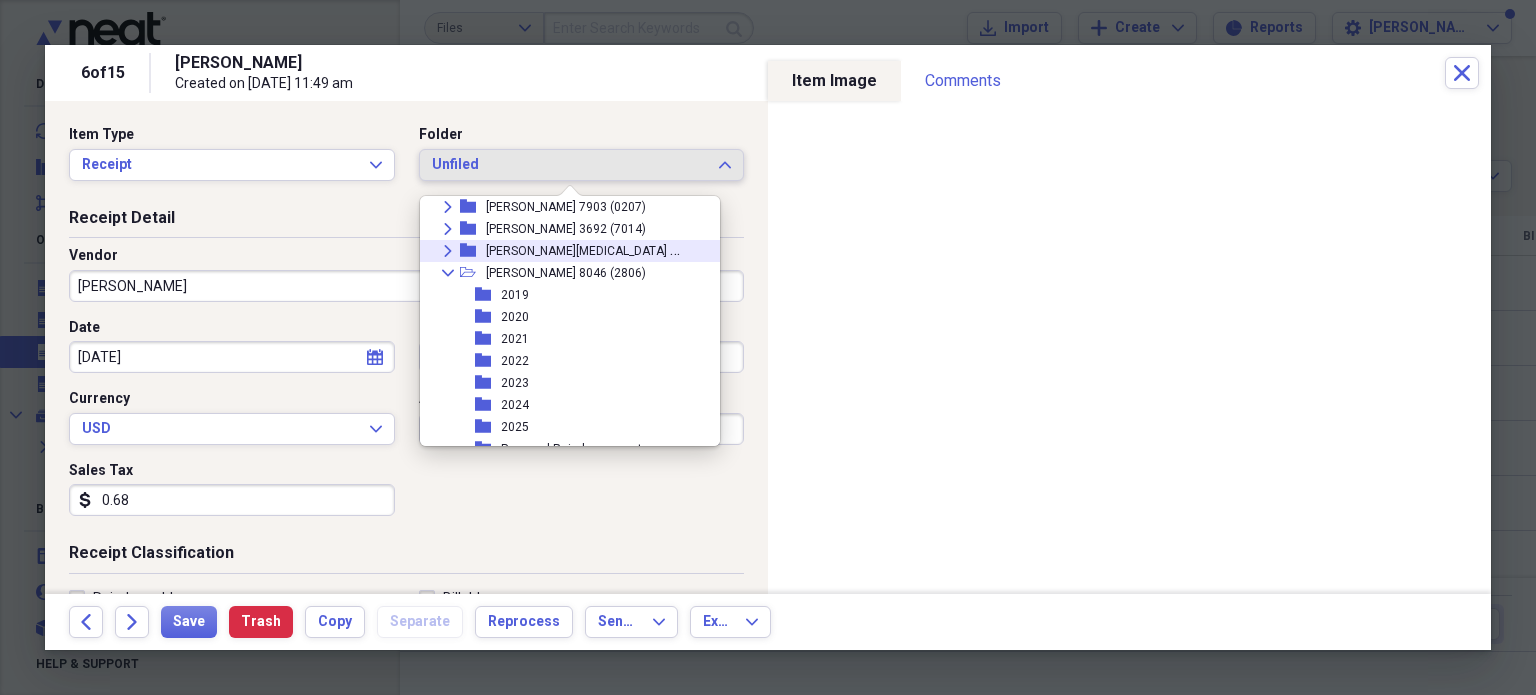 scroll, scrollTop: 500, scrollLeft: 0, axis: vertical 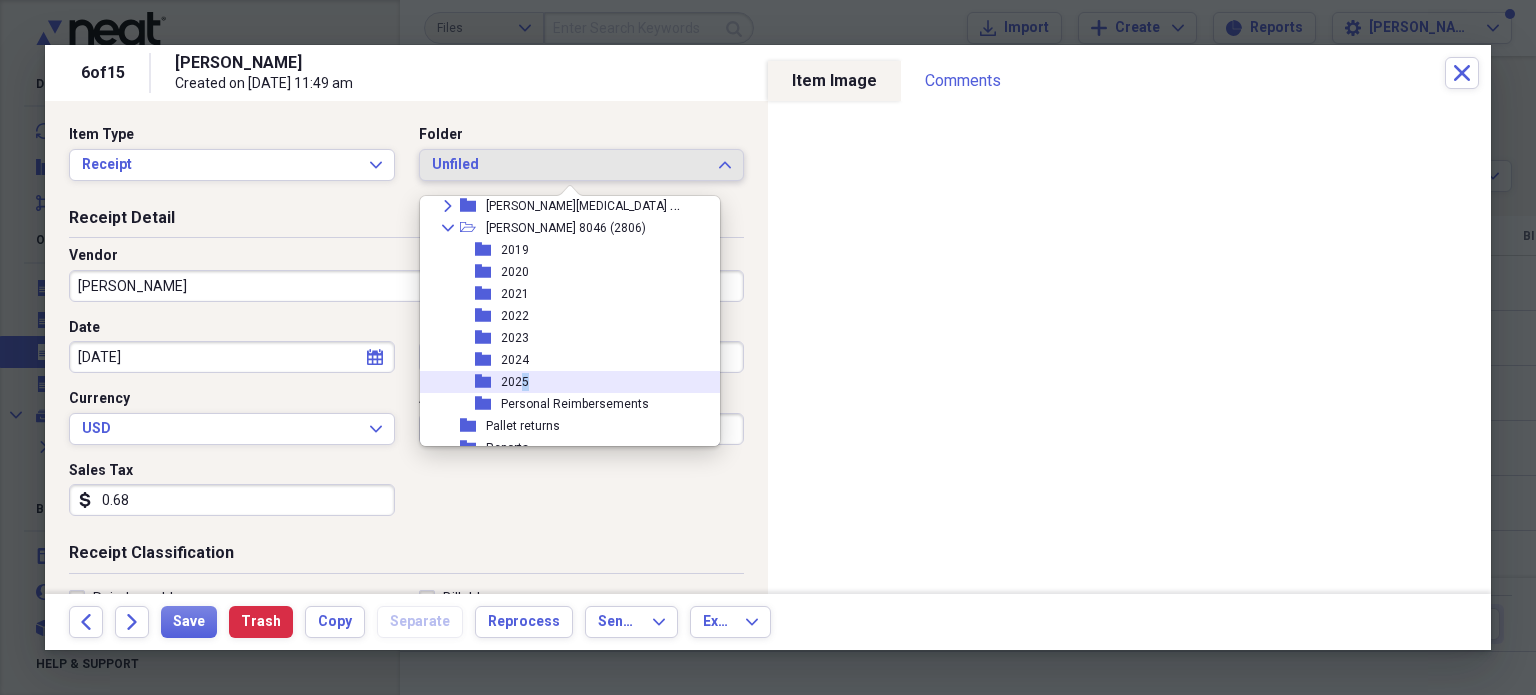 click on "2025" at bounding box center (515, 382) 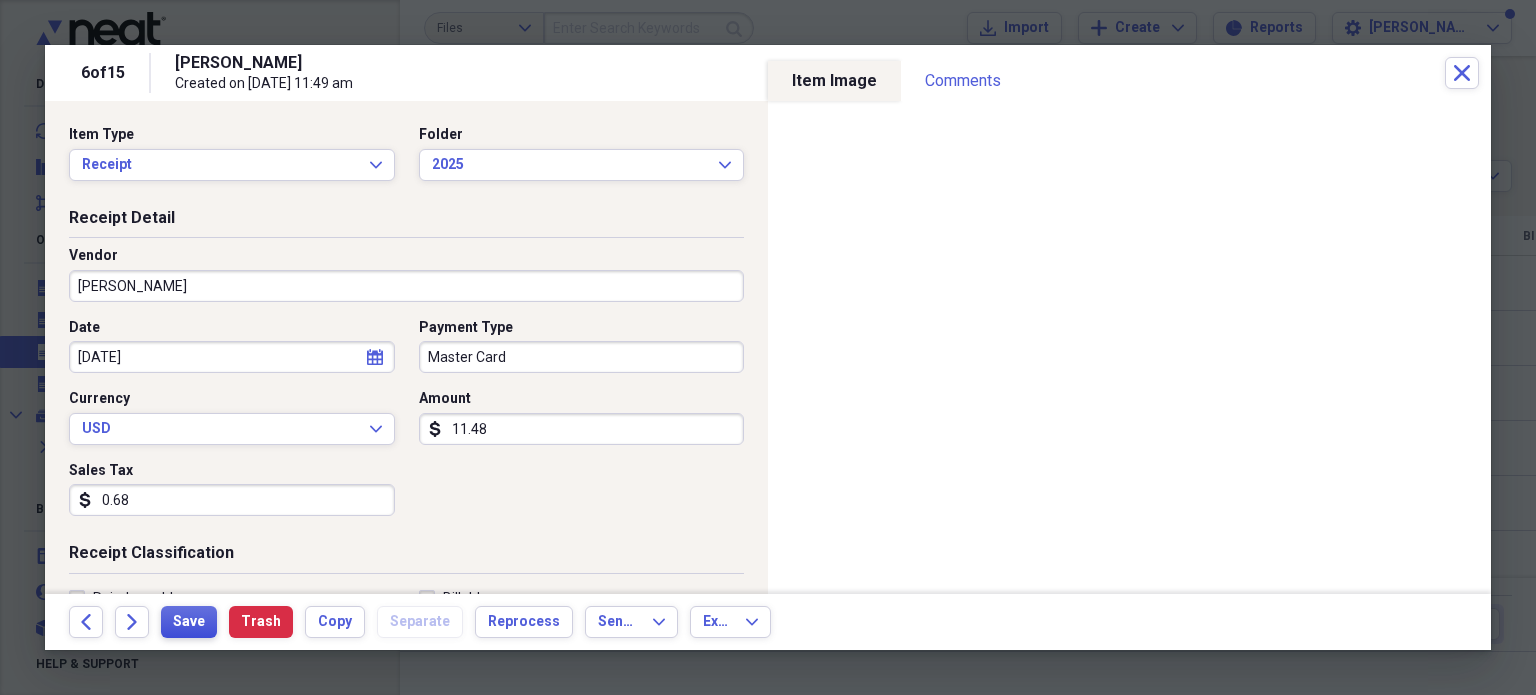 click on "Save" at bounding box center [189, 622] 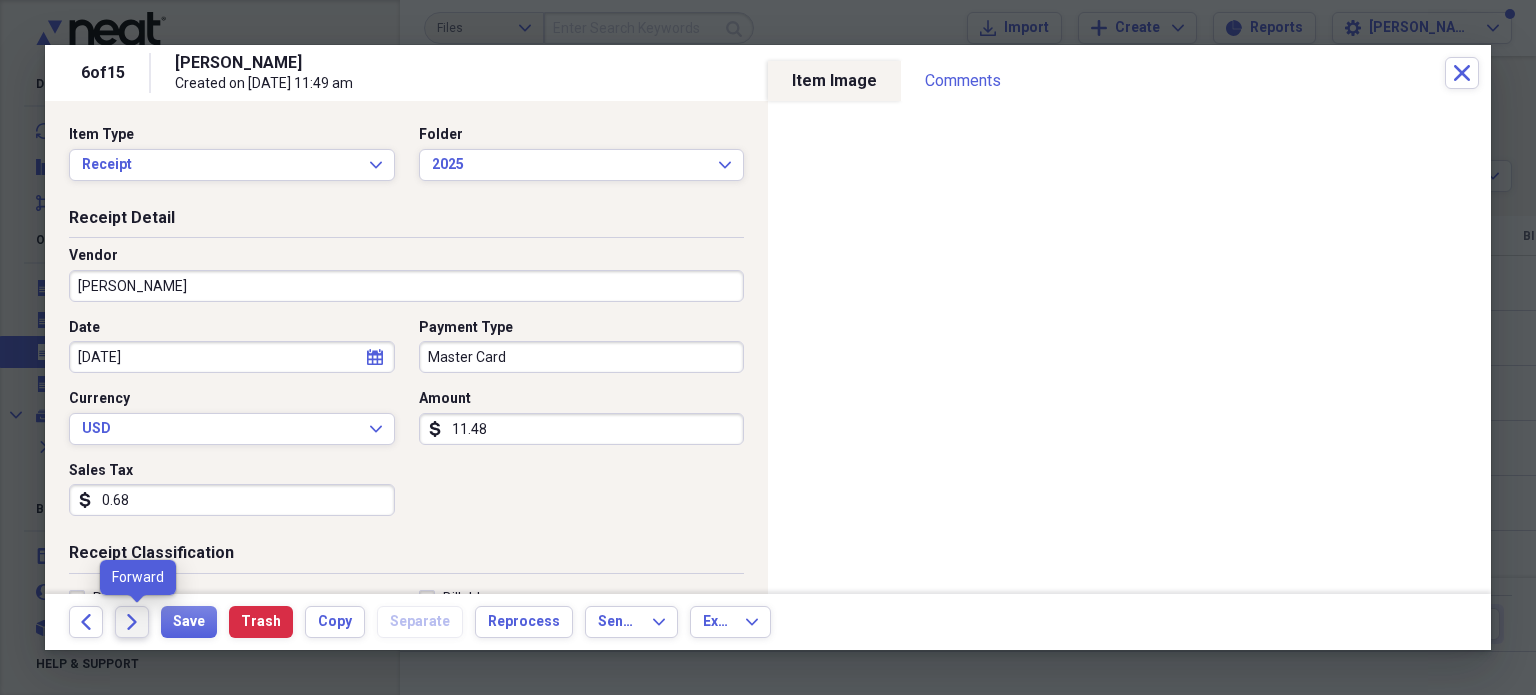 click on "Forward" 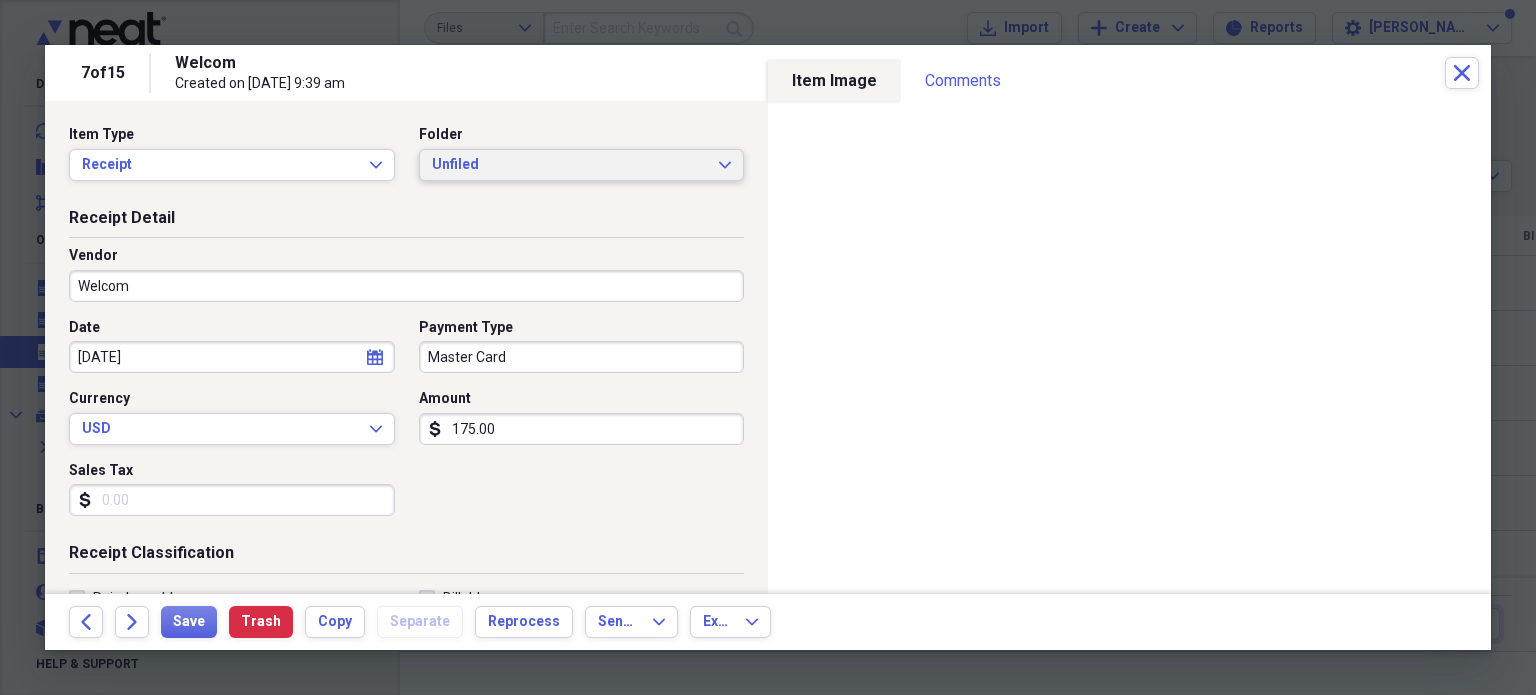 click on "Expand" 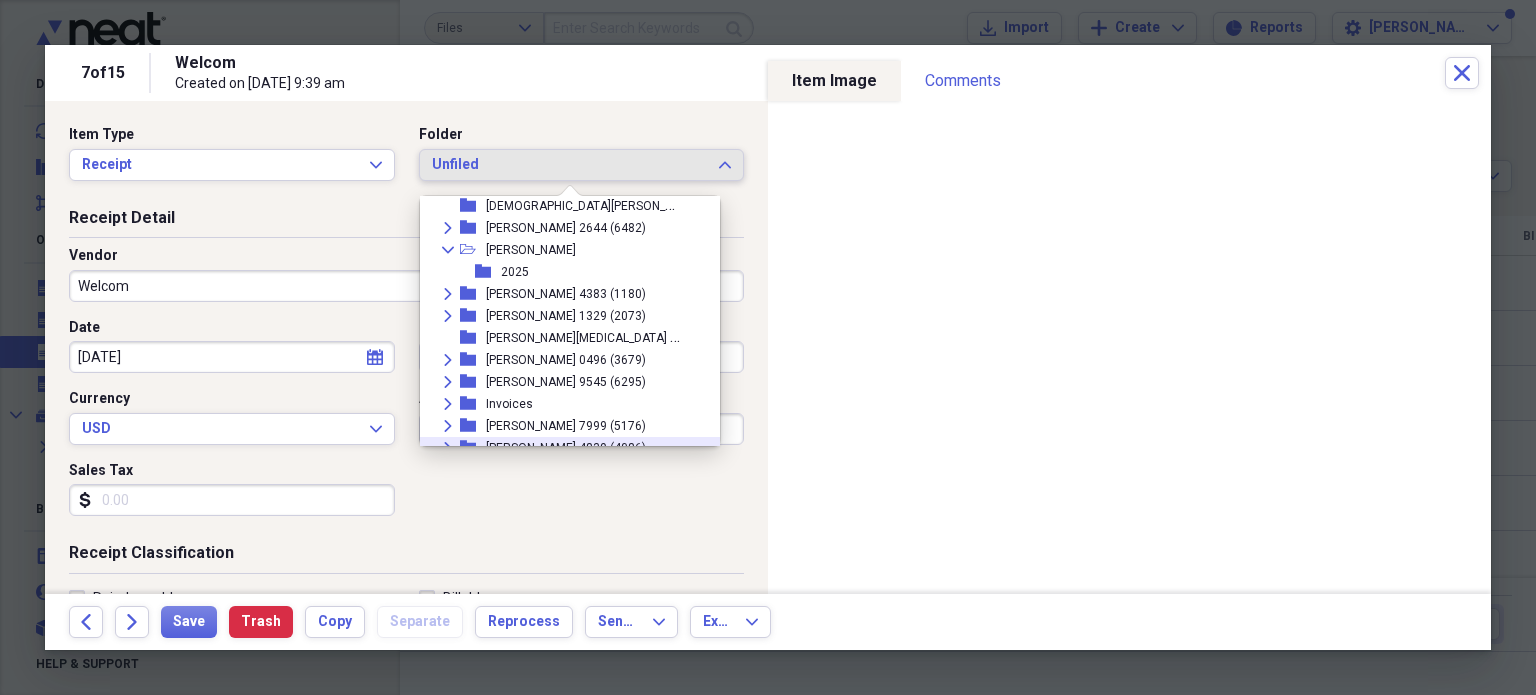 scroll, scrollTop: 300, scrollLeft: 0, axis: vertical 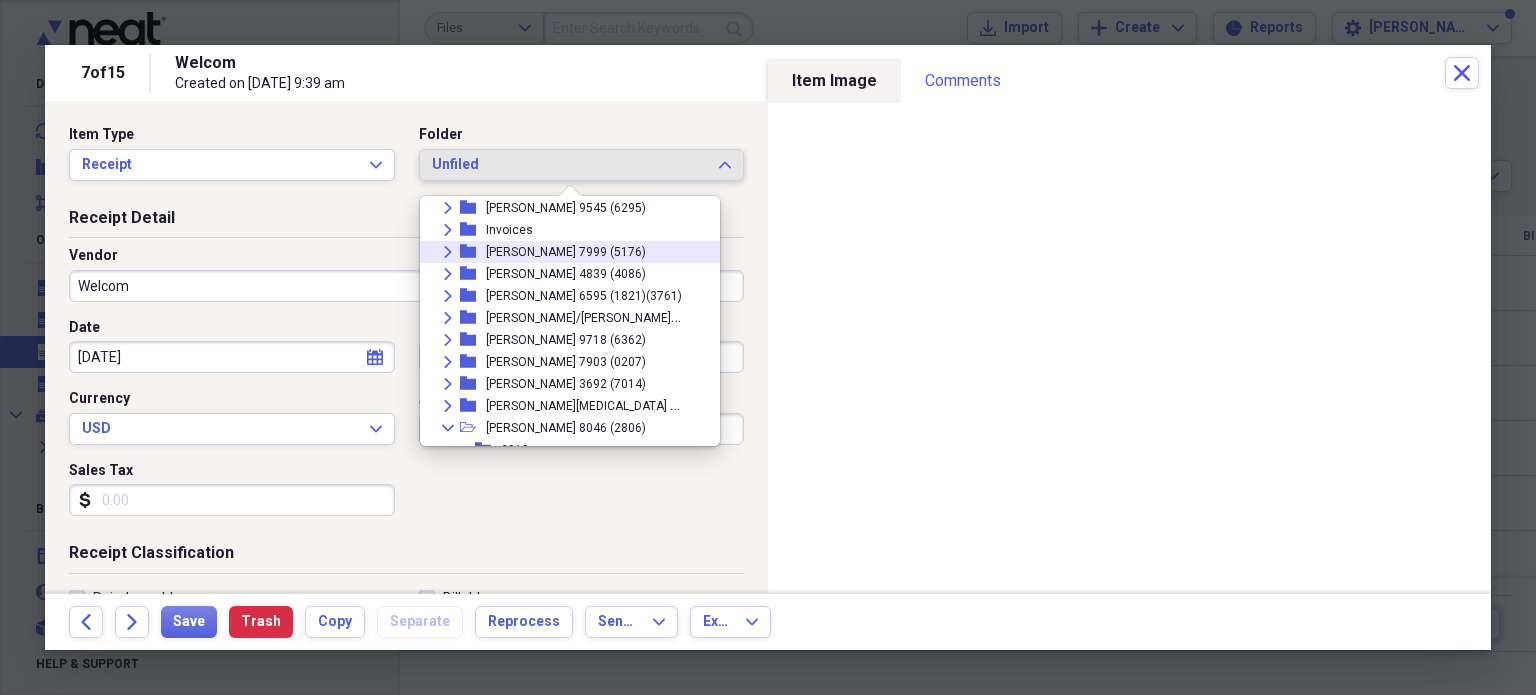 click on "Expand" 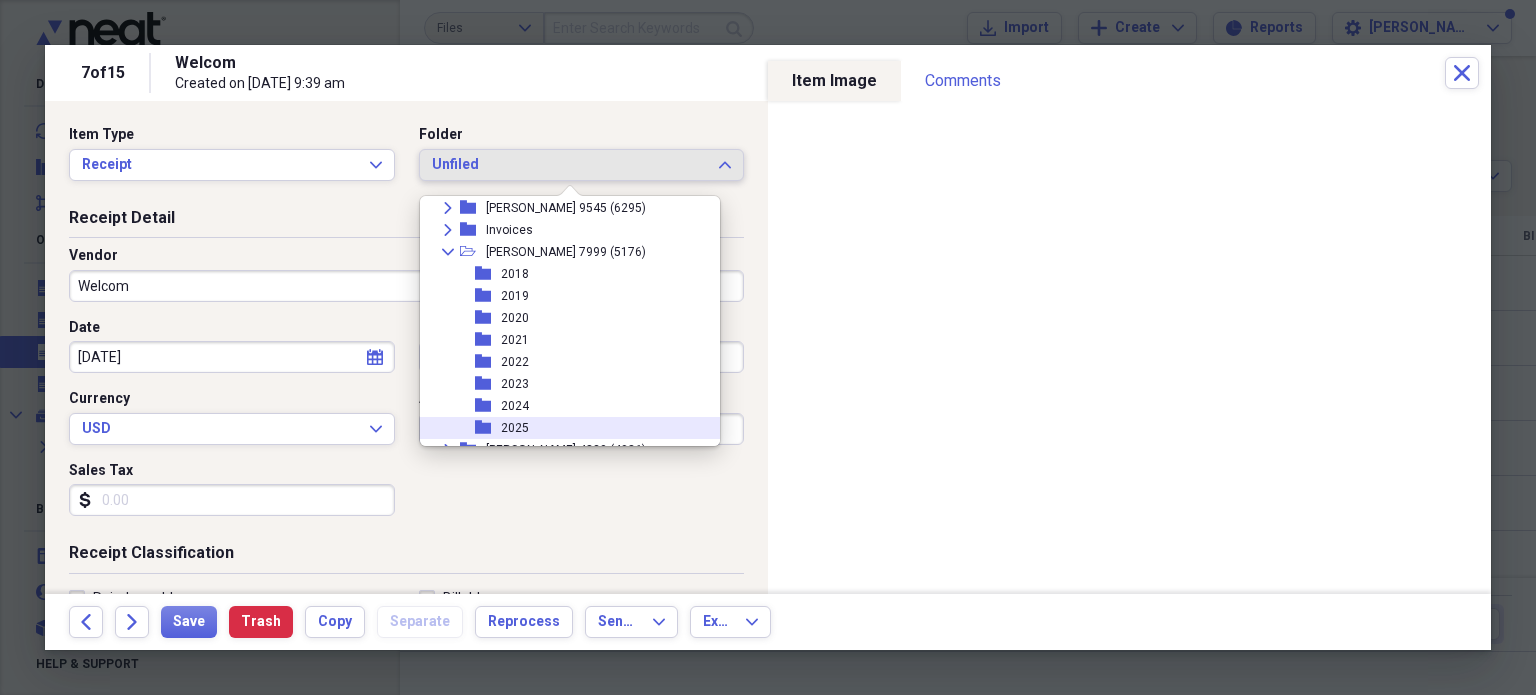 click on "2025" at bounding box center (515, 428) 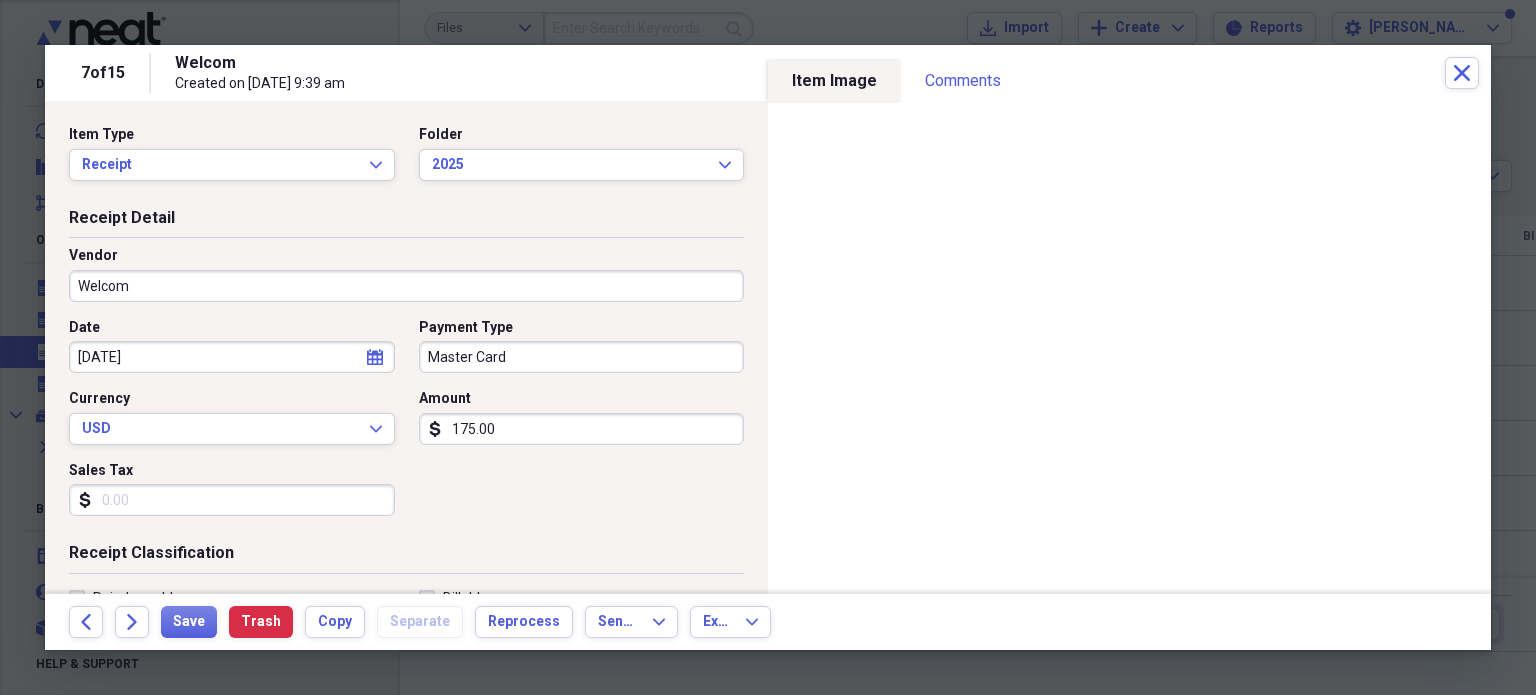 click on "Welcom" at bounding box center (406, 286) 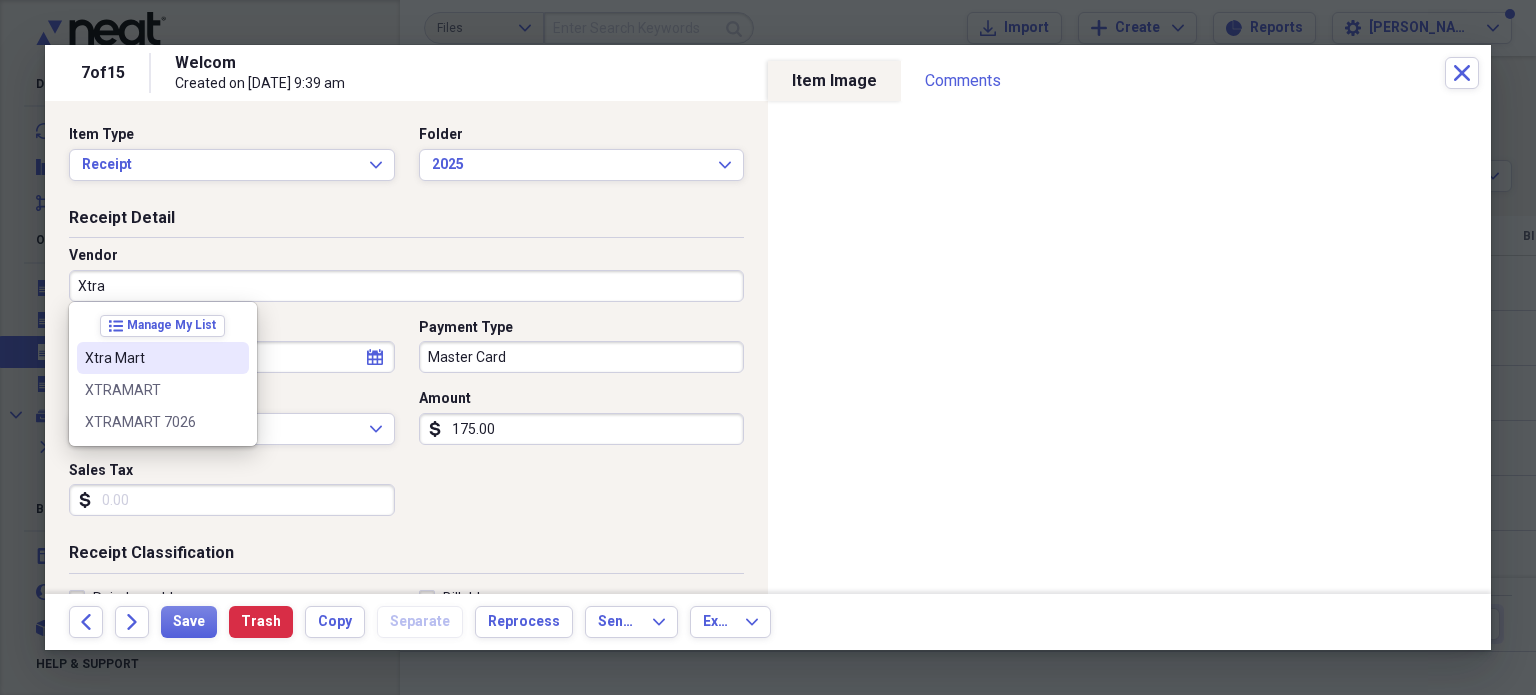 click on "Xtra Mart" at bounding box center [151, 358] 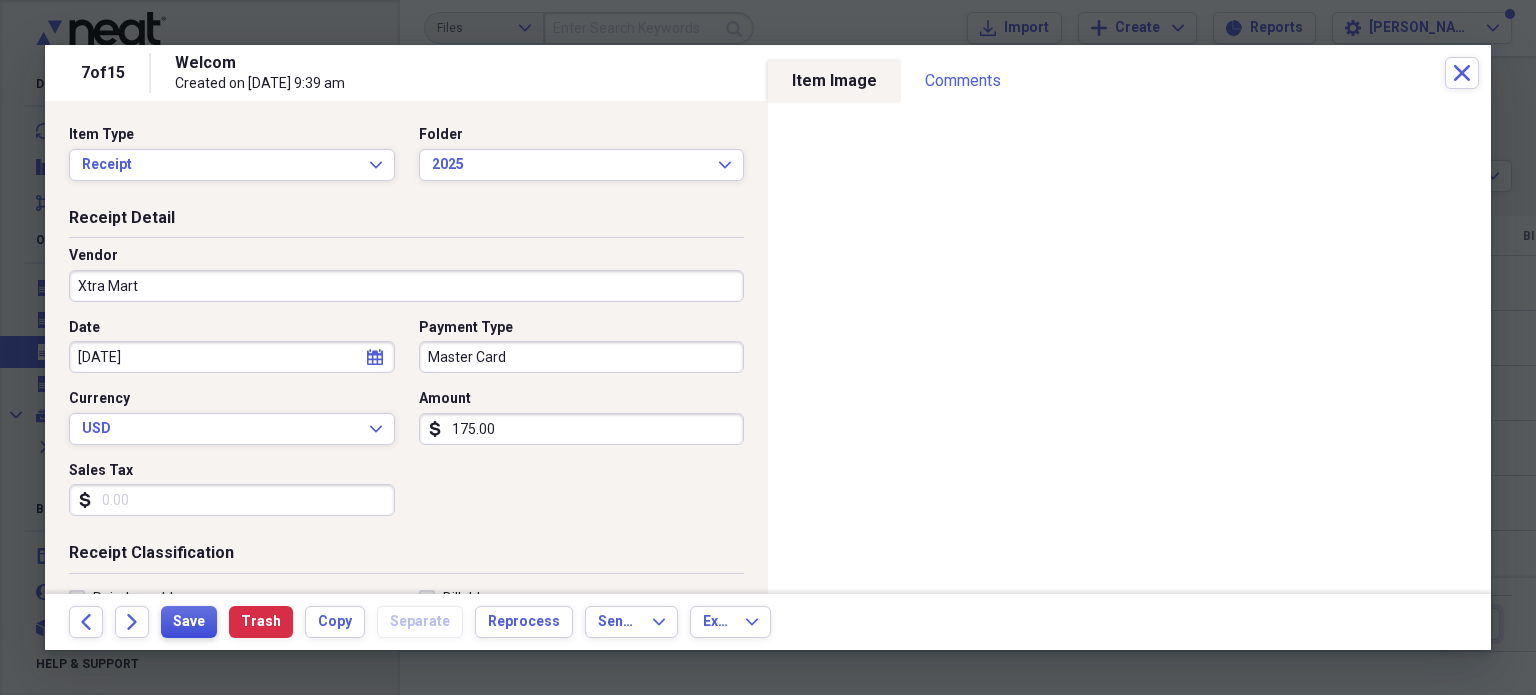 click on "Save" at bounding box center [189, 622] 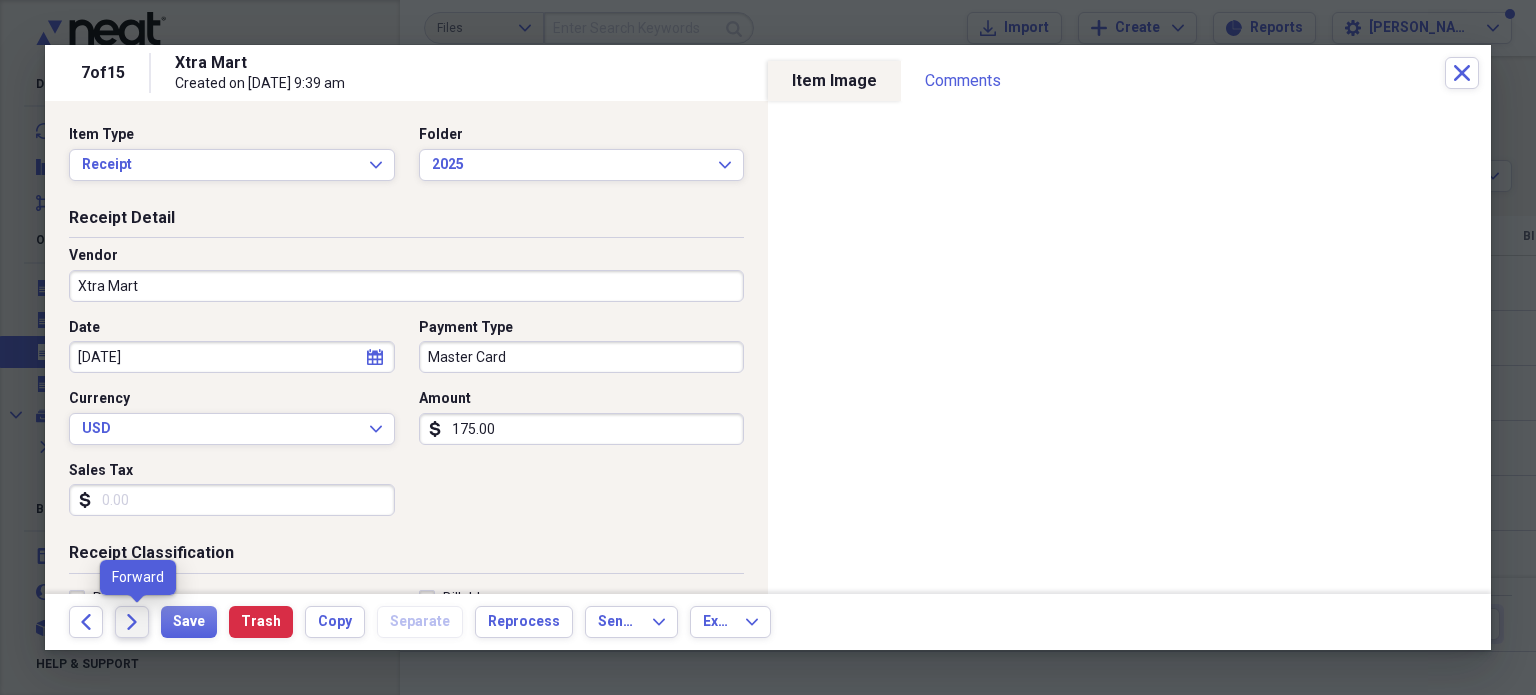 click on "Forward" at bounding box center (132, 622) 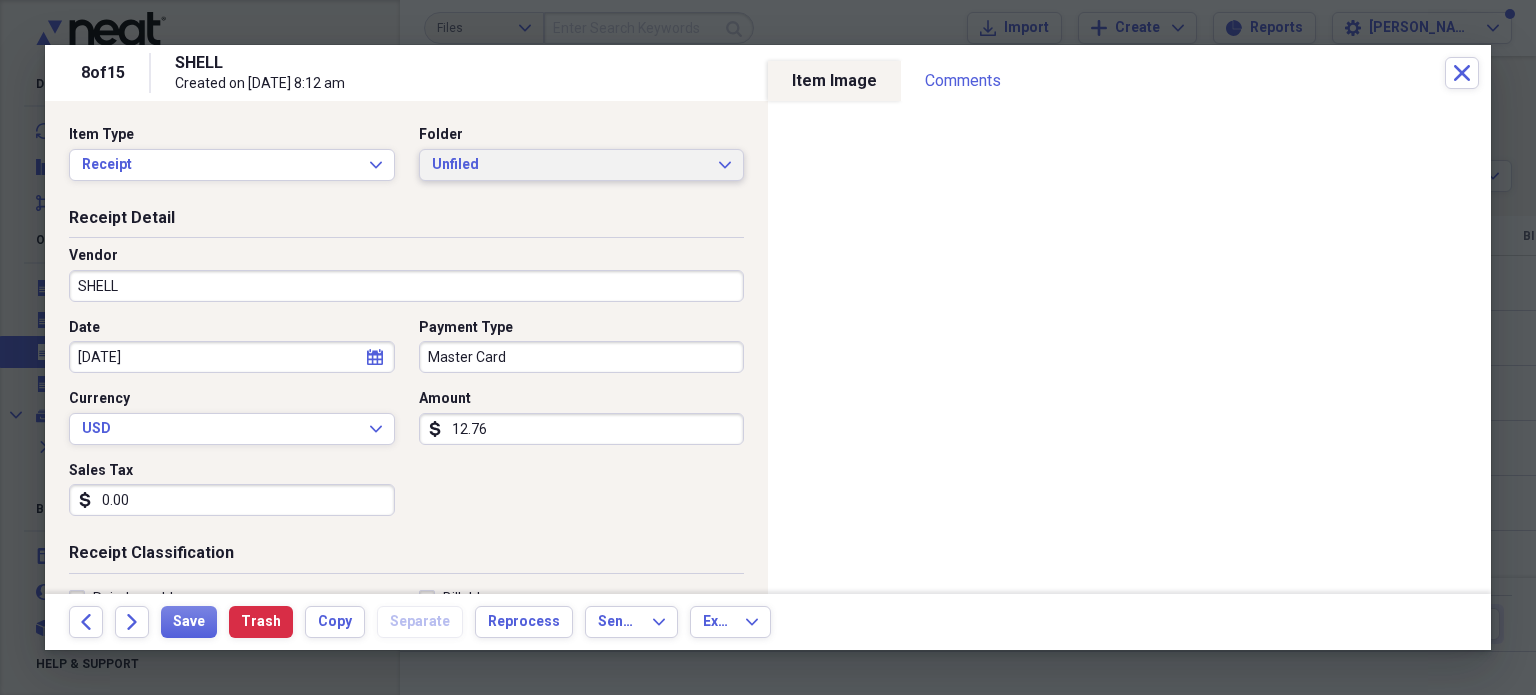 click on "Unfiled Expand" at bounding box center [582, 165] 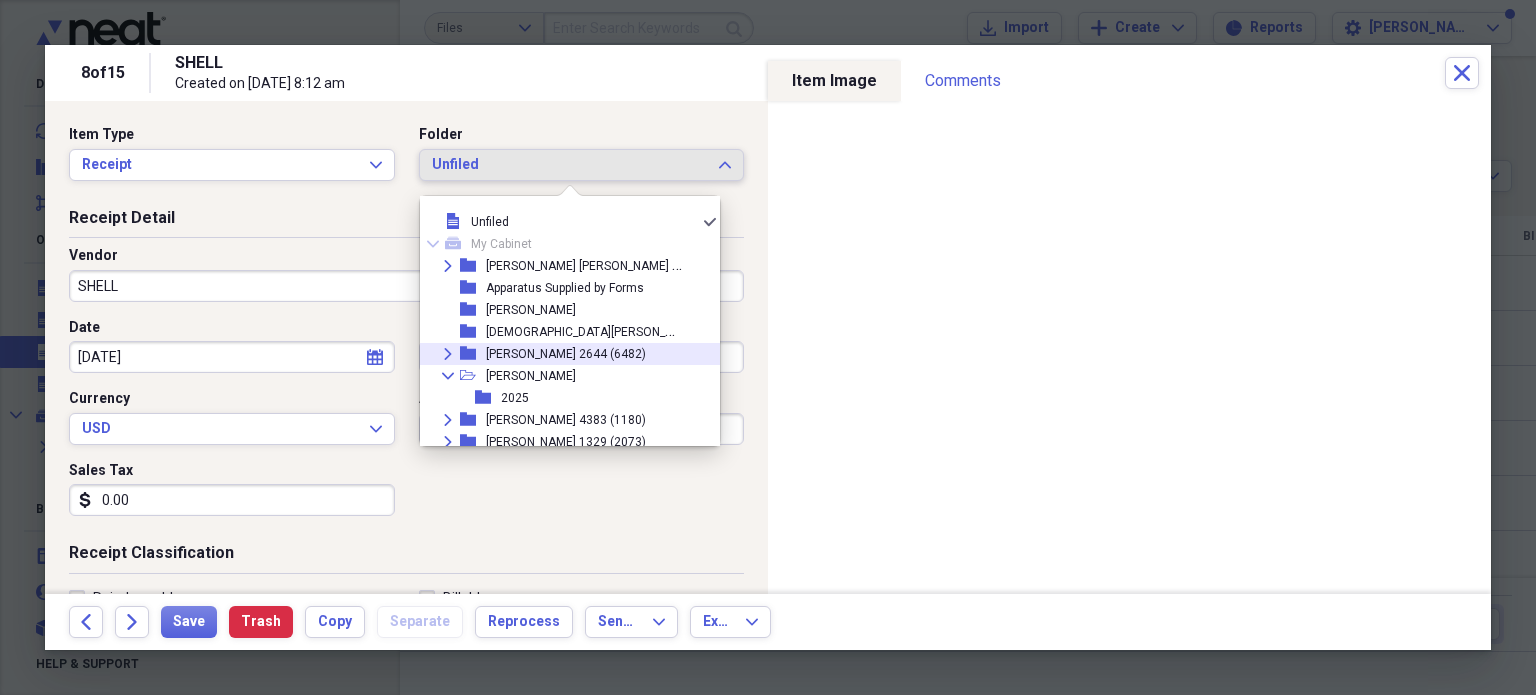 click 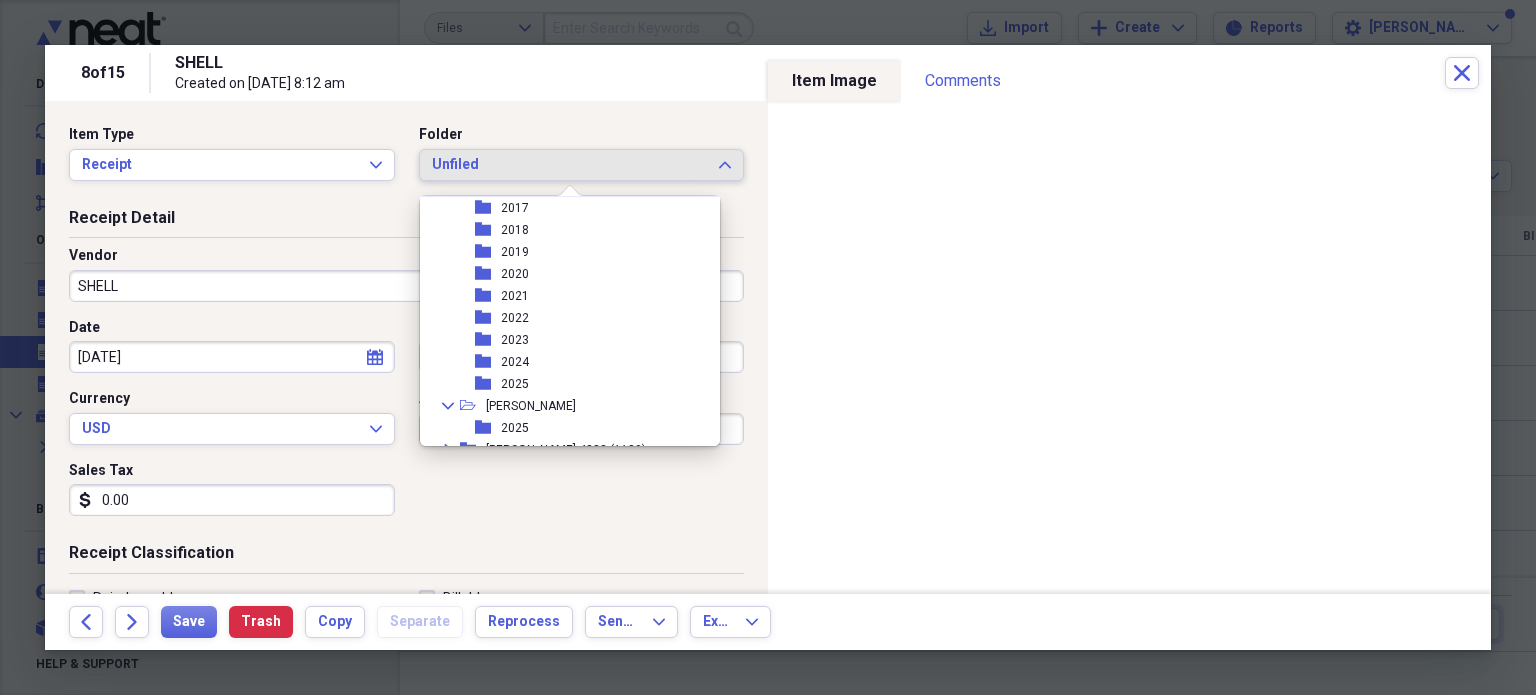 scroll, scrollTop: 200, scrollLeft: 0, axis: vertical 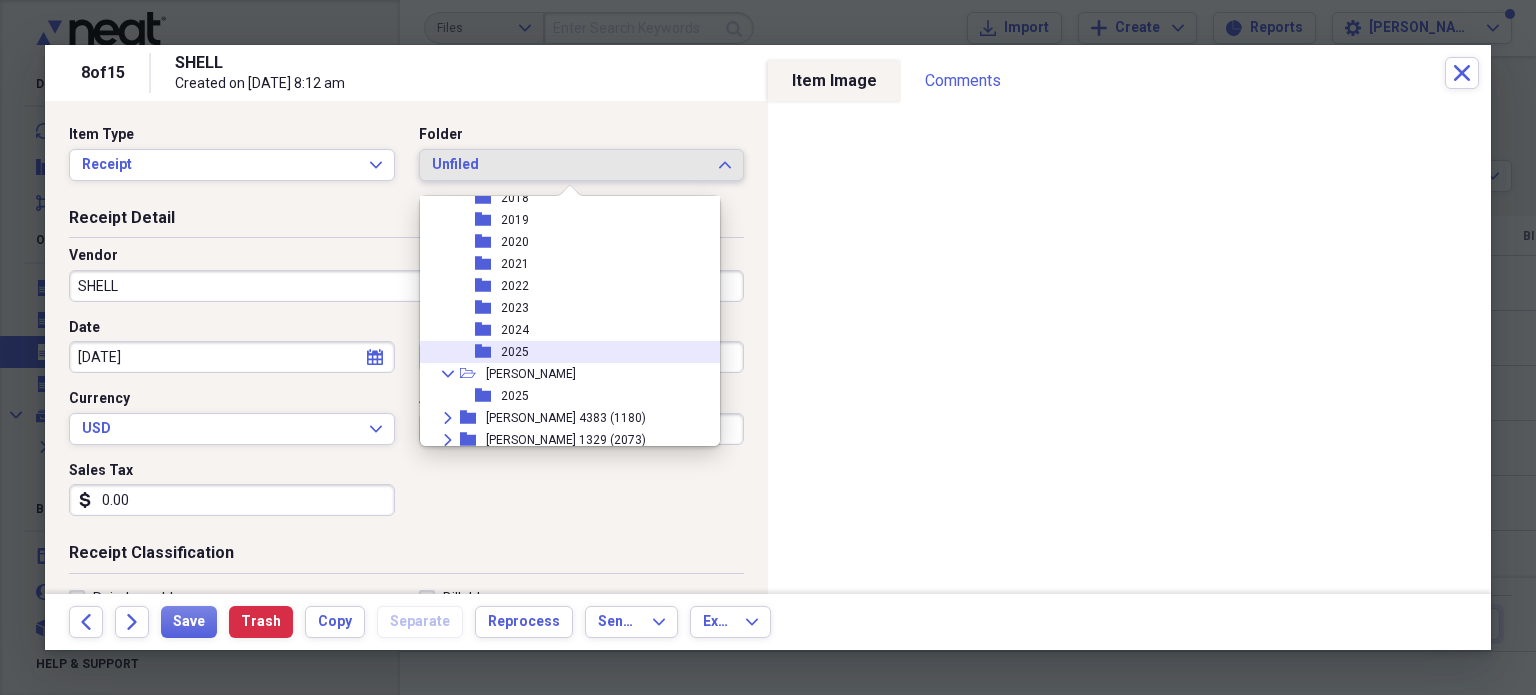 click on "2025" at bounding box center [515, 352] 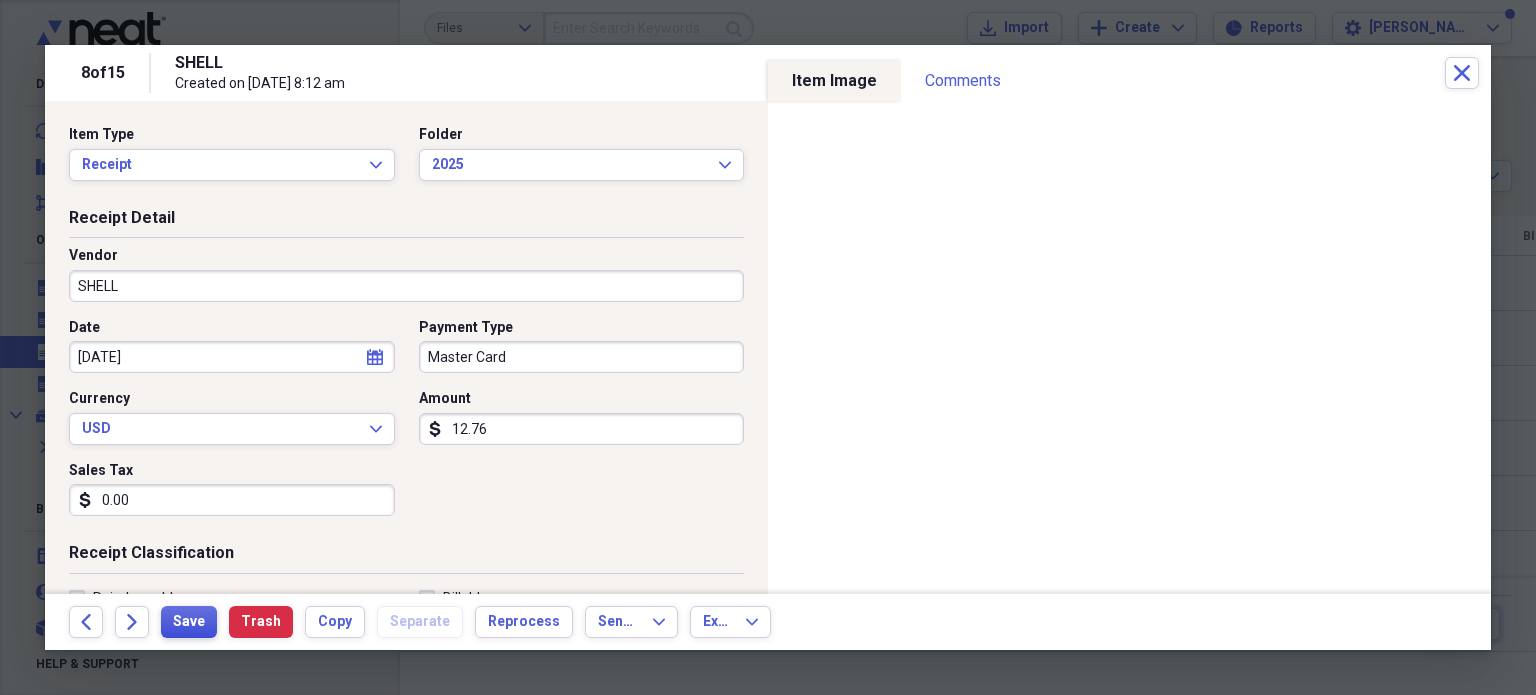 click on "Save" at bounding box center (189, 622) 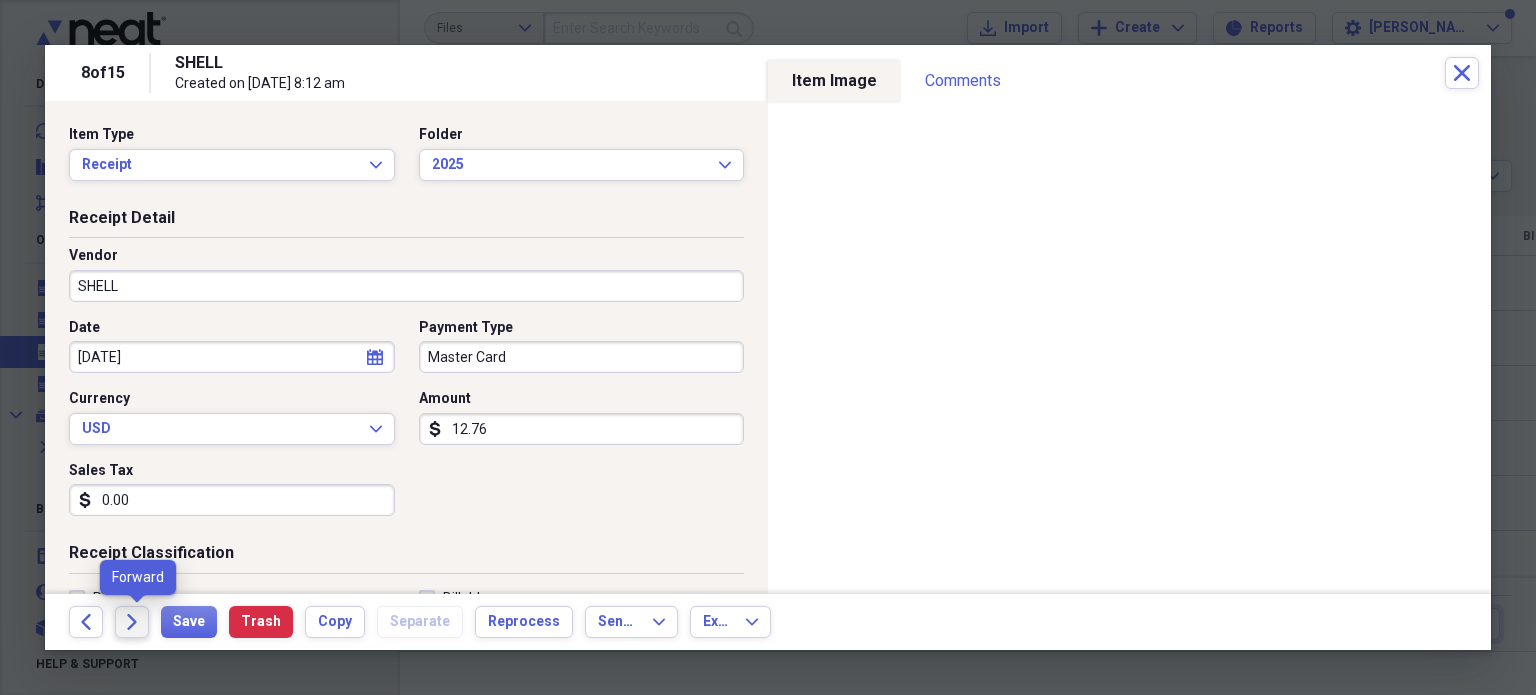 click on "Forward" at bounding box center (132, 622) 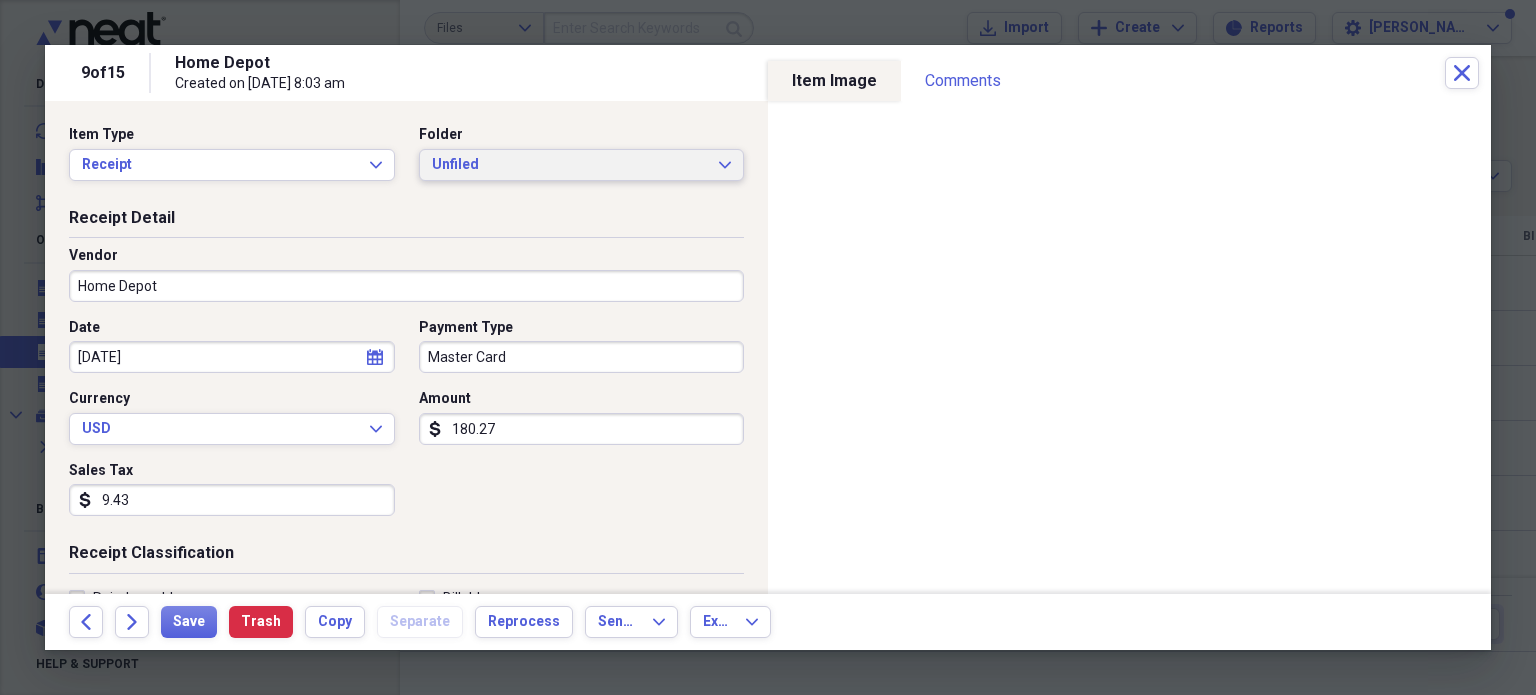 click on "Expand" 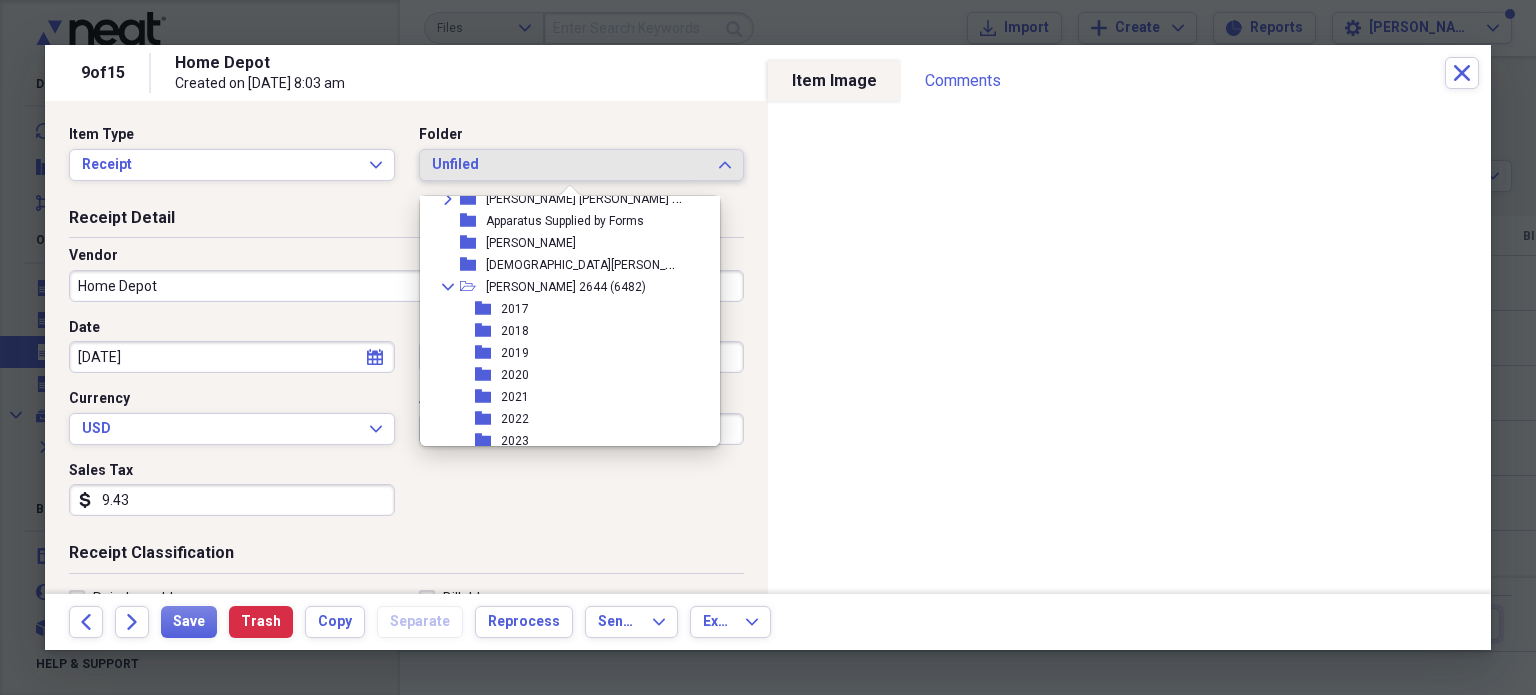 scroll, scrollTop: 200, scrollLeft: 0, axis: vertical 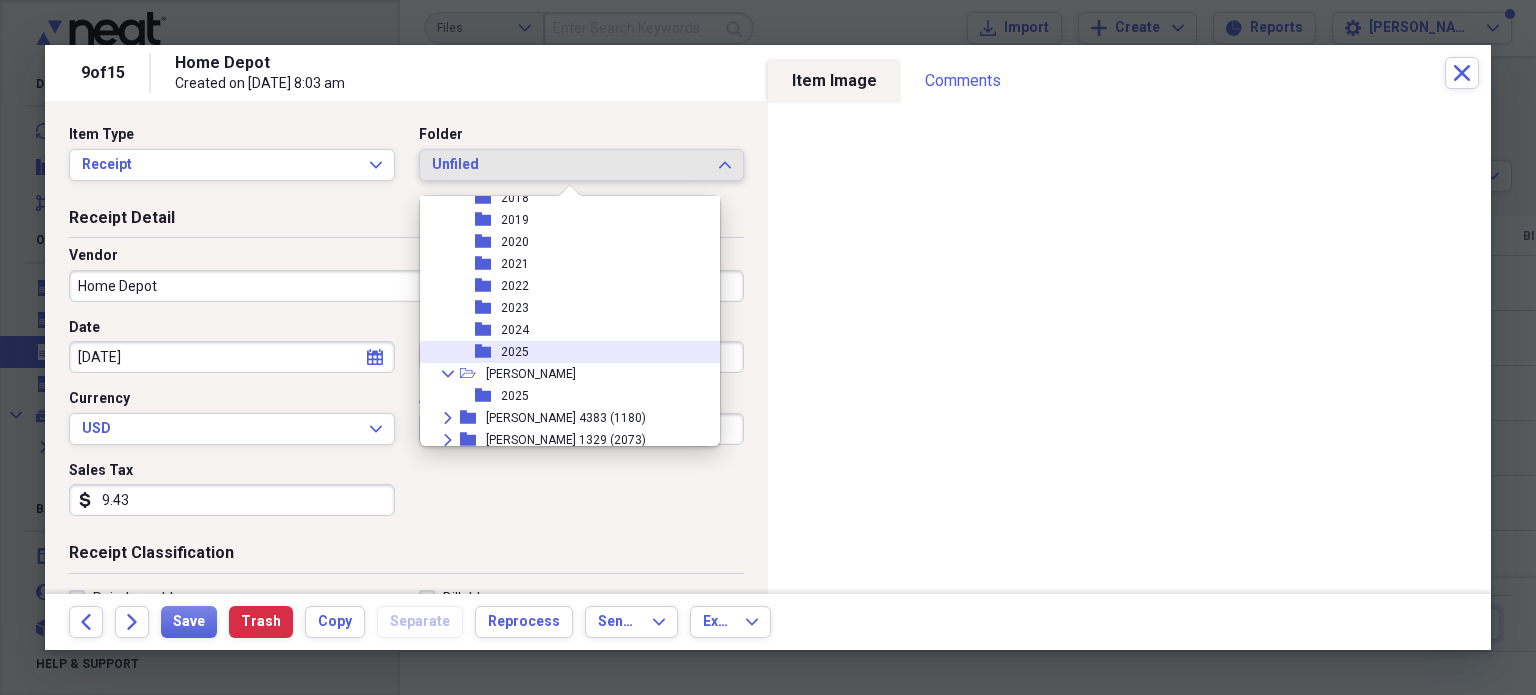 drag, startPoint x: 528, startPoint y: 354, endPoint x: 775, endPoint y: 413, distance: 253.9488 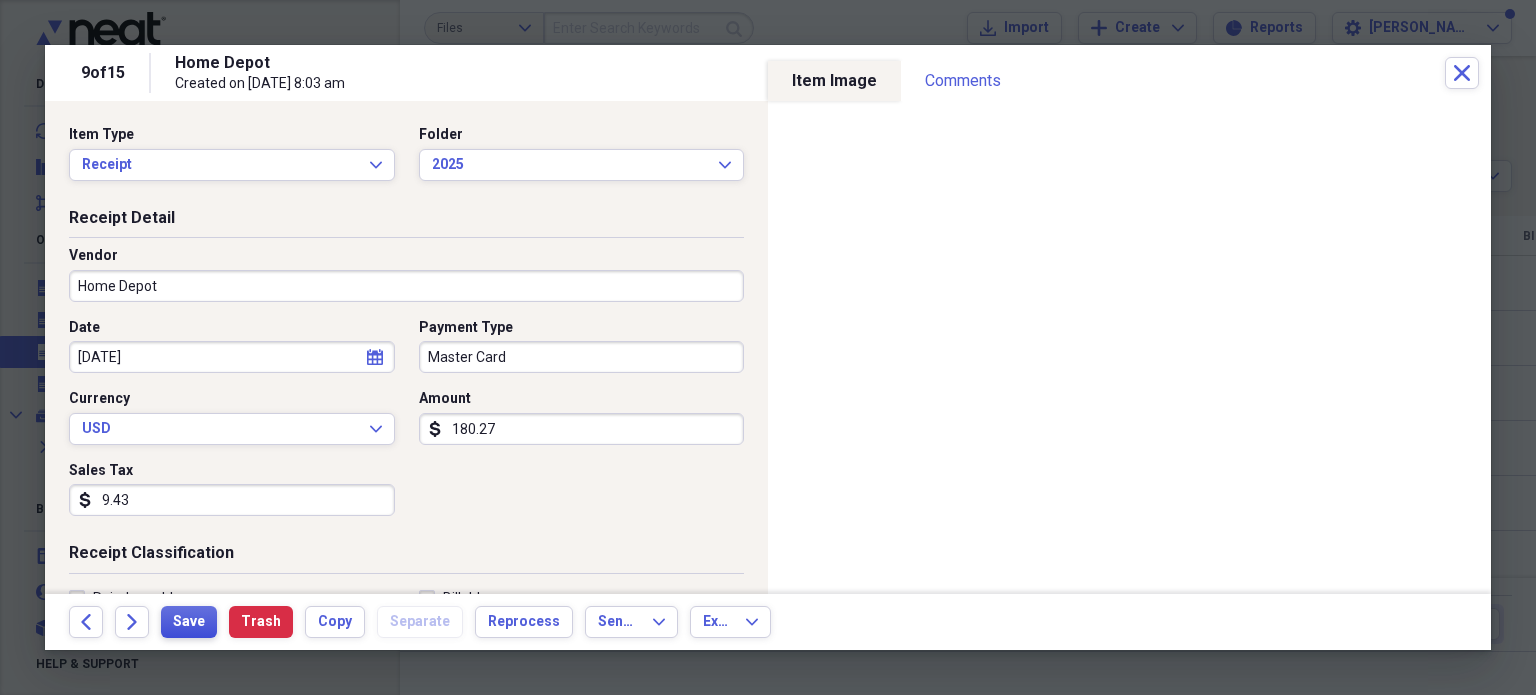 click on "Save" at bounding box center (189, 622) 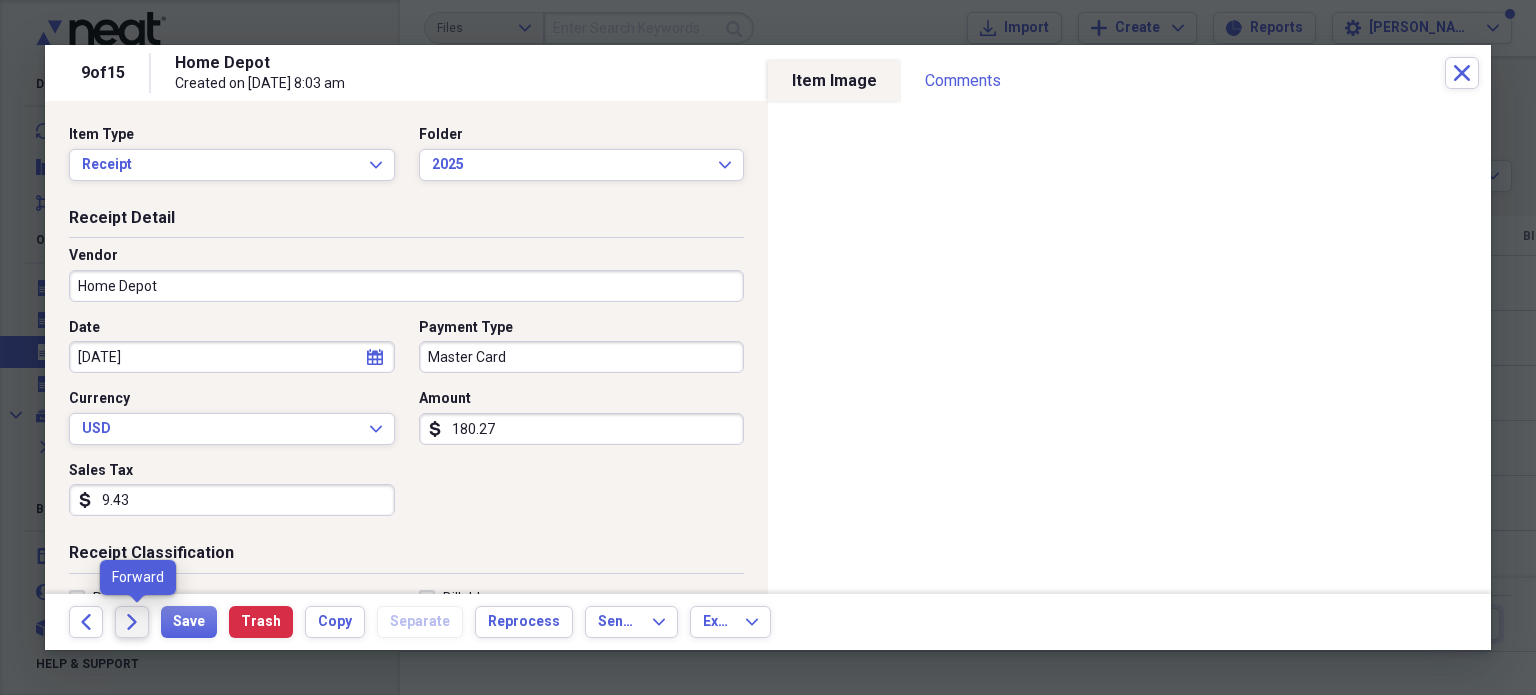 click on "Forward" 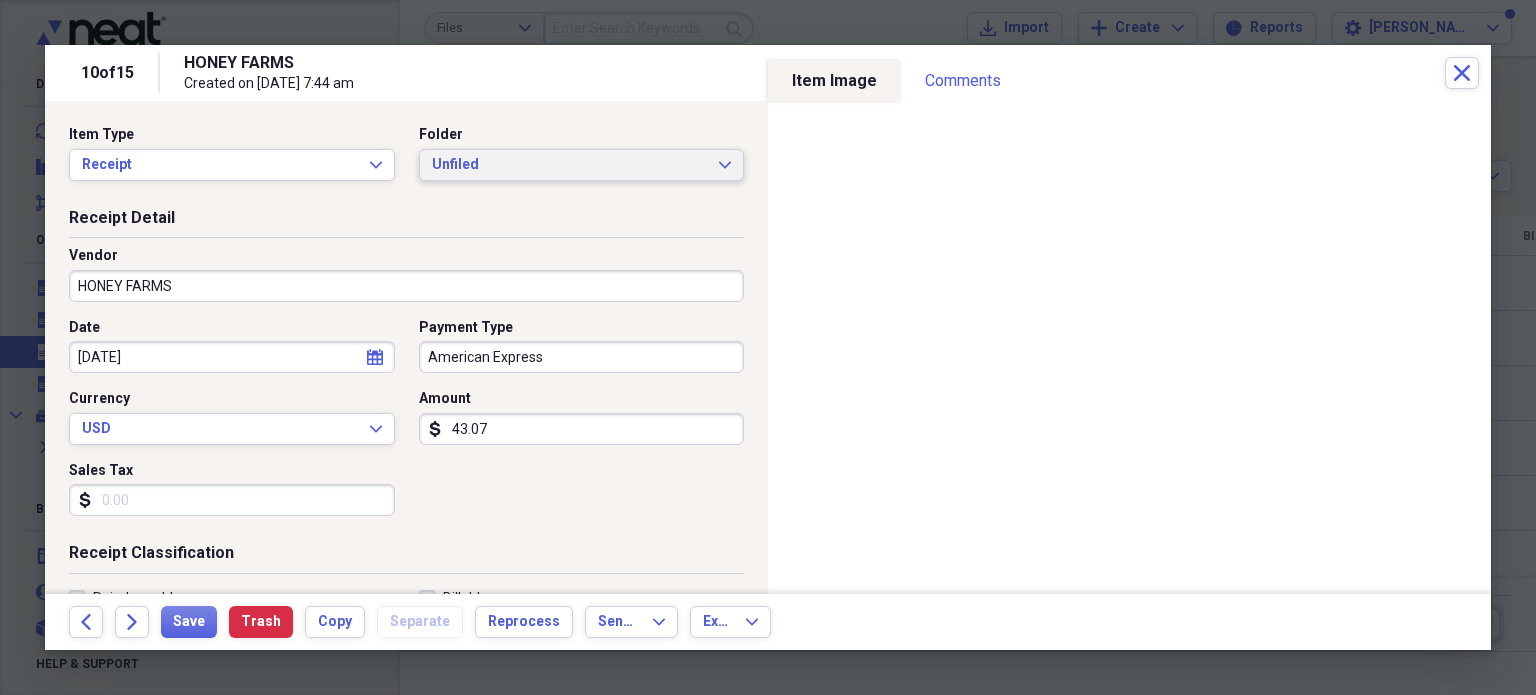 click on "Unfiled Expand" at bounding box center (582, 165) 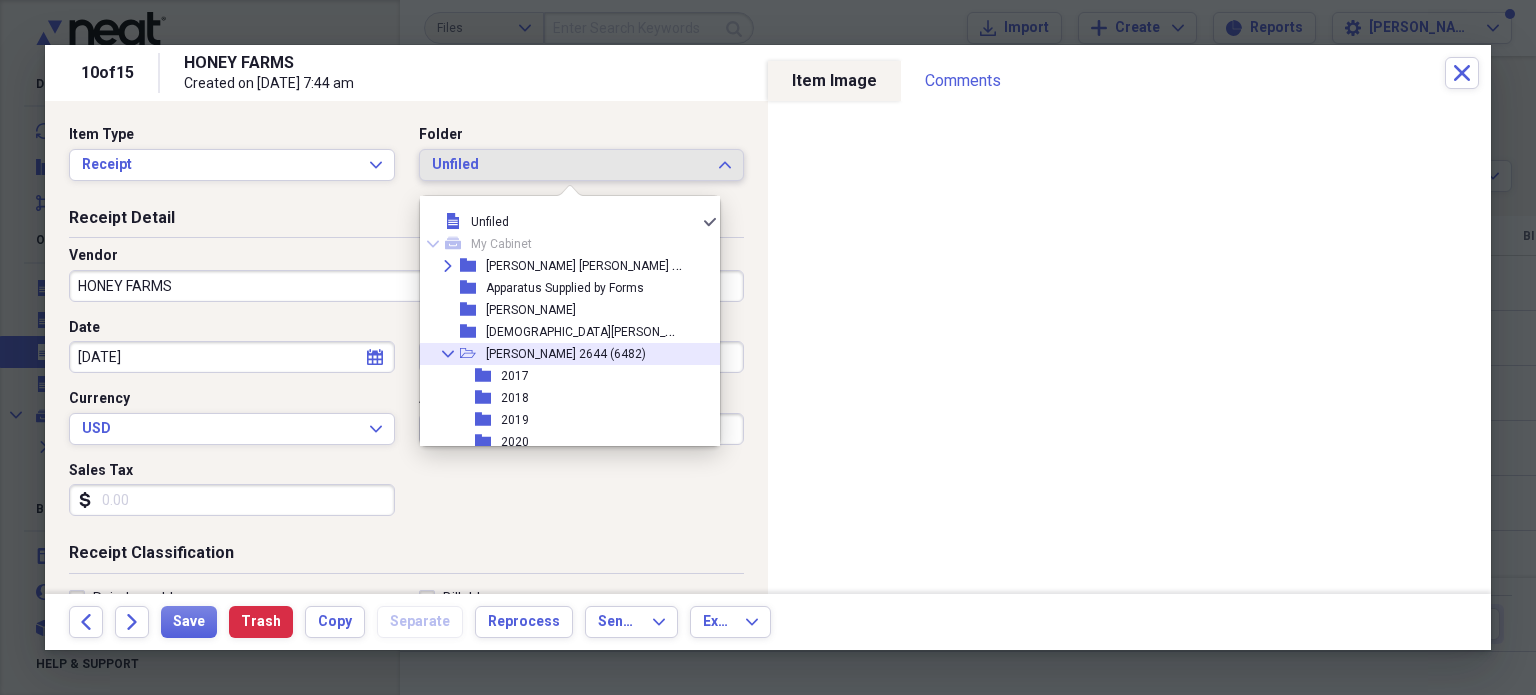 click on "Collapse" at bounding box center (448, 354) 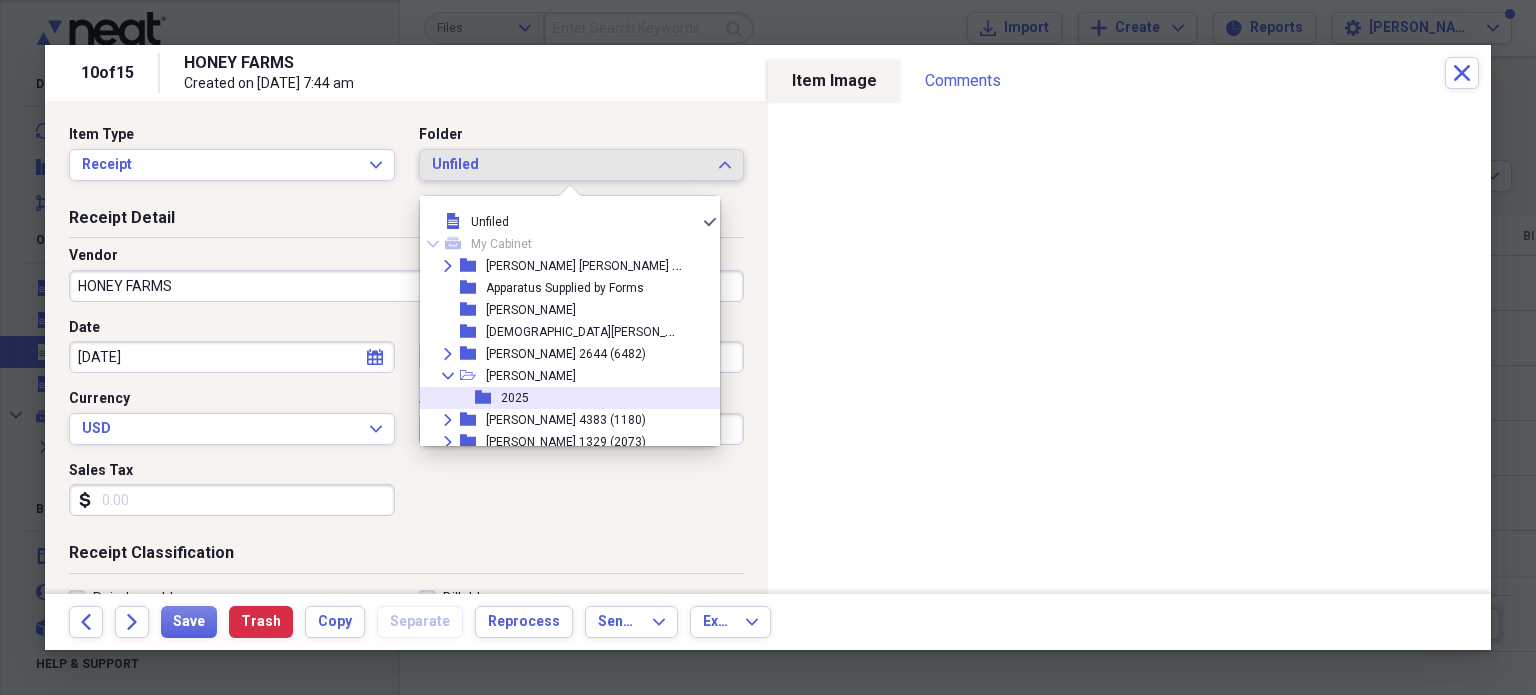click on "2025" at bounding box center (515, 398) 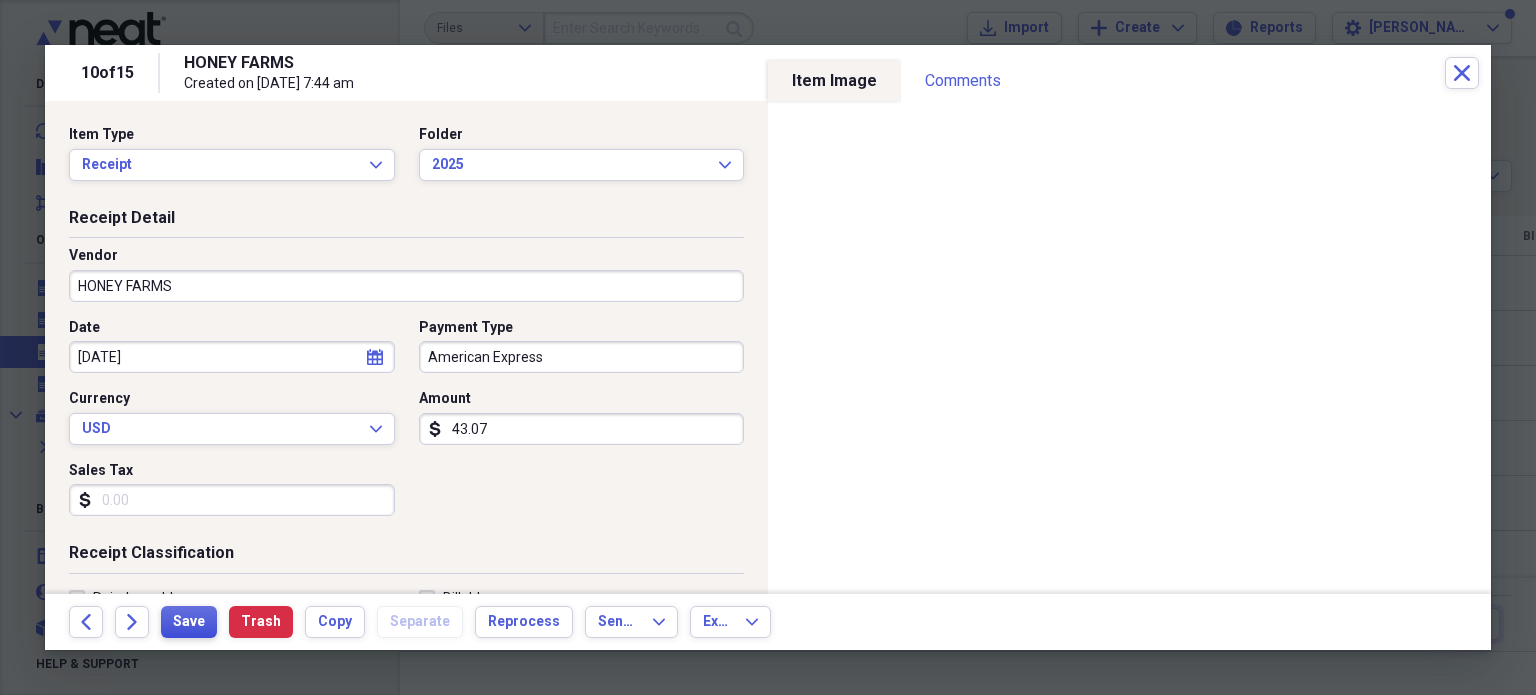 click on "Save" at bounding box center [189, 622] 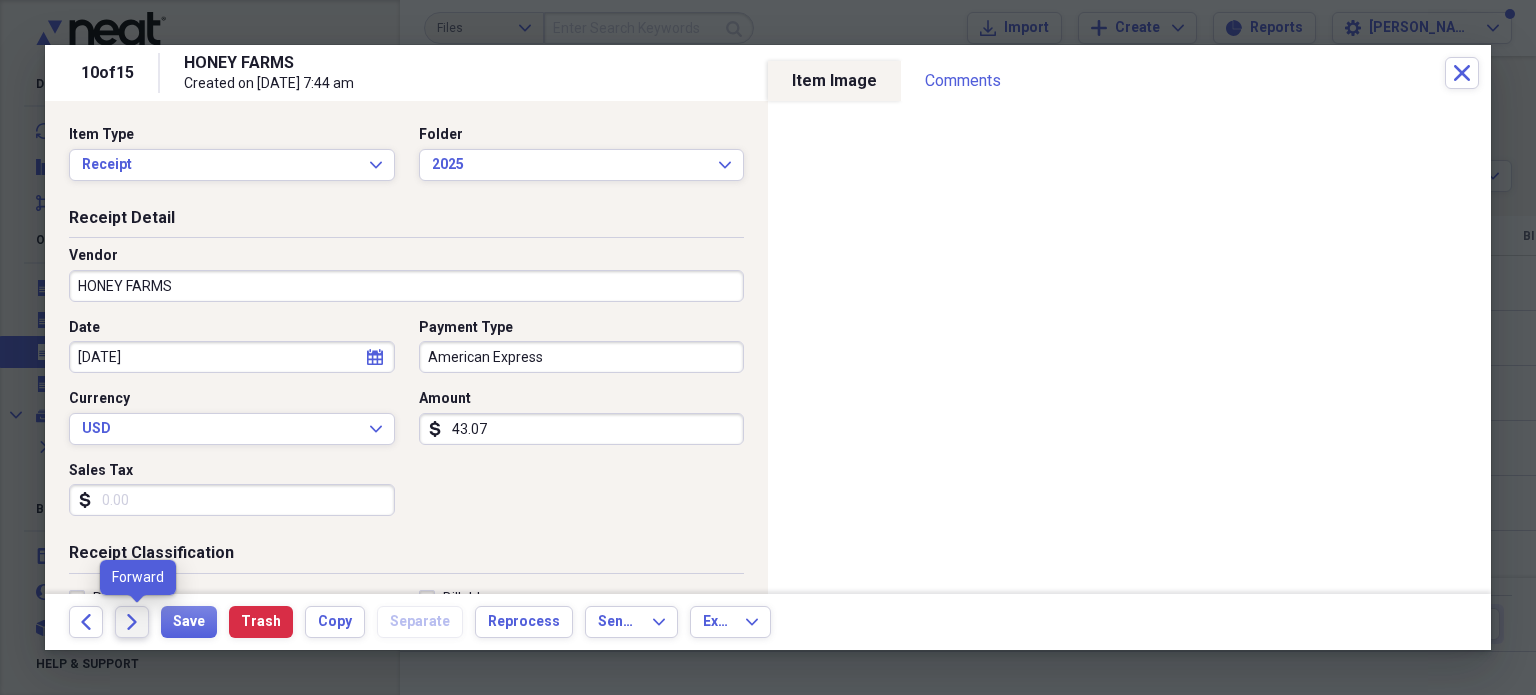 click on "Forward" 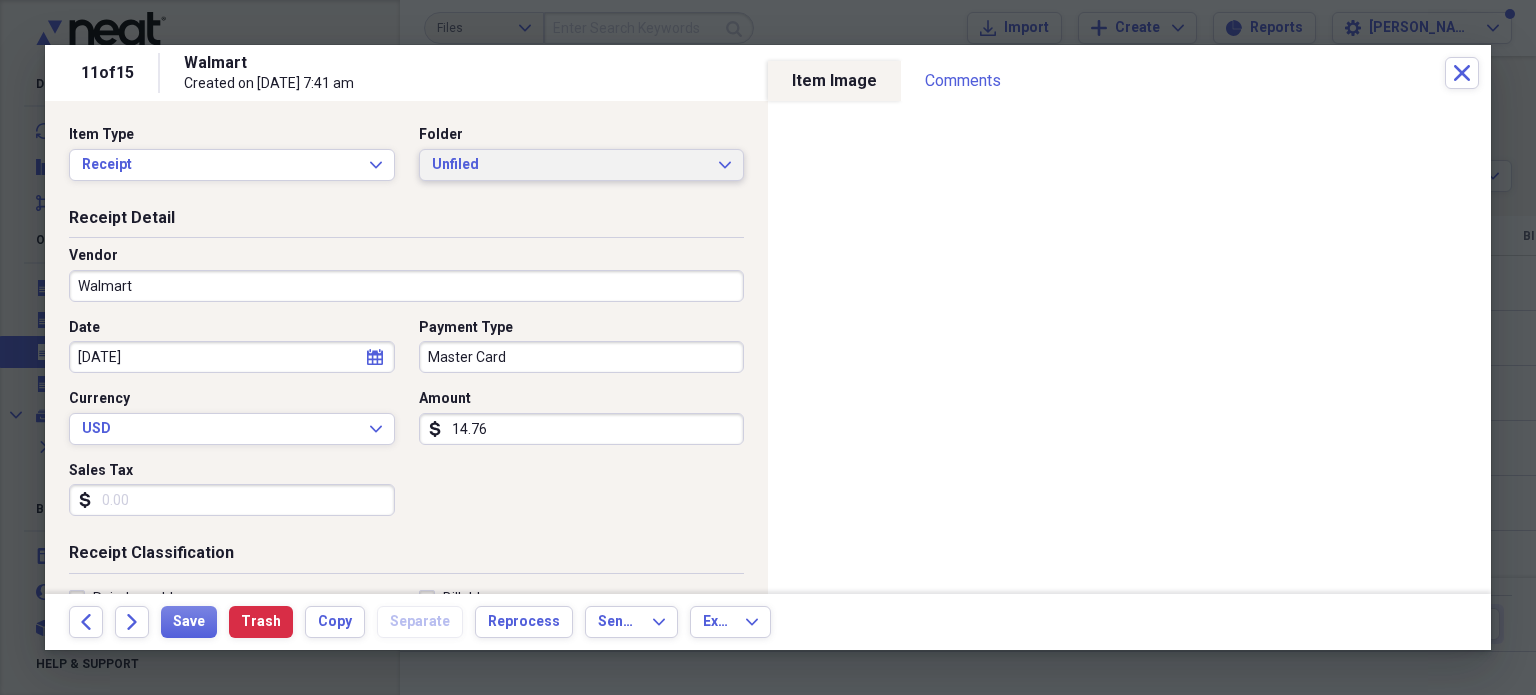 click on "Expand" 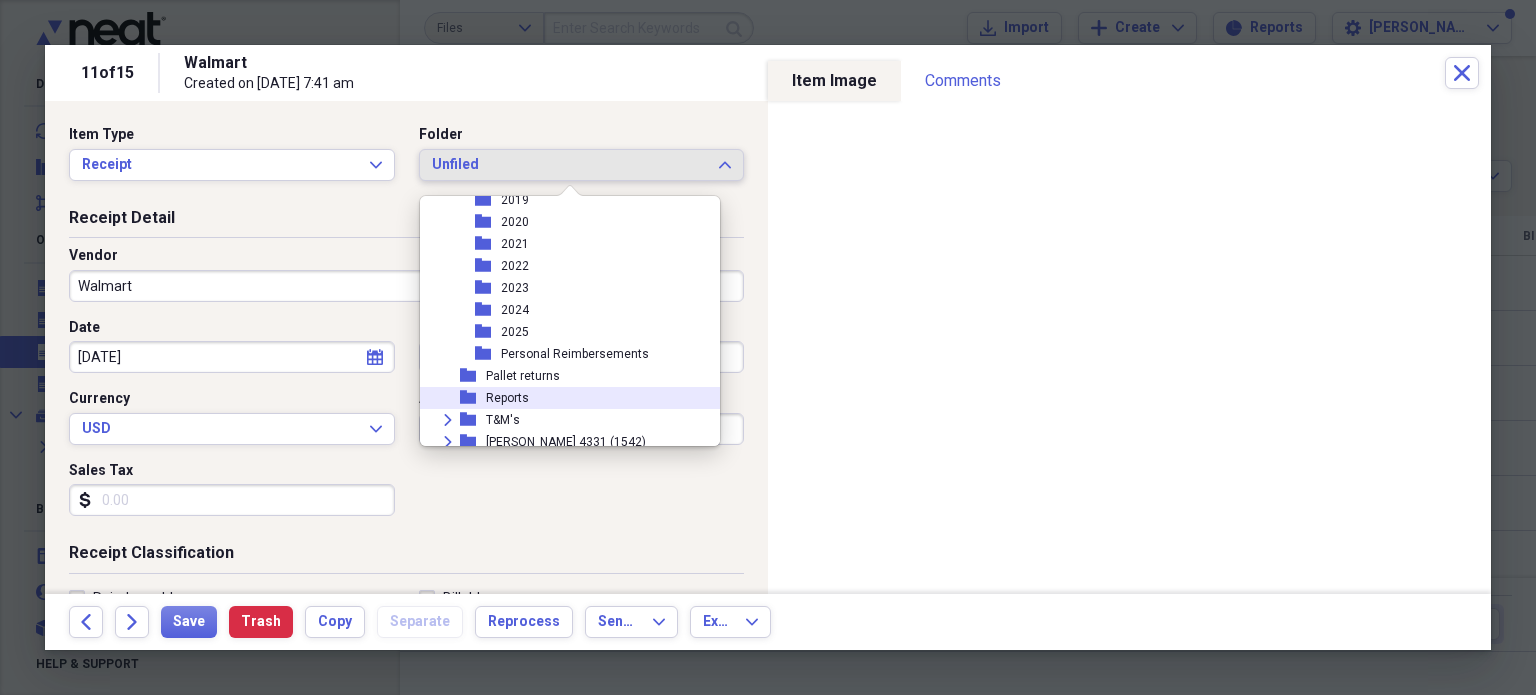 scroll, scrollTop: 700, scrollLeft: 0, axis: vertical 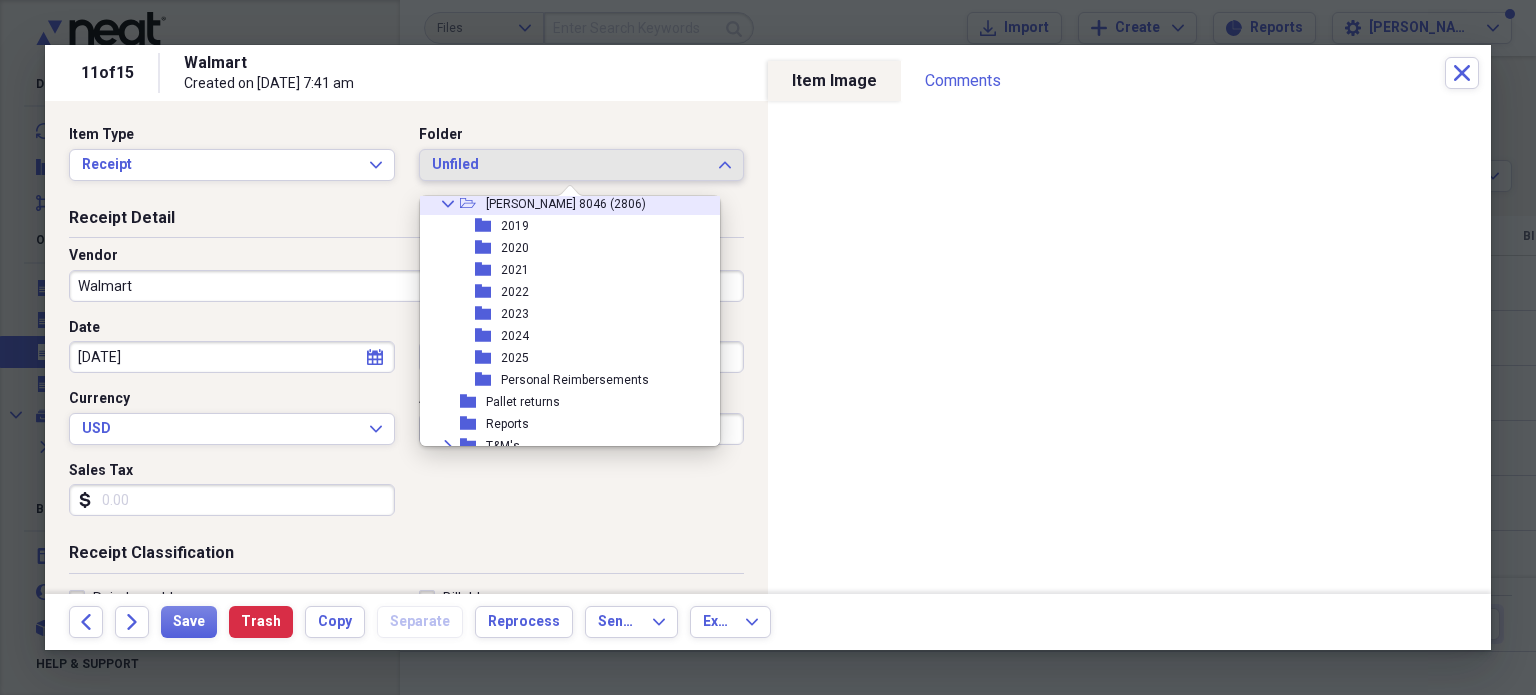 click 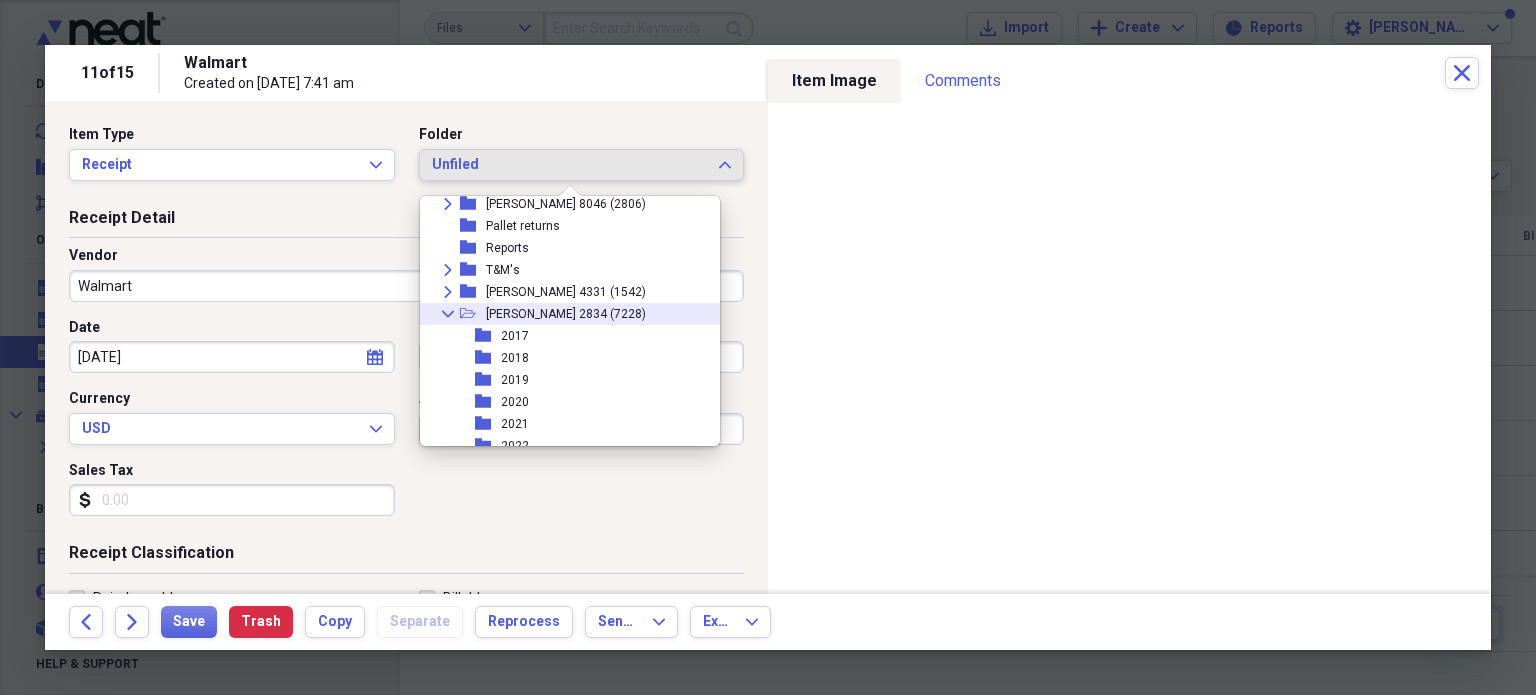 click on "Collapse" at bounding box center [448, 314] 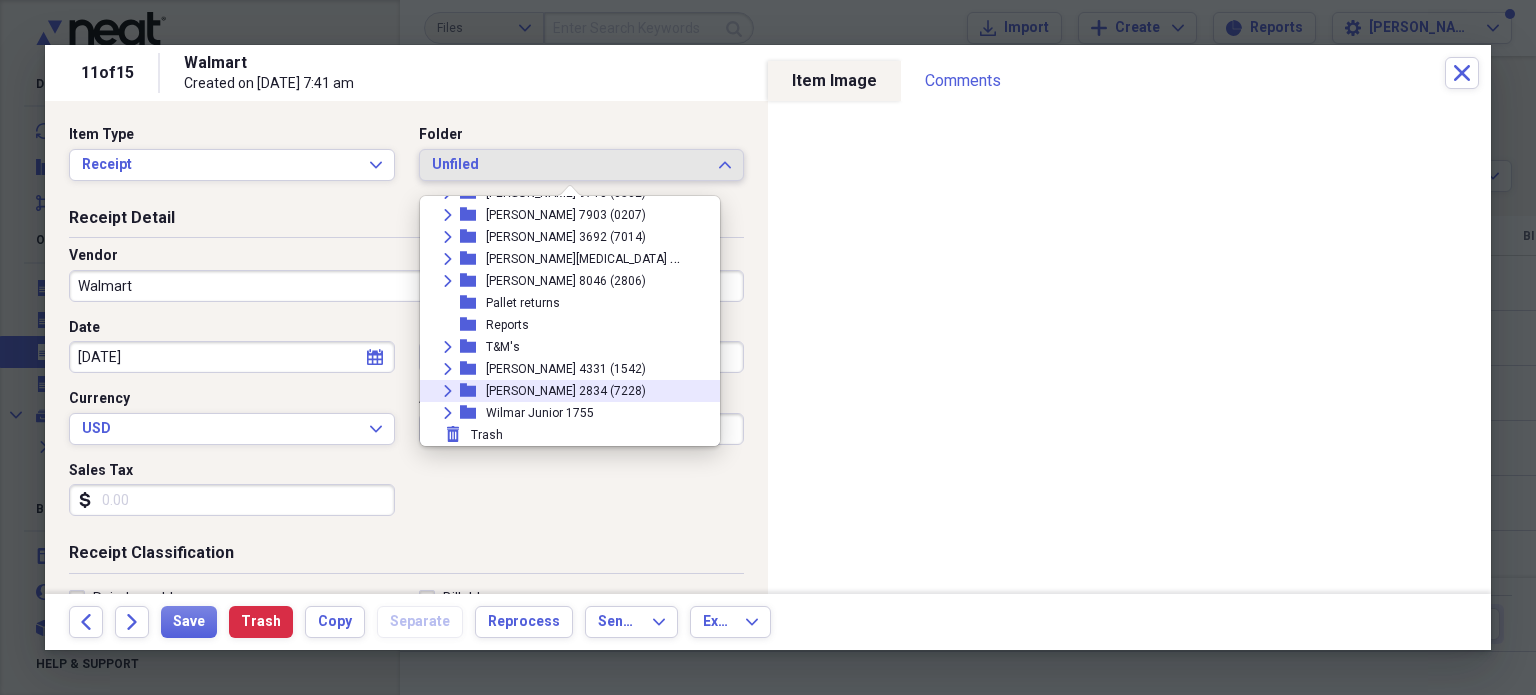 scroll, scrollTop: 622, scrollLeft: 0, axis: vertical 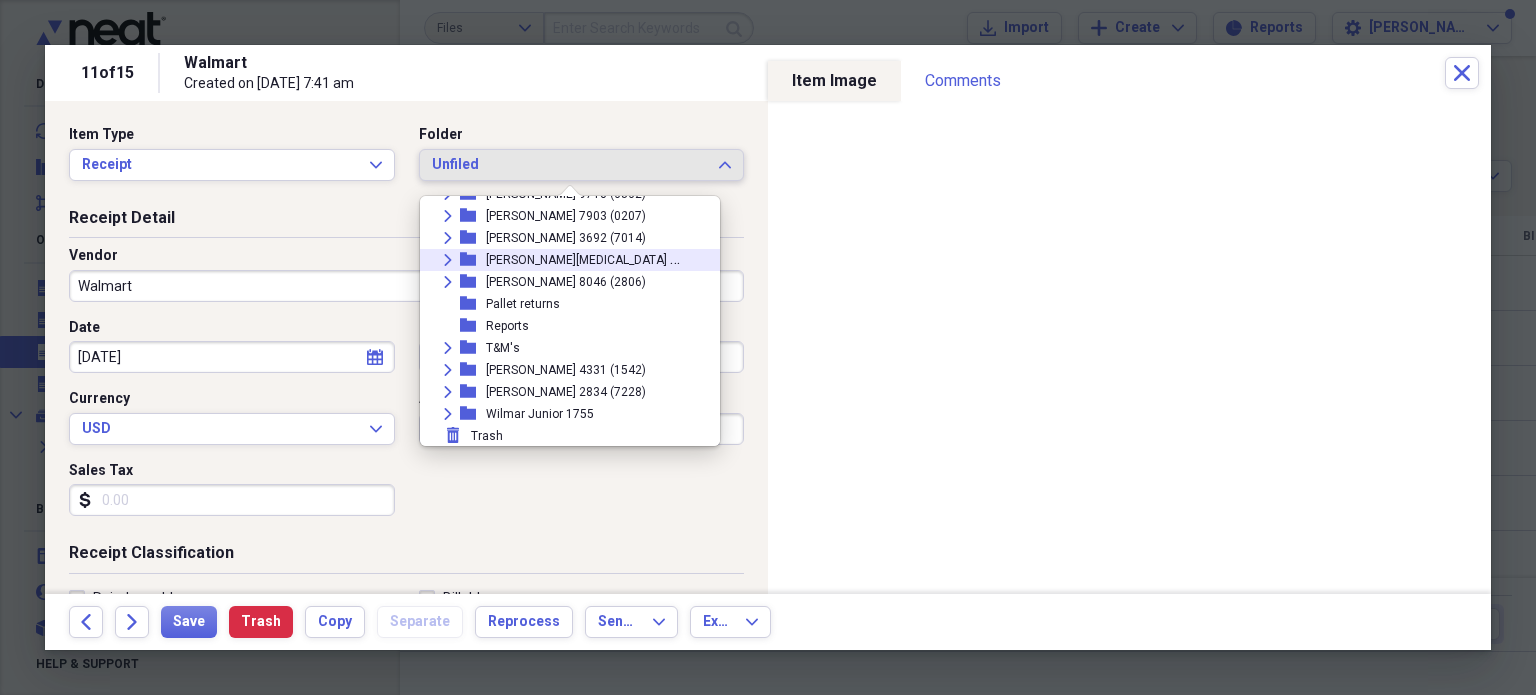click on "Expand" 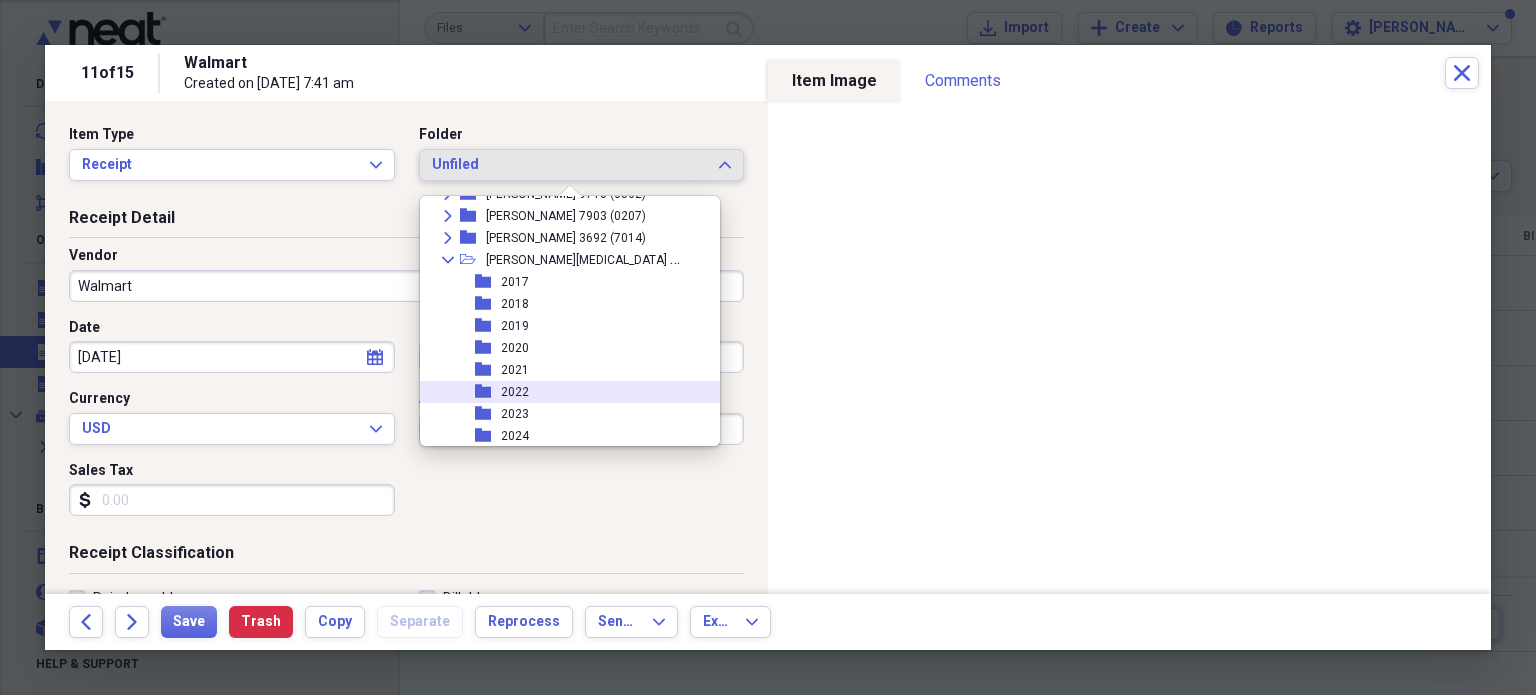scroll, scrollTop: 722, scrollLeft: 0, axis: vertical 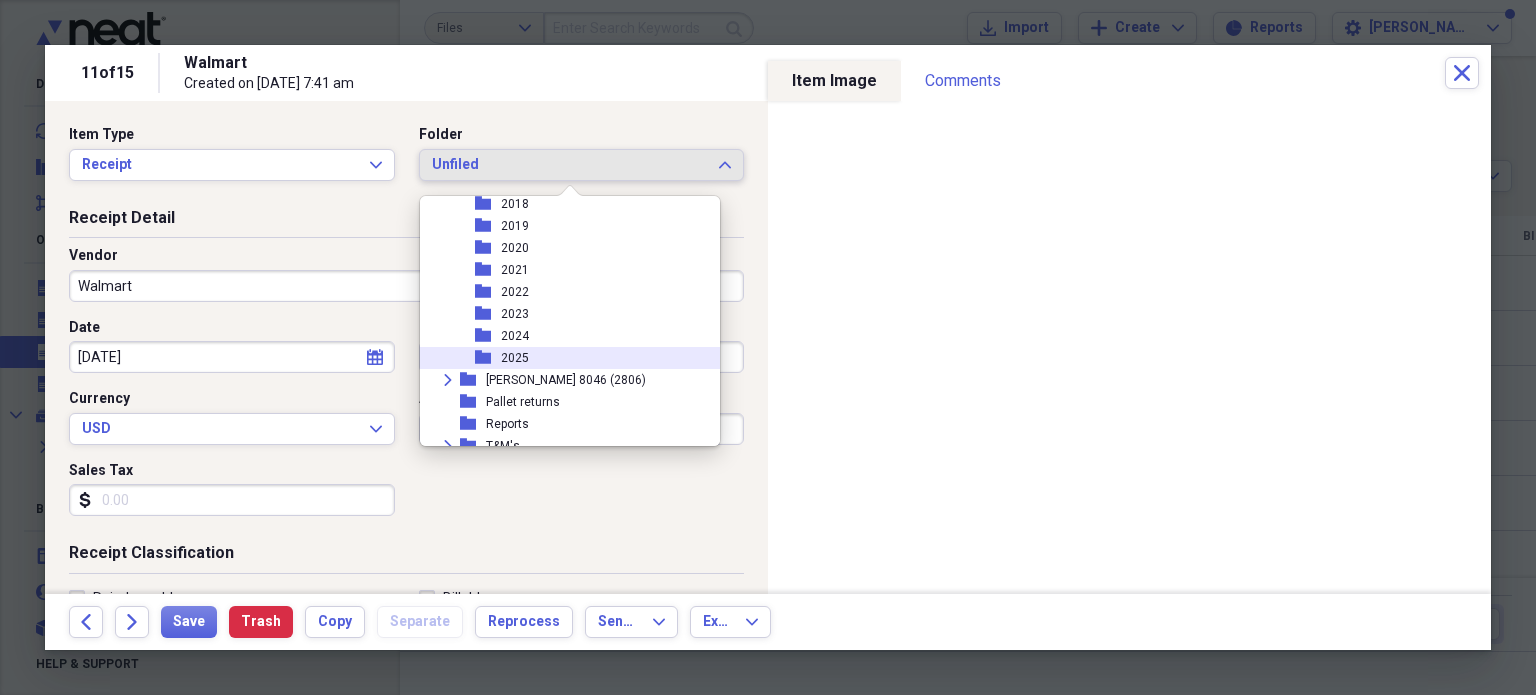 click on "2025" at bounding box center [515, 358] 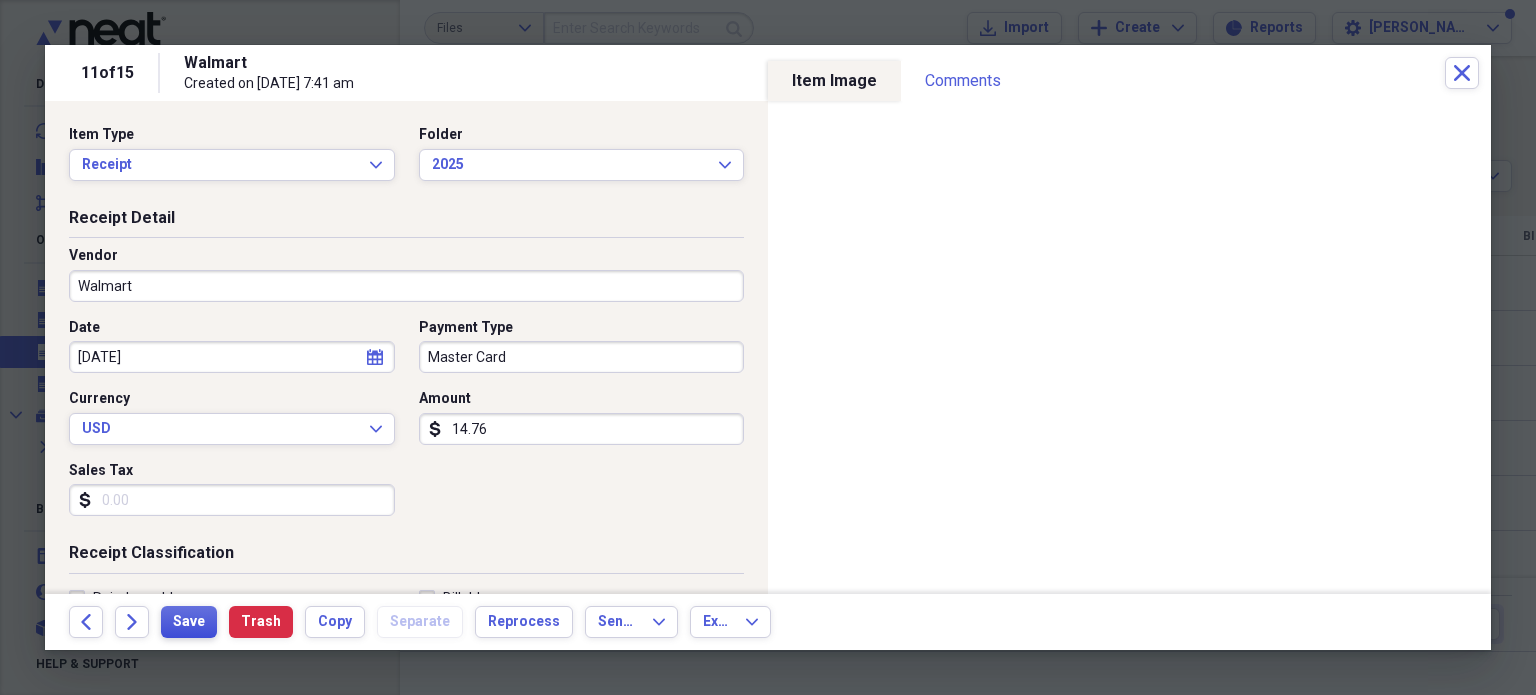 click on "Save" at bounding box center (189, 622) 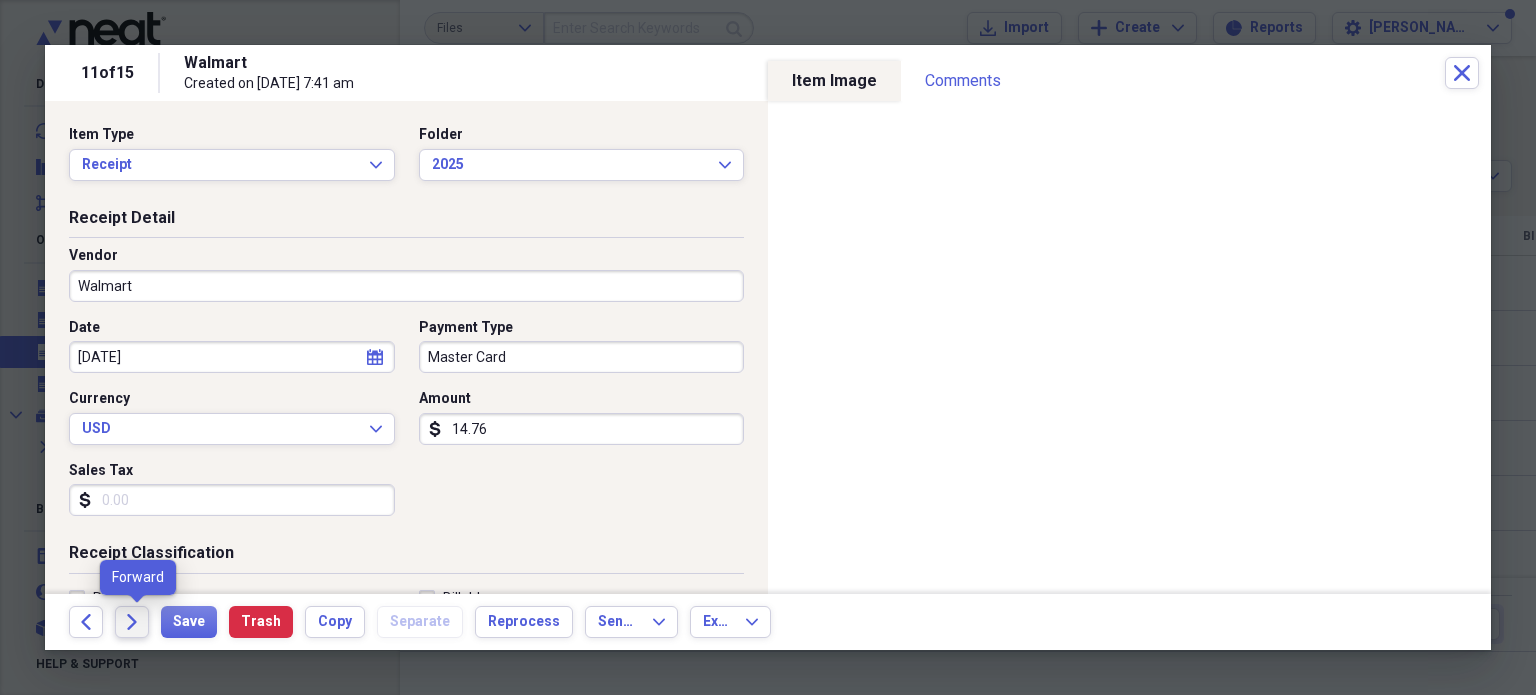 click 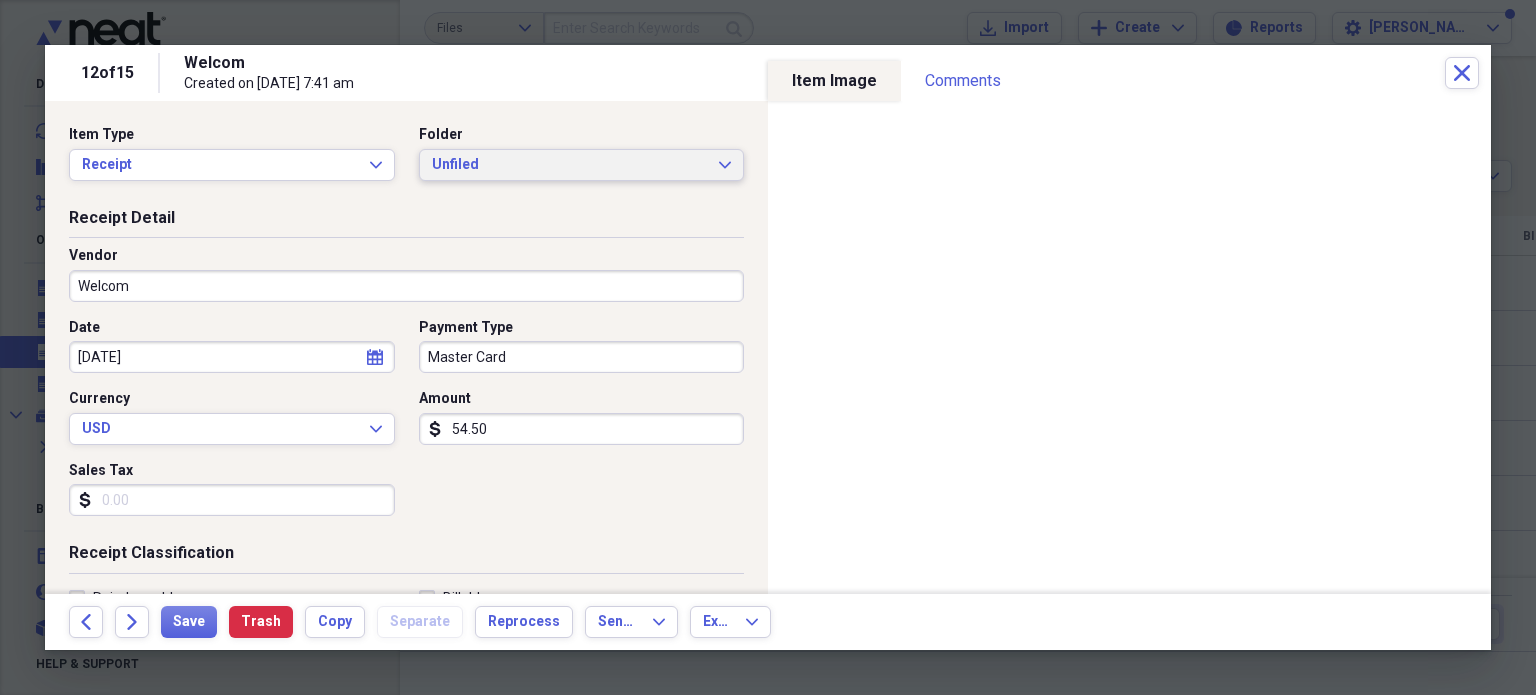 click on "Expand" 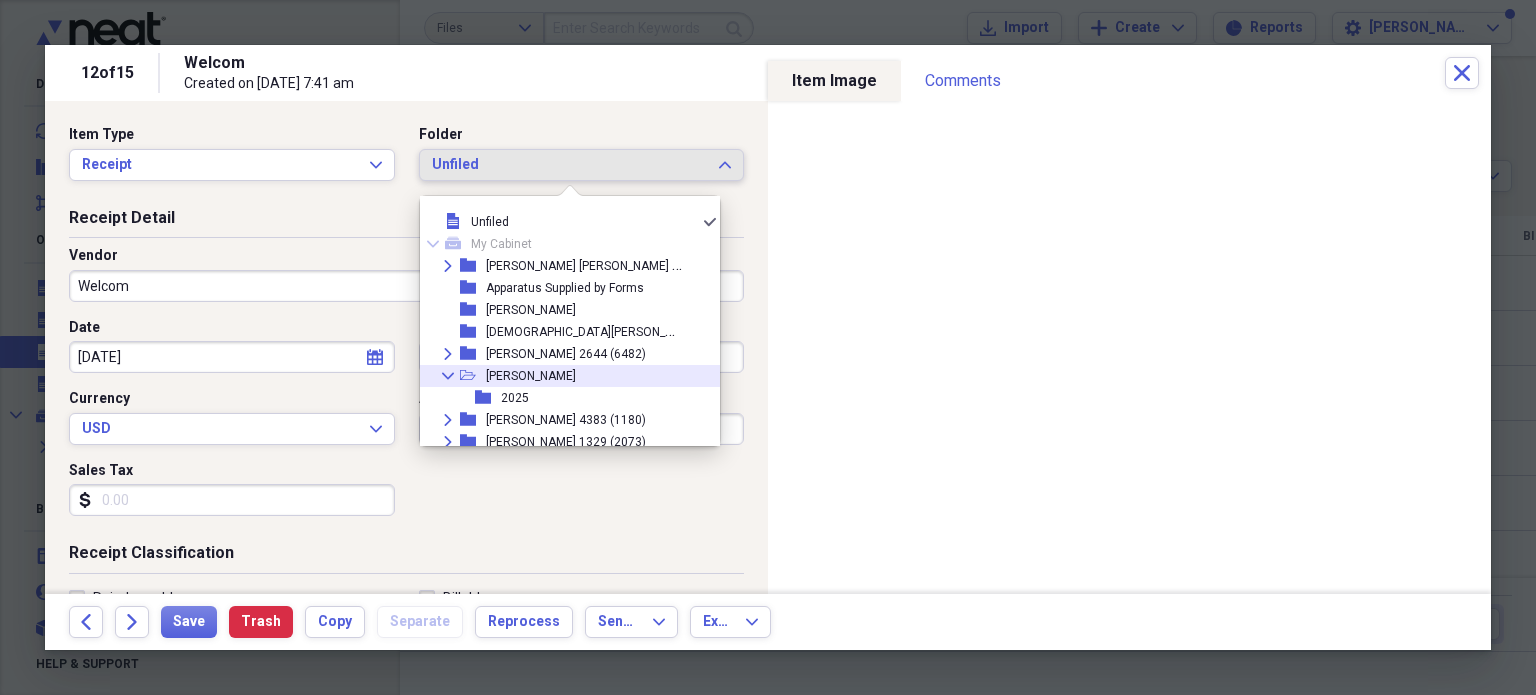 click on "Collapse" 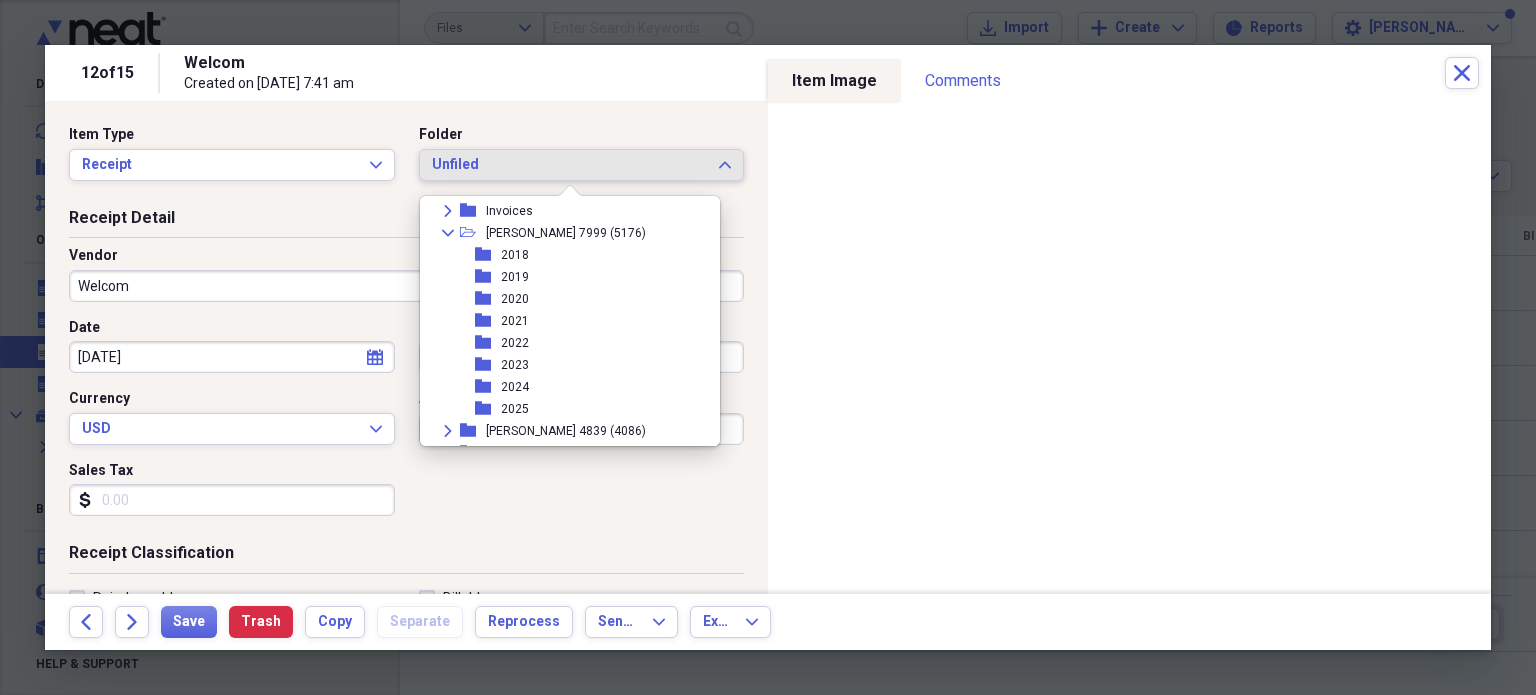 scroll, scrollTop: 300, scrollLeft: 0, axis: vertical 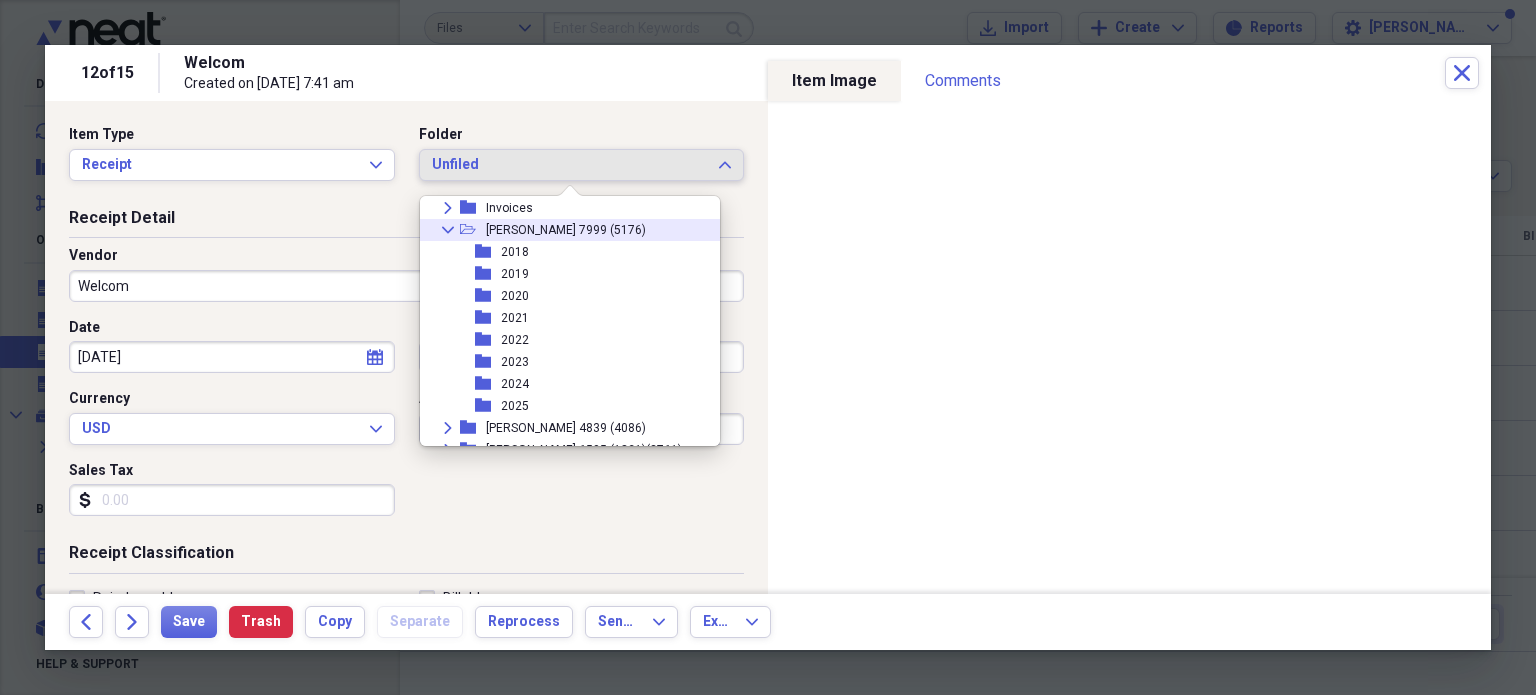 click on "Collapse" 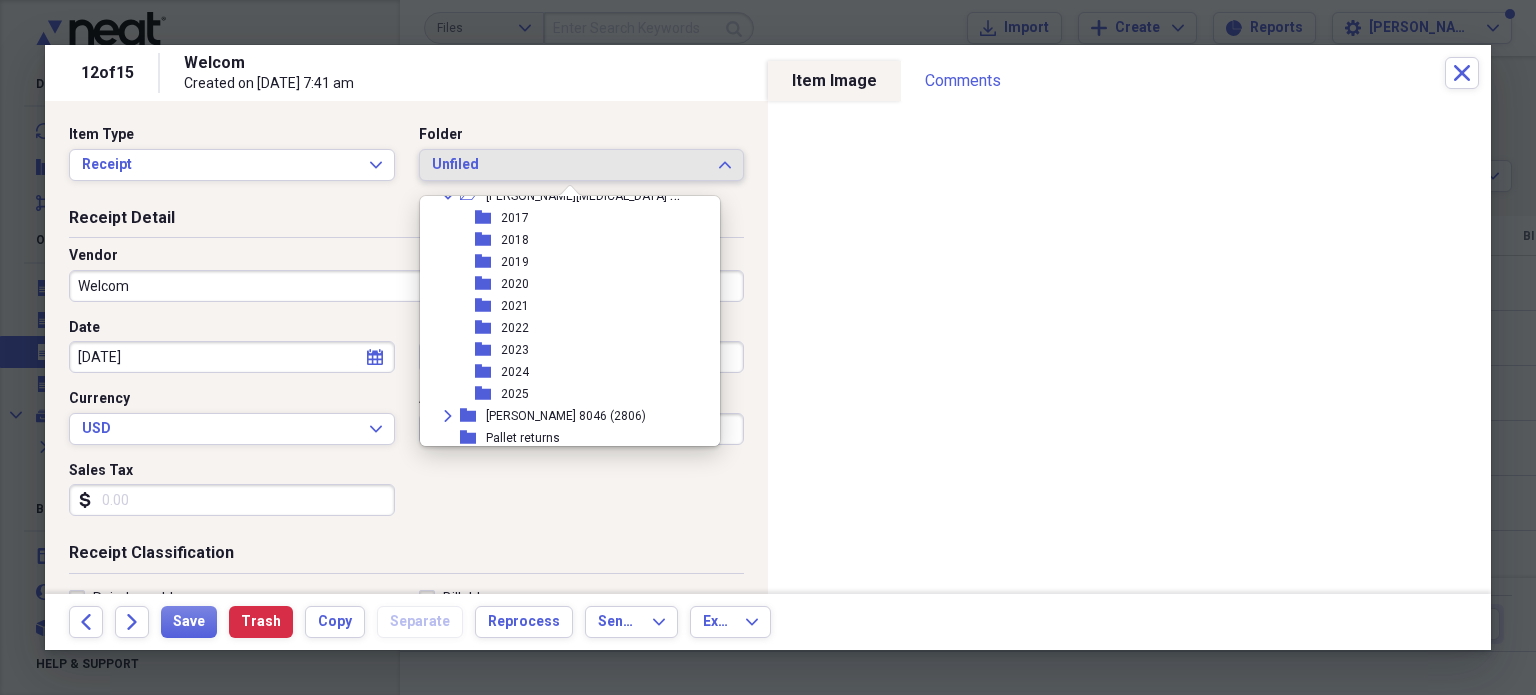 scroll, scrollTop: 500, scrollLeft: 0, axis: vertical 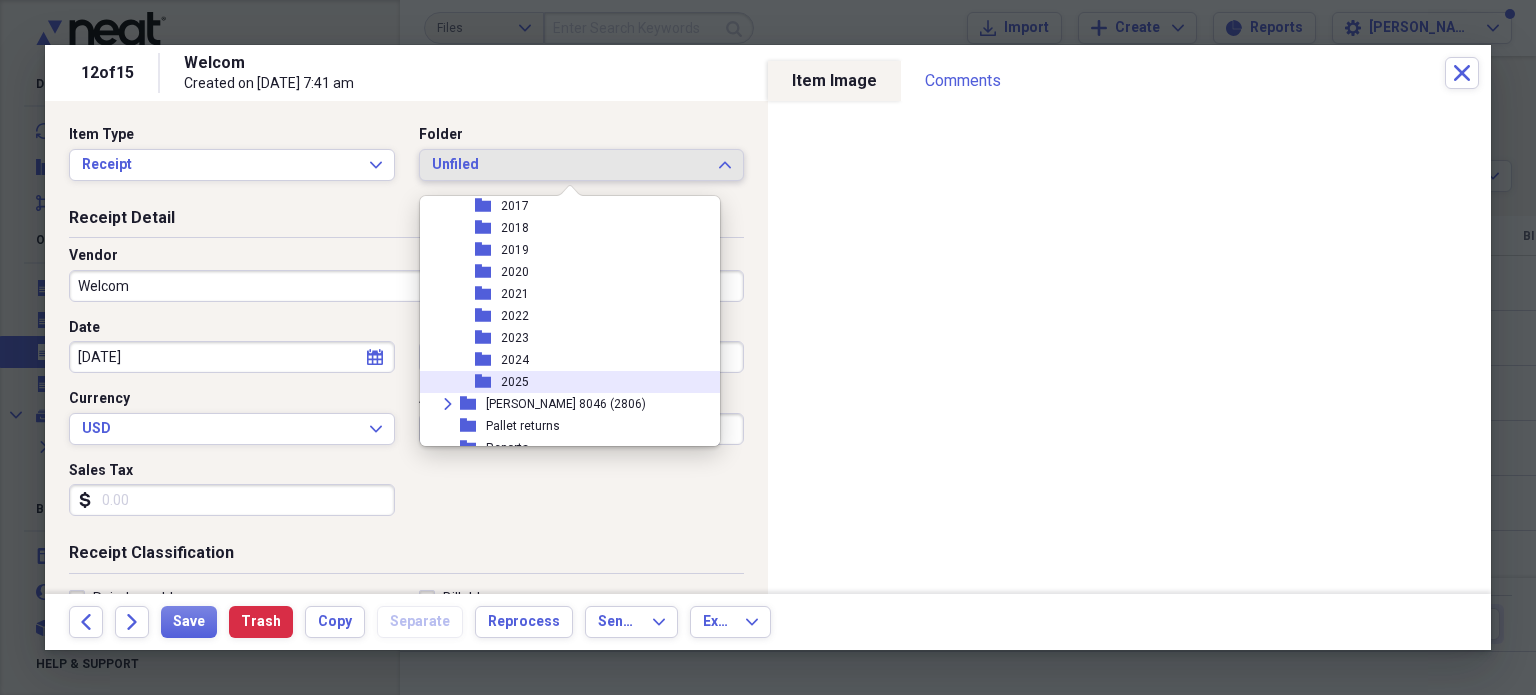 click on "2025" at bounding box center (515, 382) 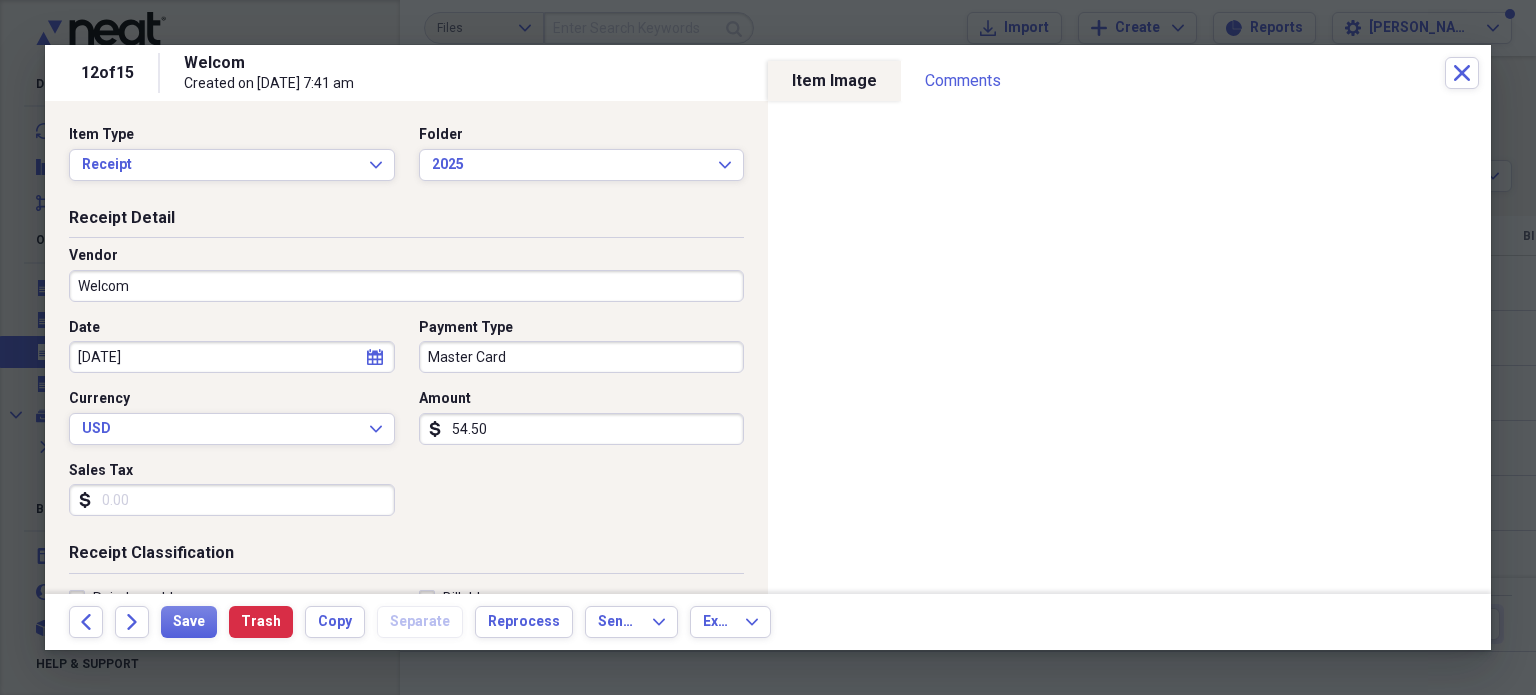 click on "Welcom" at bounding box center (406, 286) 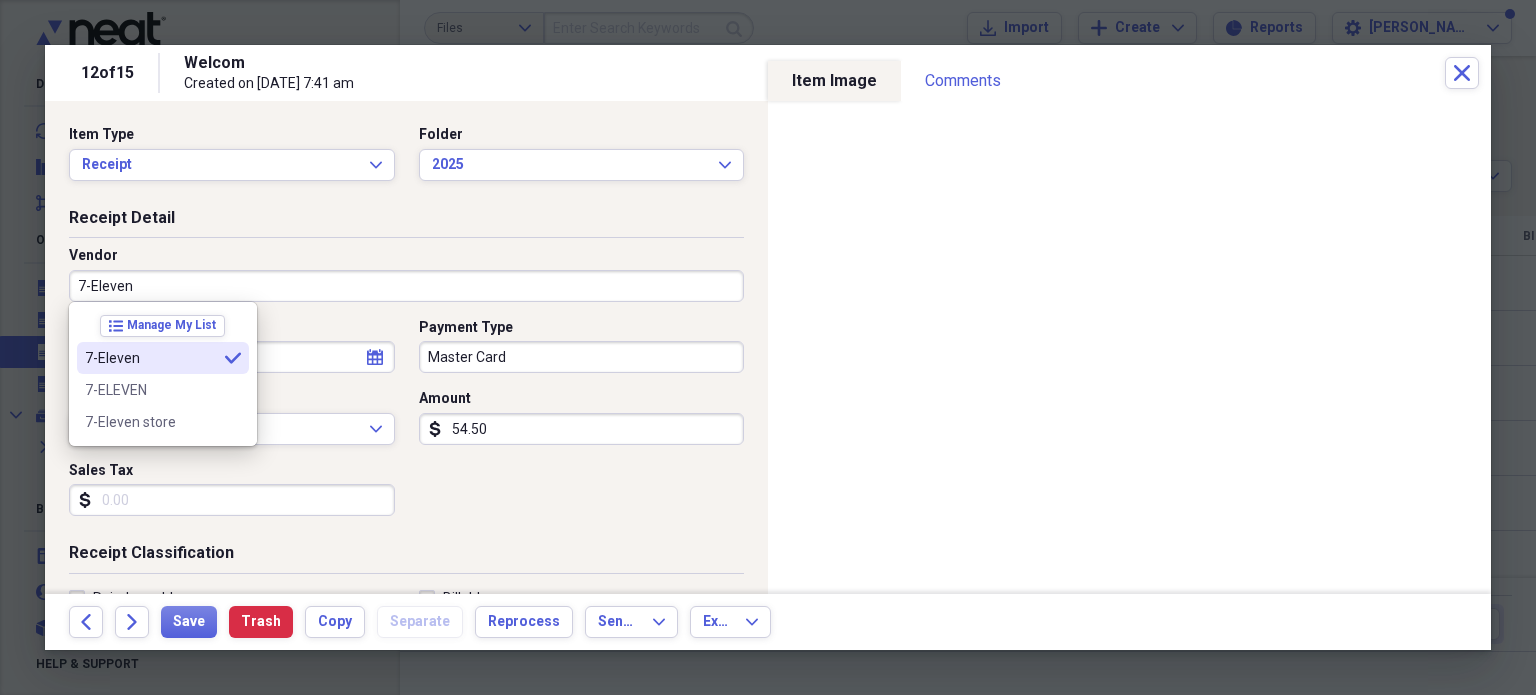 type on "7-Eleven" 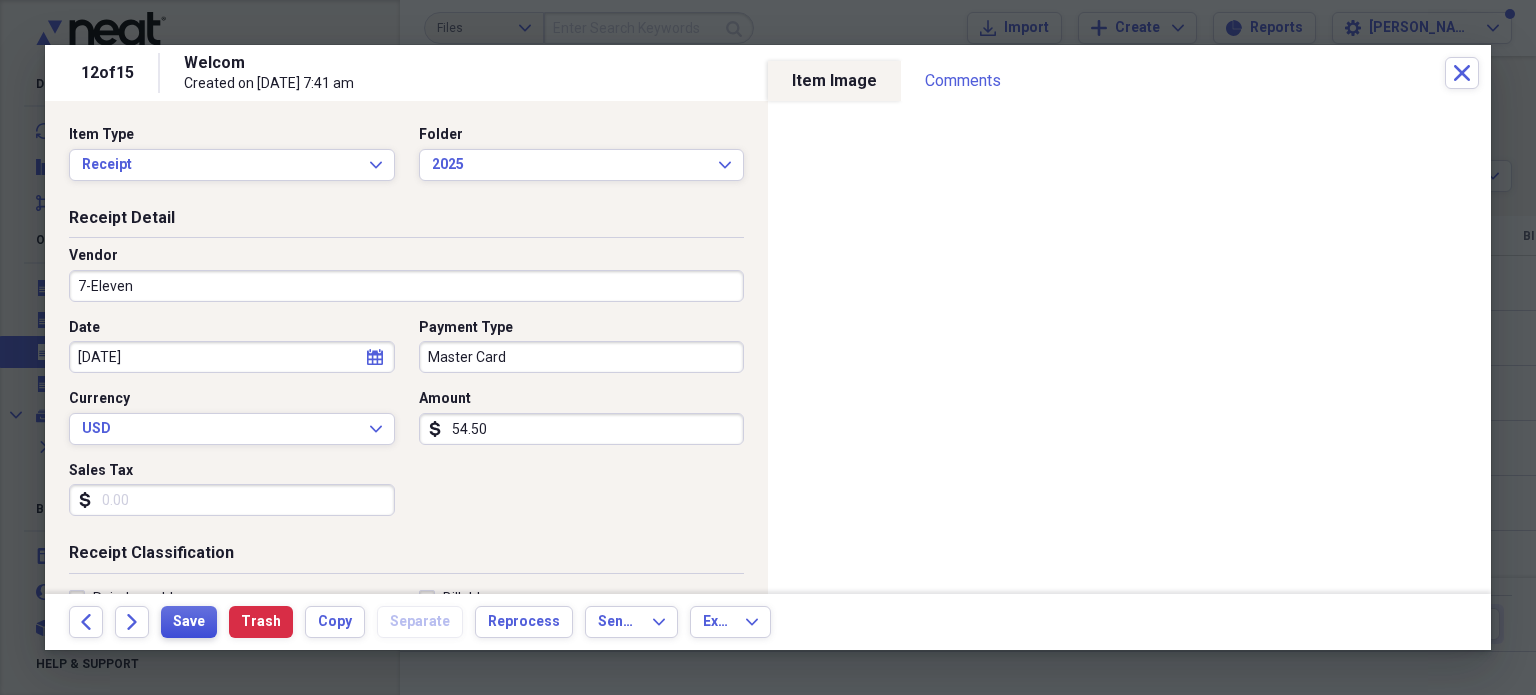 click on "Save" at bounding box center [189, 622] 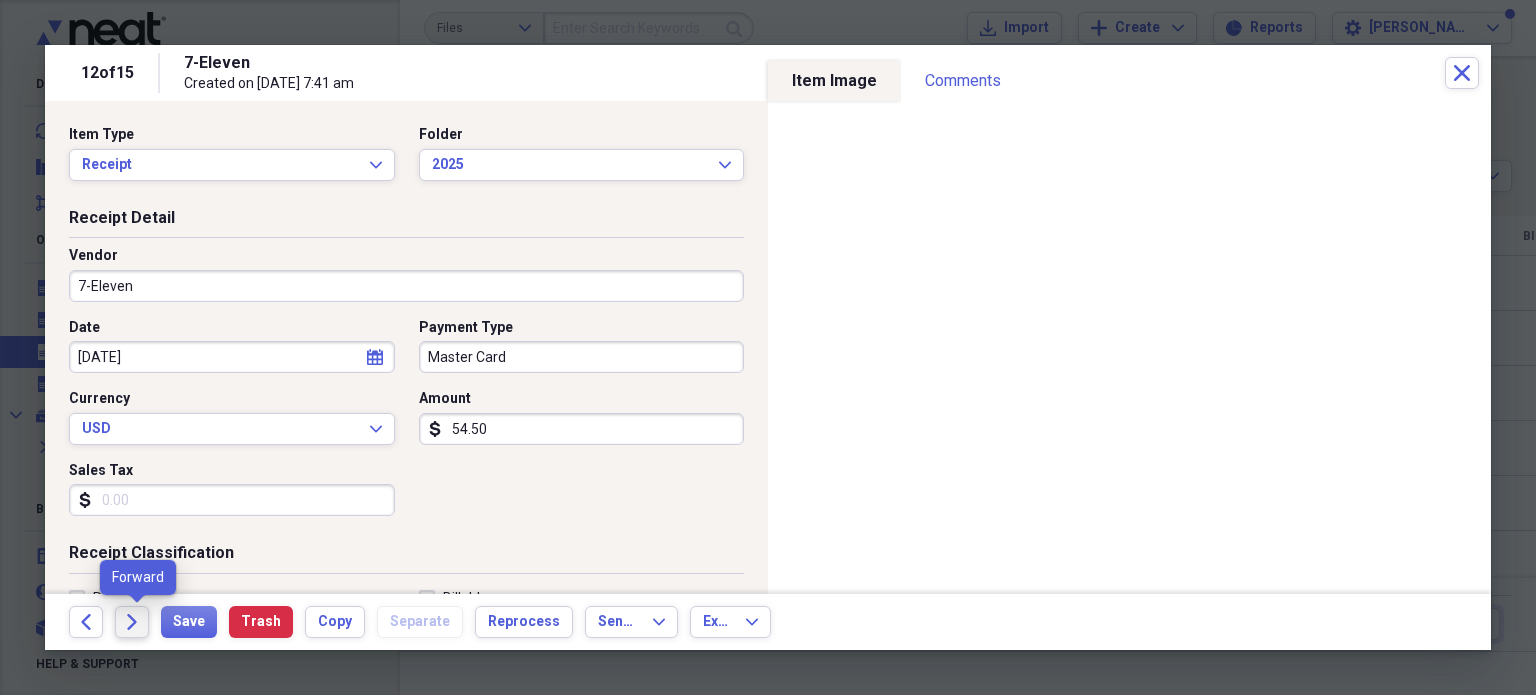 click on "Forward" 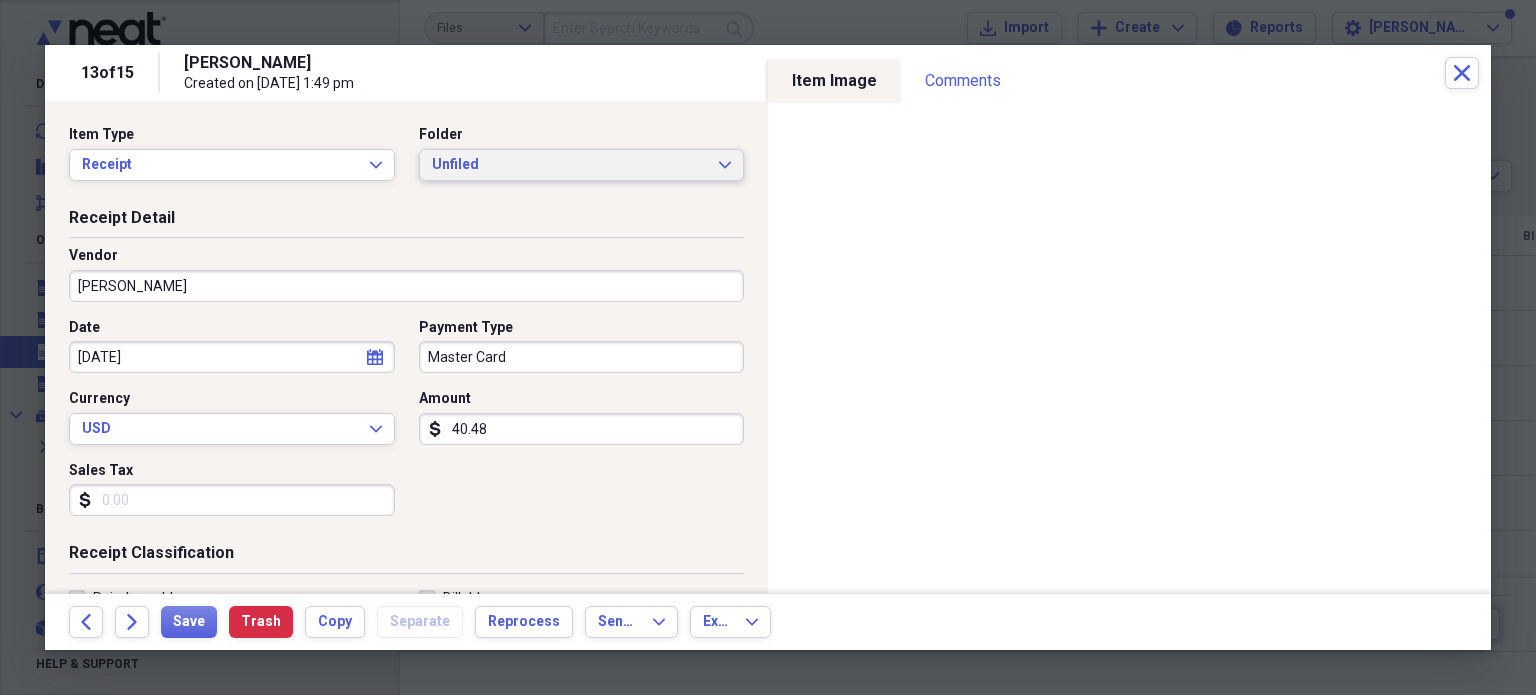 click on "Expand" 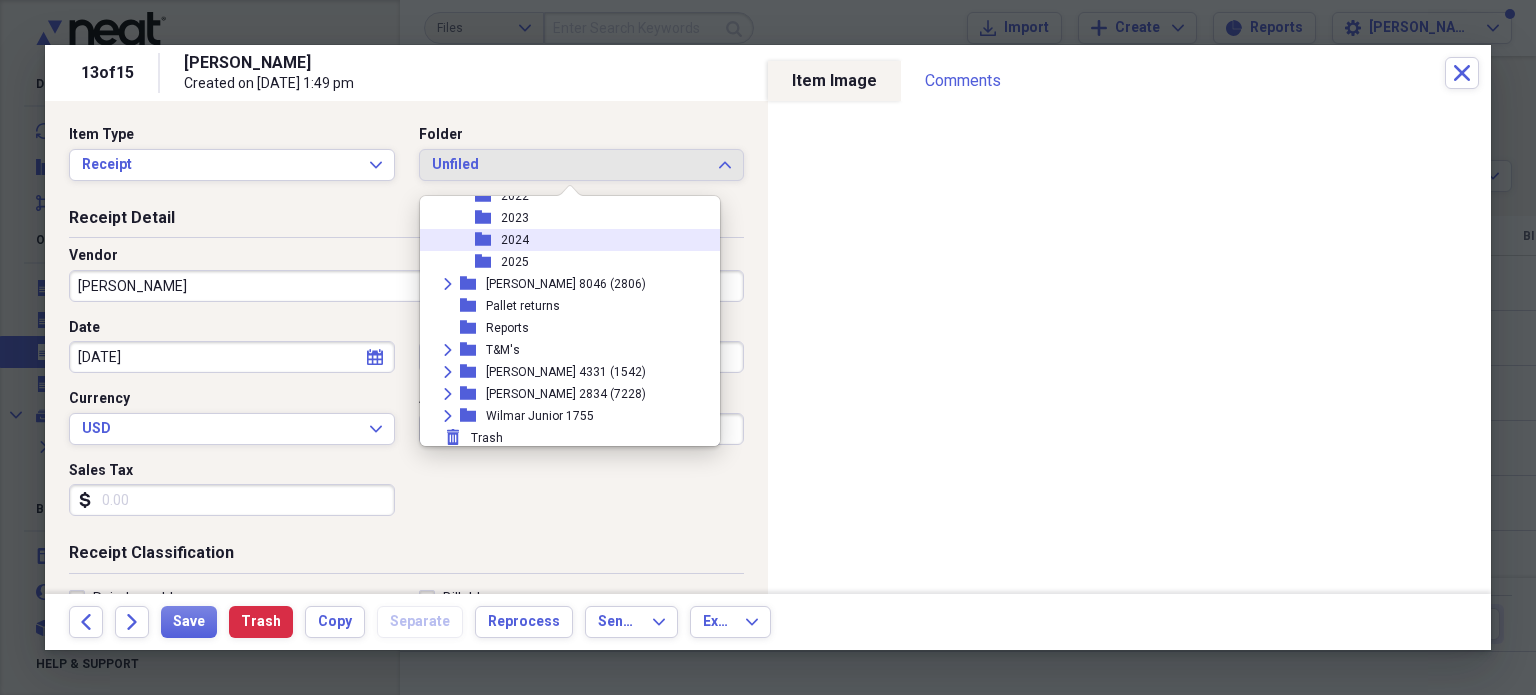 scroll, scrollTop: 622, scrollLeft: 0, axis: vertical 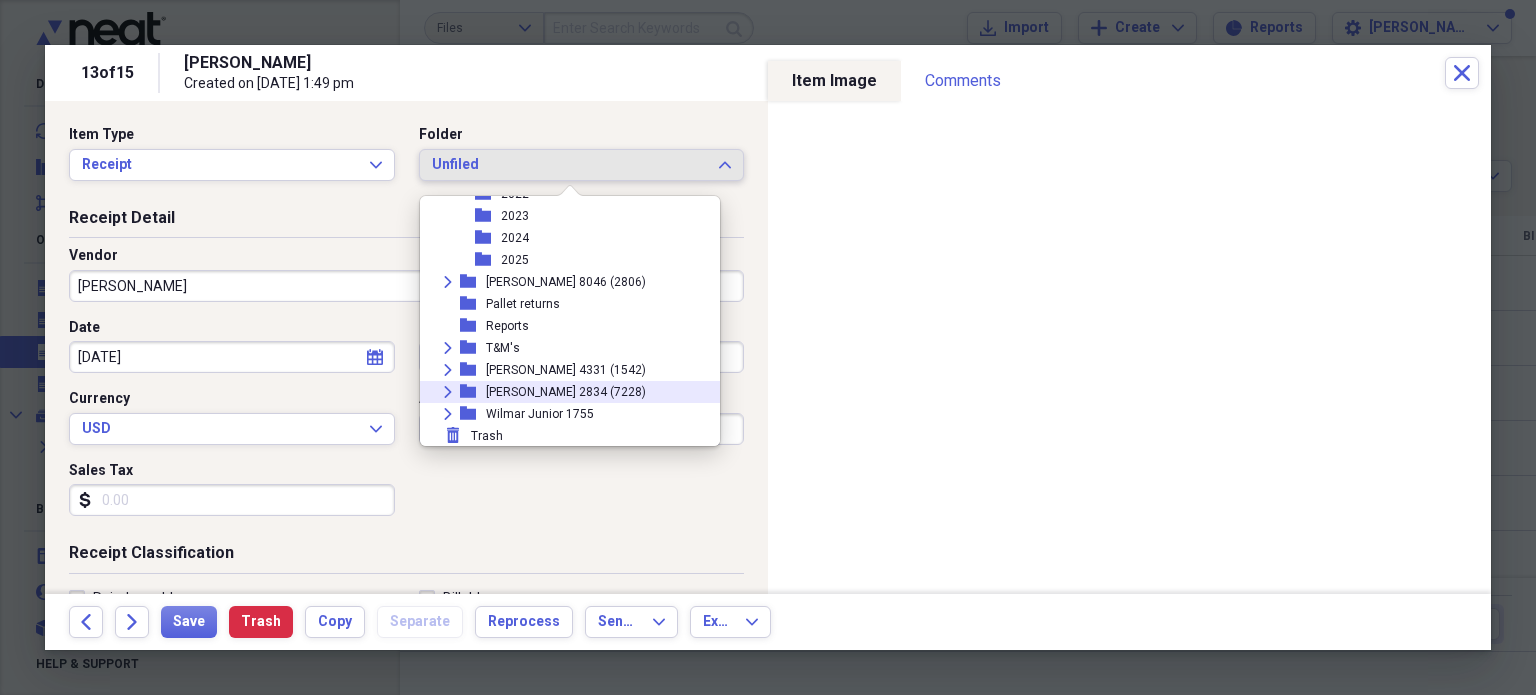 click on "Expand" 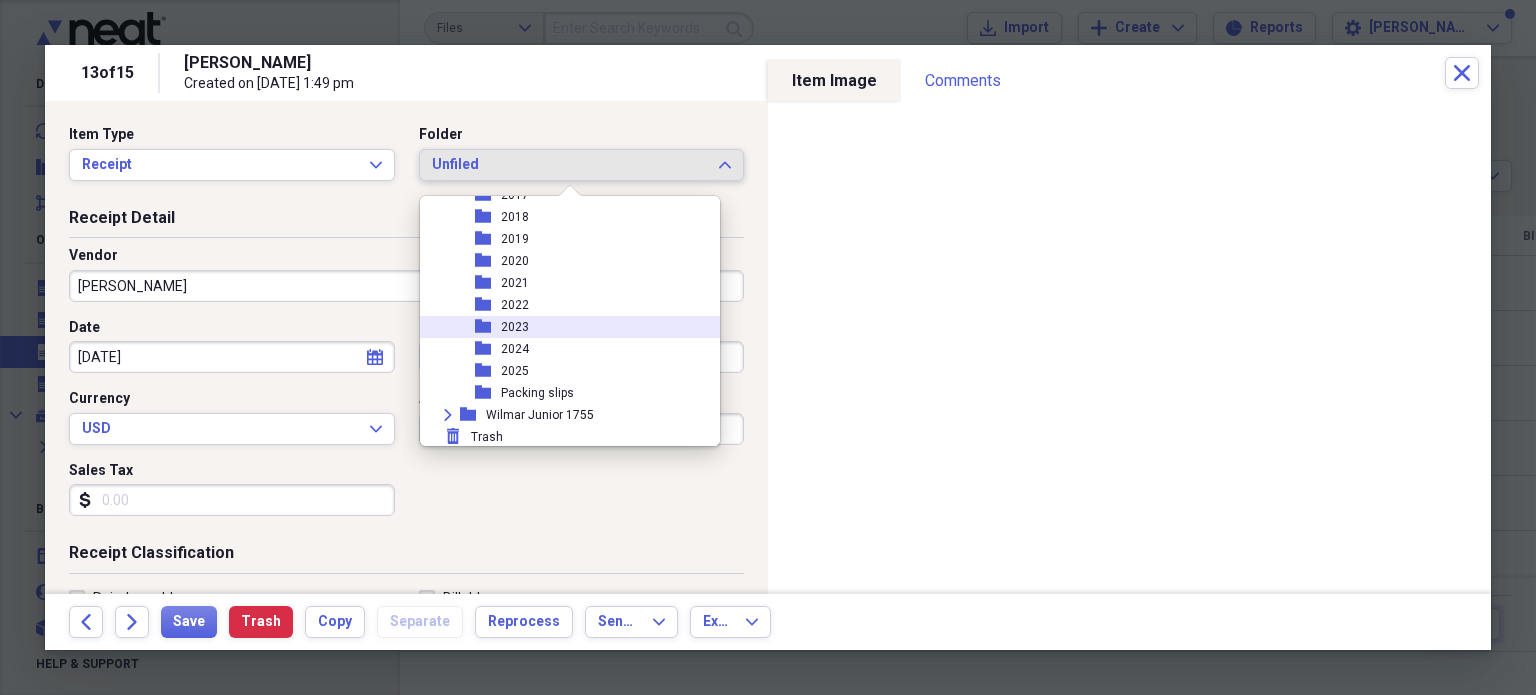 scroll, scrollTop: 842, scrollLeft: 0, axis: vertical 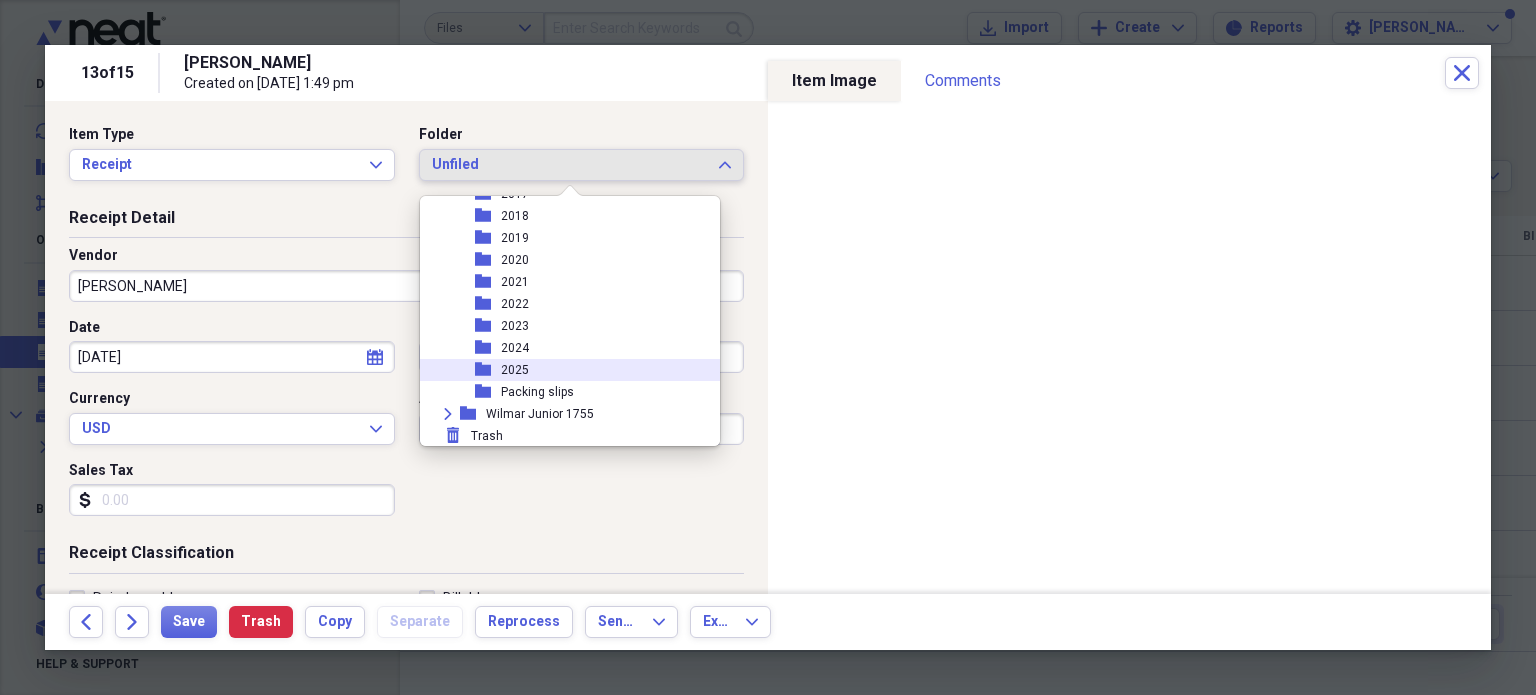 click on "2025" at bounding box center (515, 370) 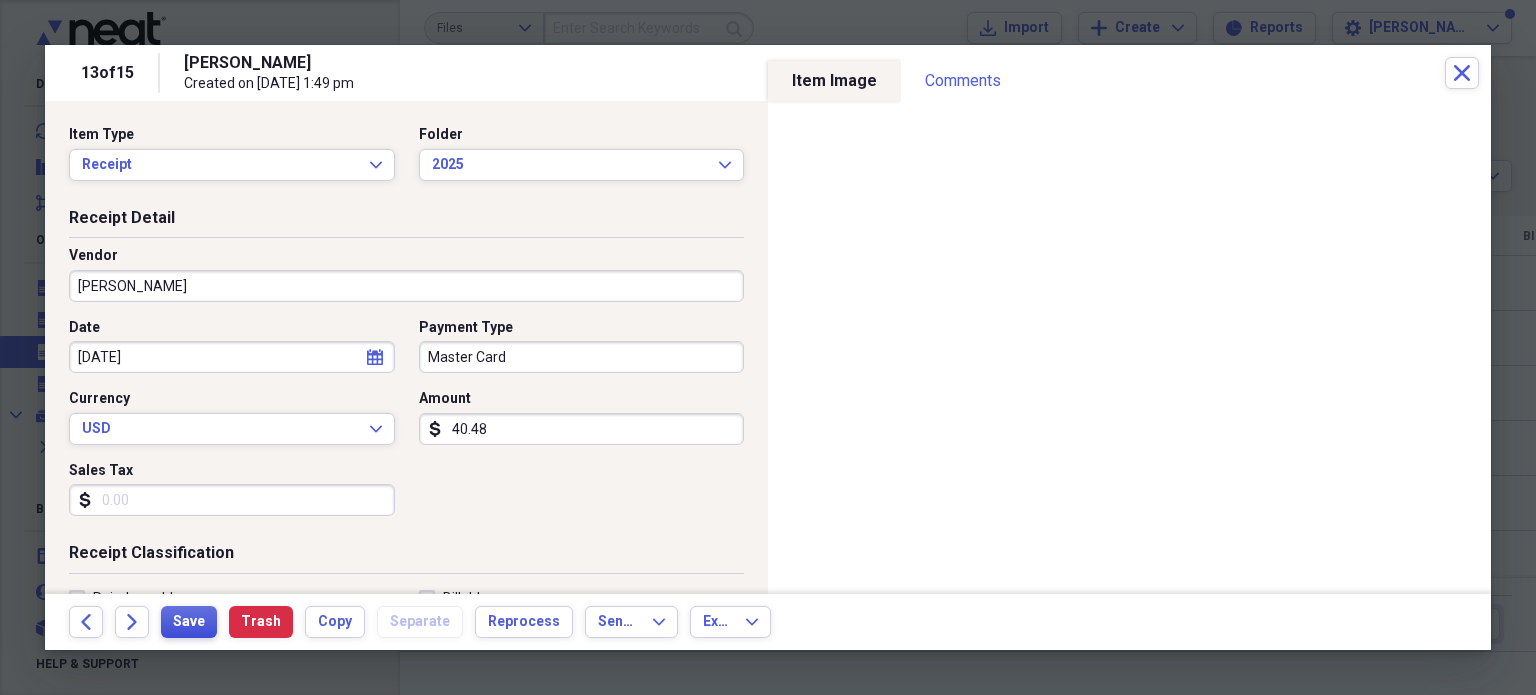 click on "Save" at bounding box center [189, 622] 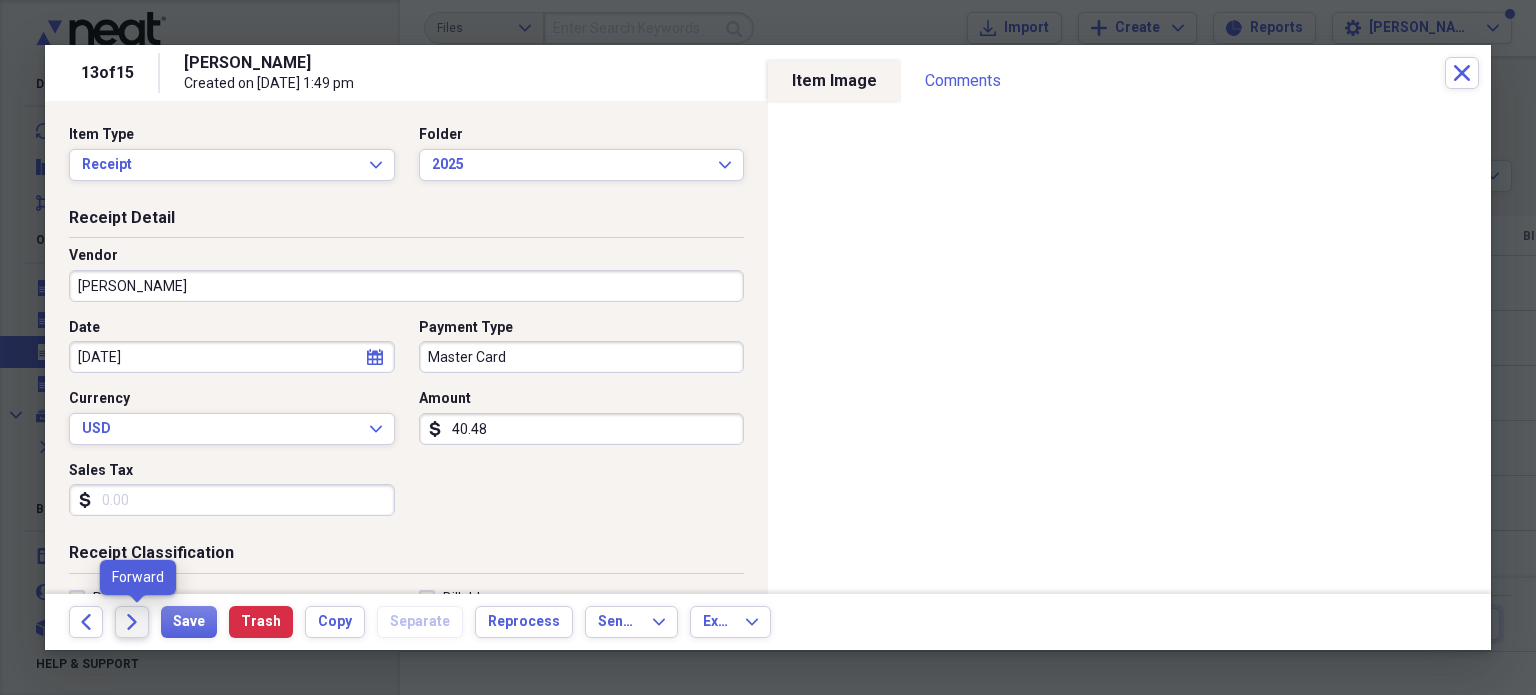click on "Forward" at bounding box center [132, 622] 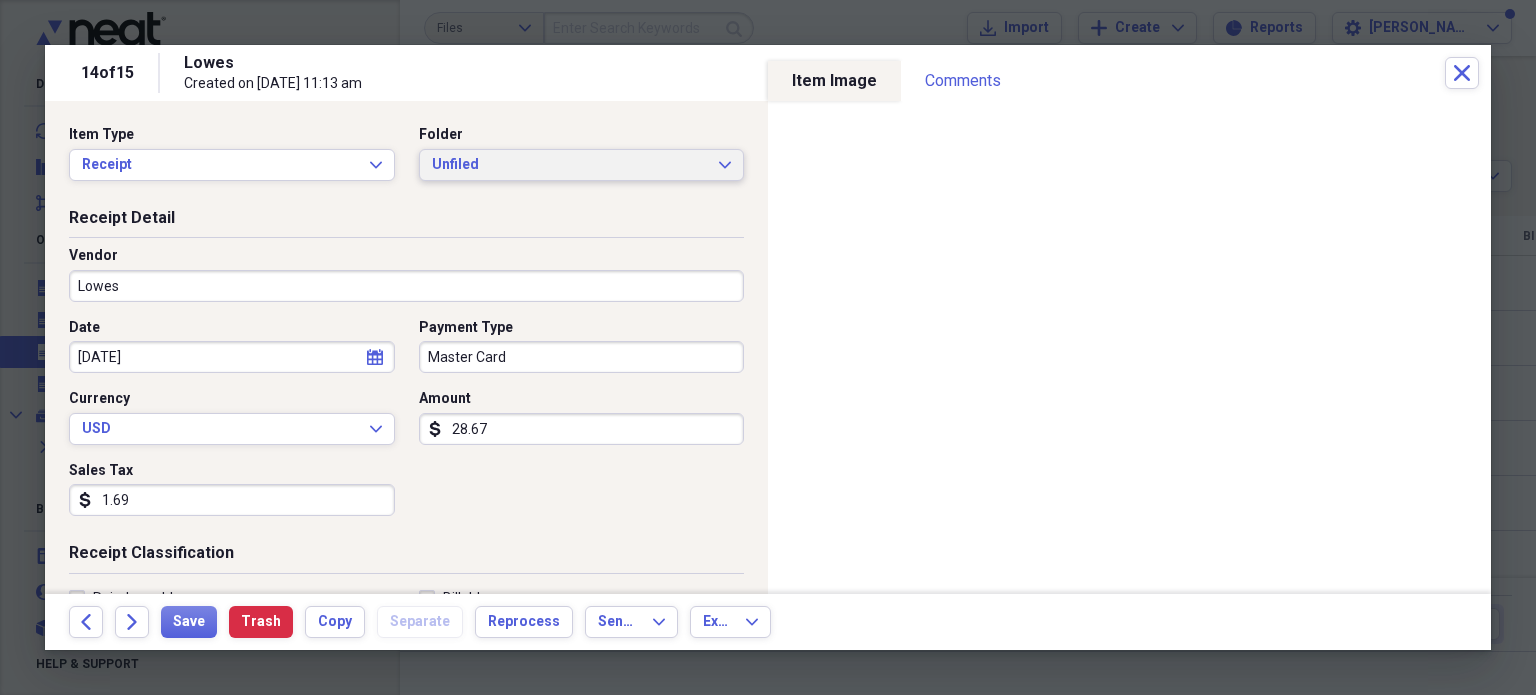 click 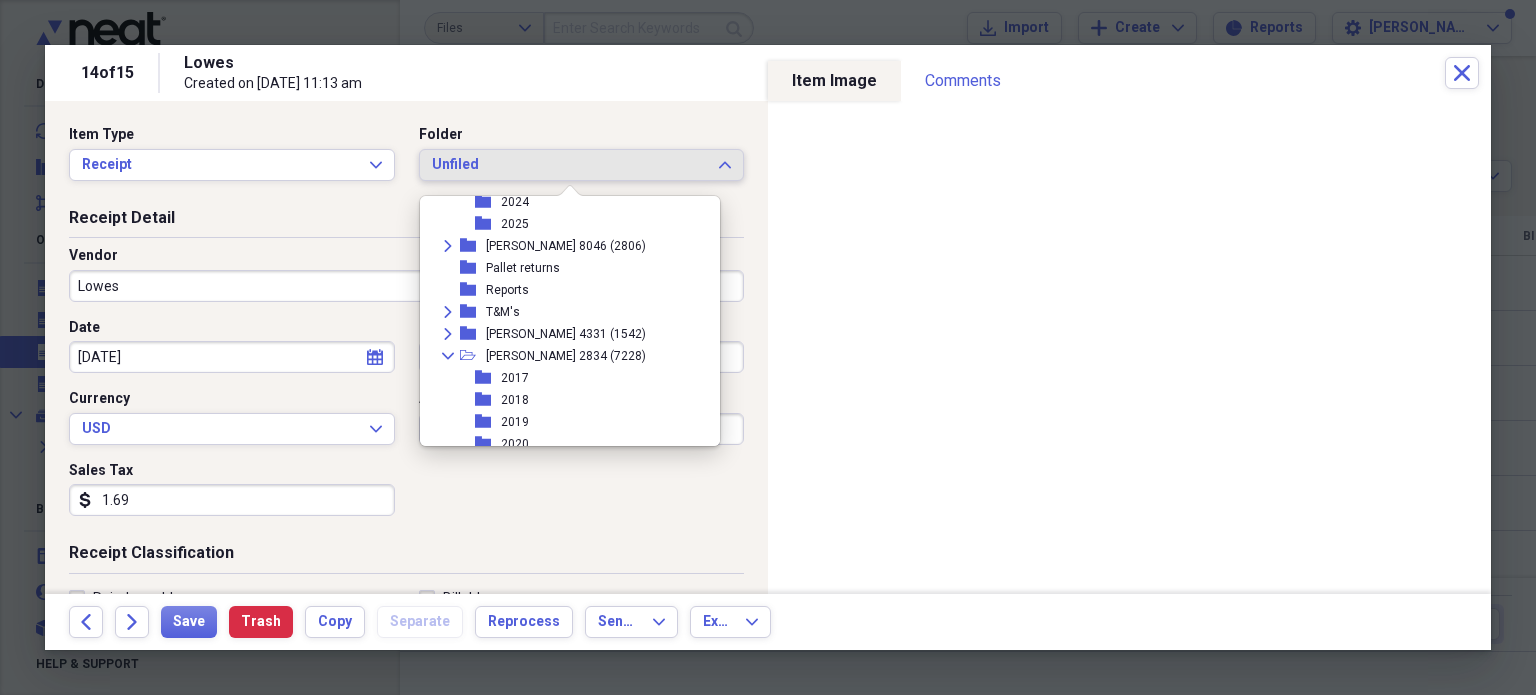 scroll, scrollTop: 700, scrollLeft: 0, axis: vertical 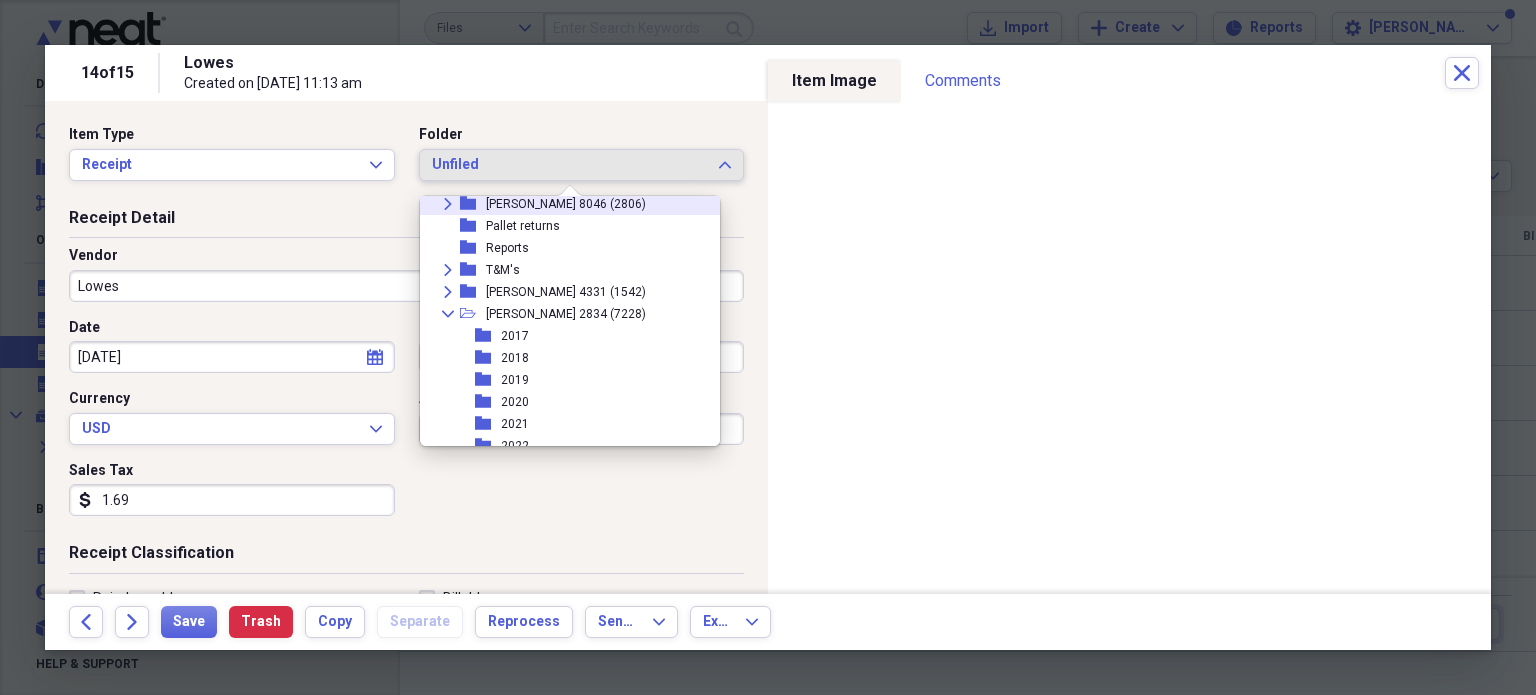 click 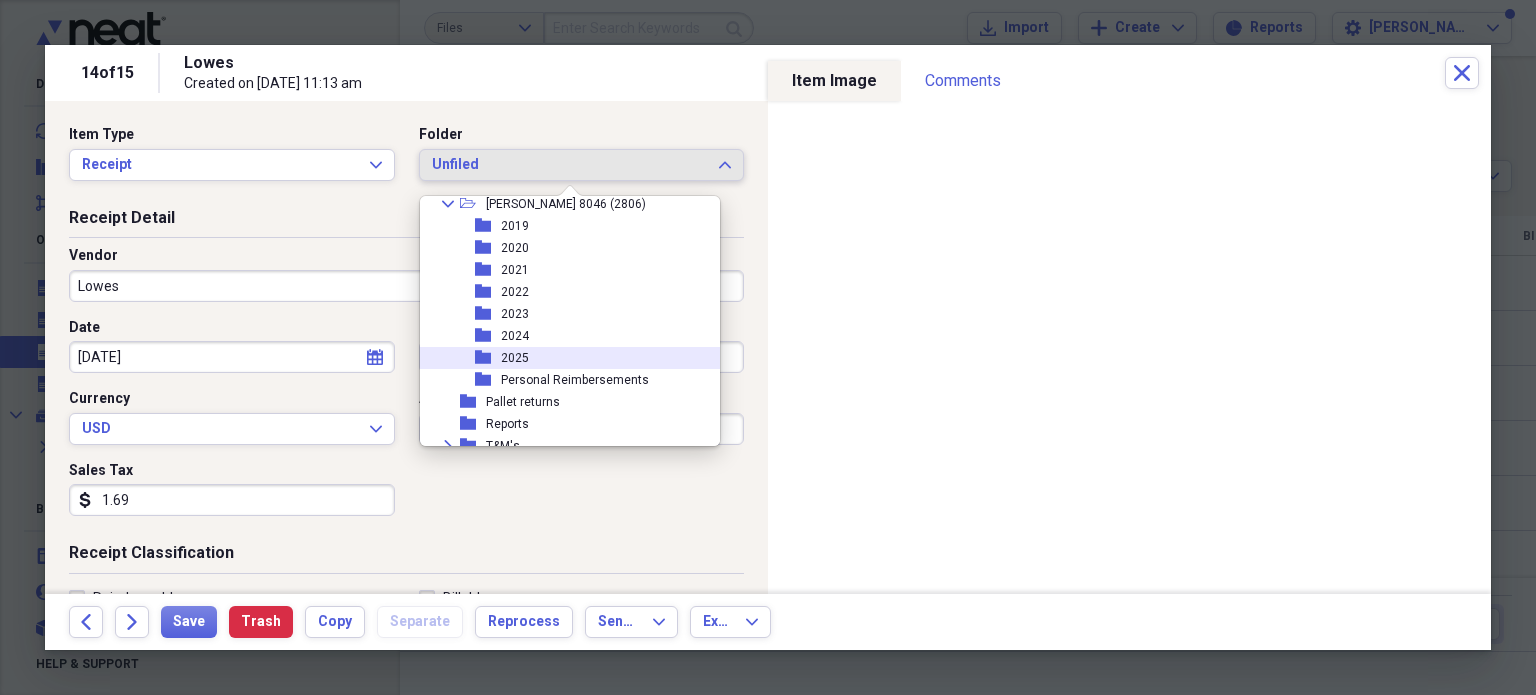 click on "2025" at bounding box center (515, 358) 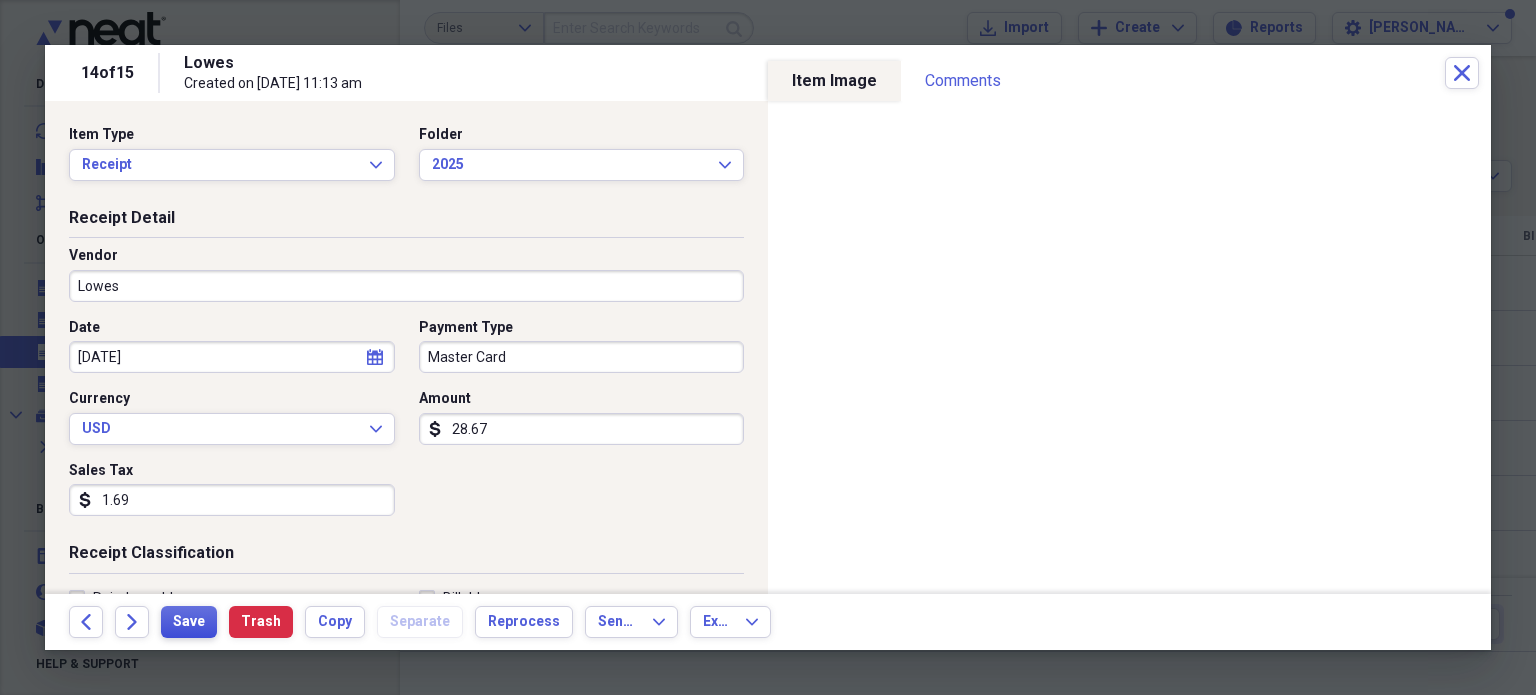 click on "Save" at bounding box center (189, 622) 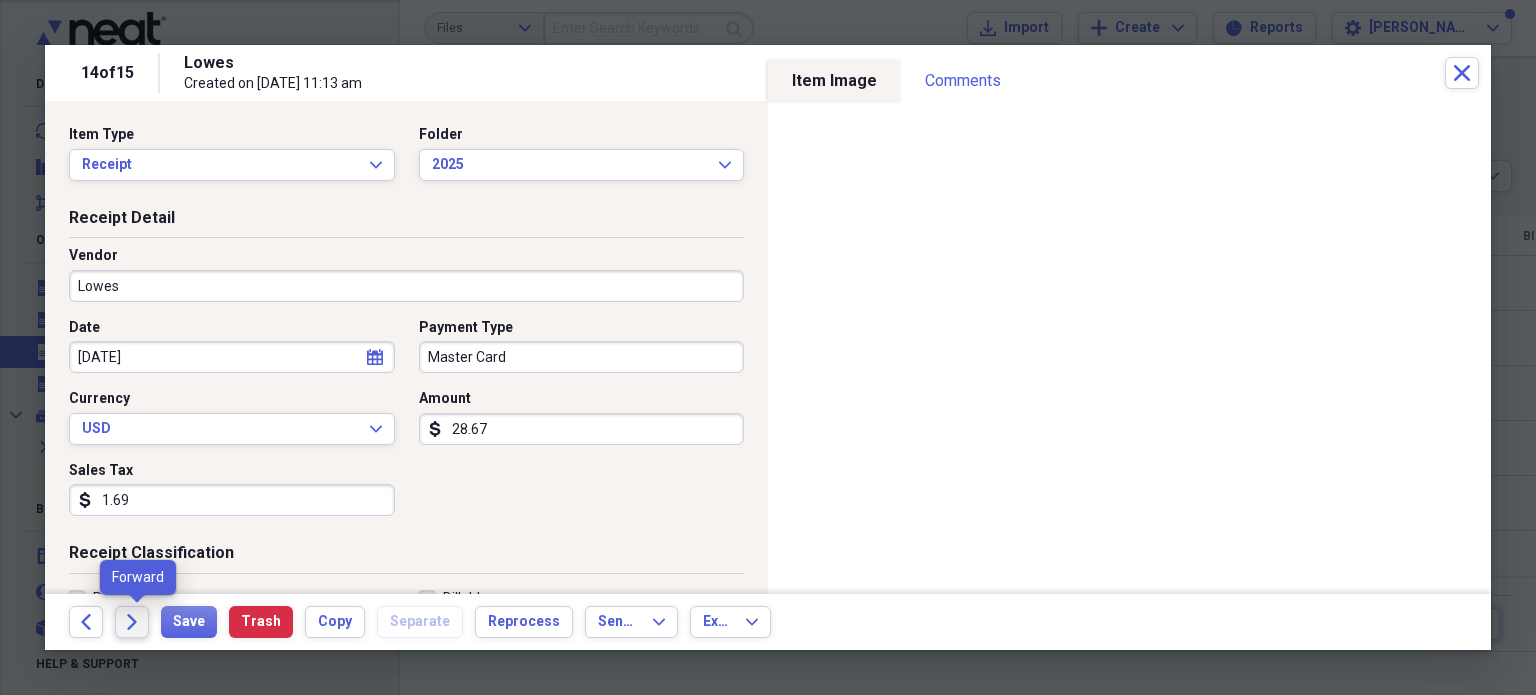 click 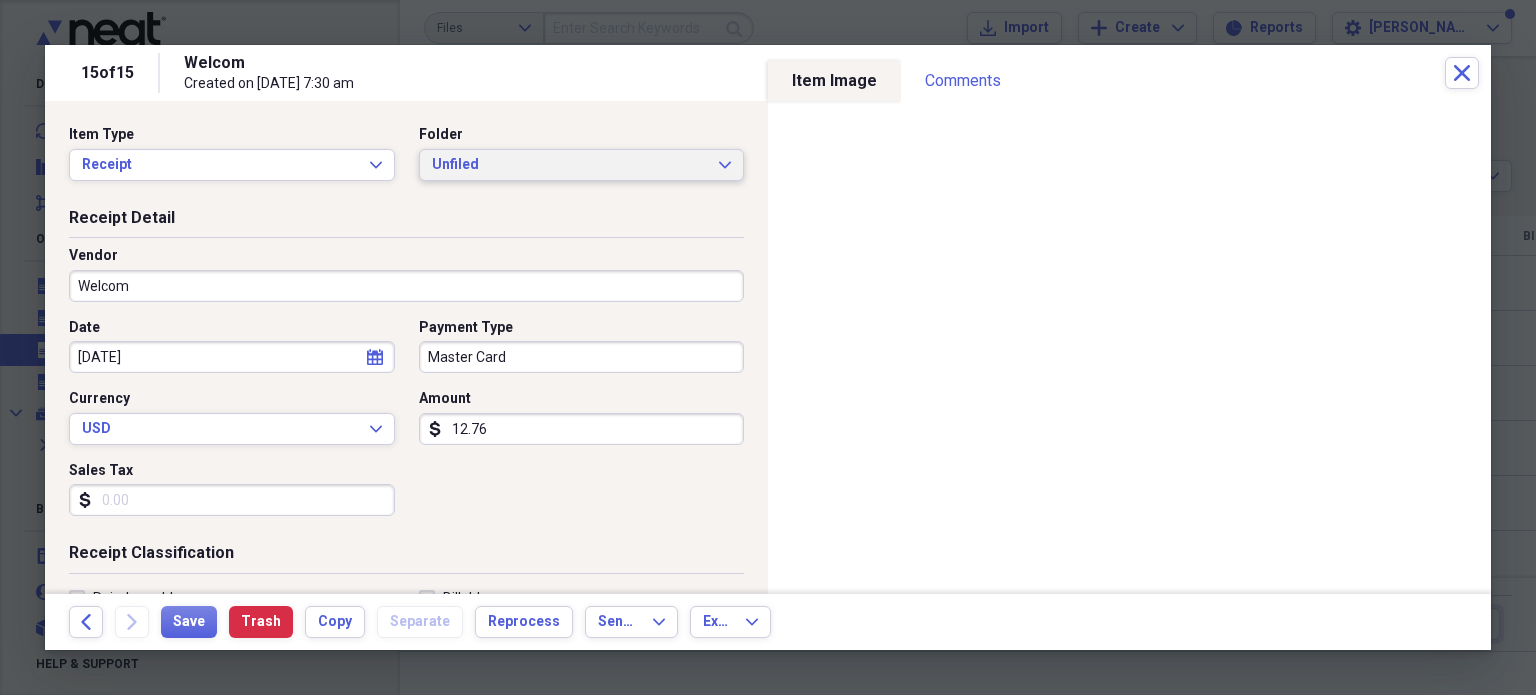 click on "Expand" 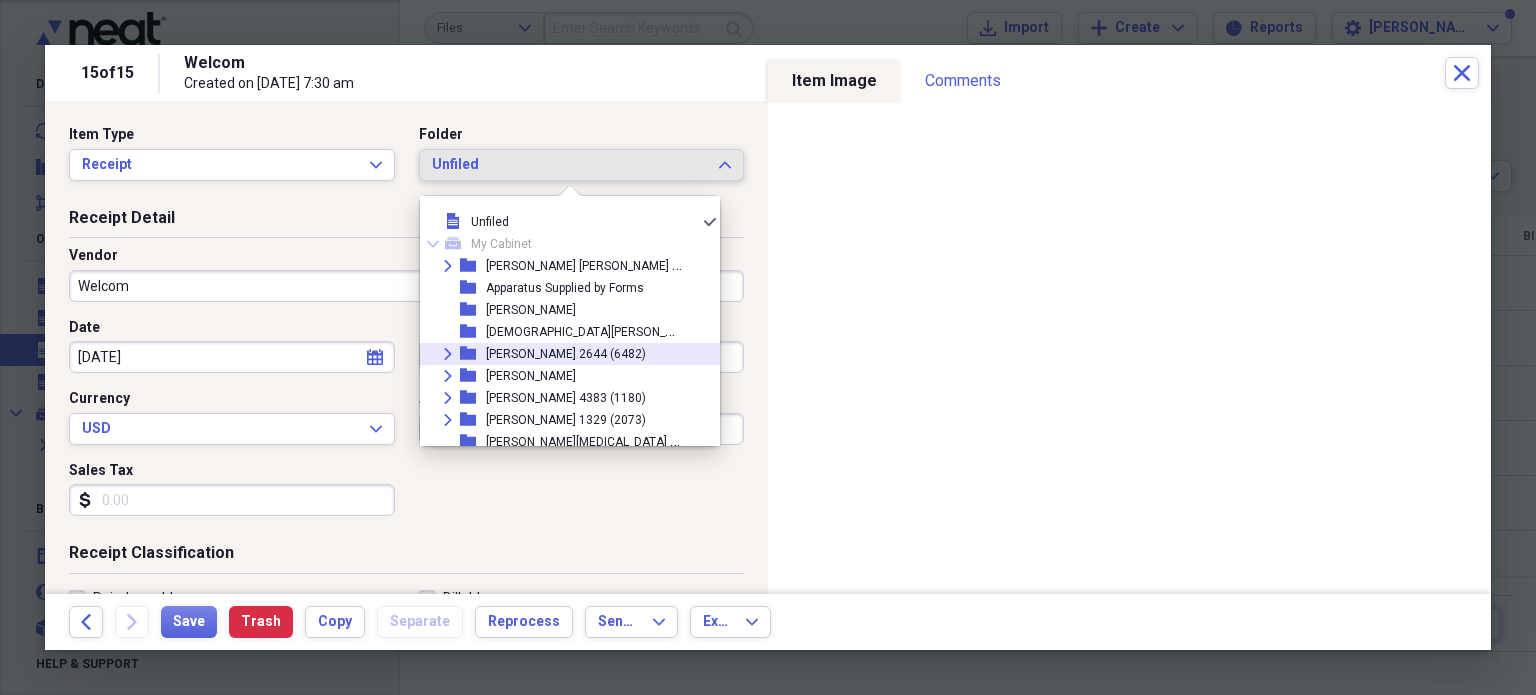 click on "Expand" 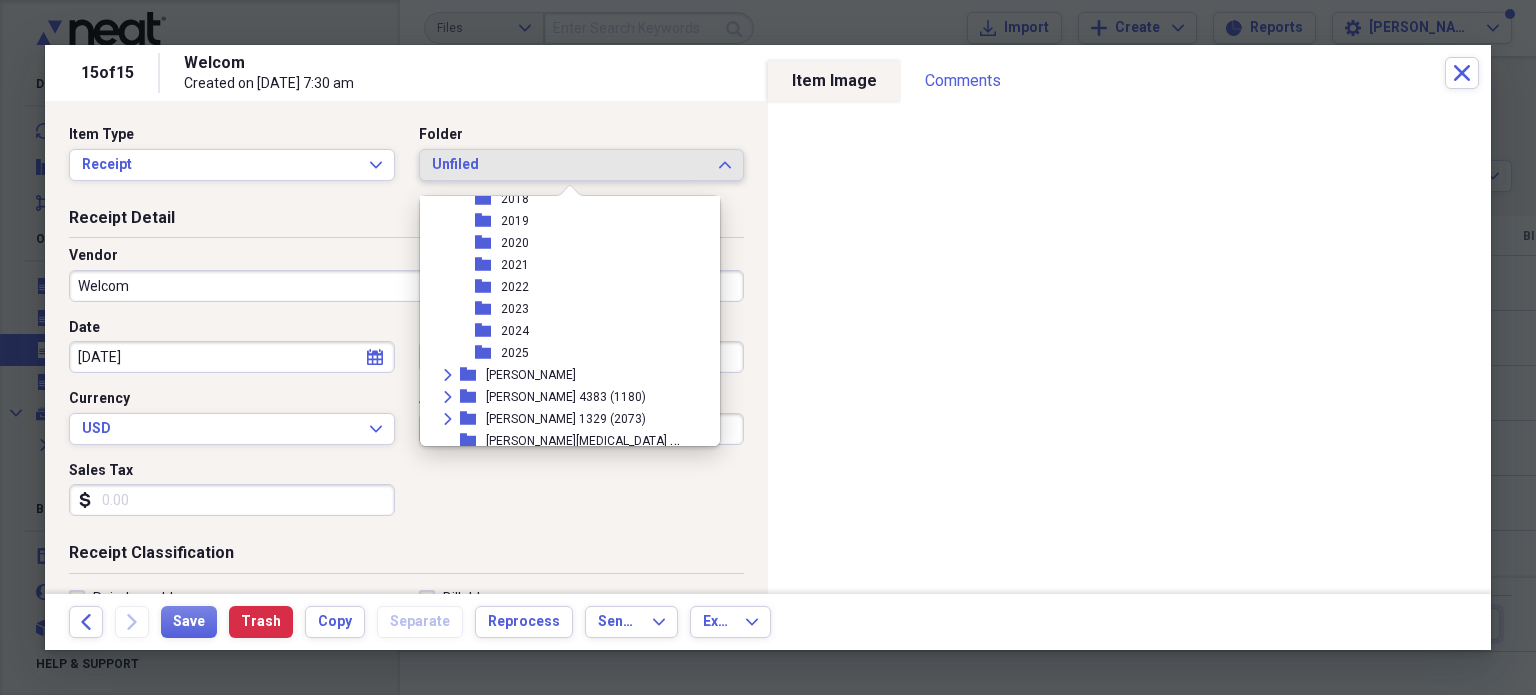 scroll, scrollTop: 200, scrollLeft: 0, axis: vertical 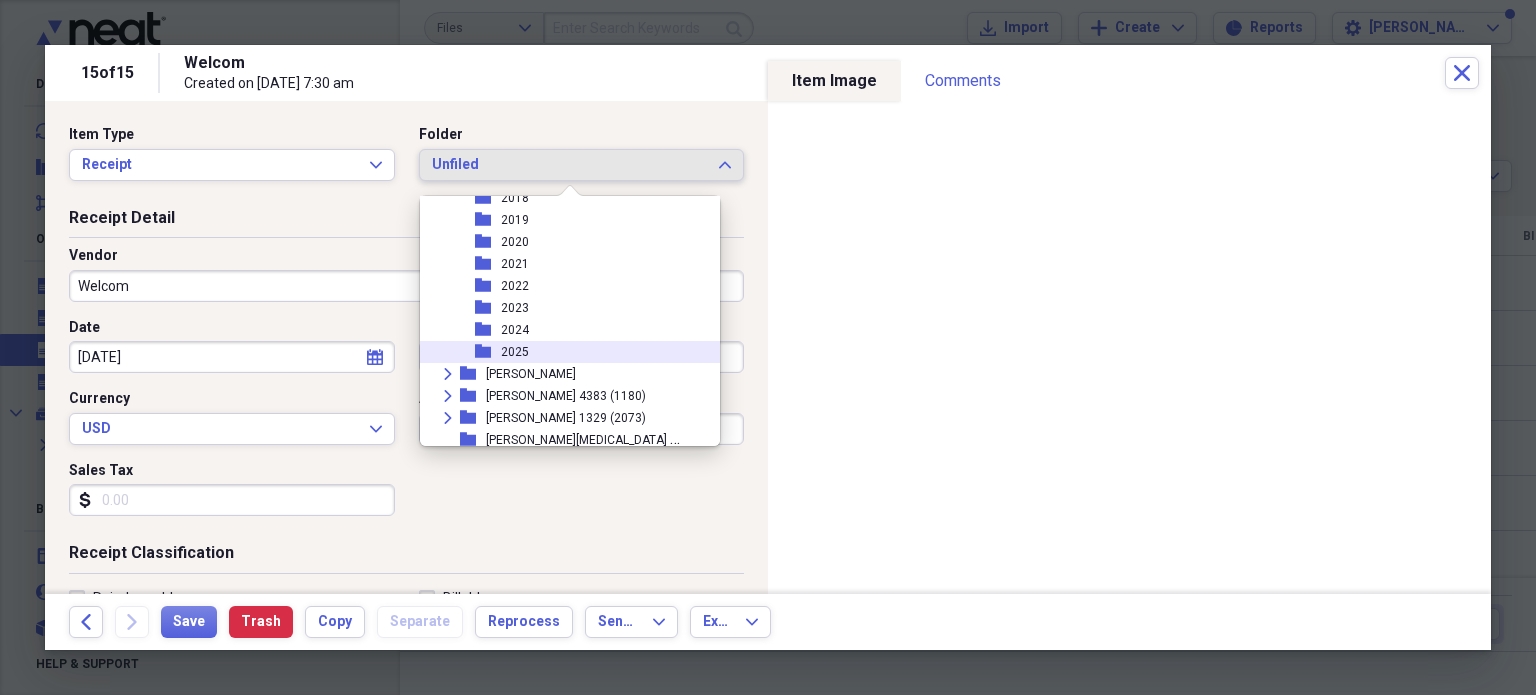 click on "2025" at bounding box center [515, 352] 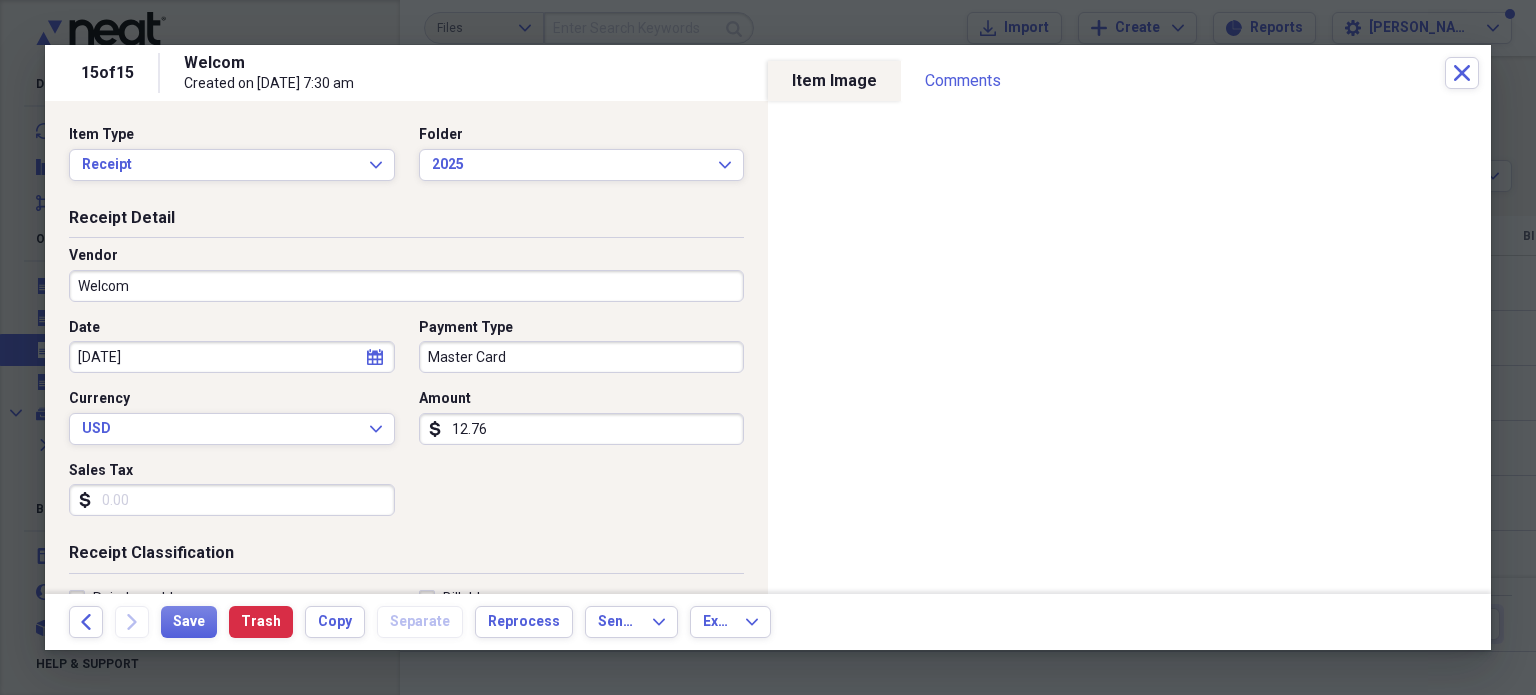 click on "Welcom" at bounding box center [406, 286] 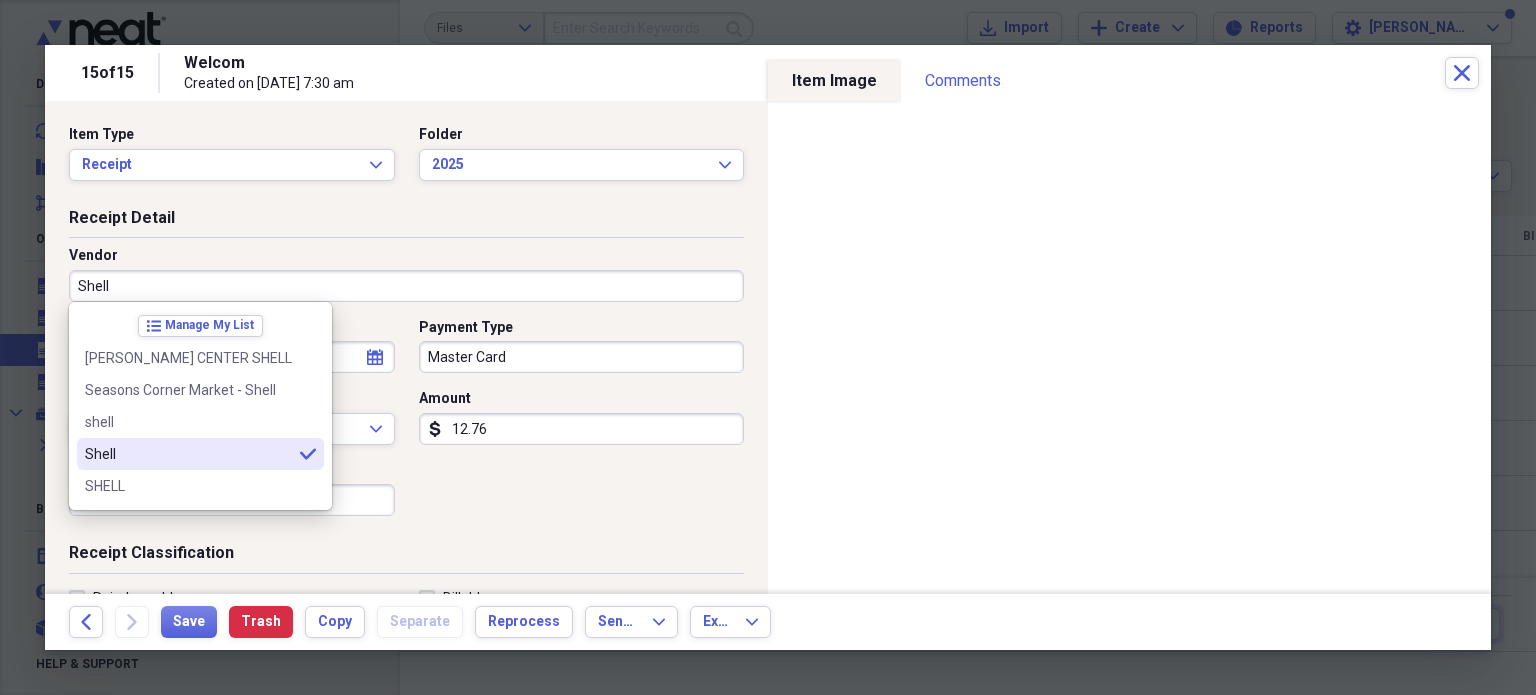 type on "Shell" 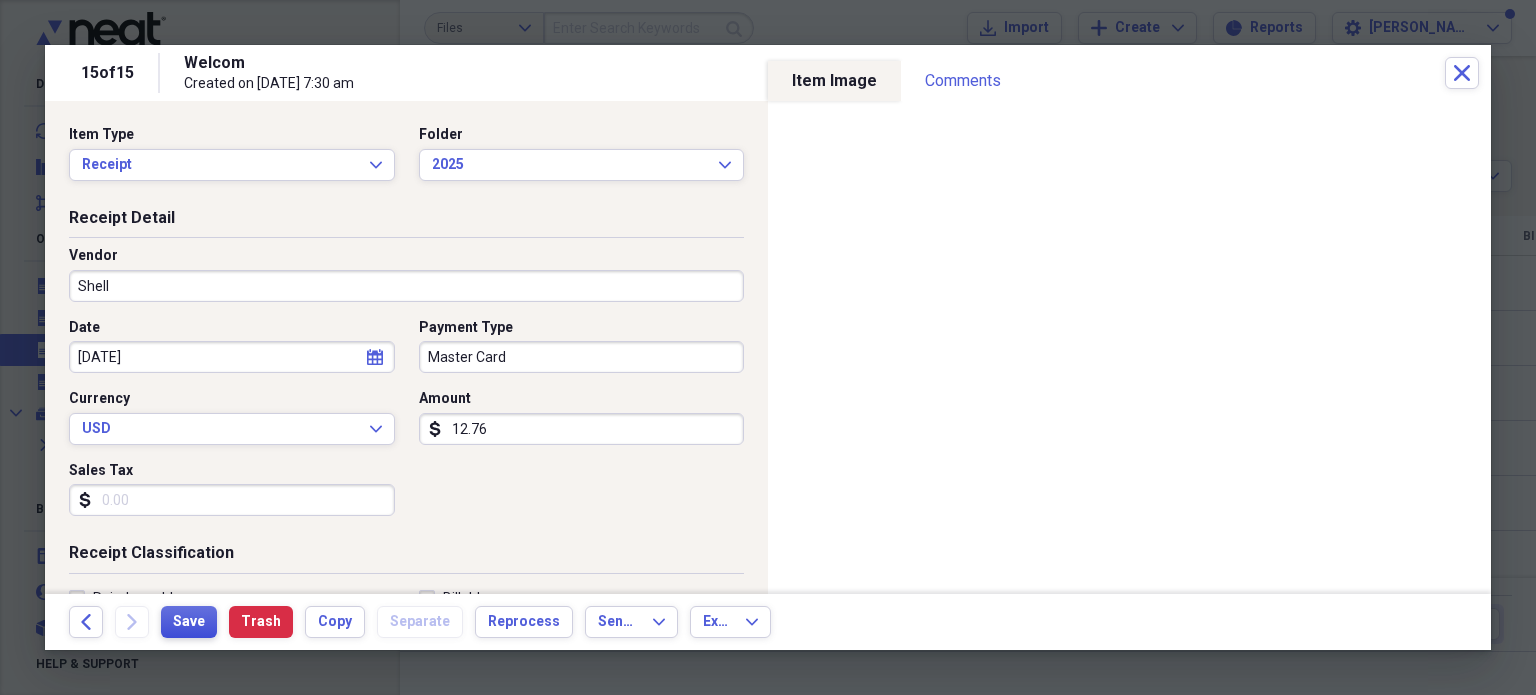 click on "Save" at bounding box center (189, 622) 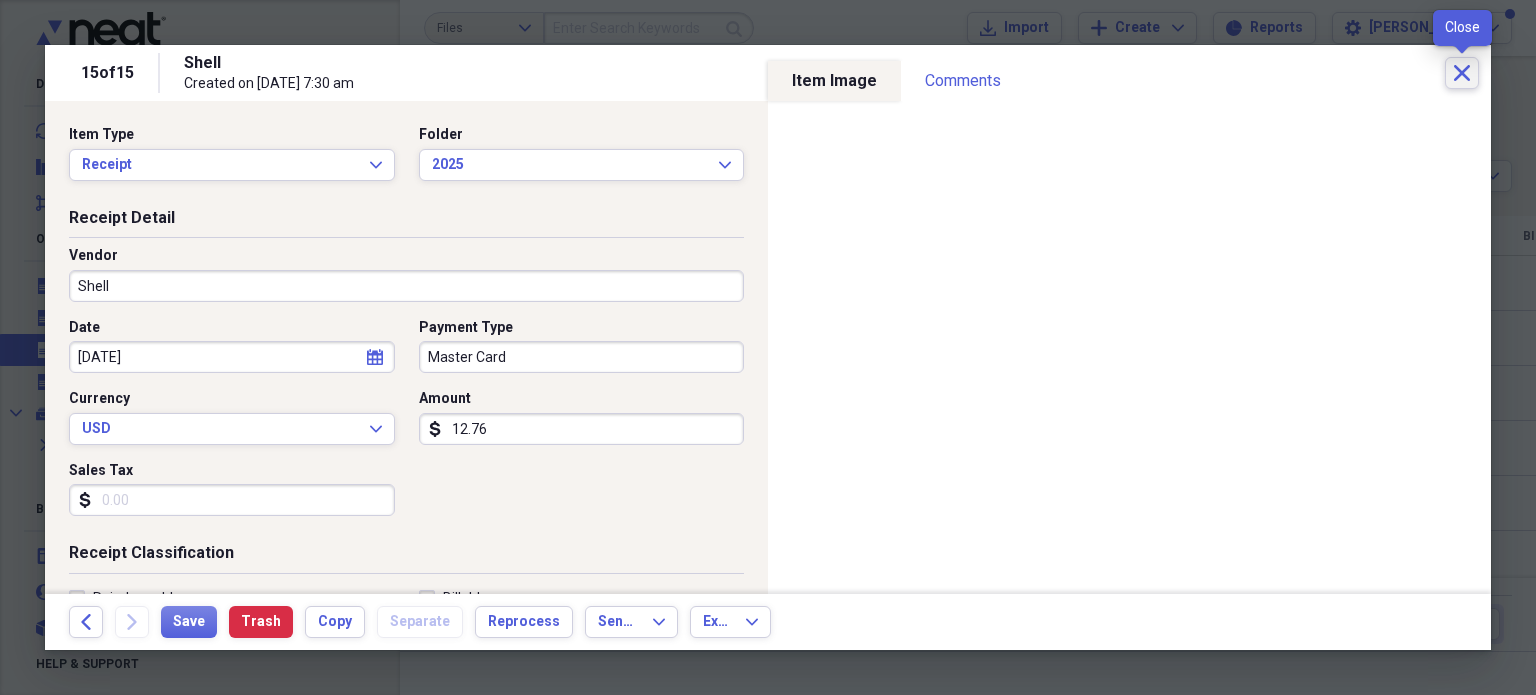 click on "Close" at bounding box center (1462, 73) 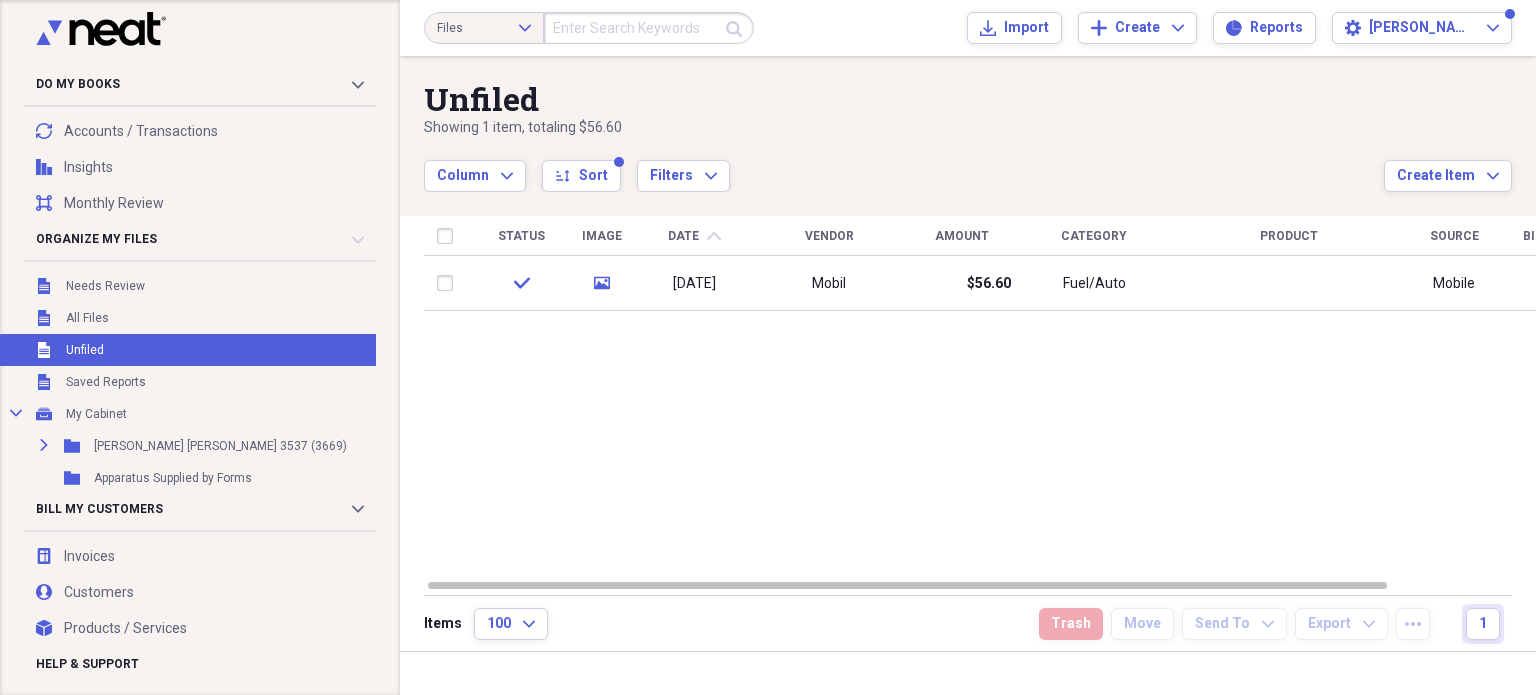 click on "Unfiled" at bounding box center (85, 350) 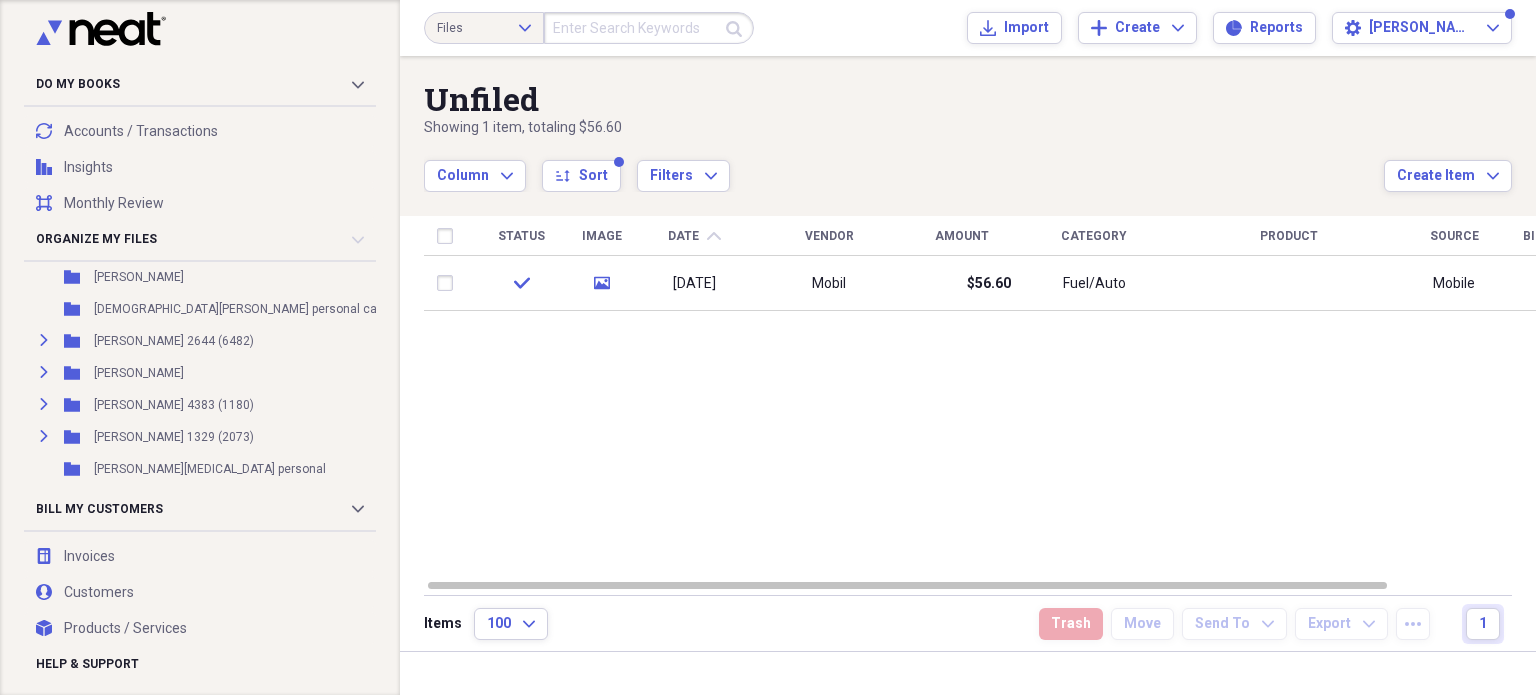 scroll, scrollTop: 300, scrollLeft: 0, axis: vertical 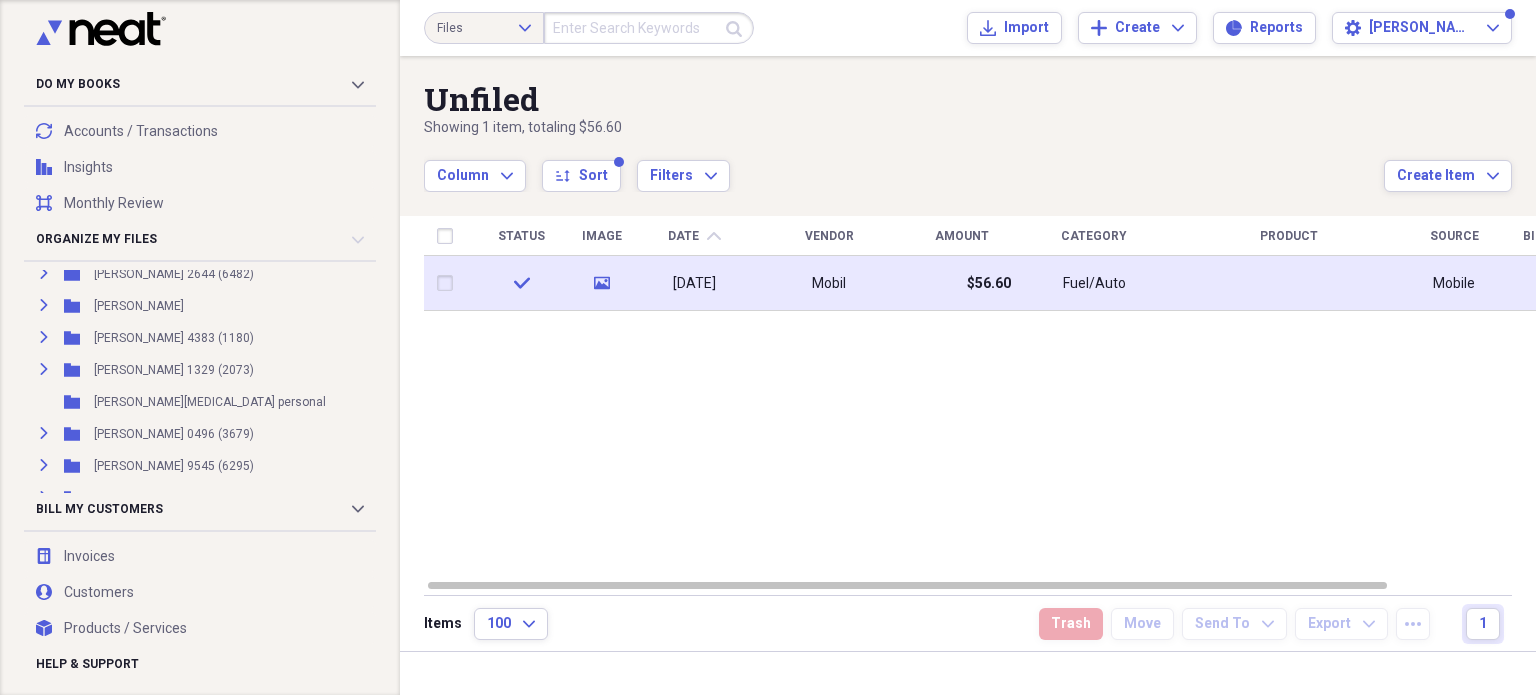 click on "Fuel/Auto" at bounding box center (1094, 283) 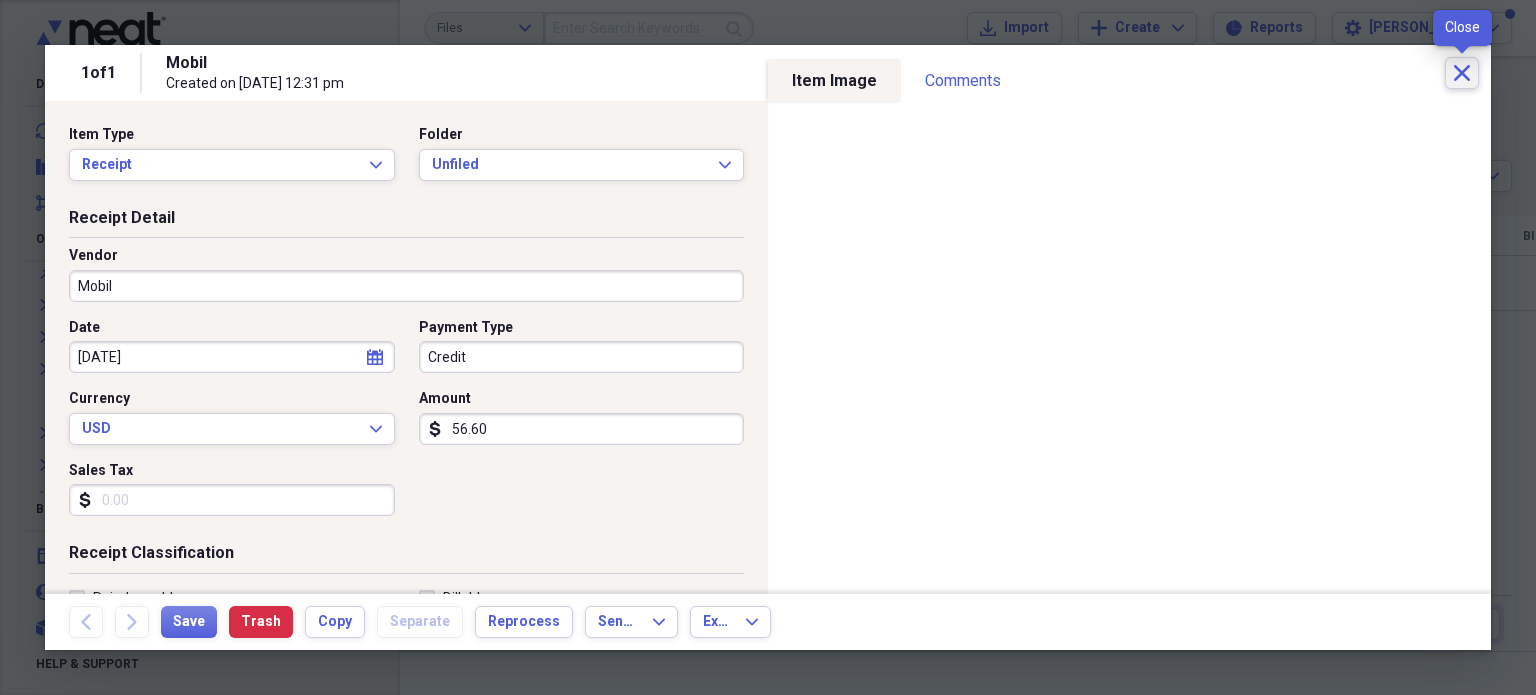 click on "Close" 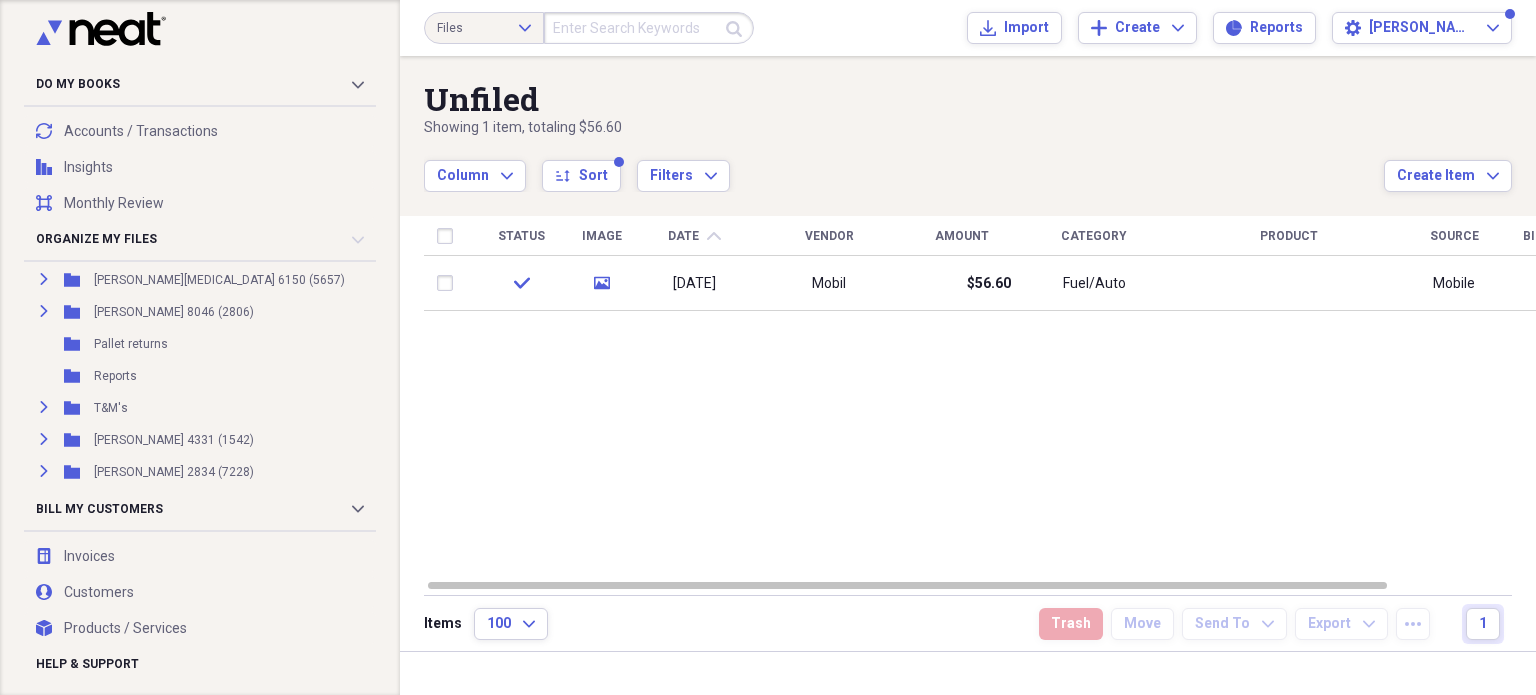 scroll, scrollTop: 829, scrollLeft: 0, axis: vertical 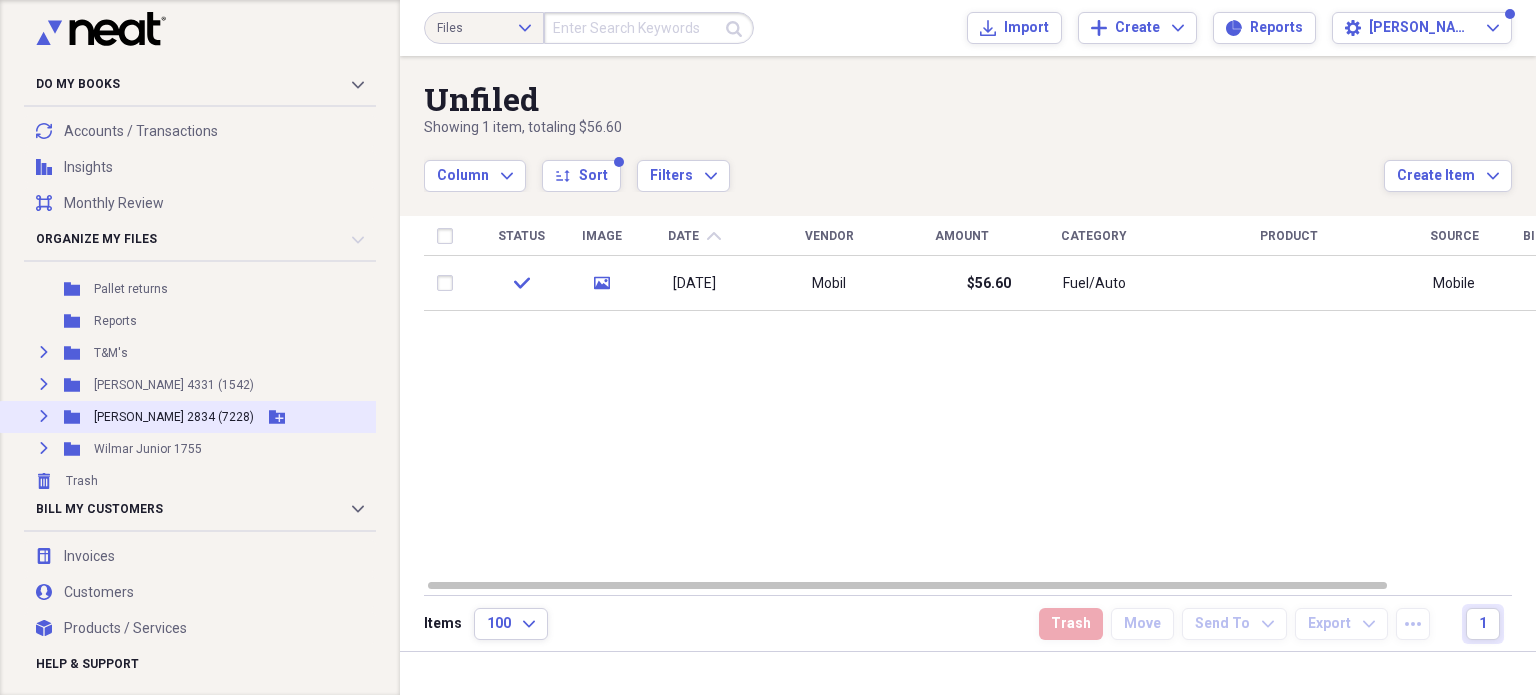 click on "Expand" 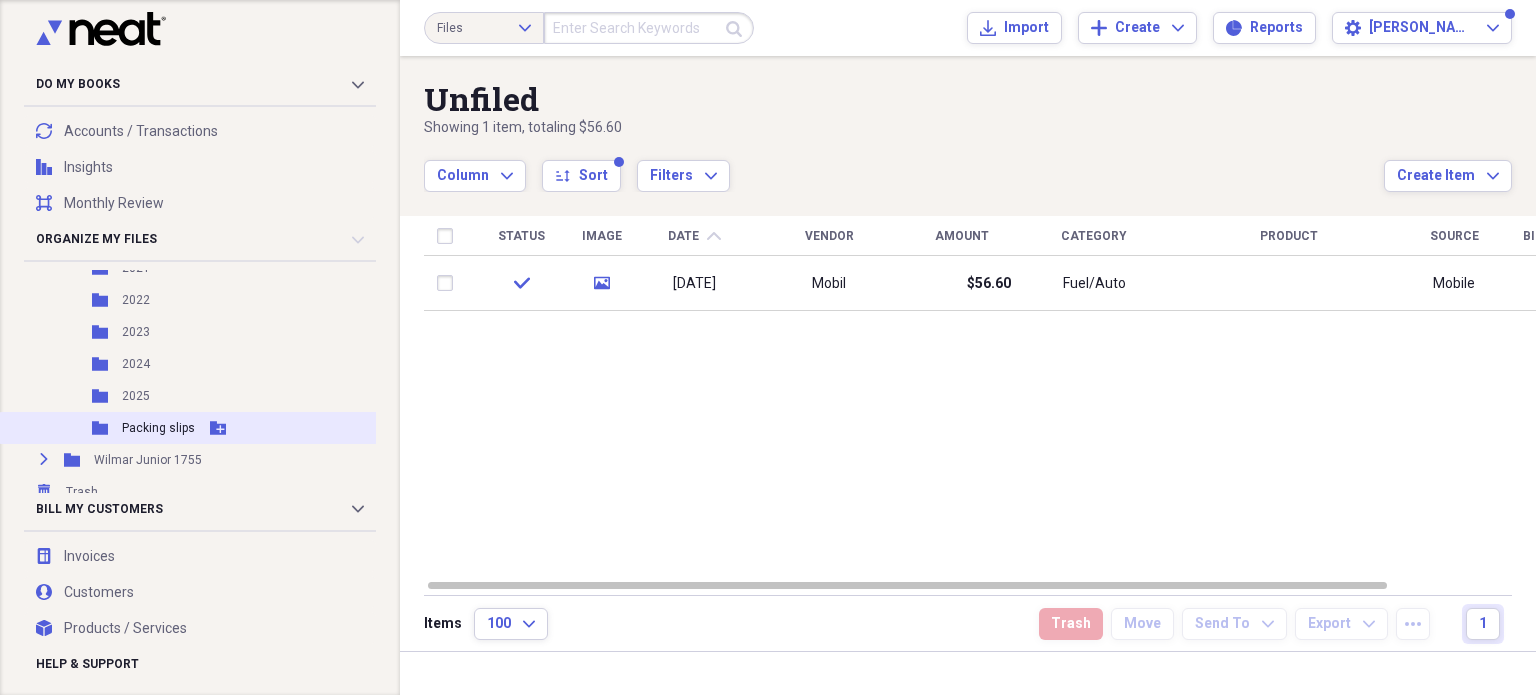 scroll, scrollTop: 1149, scrollLeft: 0, axis: vertical 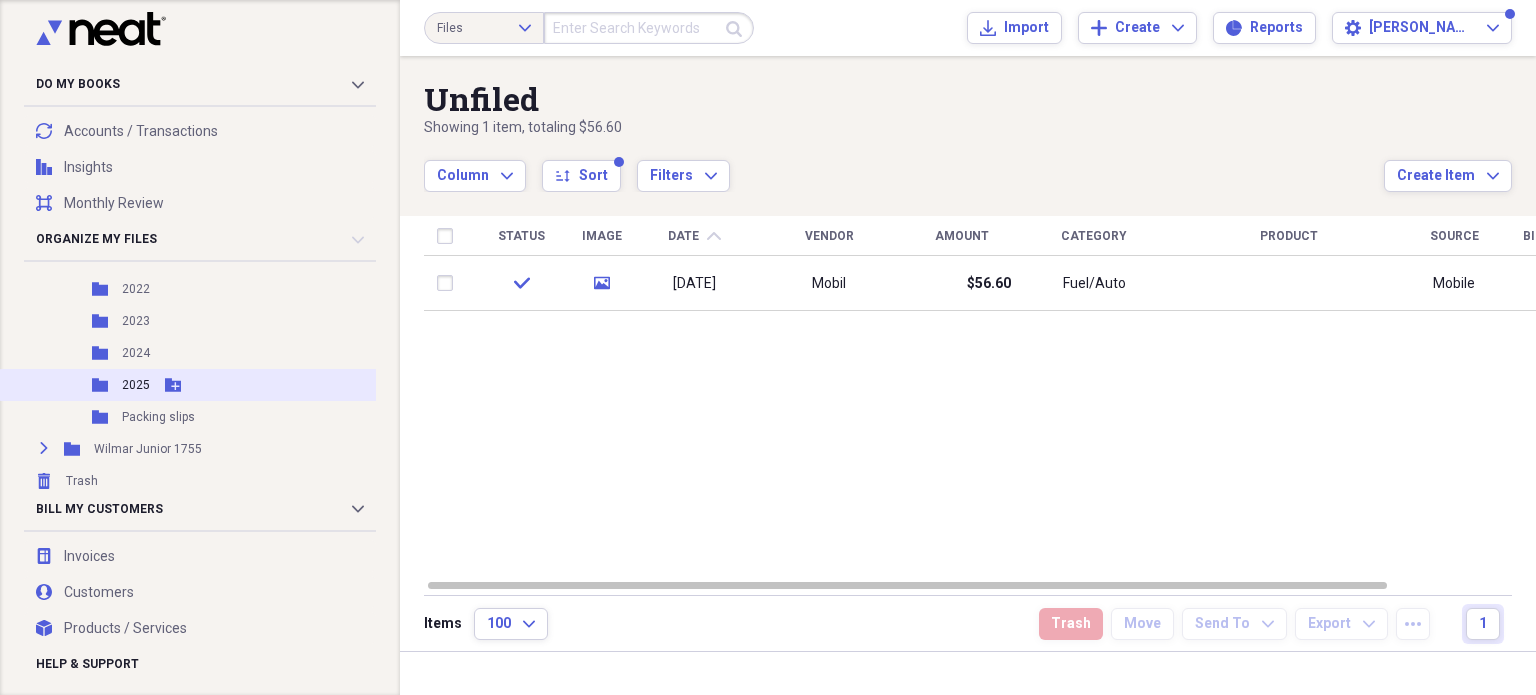 click on "2025" at bounding box center (136, 385) 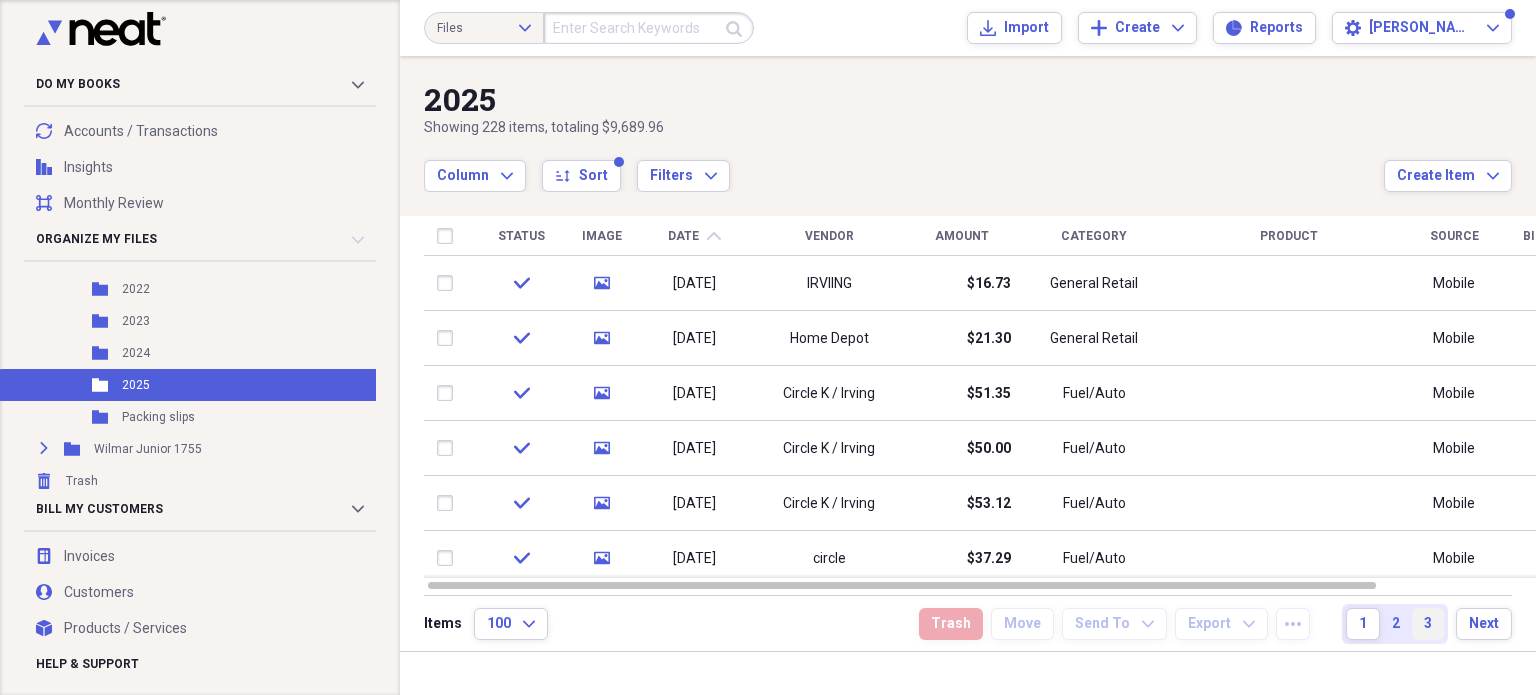 click on "3" at bounding box center [1428, 624] 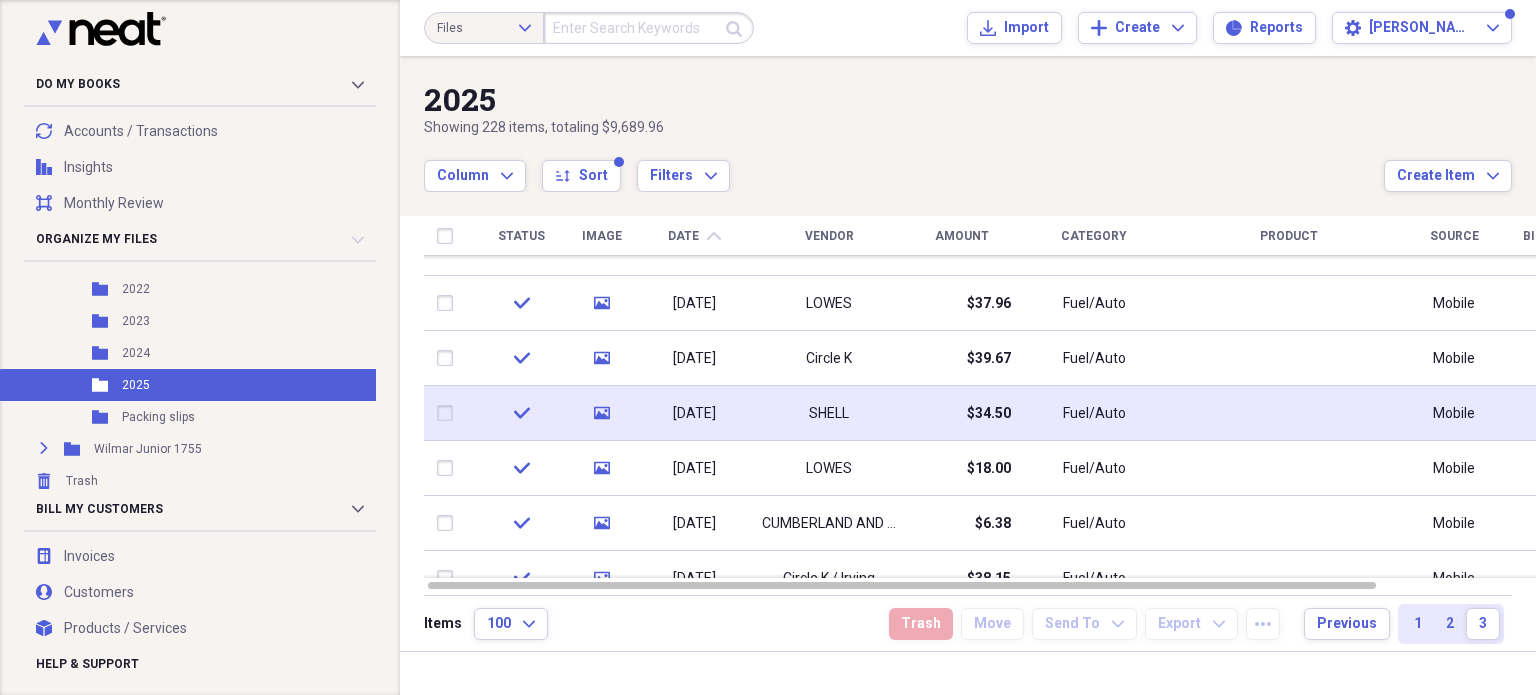 click on "Fuel/Auto" at bounding box center (1094, 413) 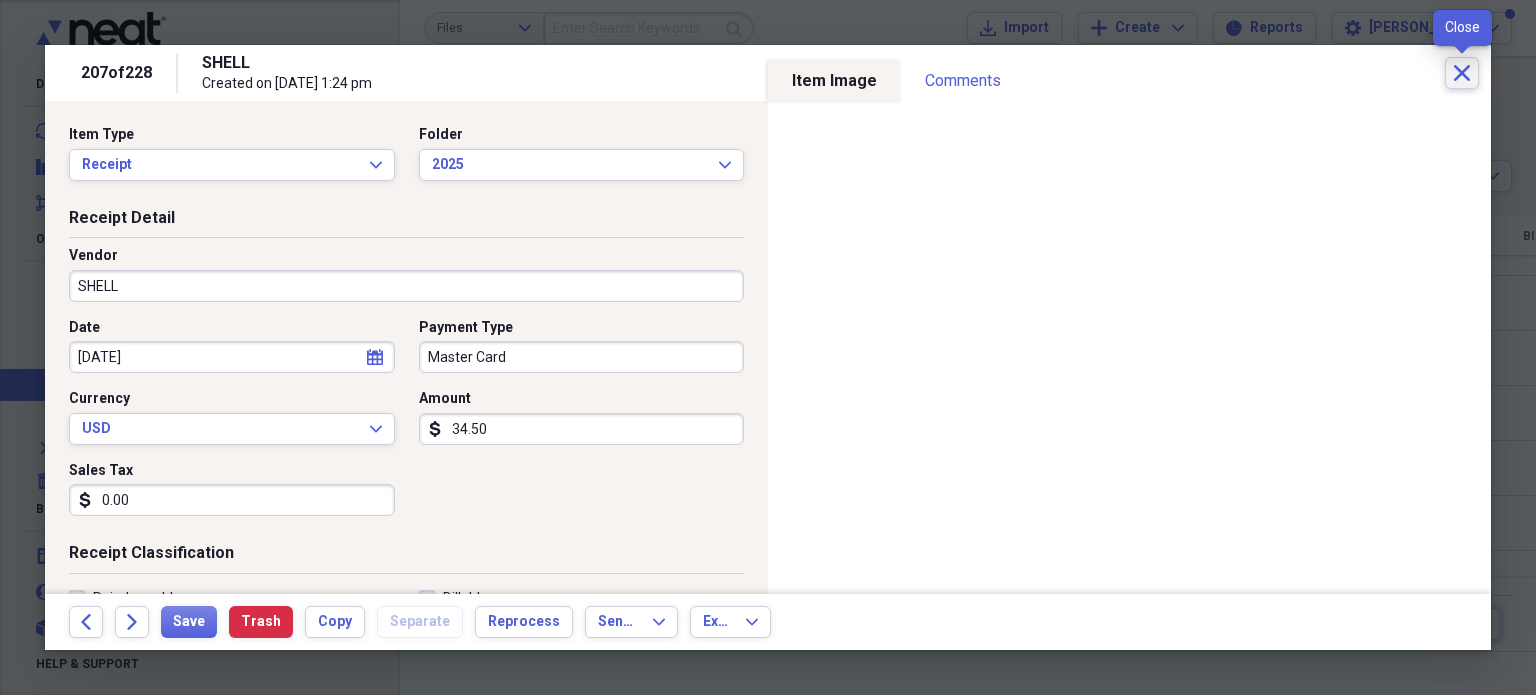 click on "Close" 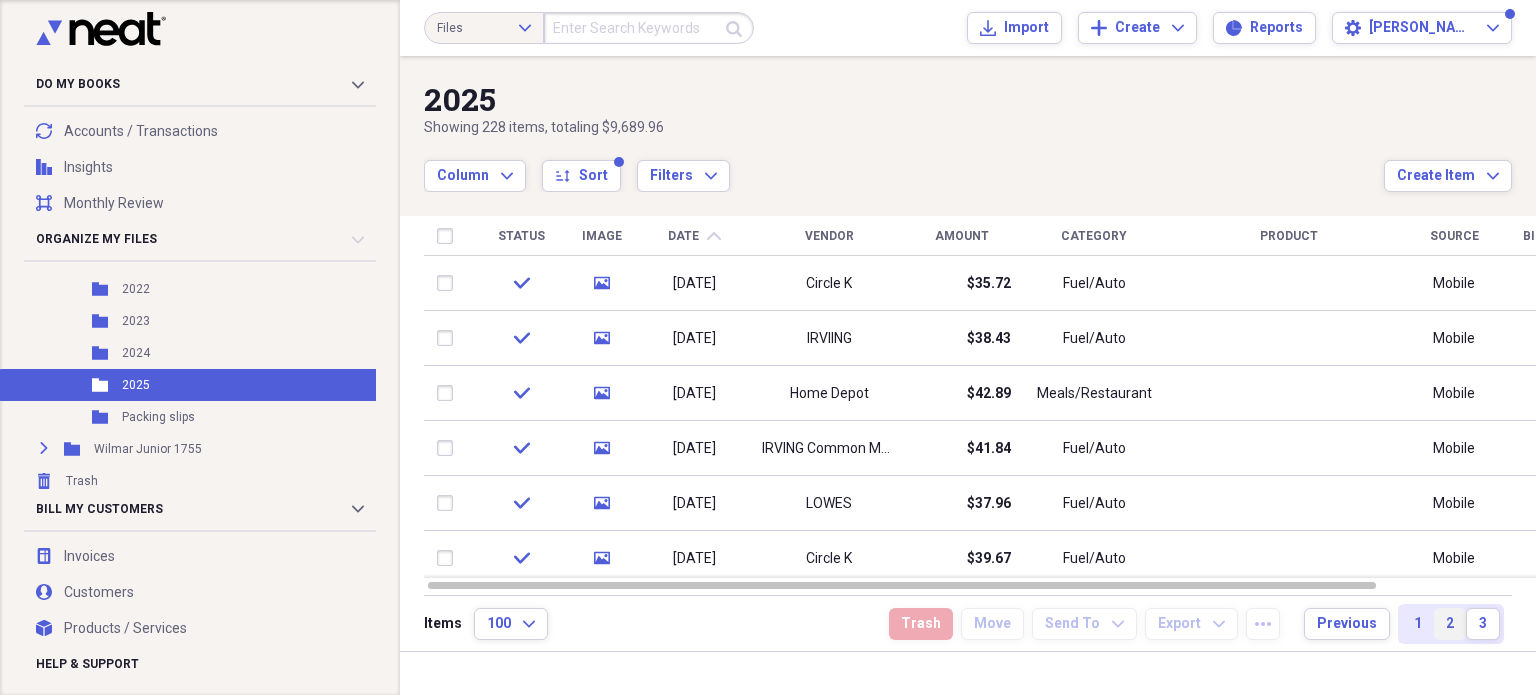 click on "2" at bounding box center (1450, 624) 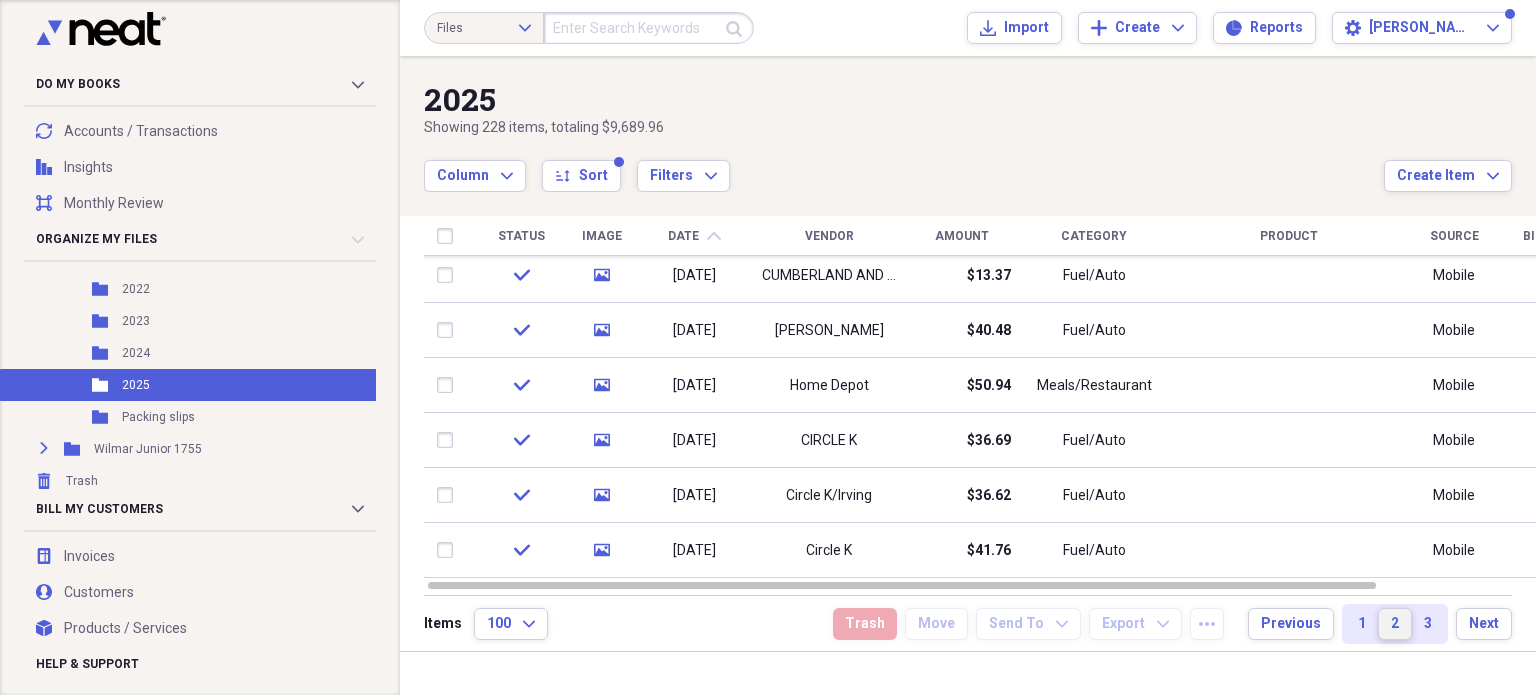 drag, startPoint x: 1524, startPoint y: 263, endPoint x: 1539, endPoint y: 599, distance: 336.33466 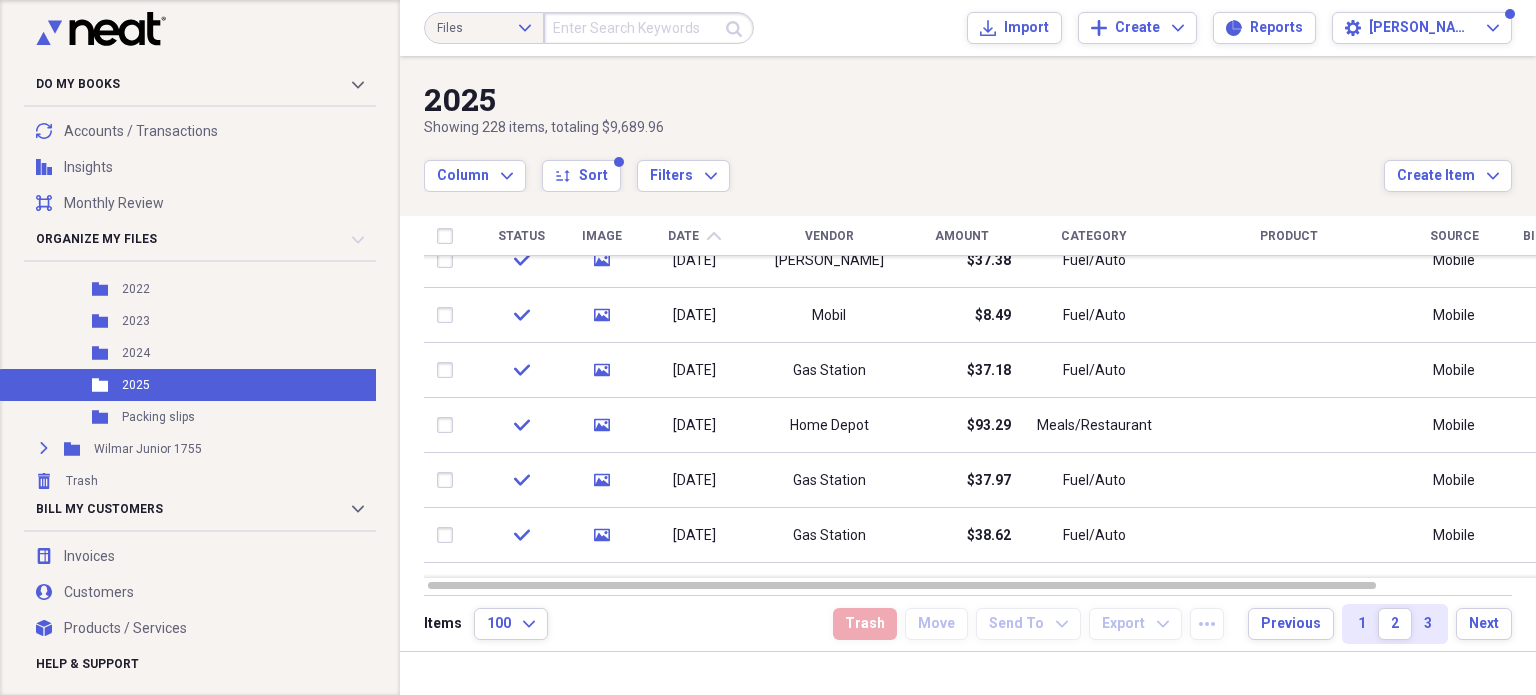 click at bounding box center (649, 28) 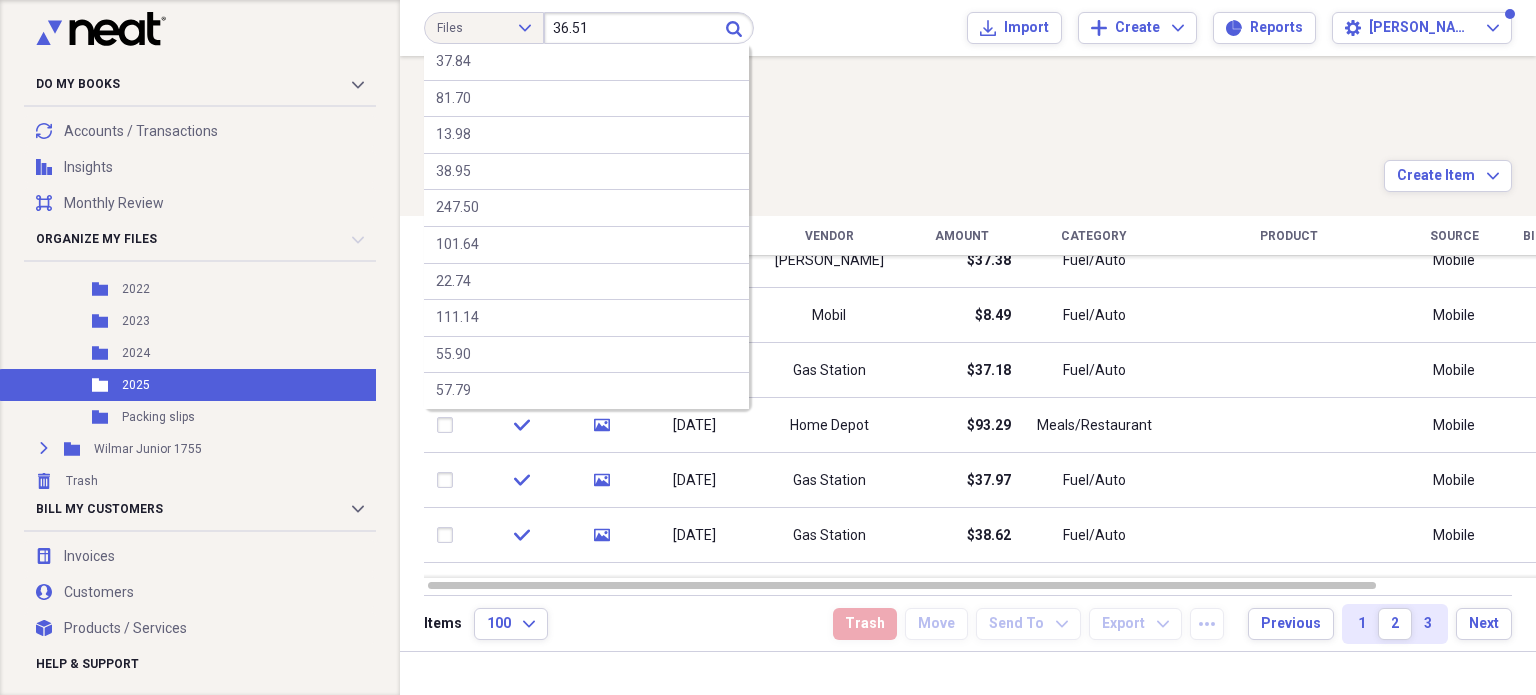 type on "36.51" 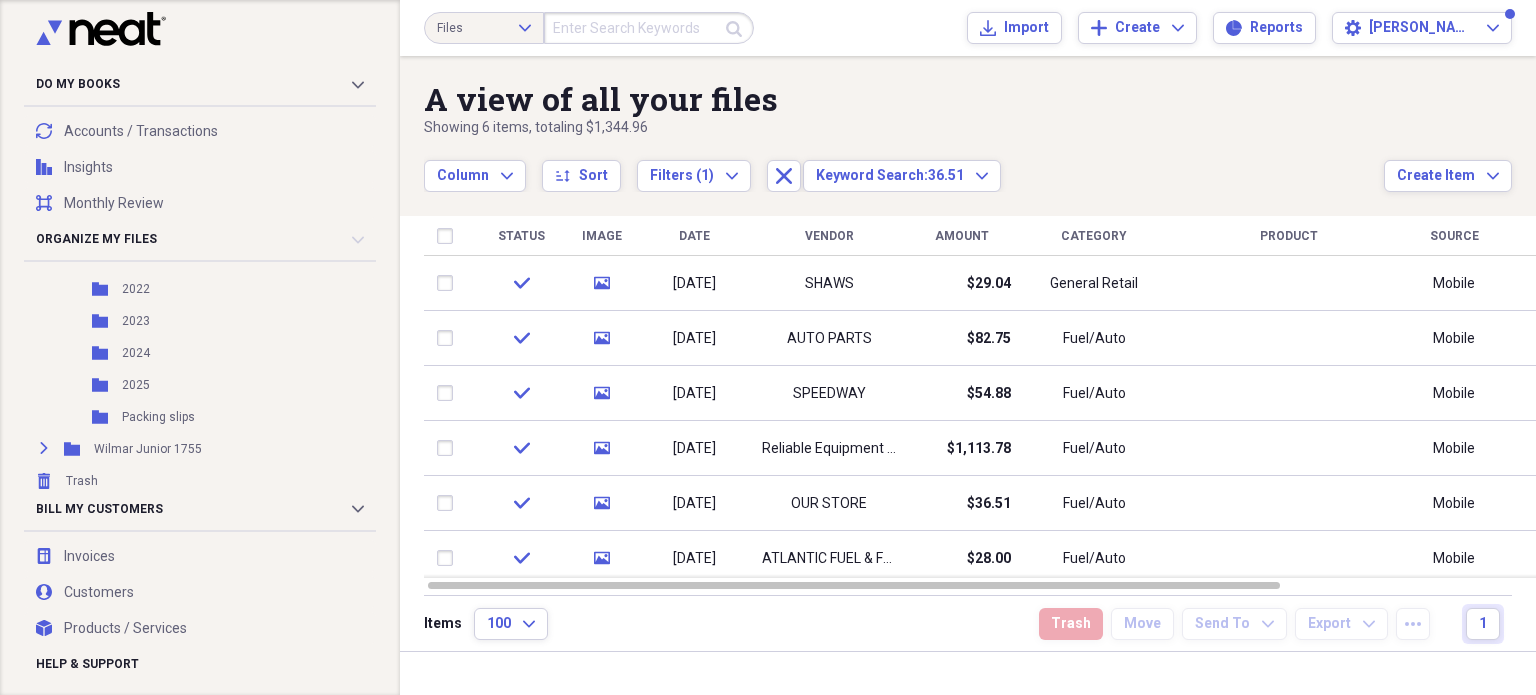 click at bounding box center (649, 28) 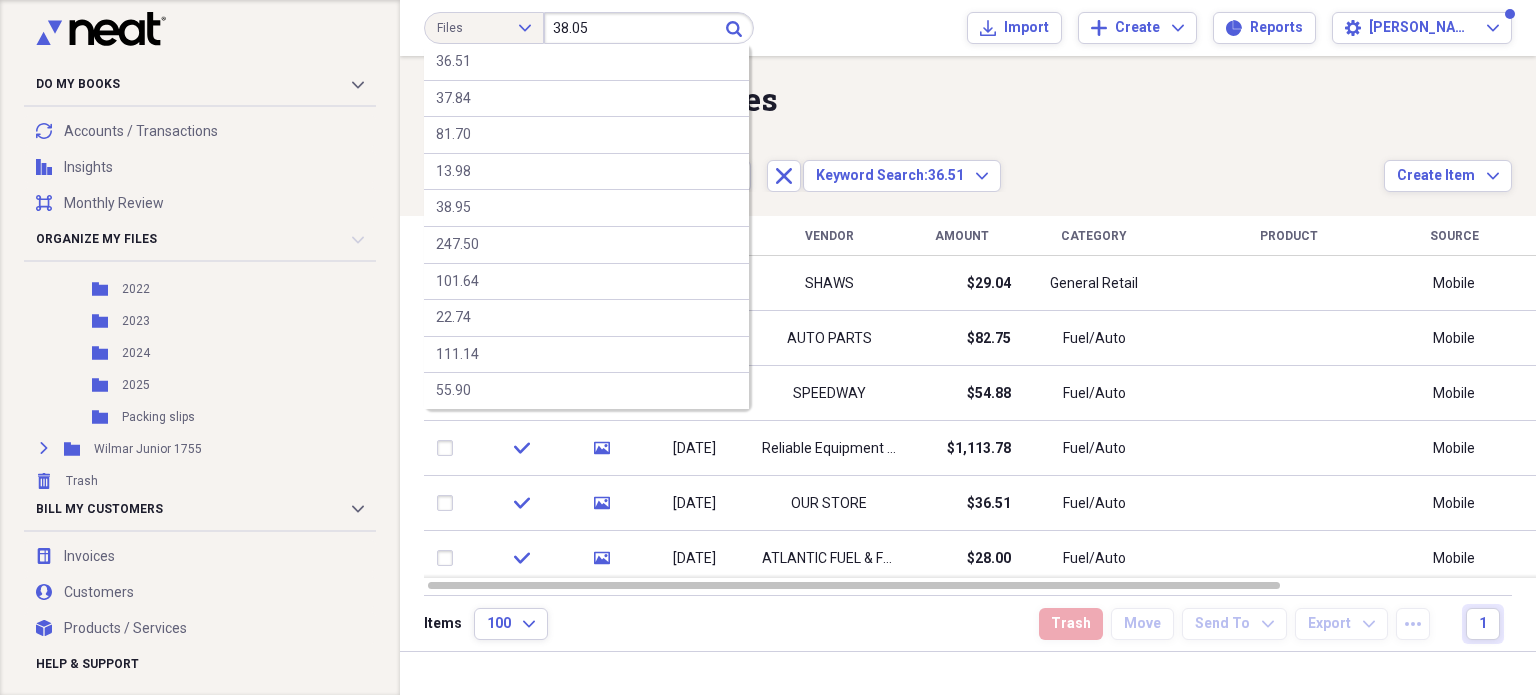 type on "38.05" 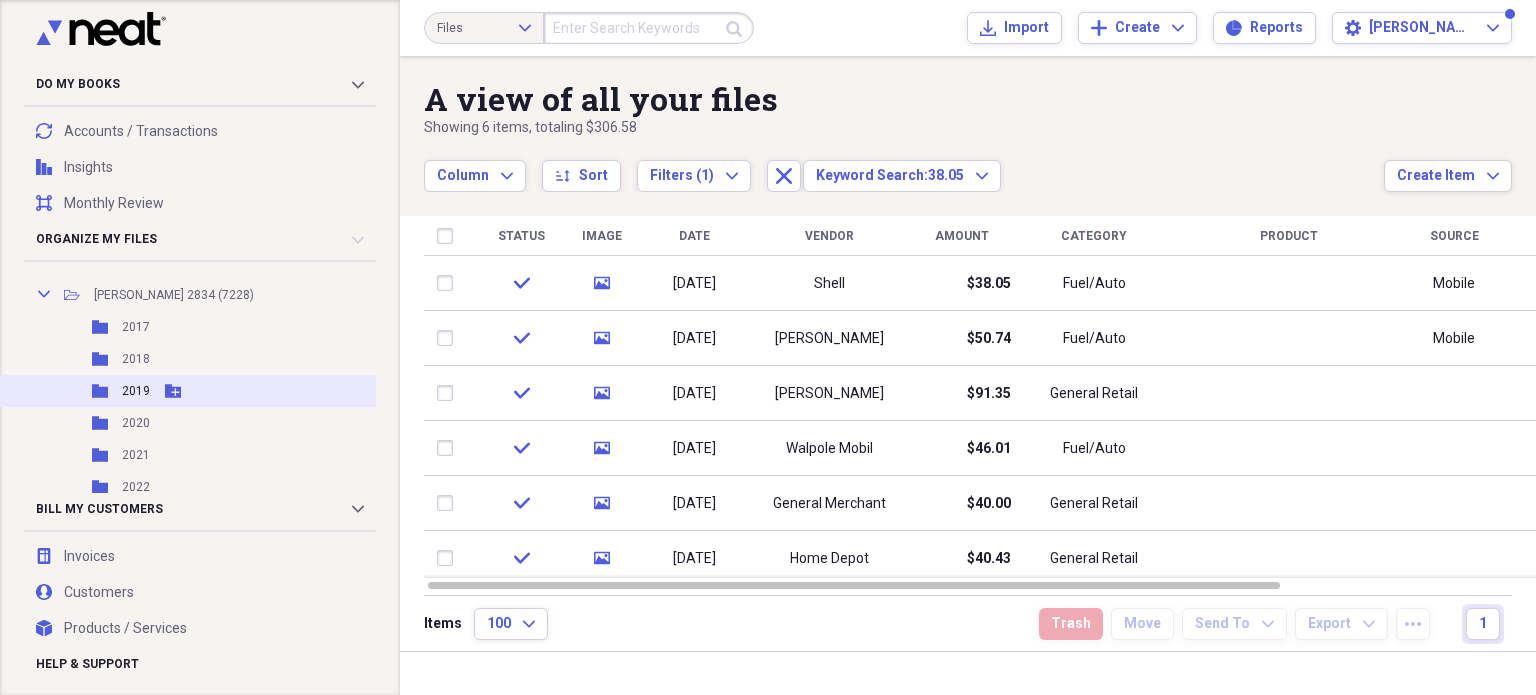 scroll, scrollTop: 949, scrollLeft: 0, axis: vertical 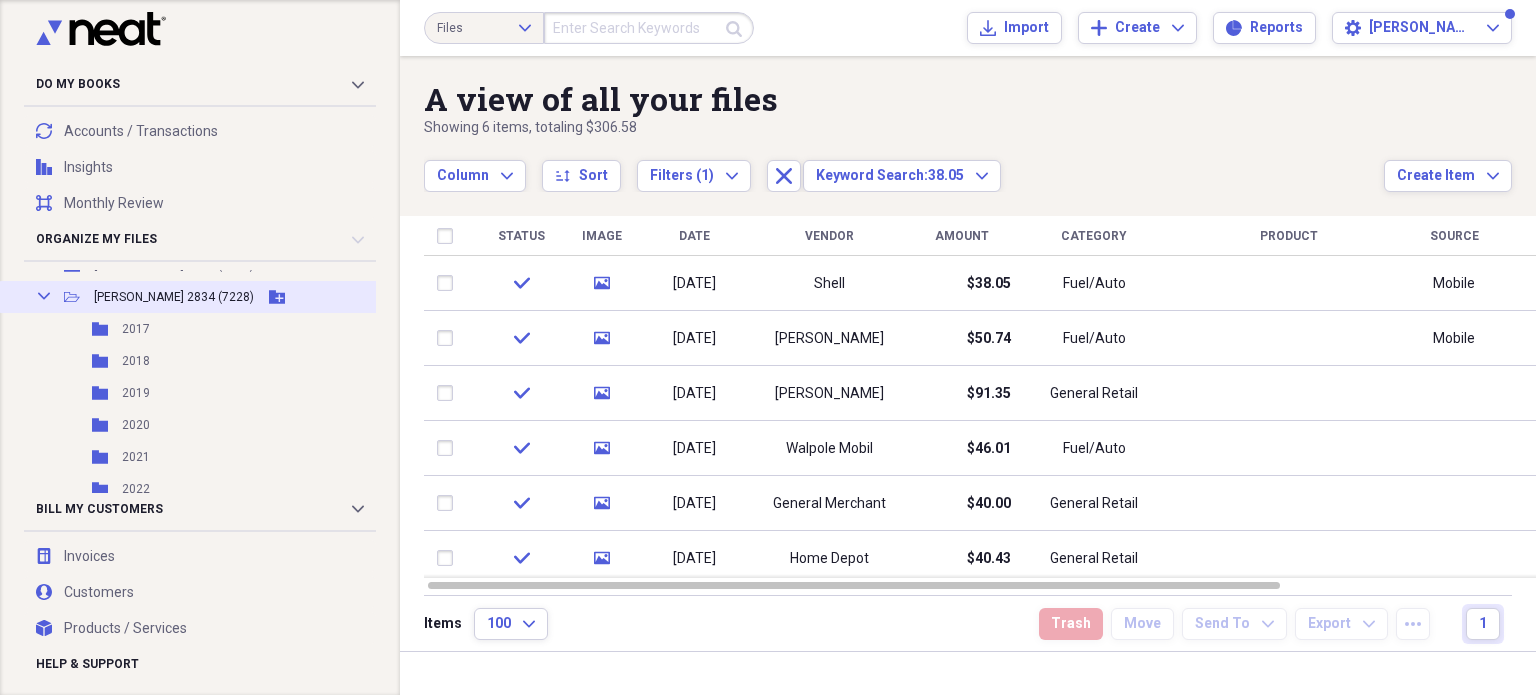click on "Collapse" 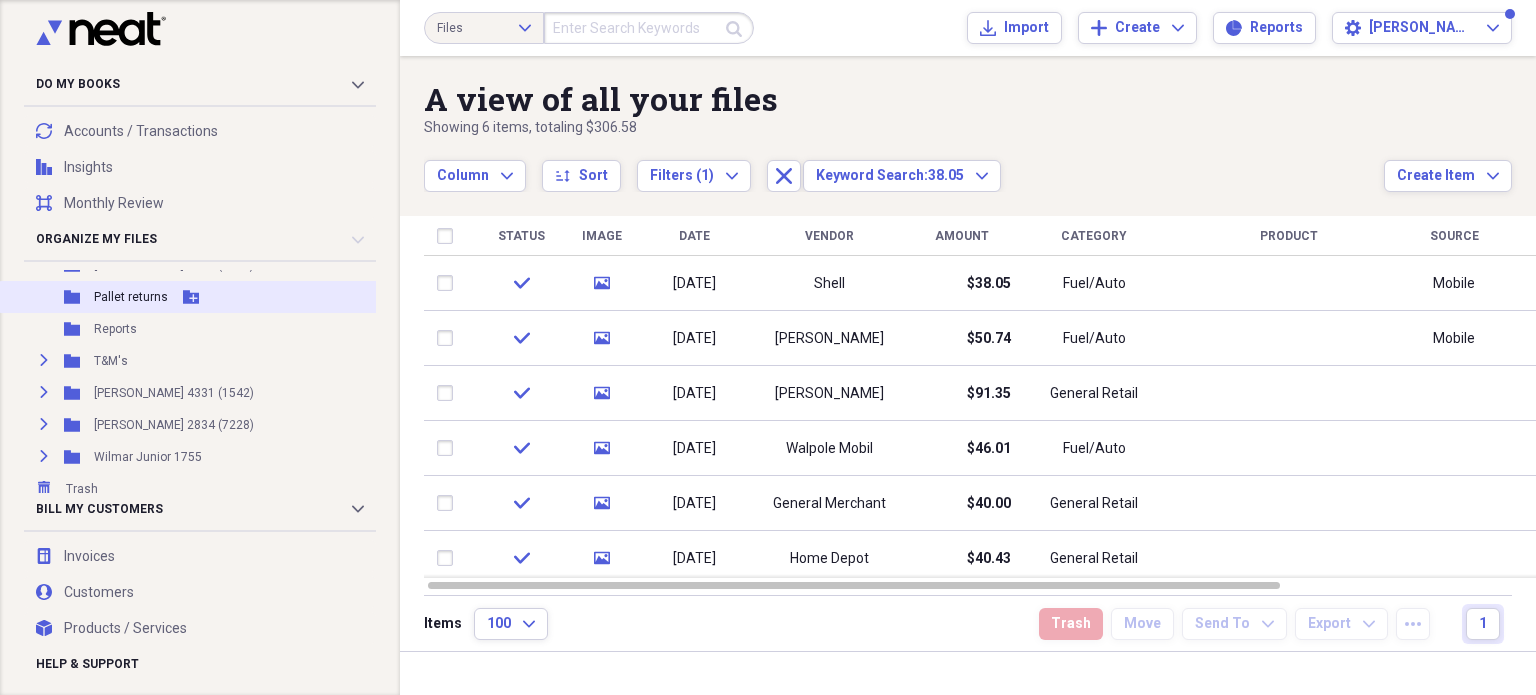 scroll, scrollTop: 829, scrollLeft: 0, axis: vertical 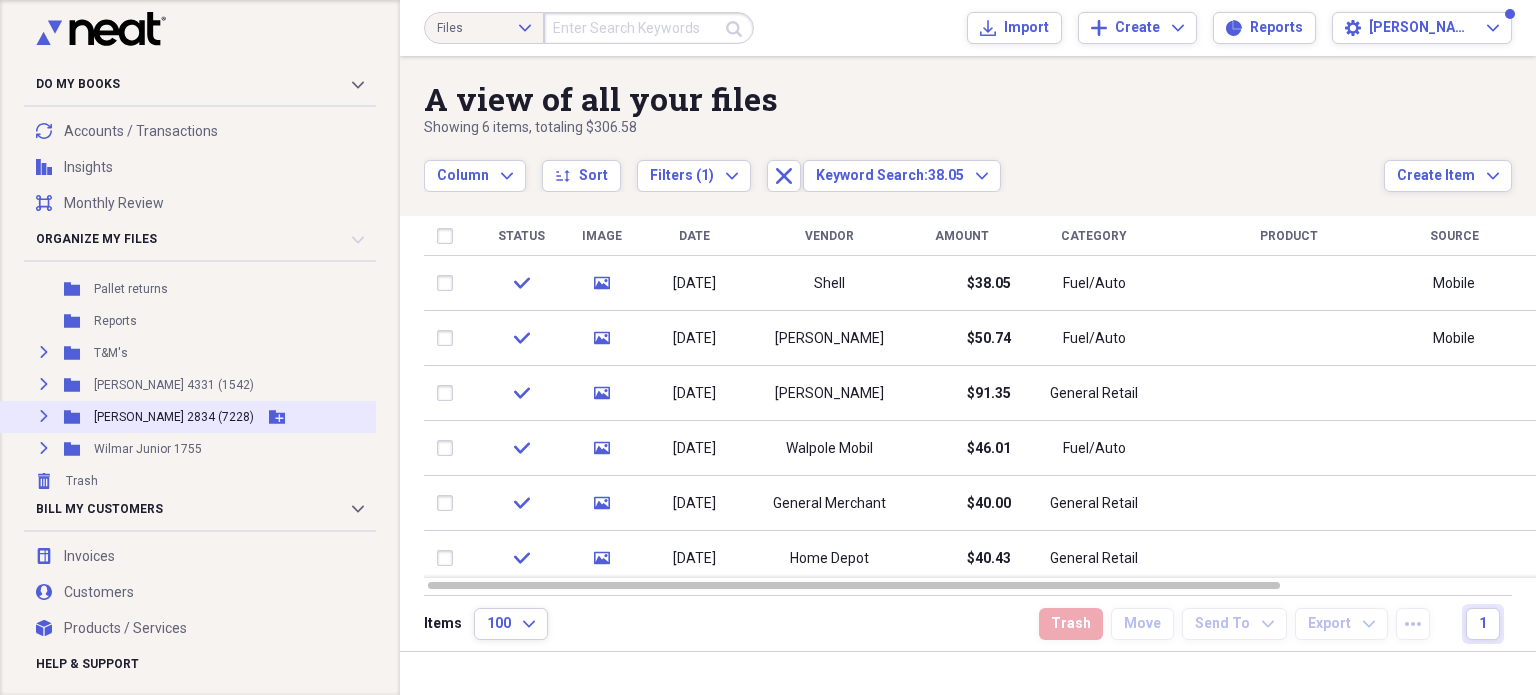 click on "Expand" 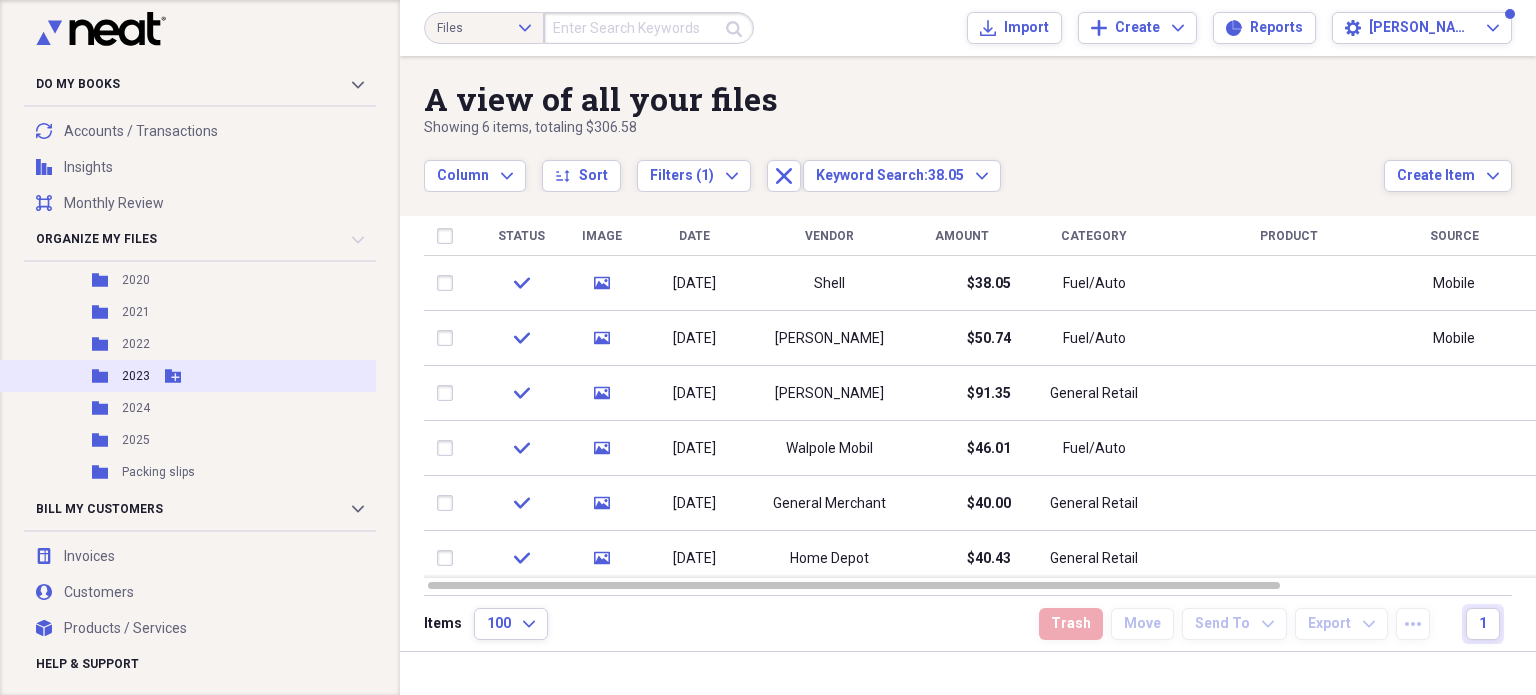 scroll, scrollTop: 1129, scrollLeft: 0, axis: vertical 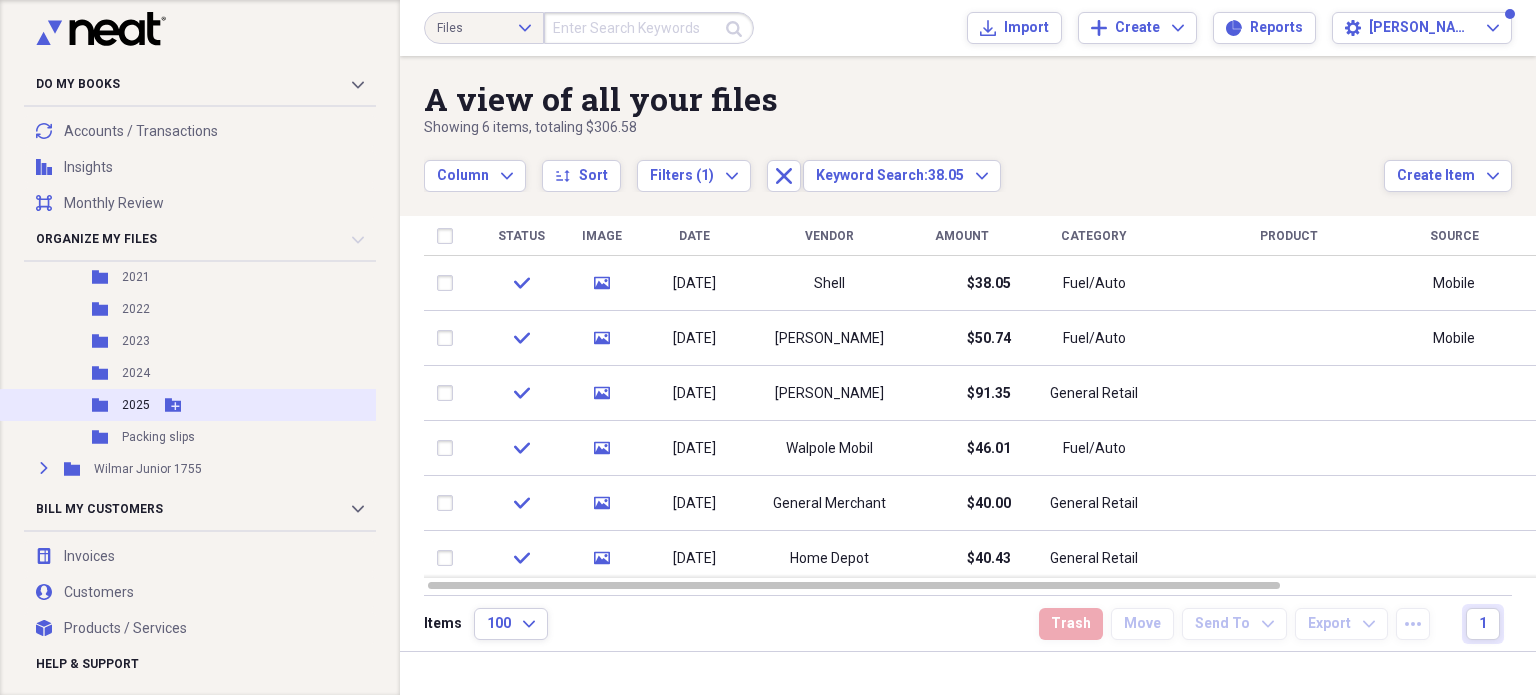 click on "2025" at bounding box center (136, 405) 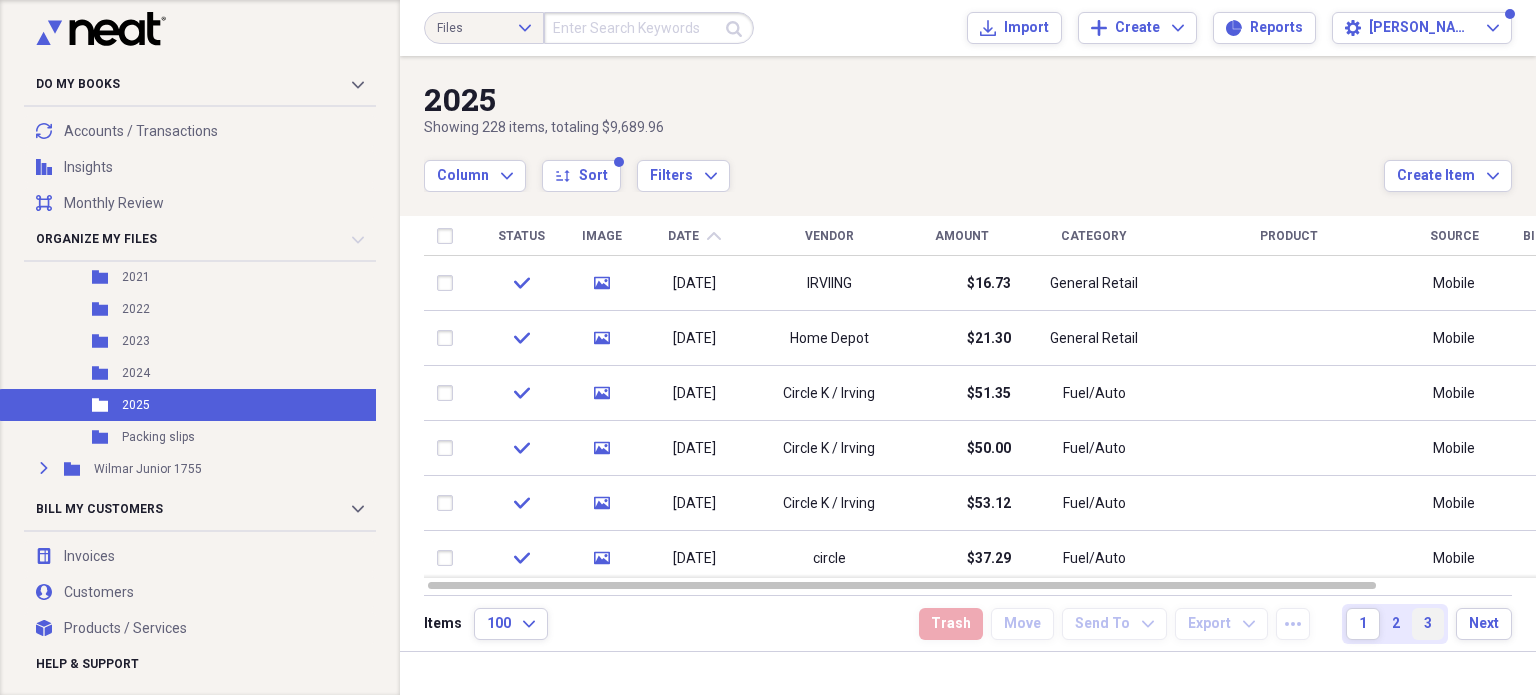 click on "3" at bounding box center [1428, 624] 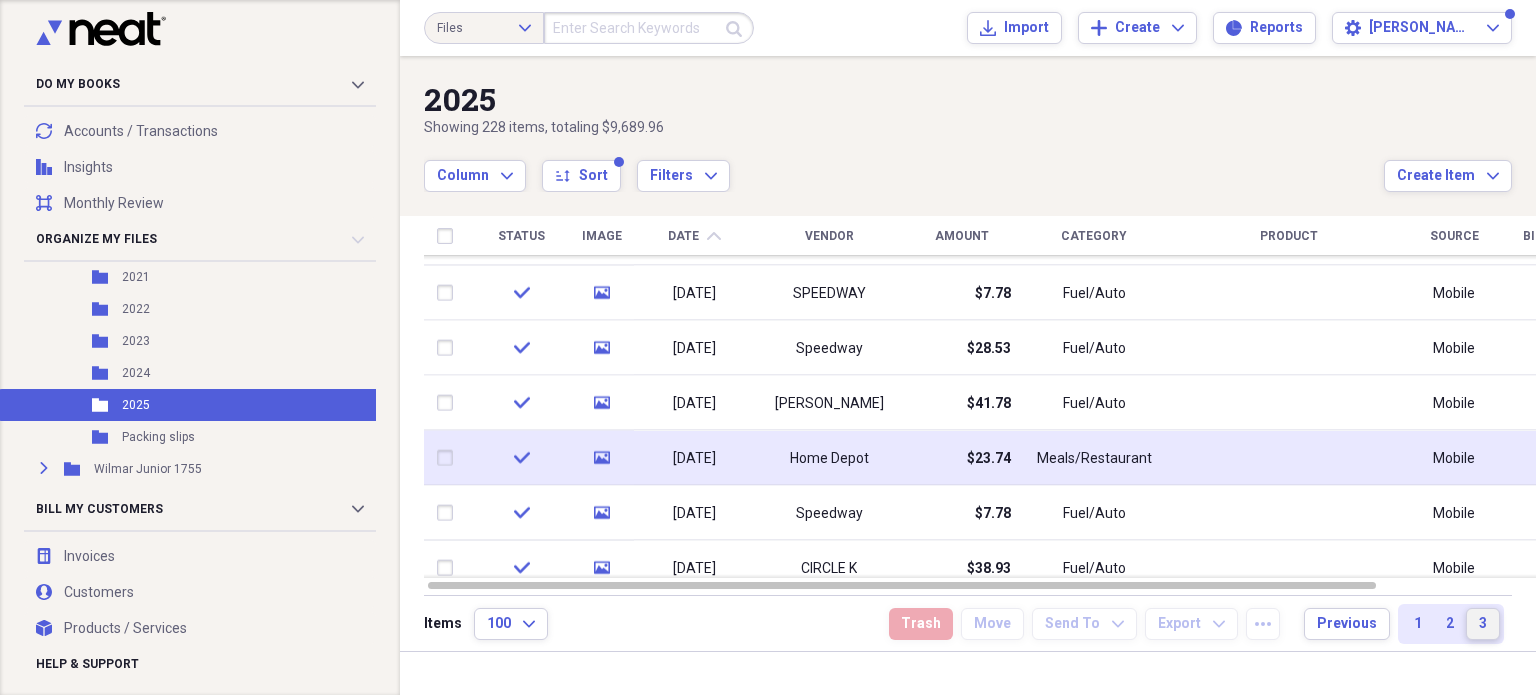 drag, startPoint x: 1532, startPoint y: 298, endPoint x: 1493, endPoint y: 457, distance: 163.71317 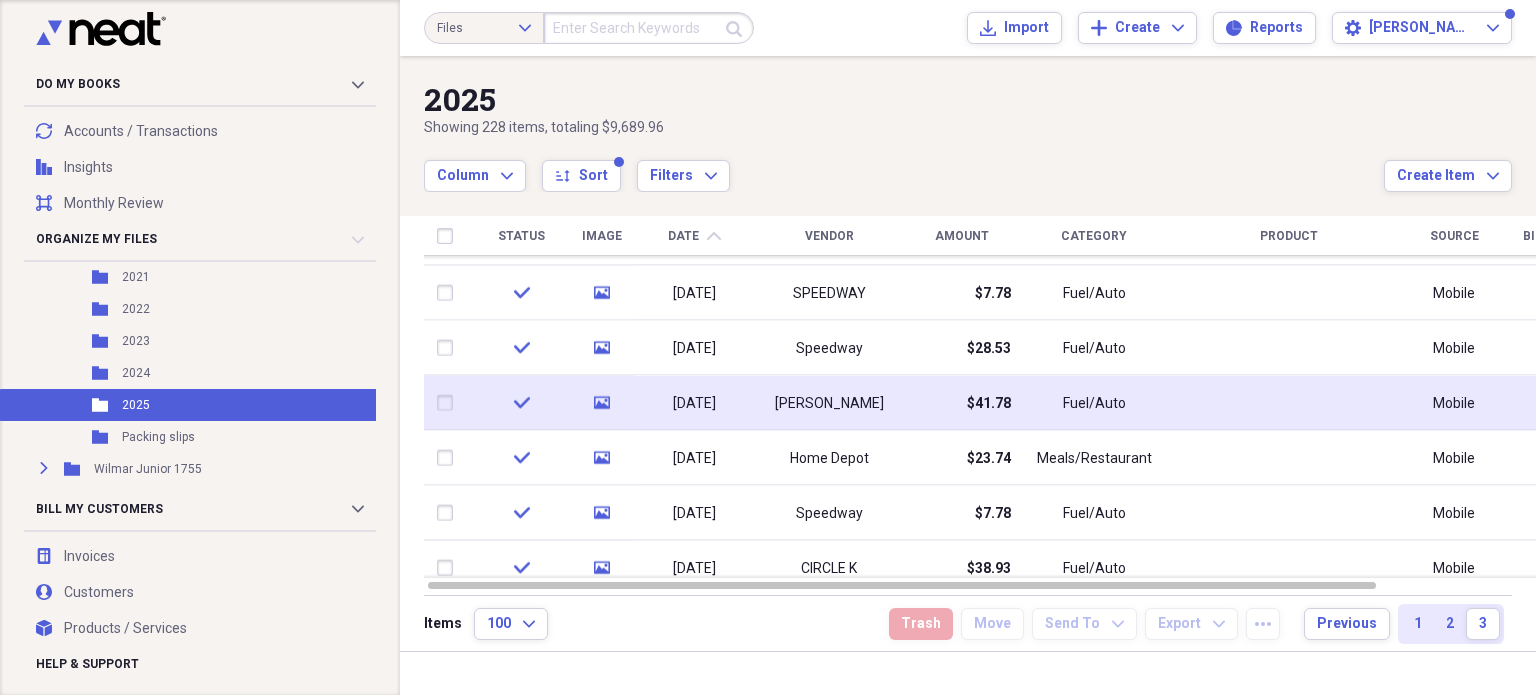 click on "$41.78" at bounding box center (961, 403) 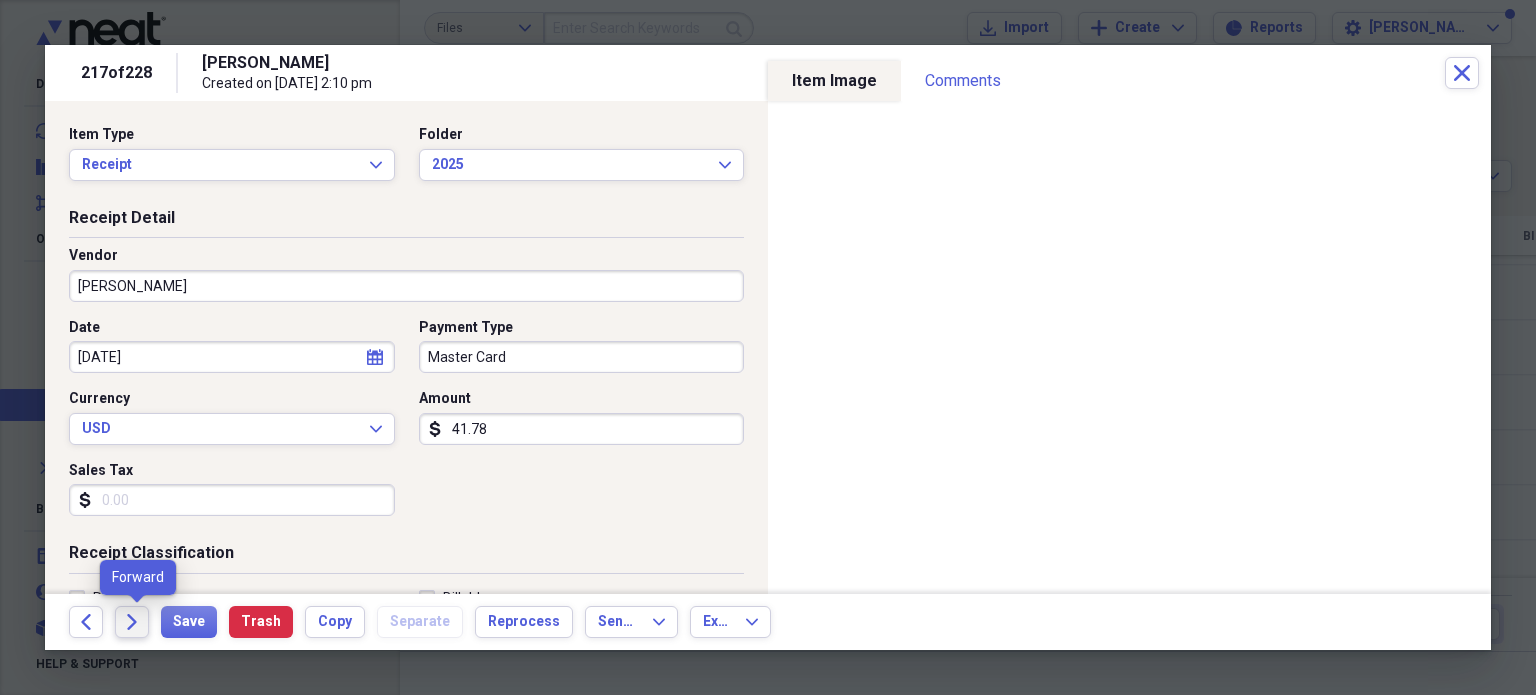 click on "Forward" 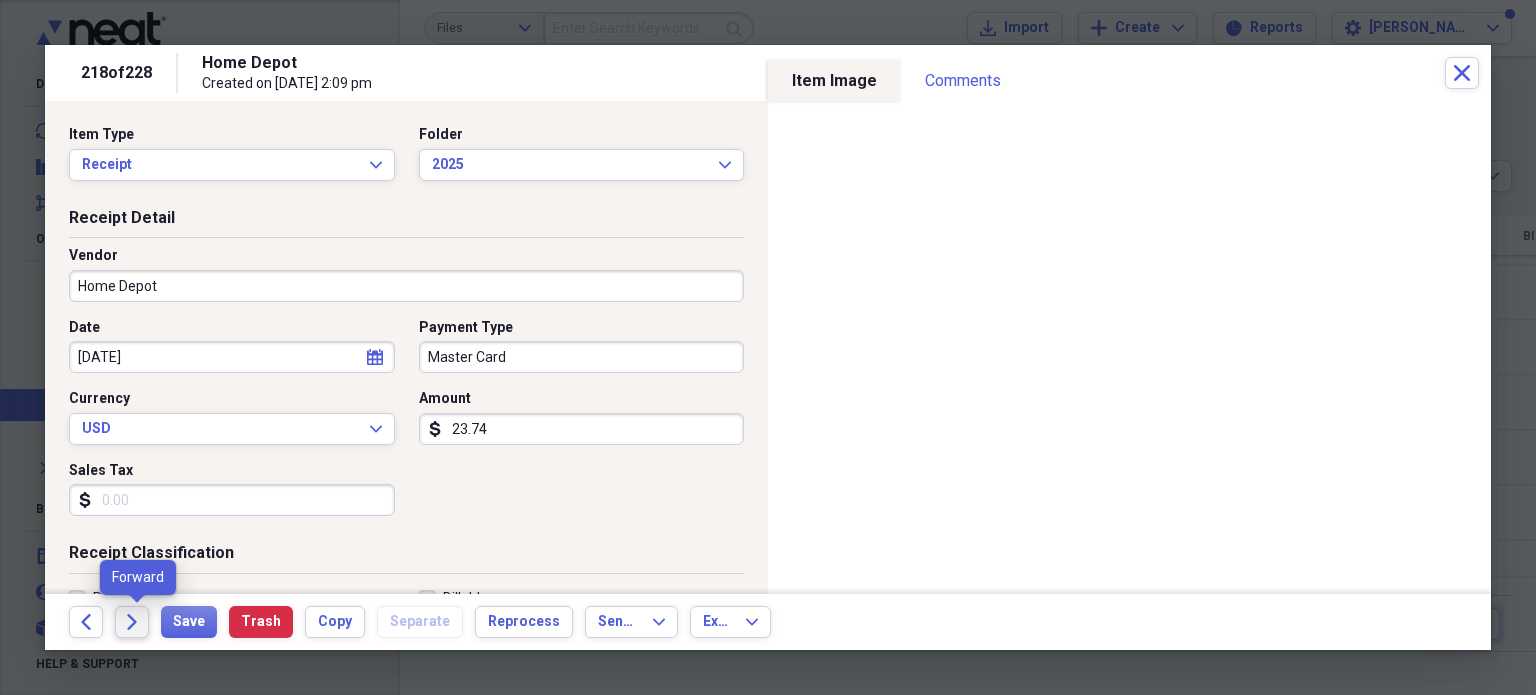 click 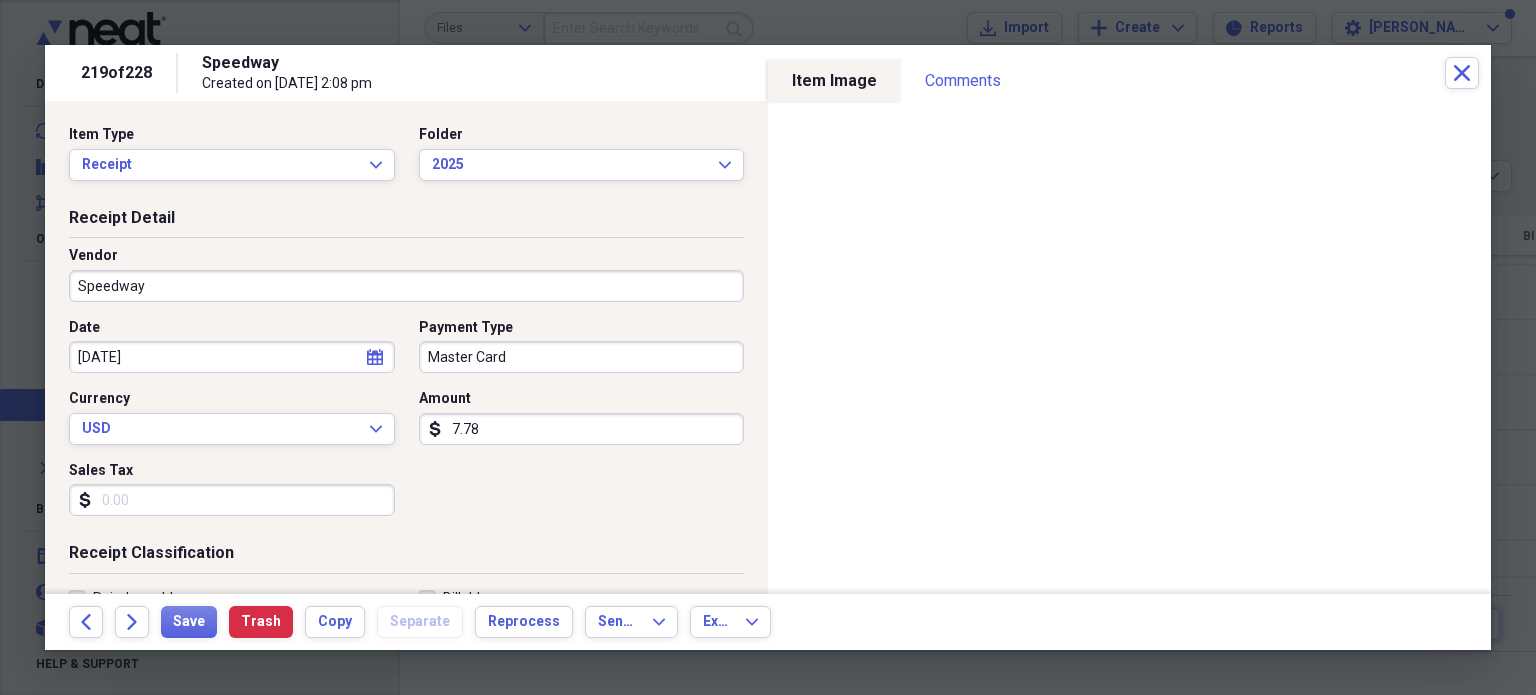 click on "Speedway Created on [DATE] 2:08 pm" at bounding box center [823, 73] 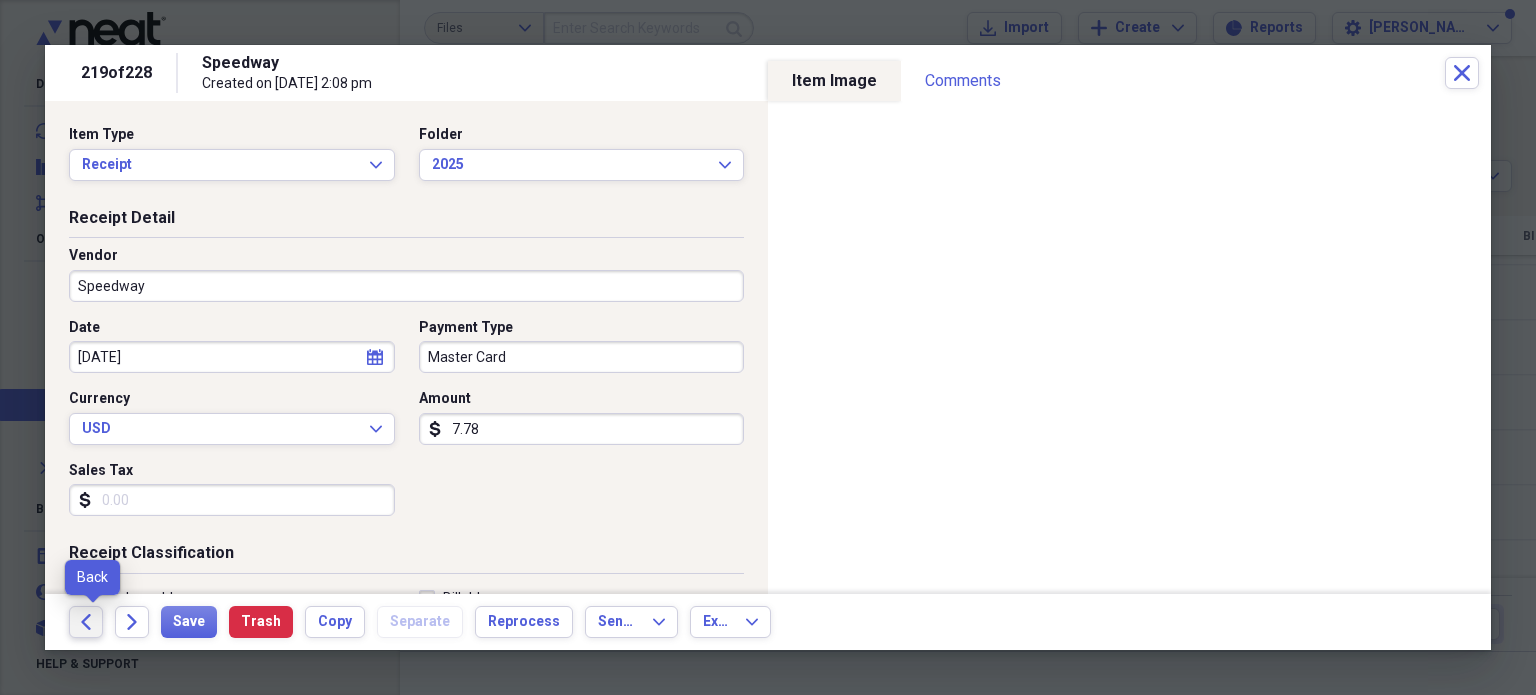 click on "Back" 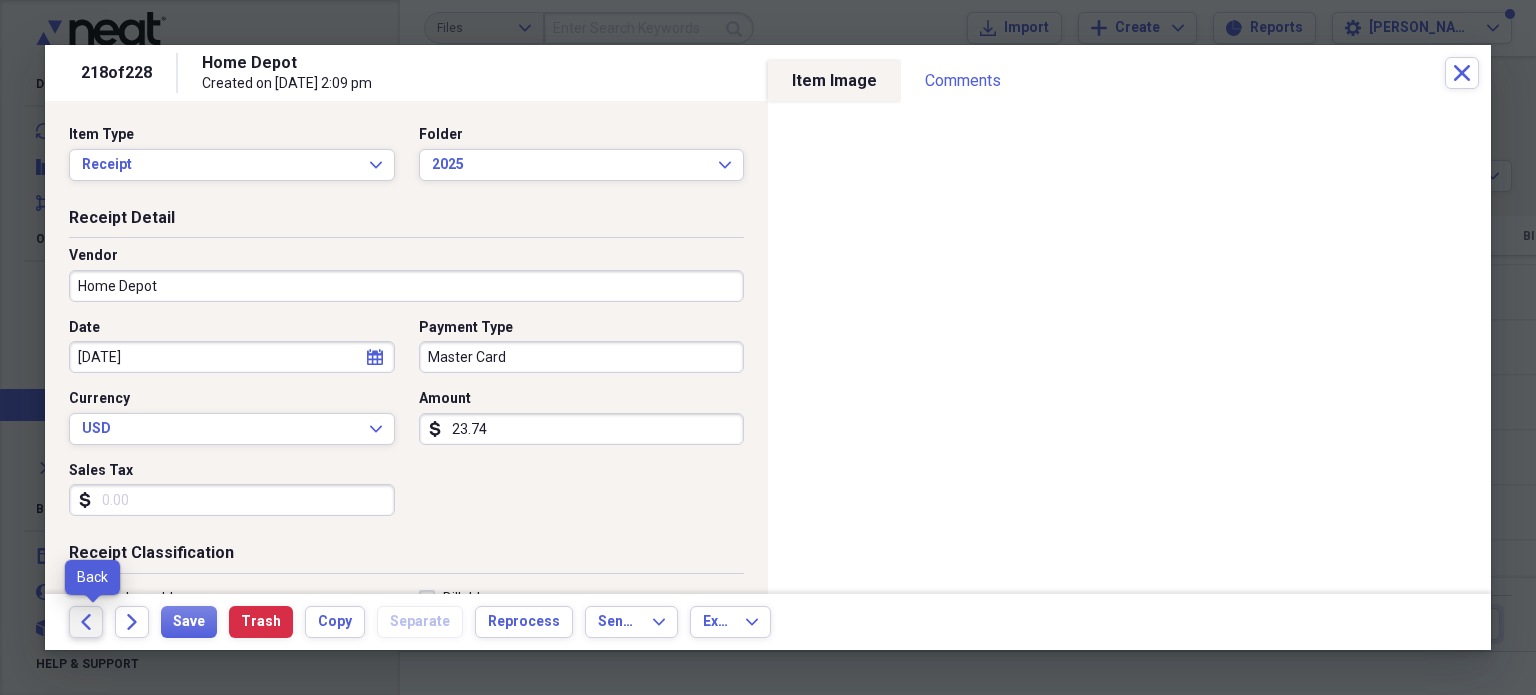 click on "Back" 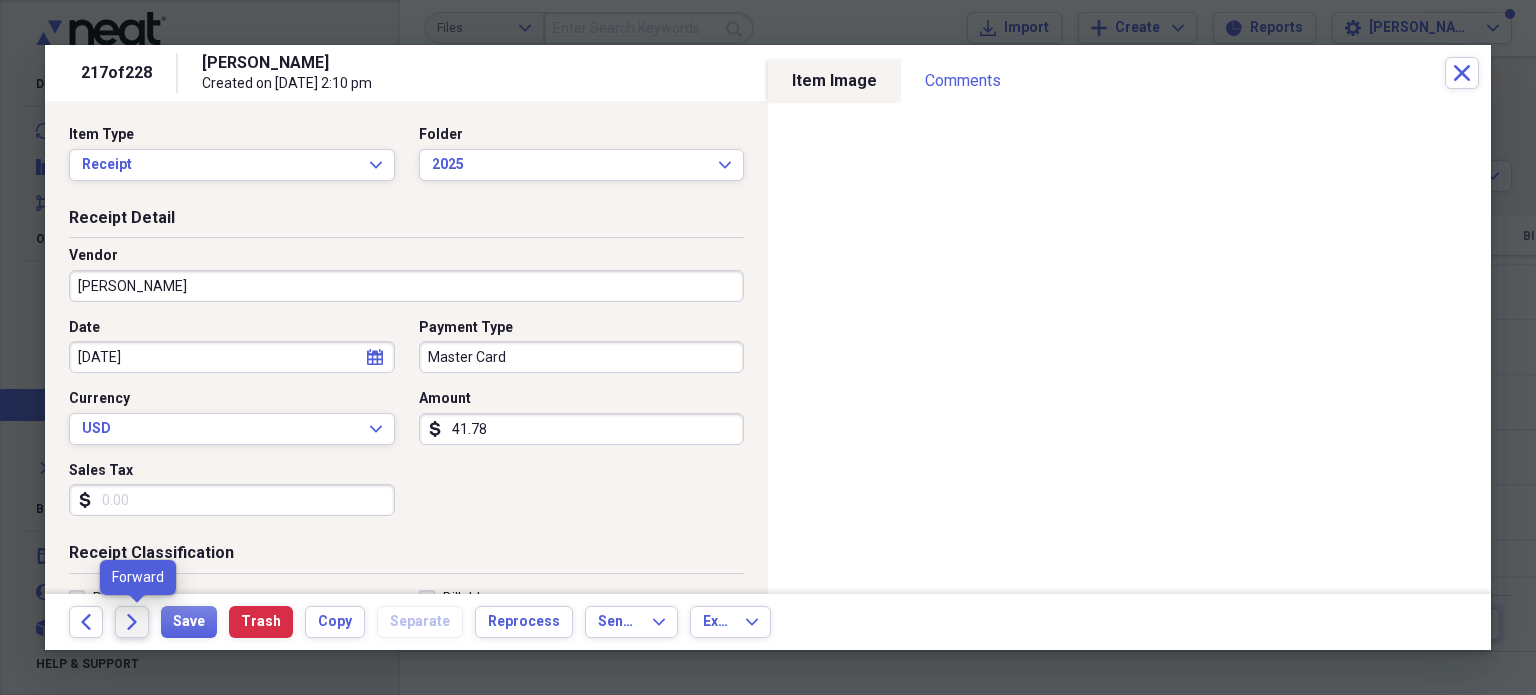 click on "Forward" 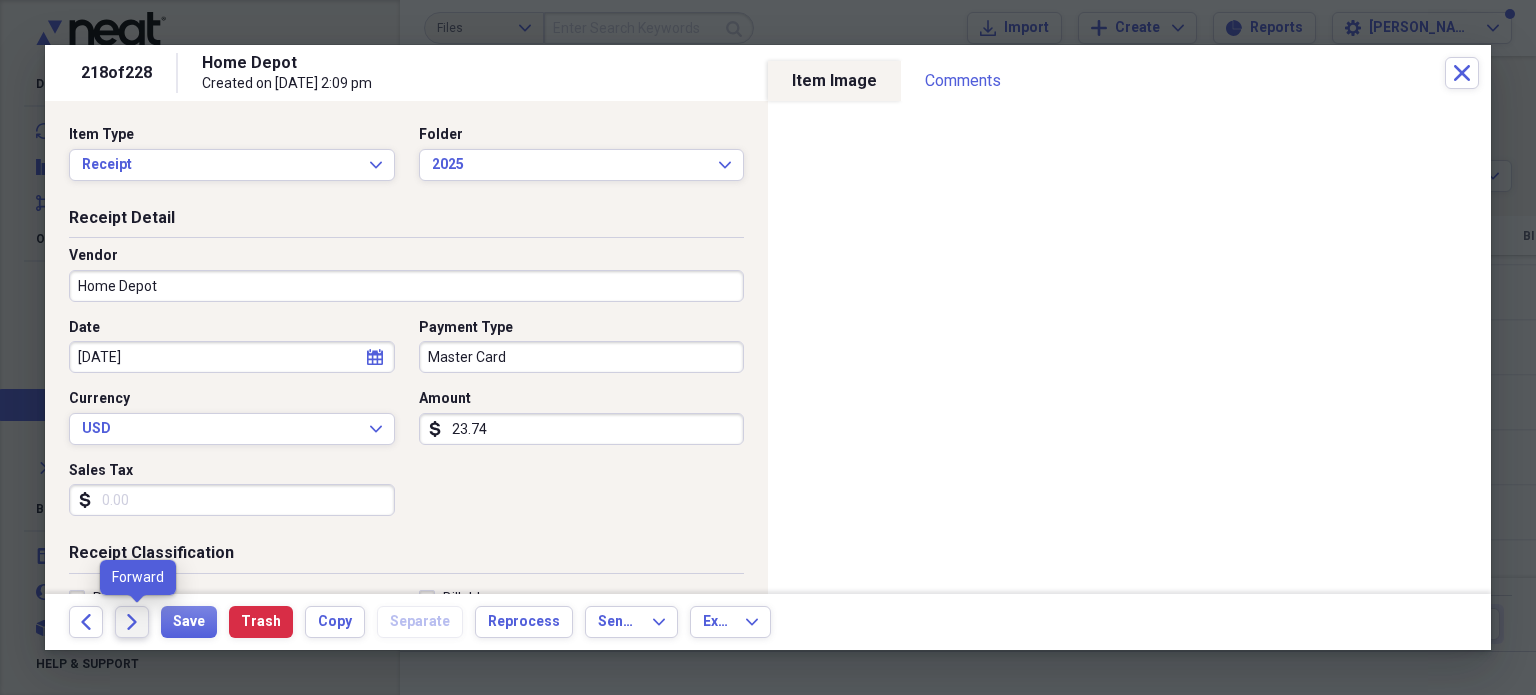 click on "Forward" 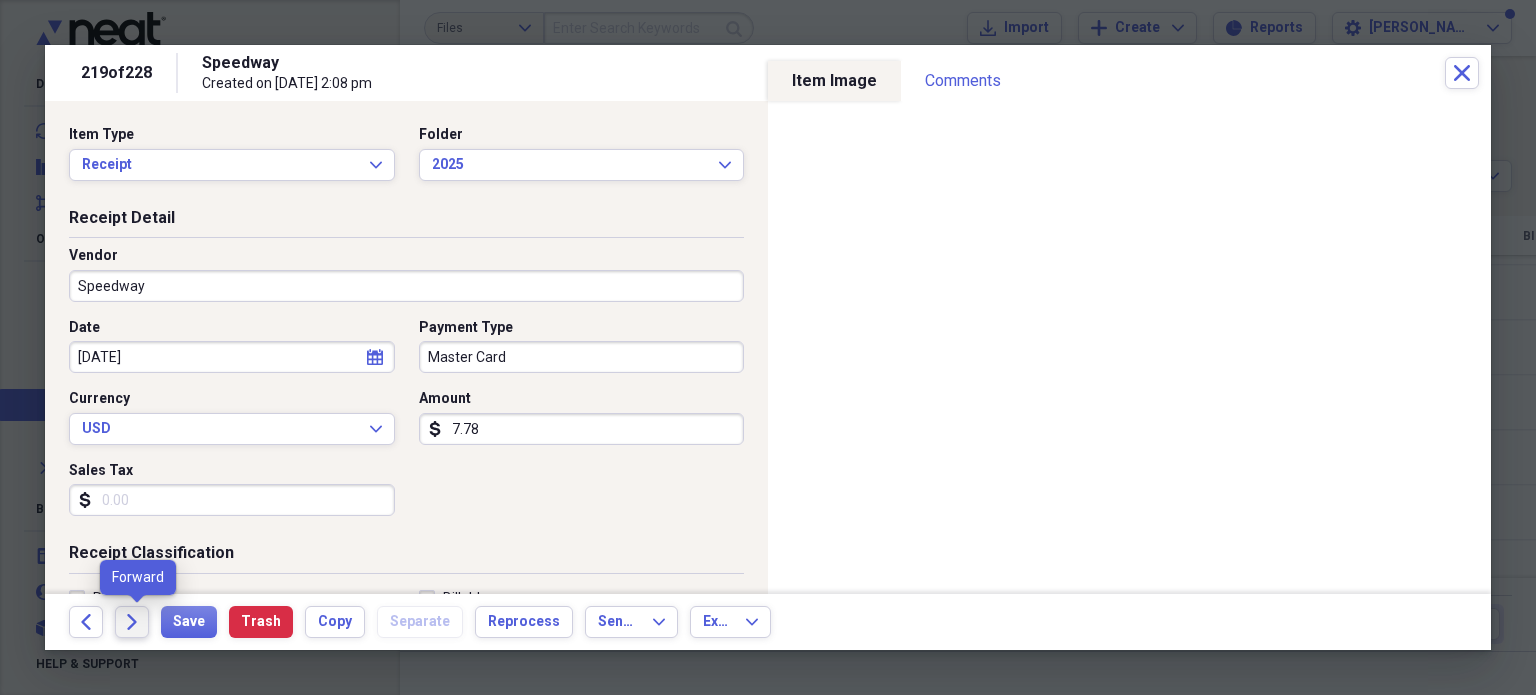 click on "Forward" 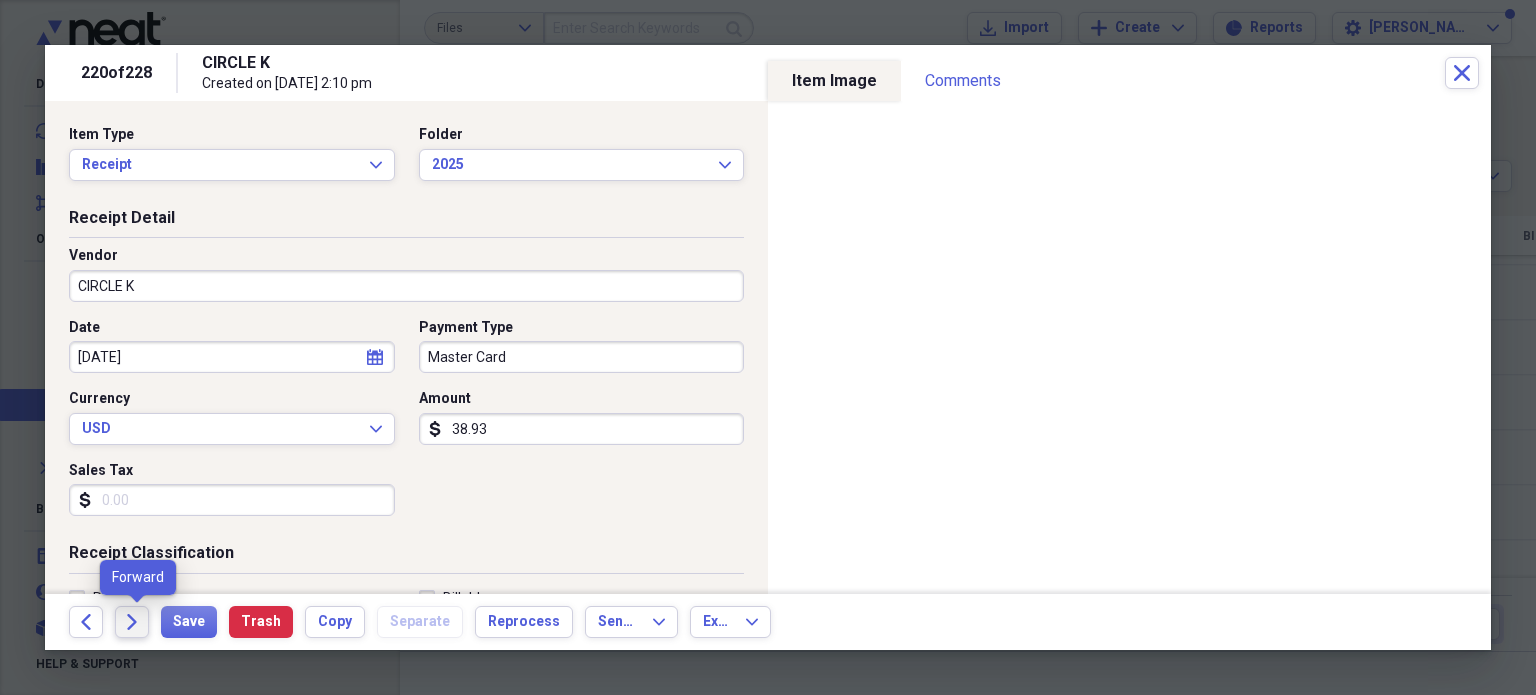 click 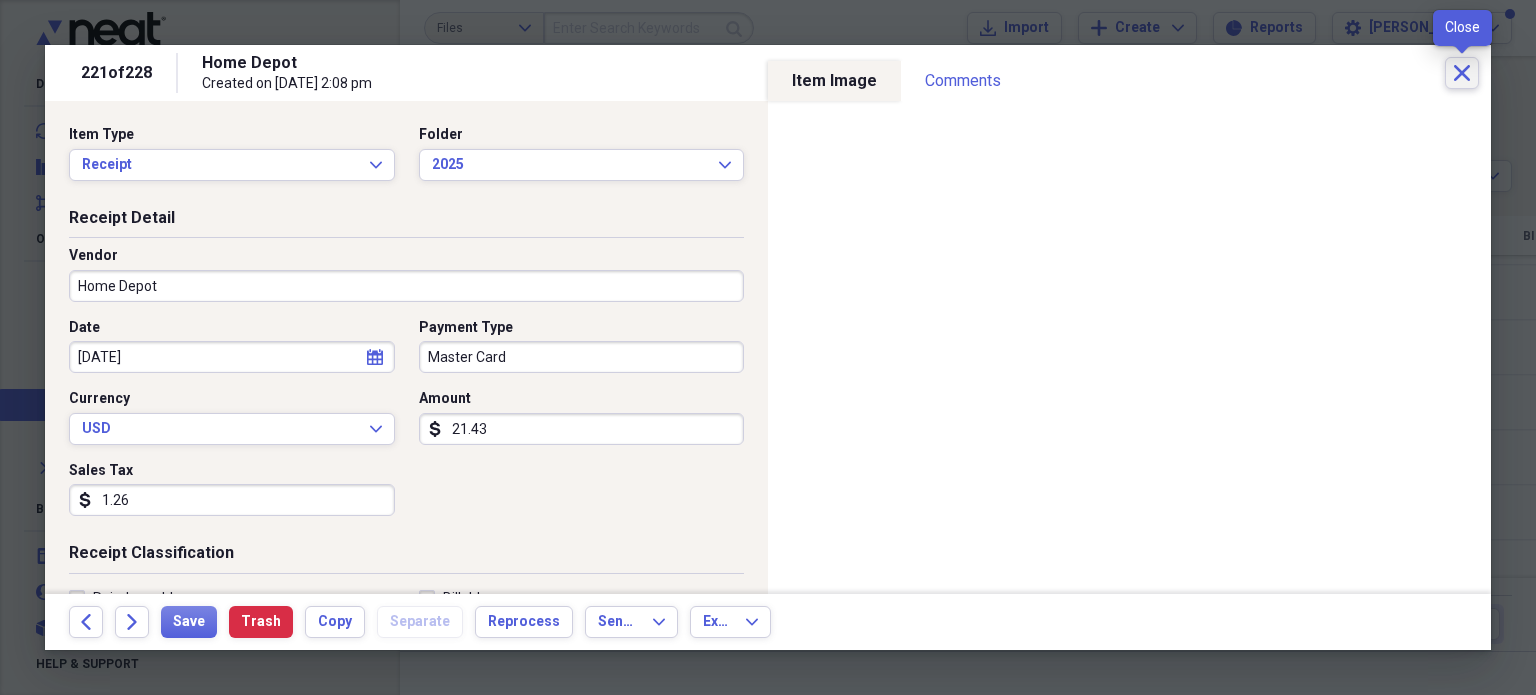 click on "Close" at bounding box center [1462, 73] 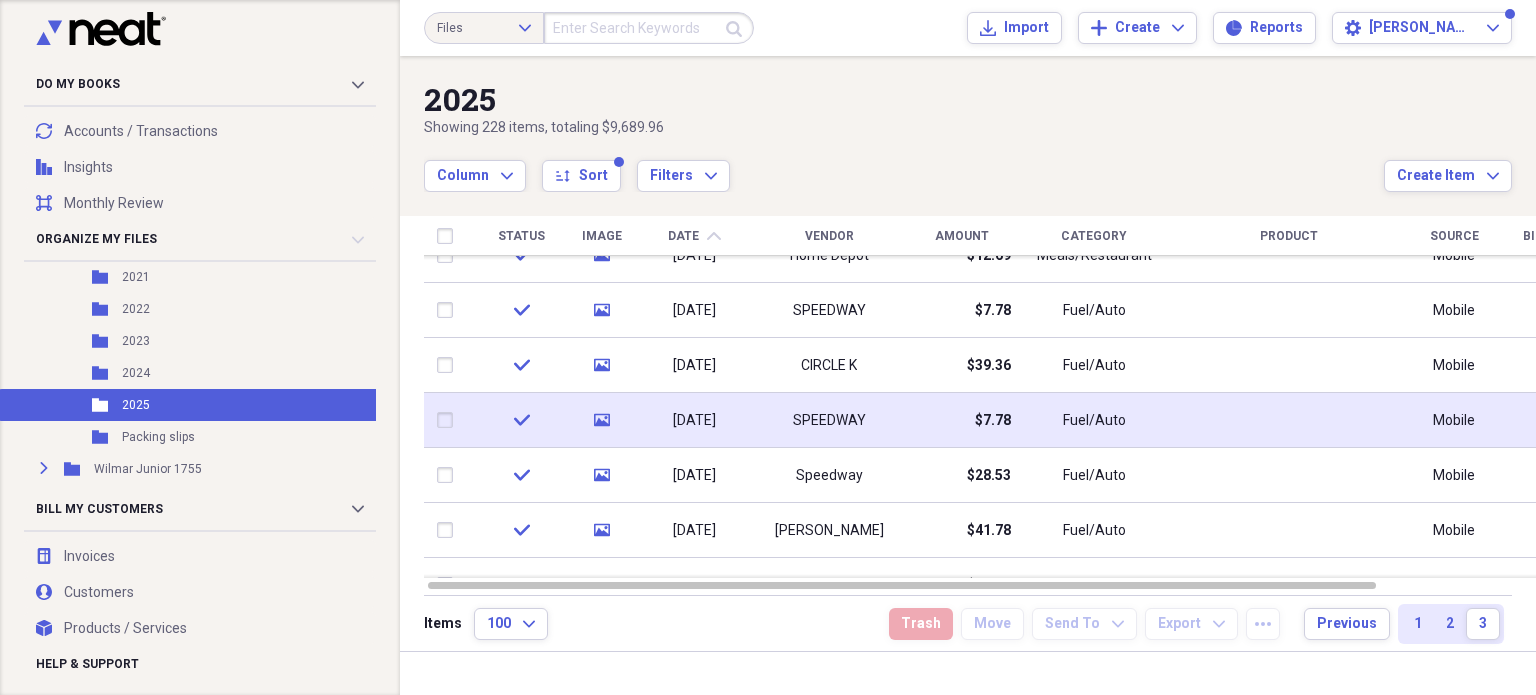 drag, startPoint x: 924, startPoint y: 486, endPoint x: 1148, endPoint y: 419, distance: 233.80548 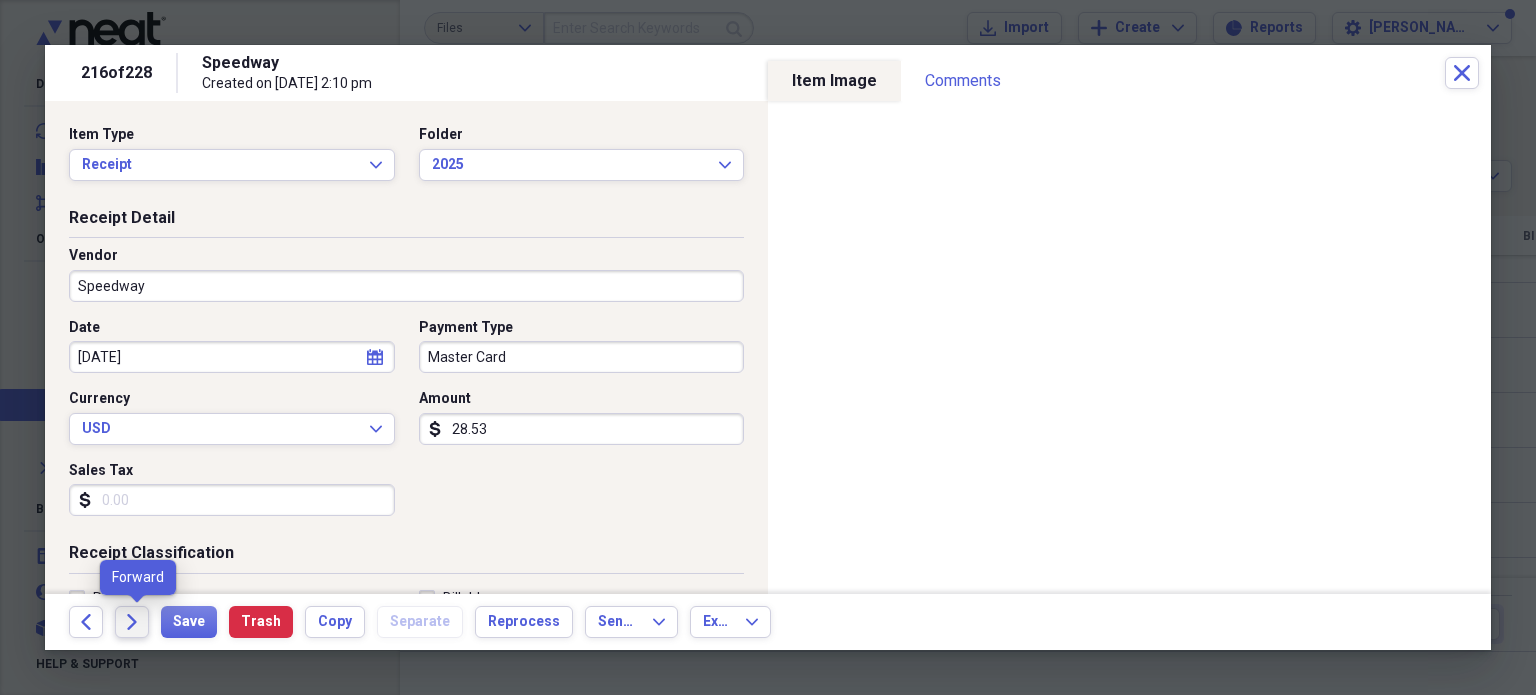 click on "Forward" at bounding box center [132, 622] 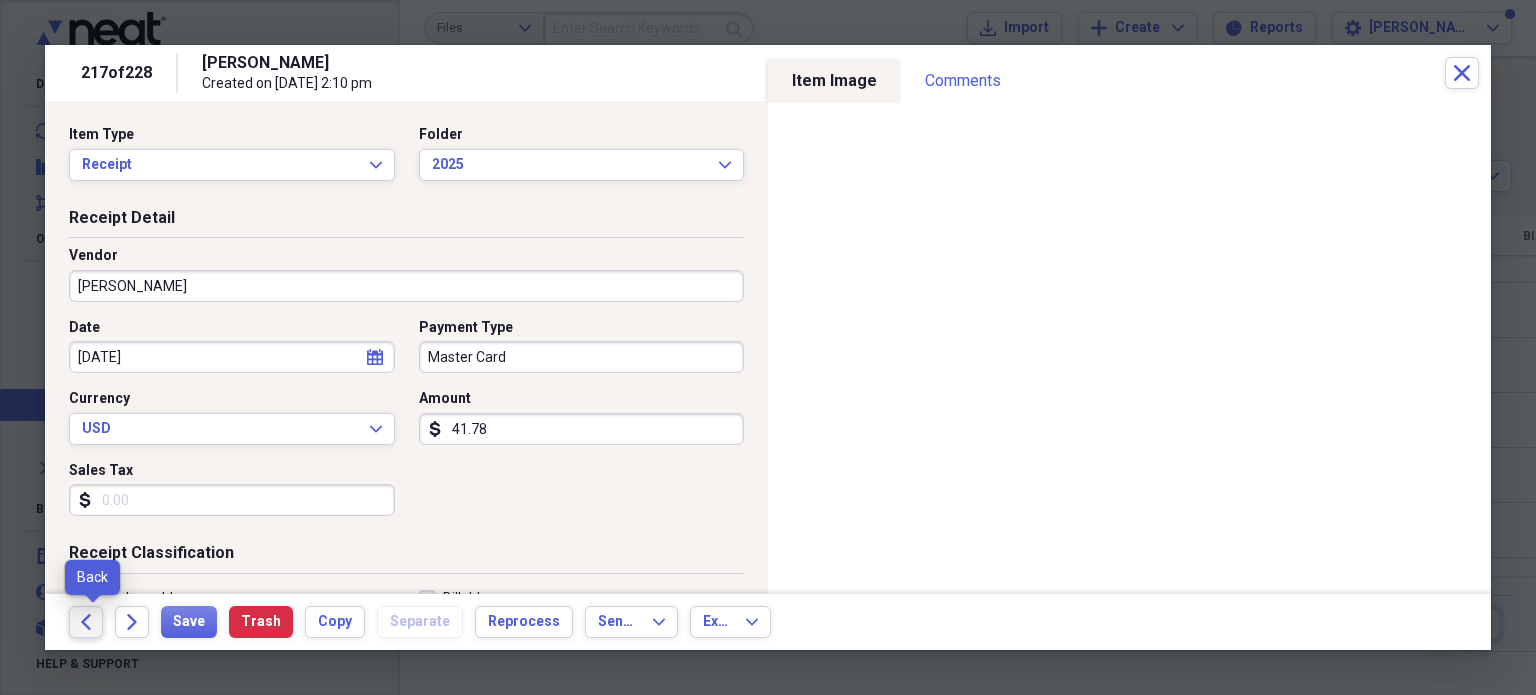 click on "Back" 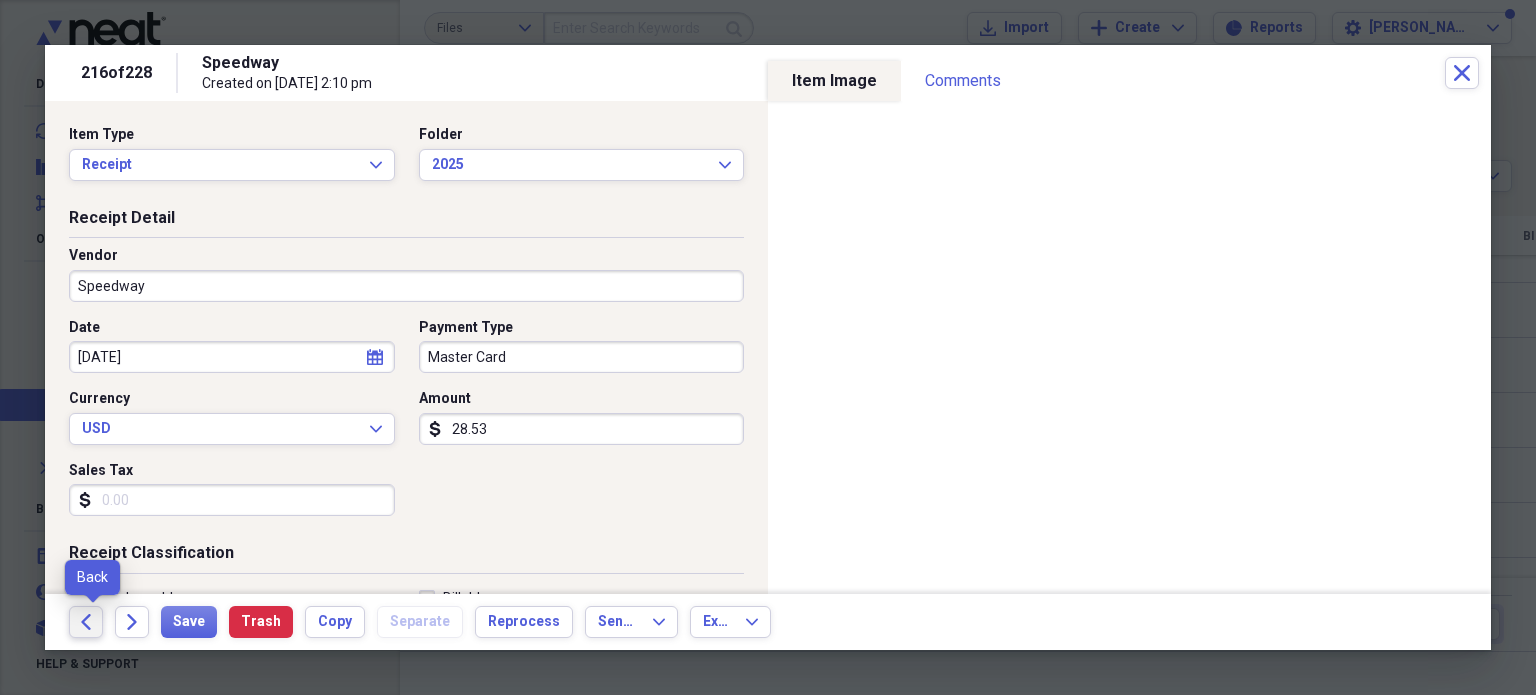 click on "Back" 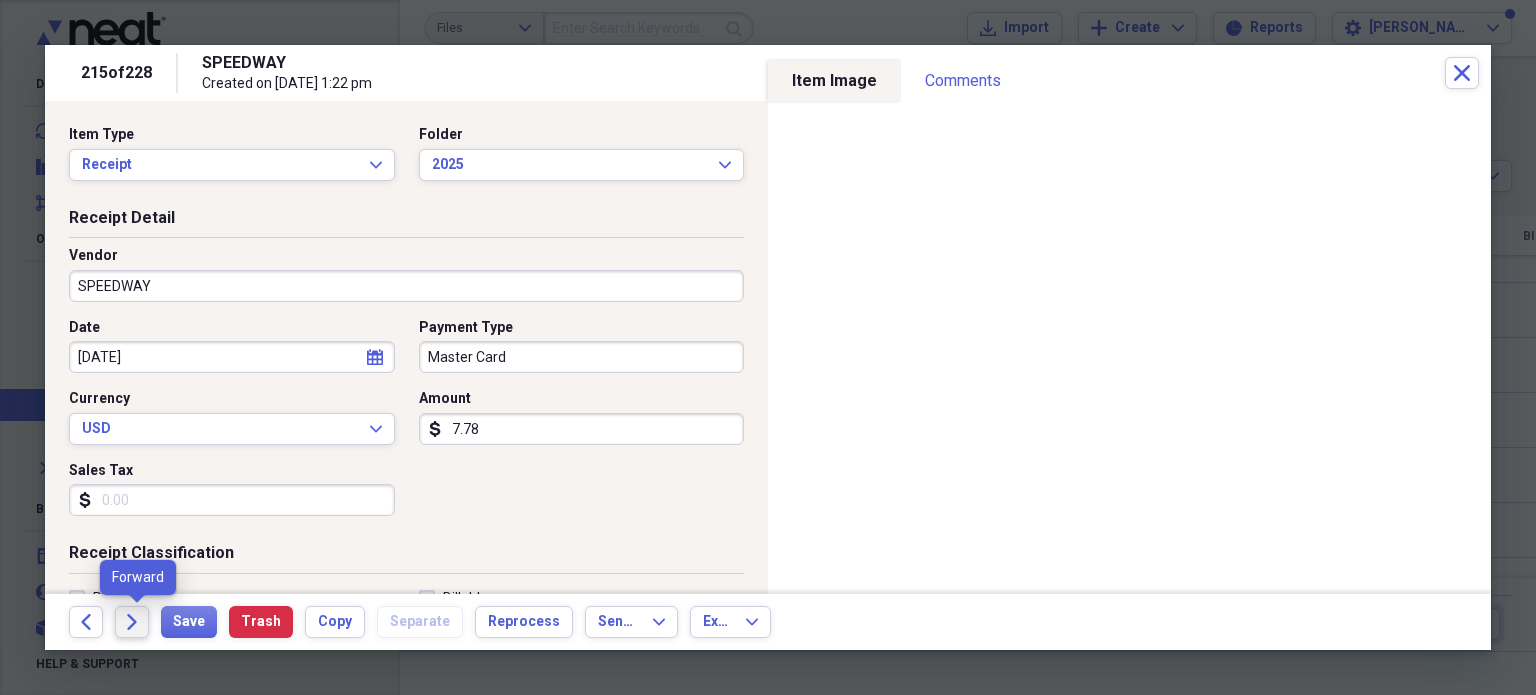 click 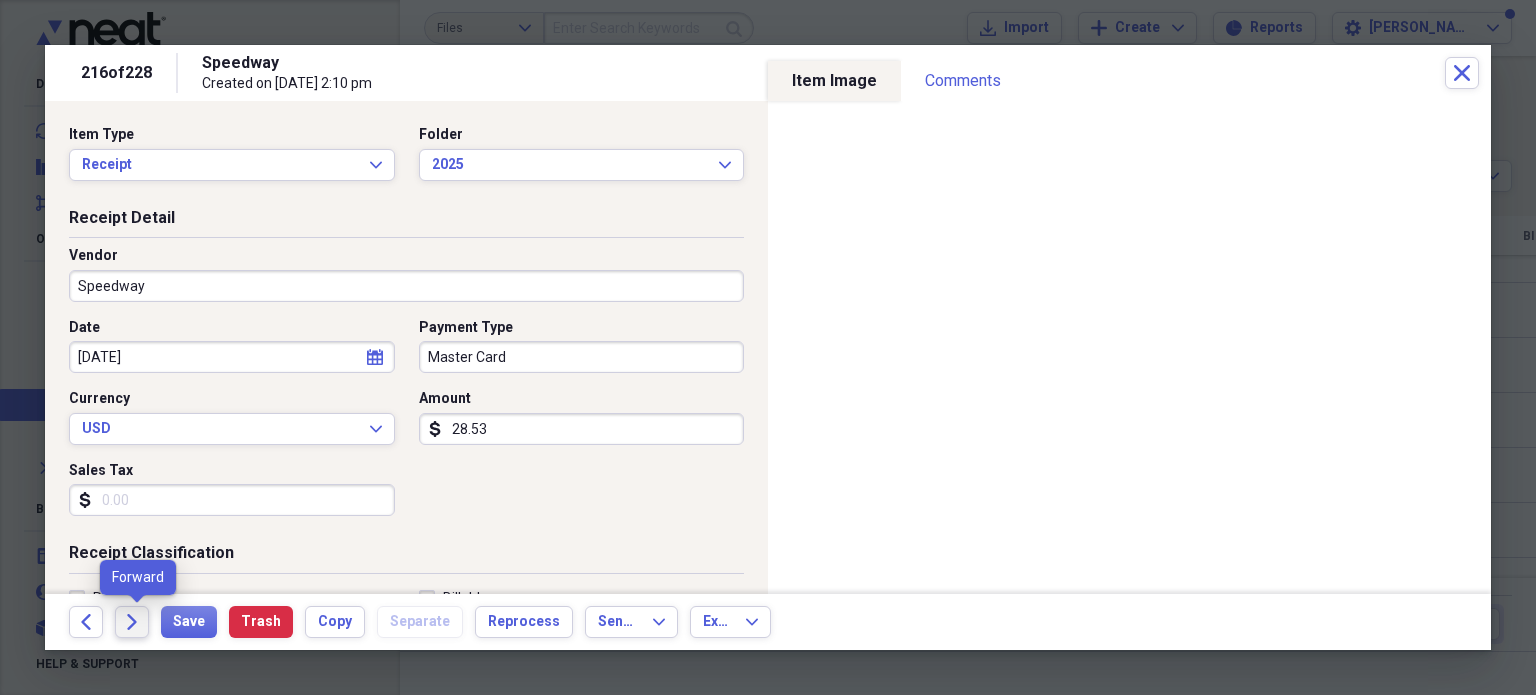 click 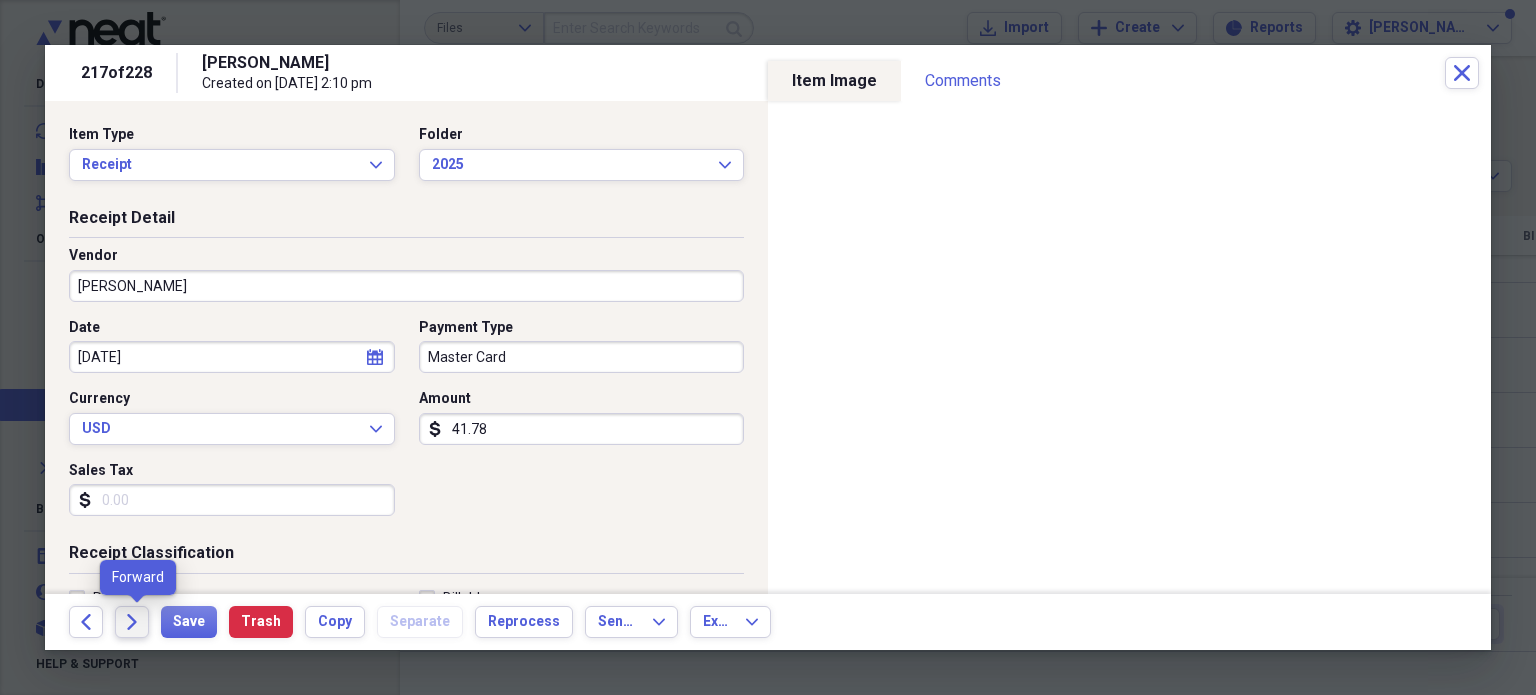 click 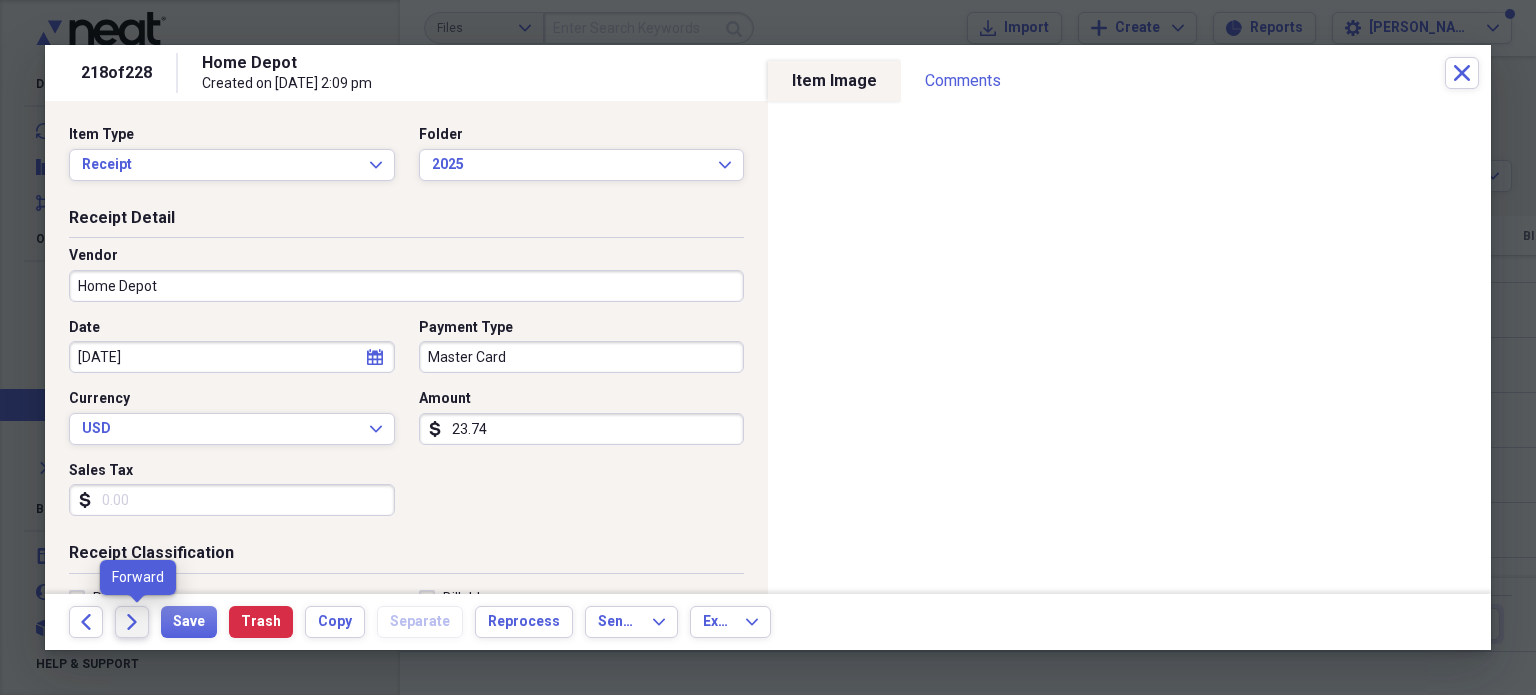 click on "Forward" 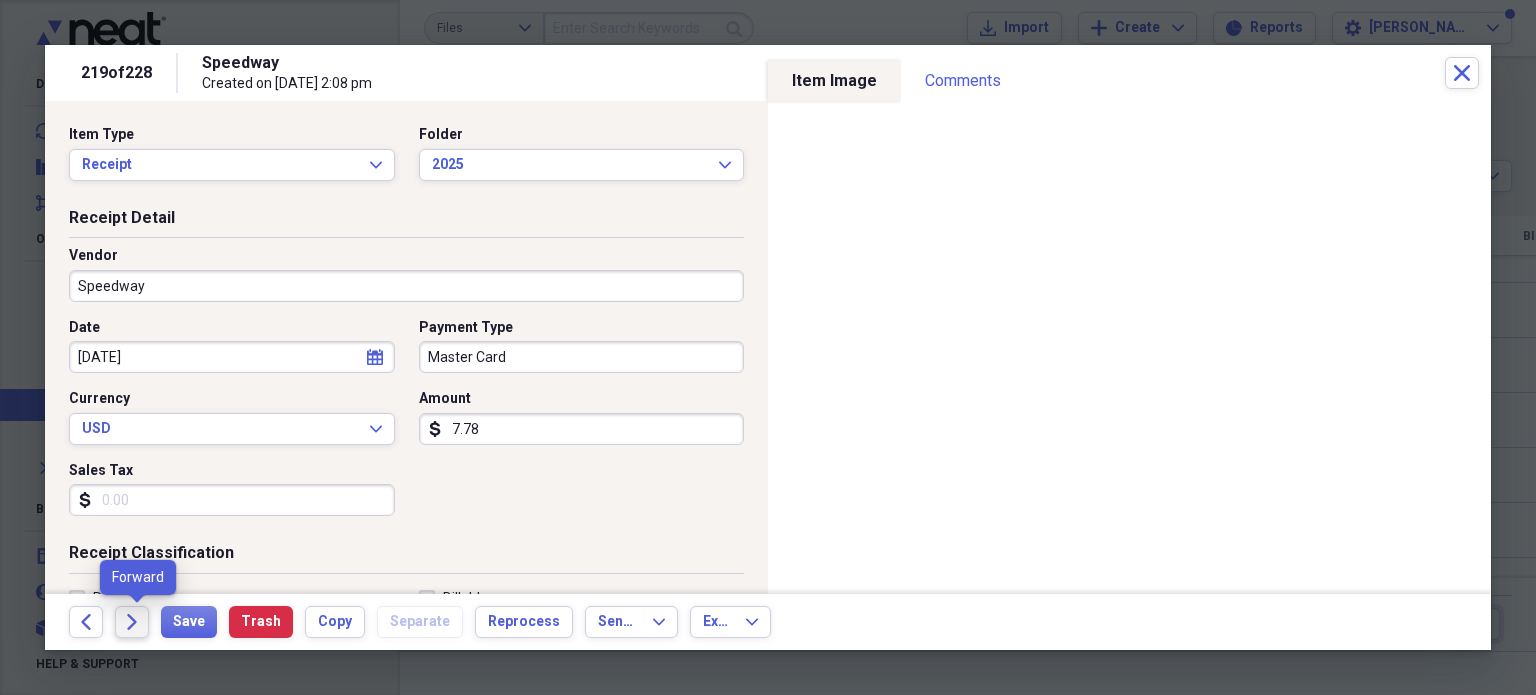 click 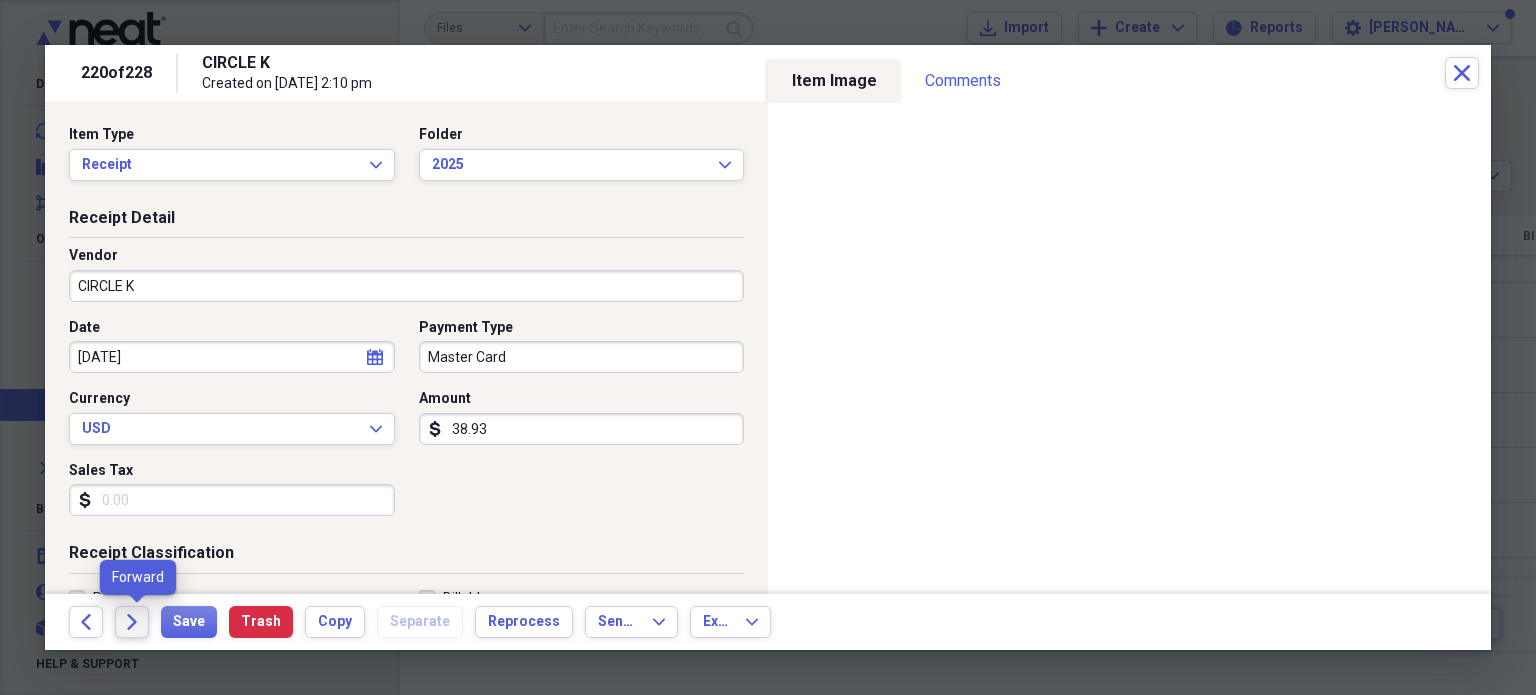 click 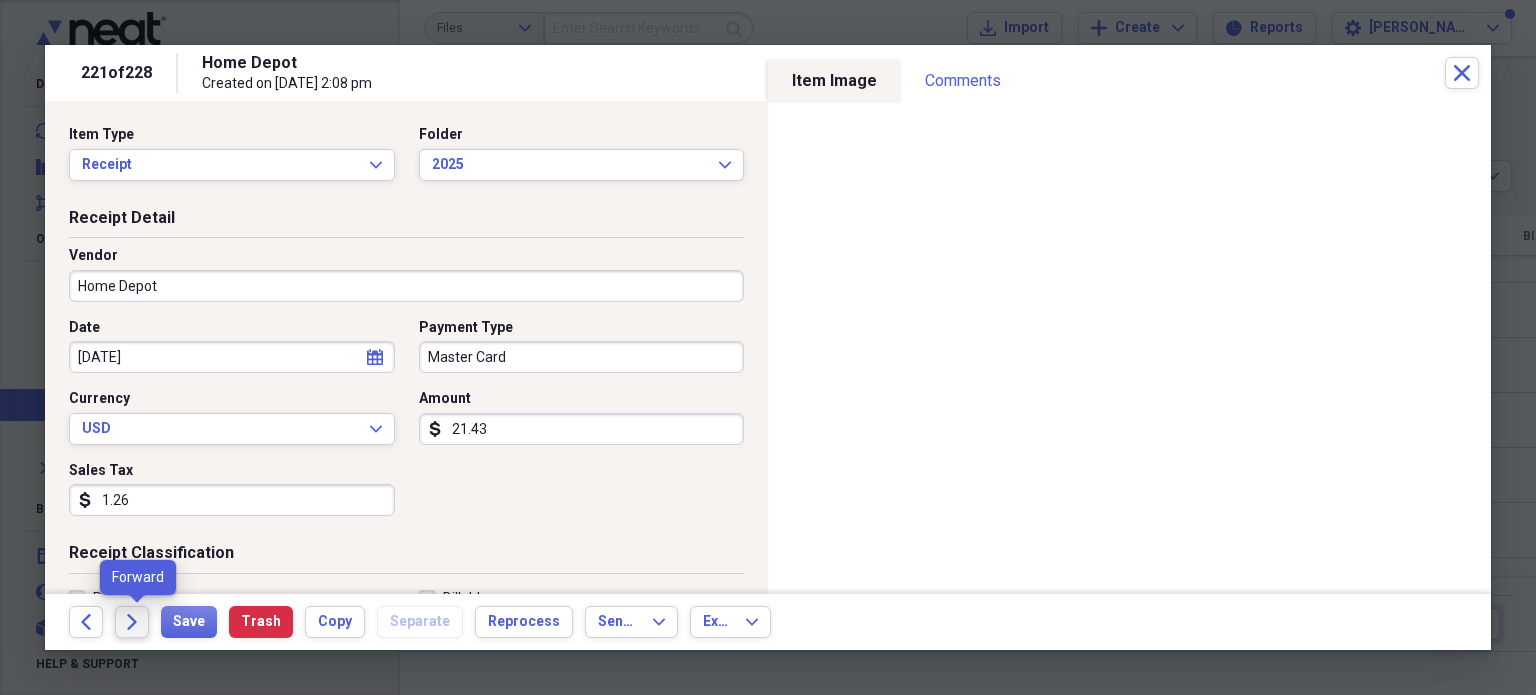 click on "Forward" at bounding box center (132, 622) 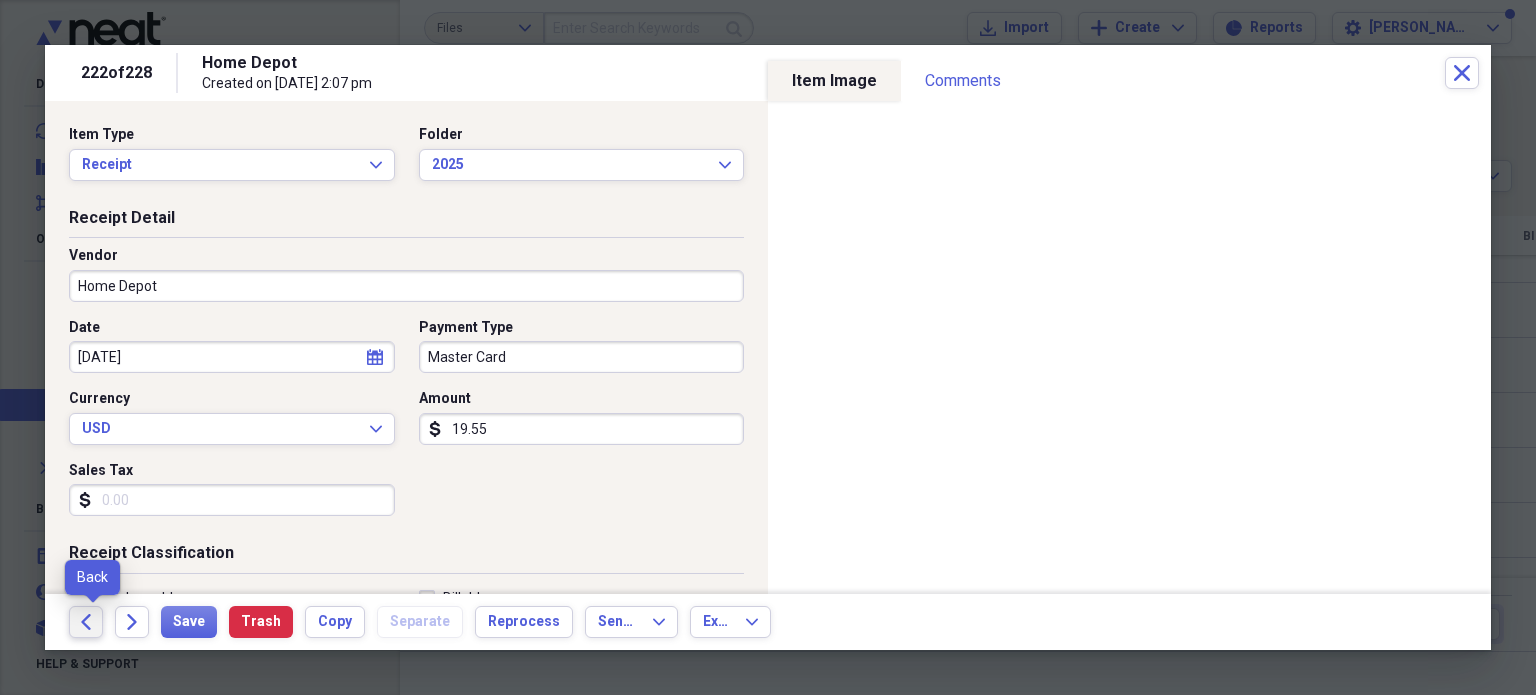 click on "Back" 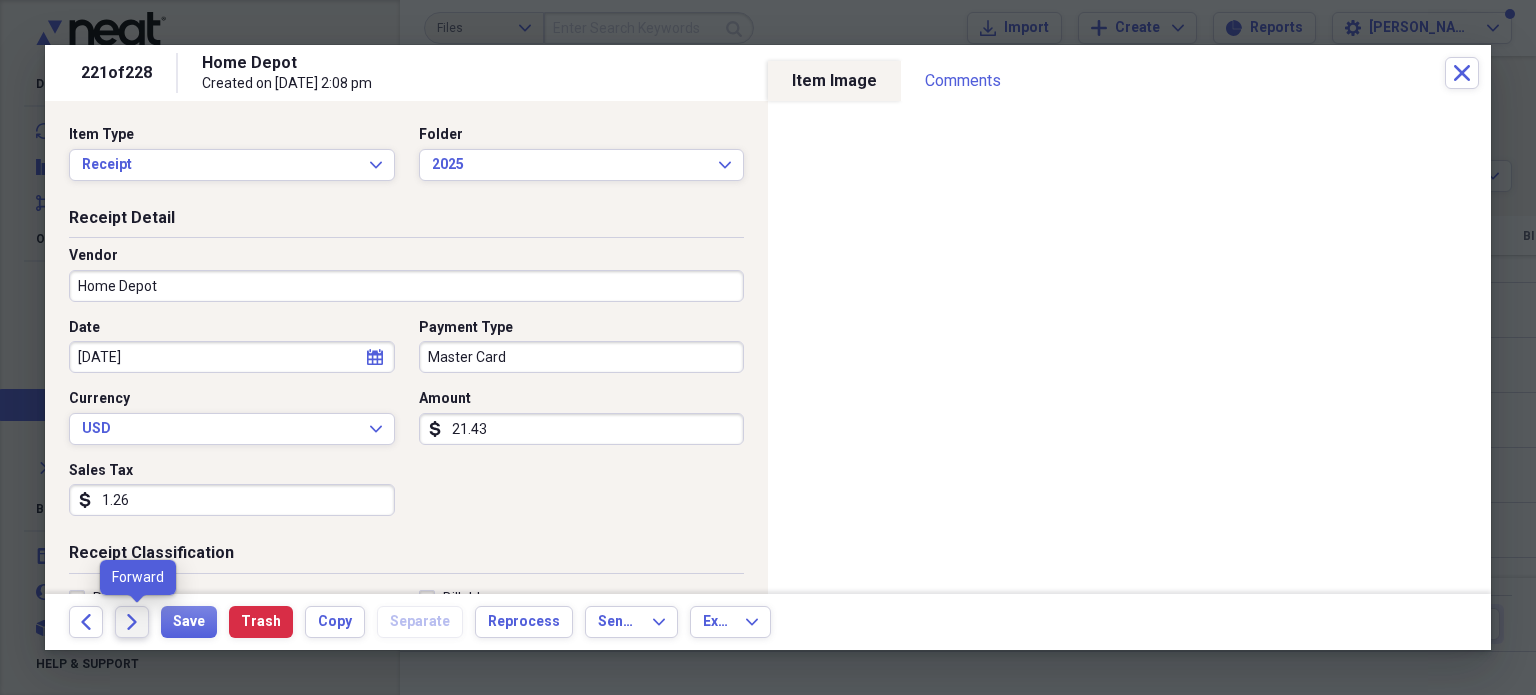 click on "Forward" 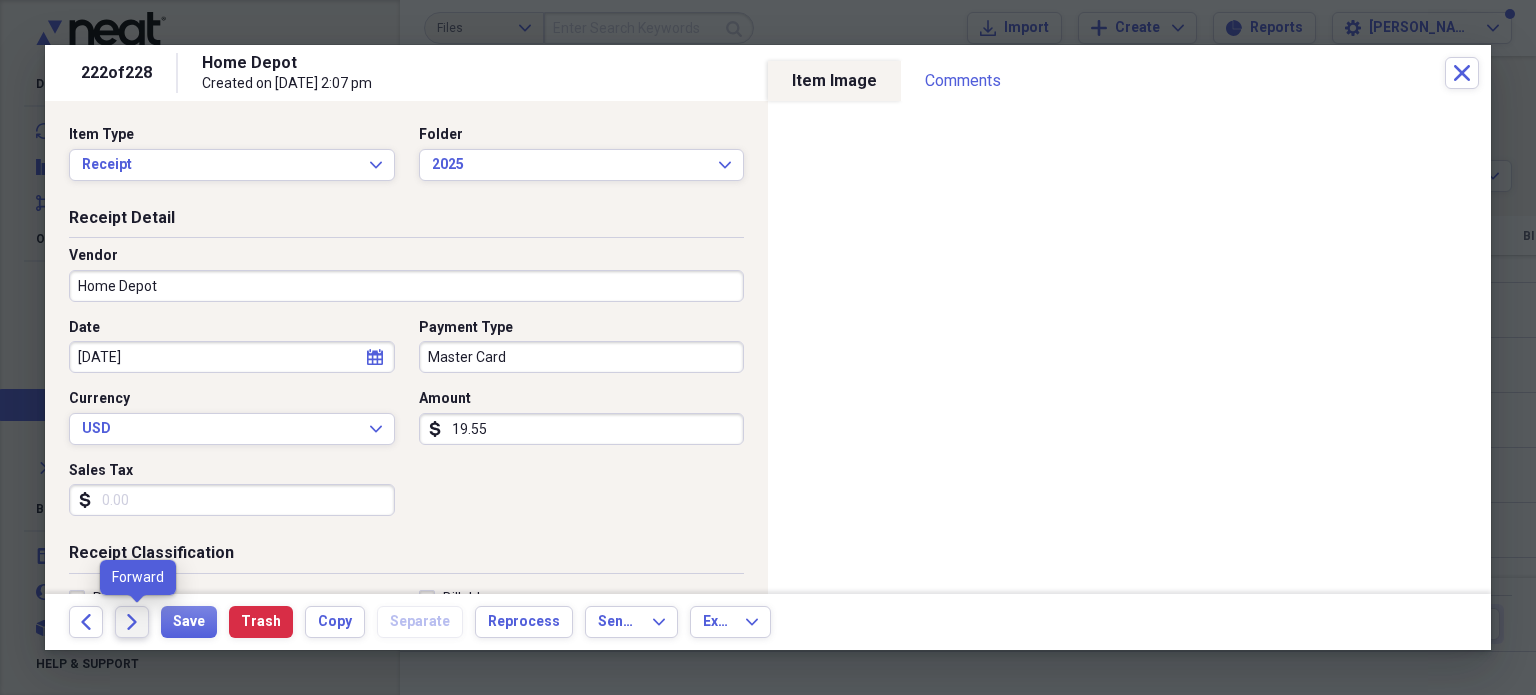 click 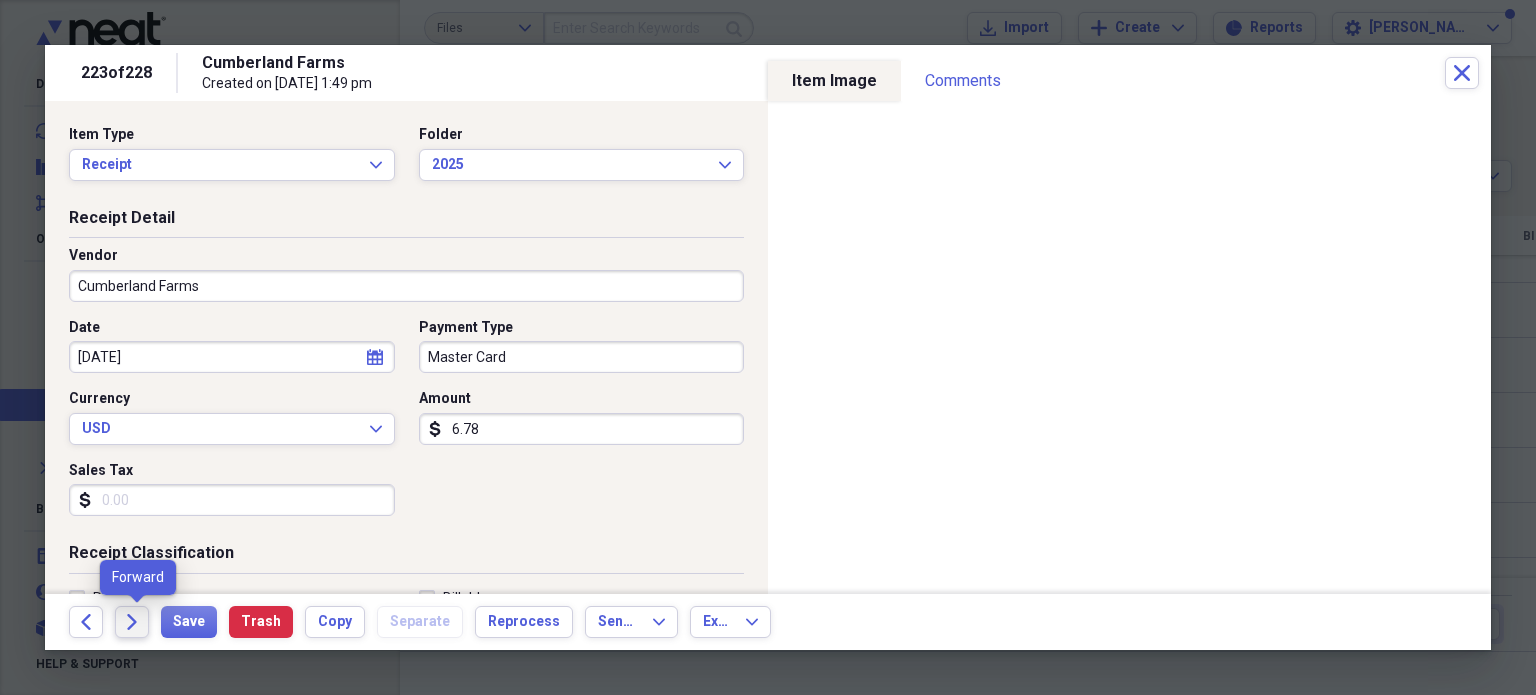 click on "Forward" at bounding box center (132, 622) 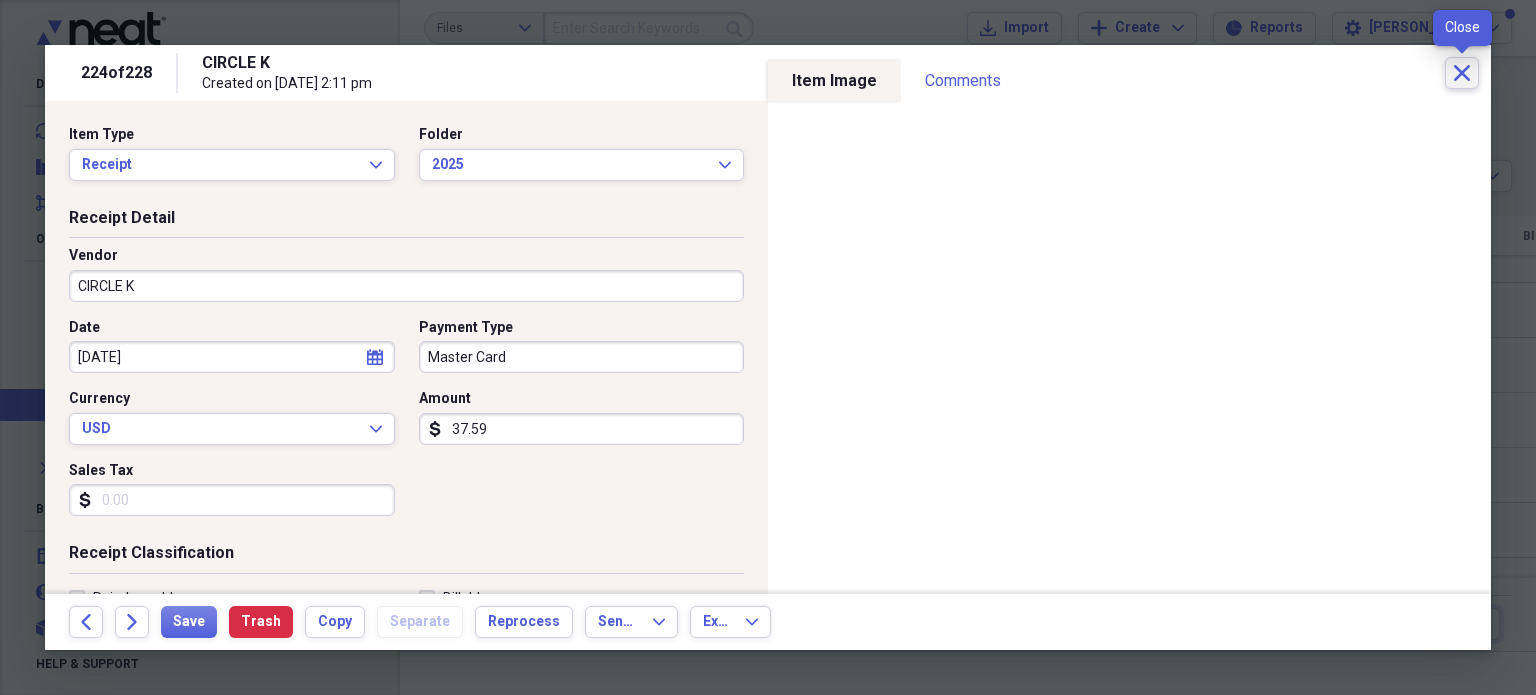 click 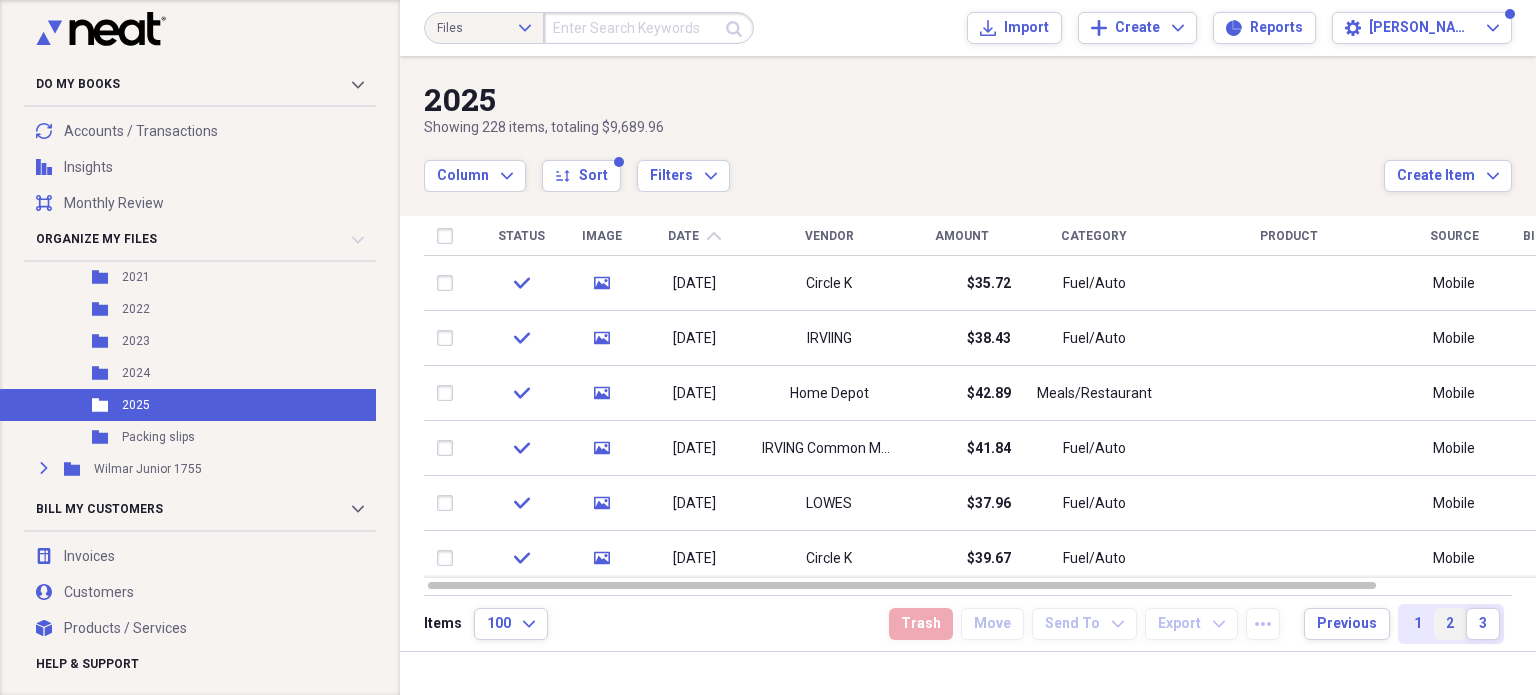 click on "2" at bounding box center (1450, 624) 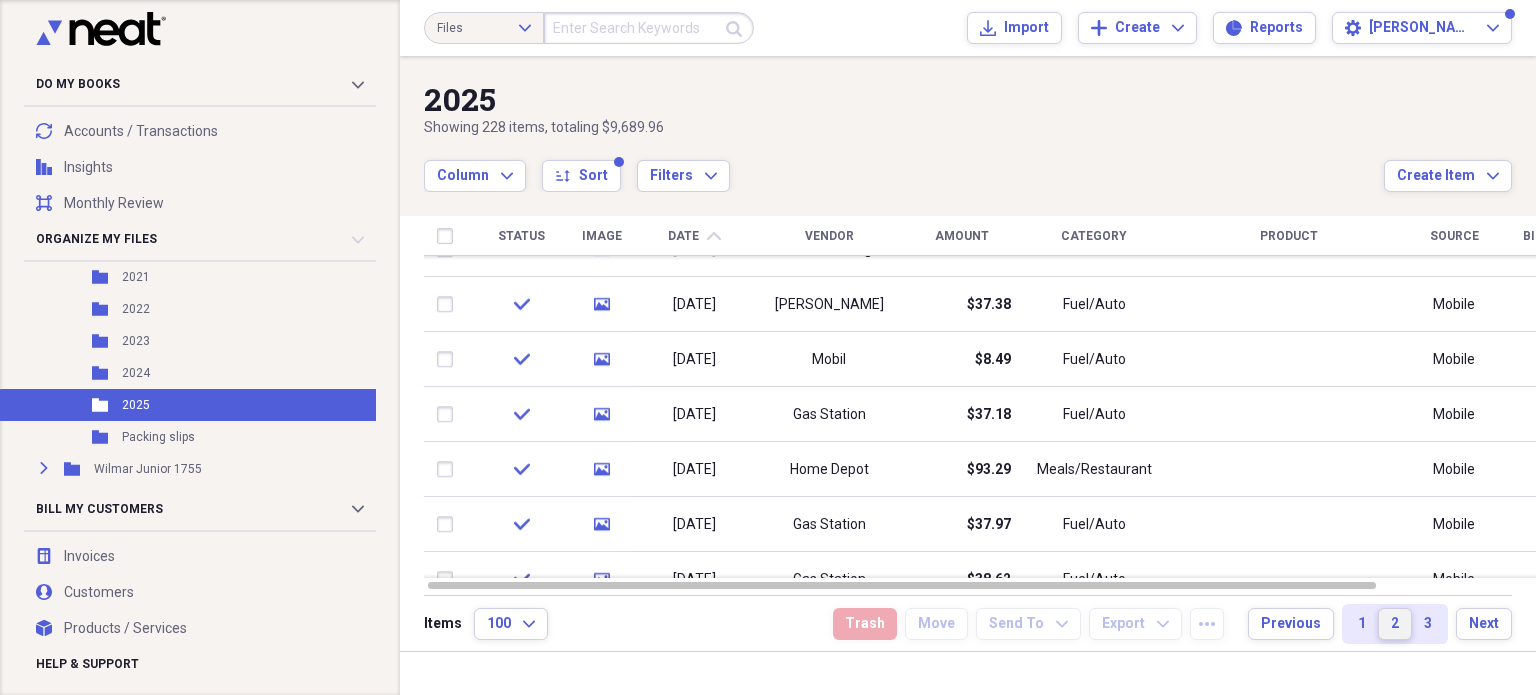 drag, startPoint x: 1525, startPoint y: 327, endPoint x: 1507, endPoint y: 515, distance: 188.85974 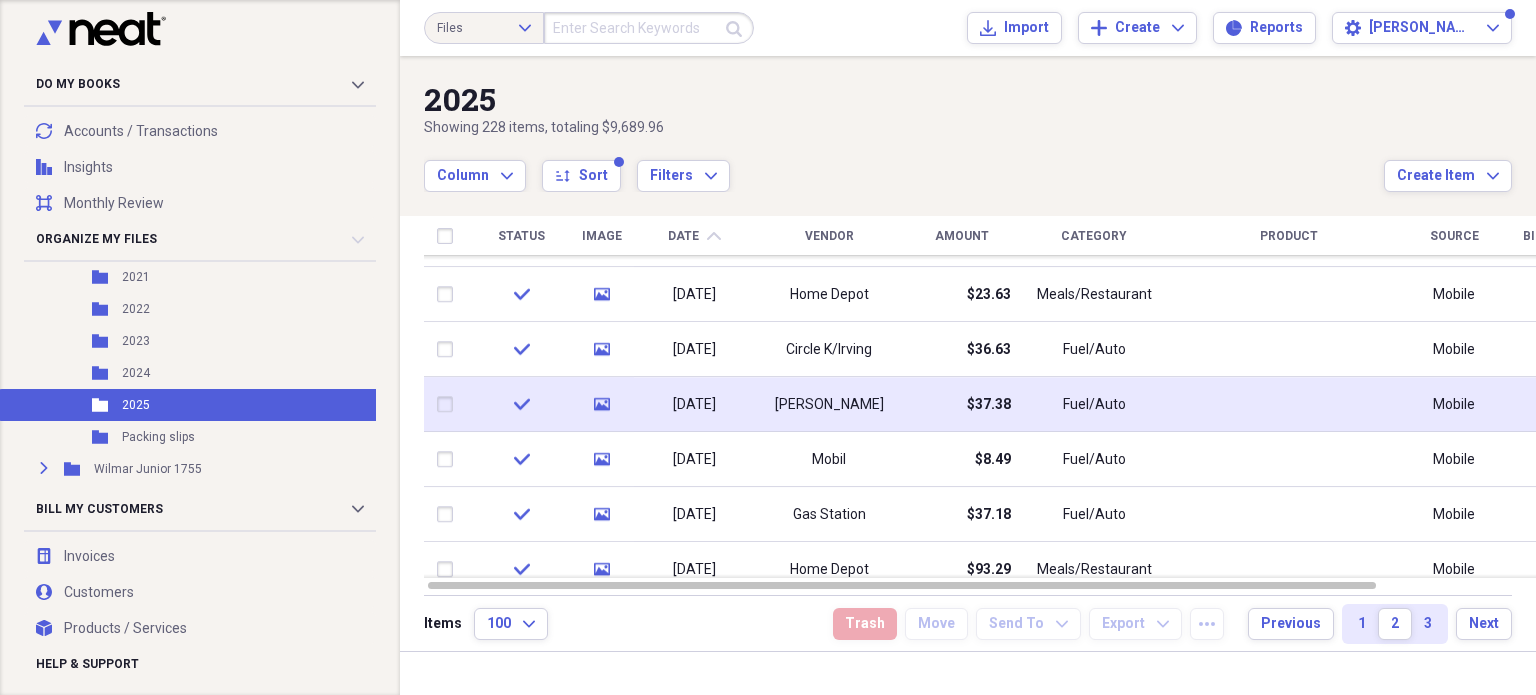 click on "$37.38" at bounding box center [961, 404] 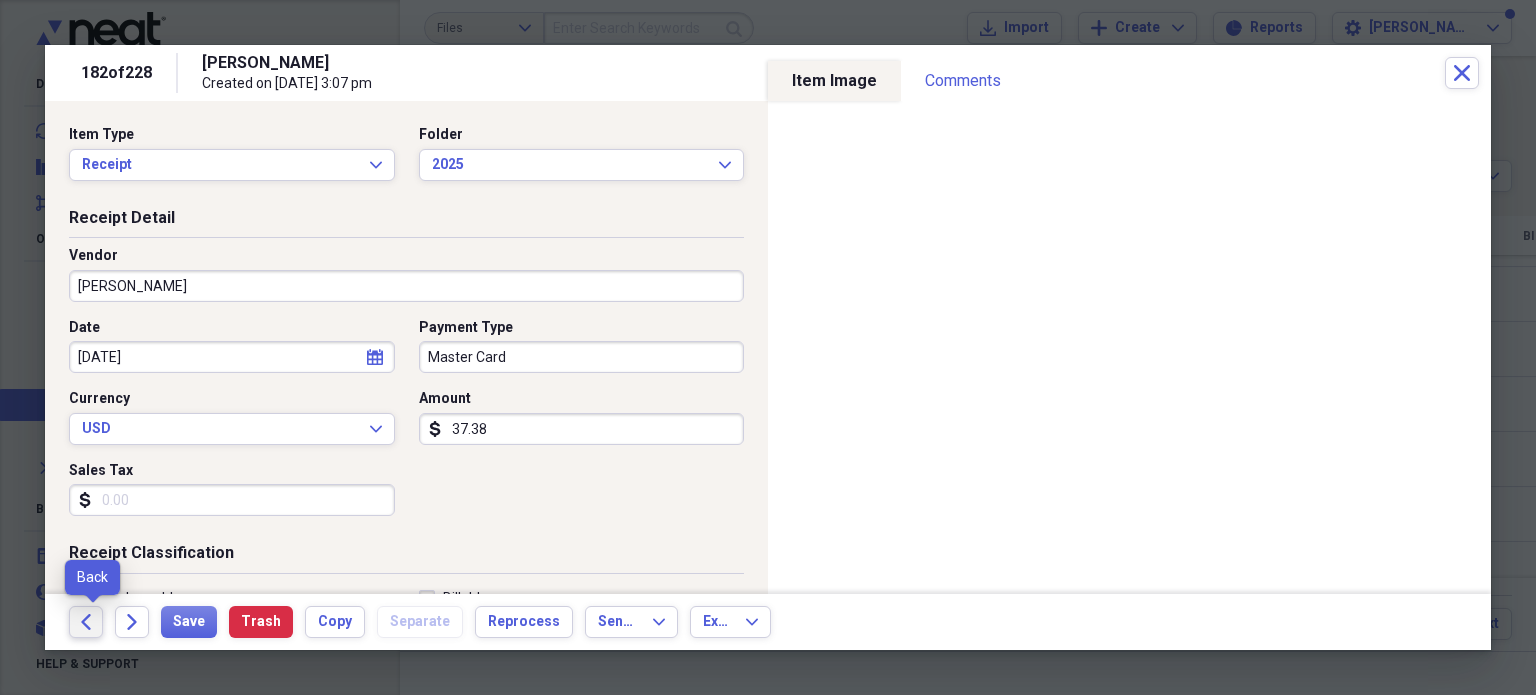 click on "Back" at bounding box center [86, 622] 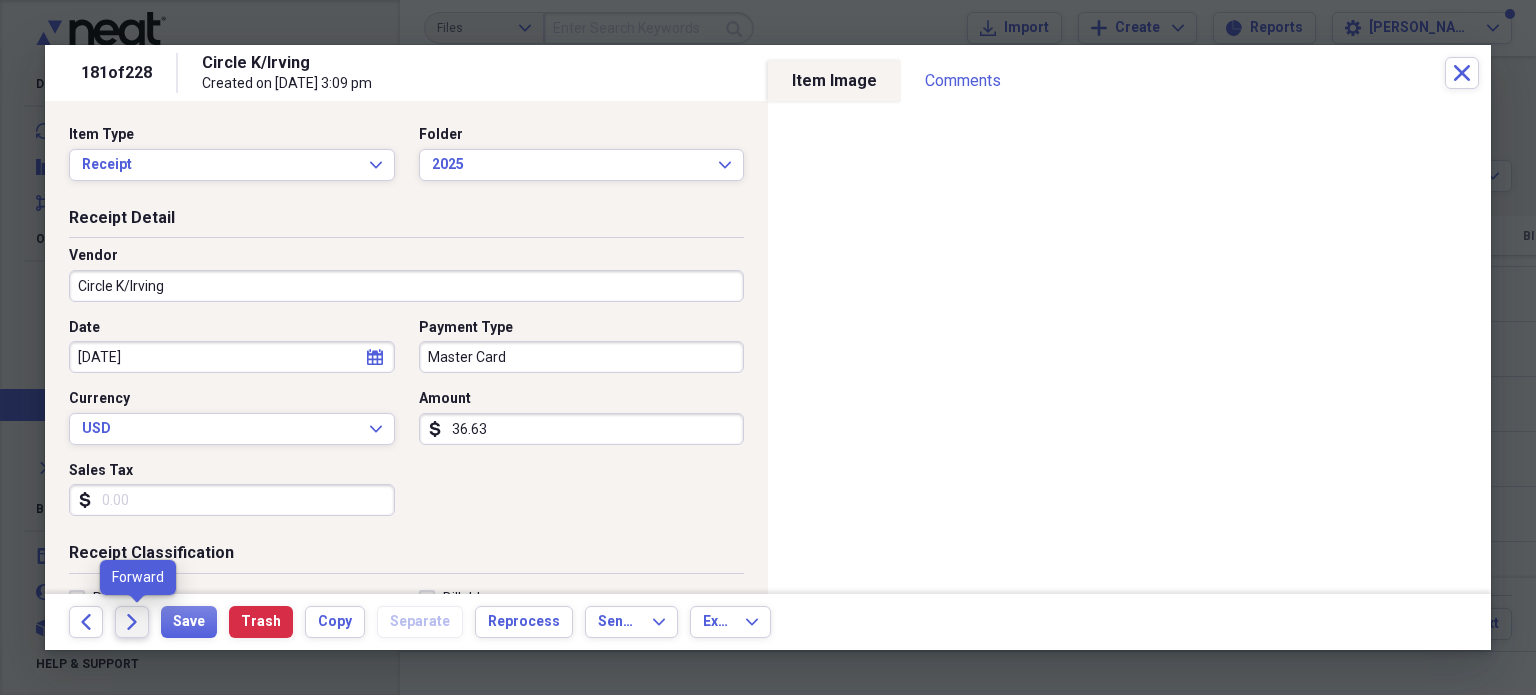 click on "Forward" 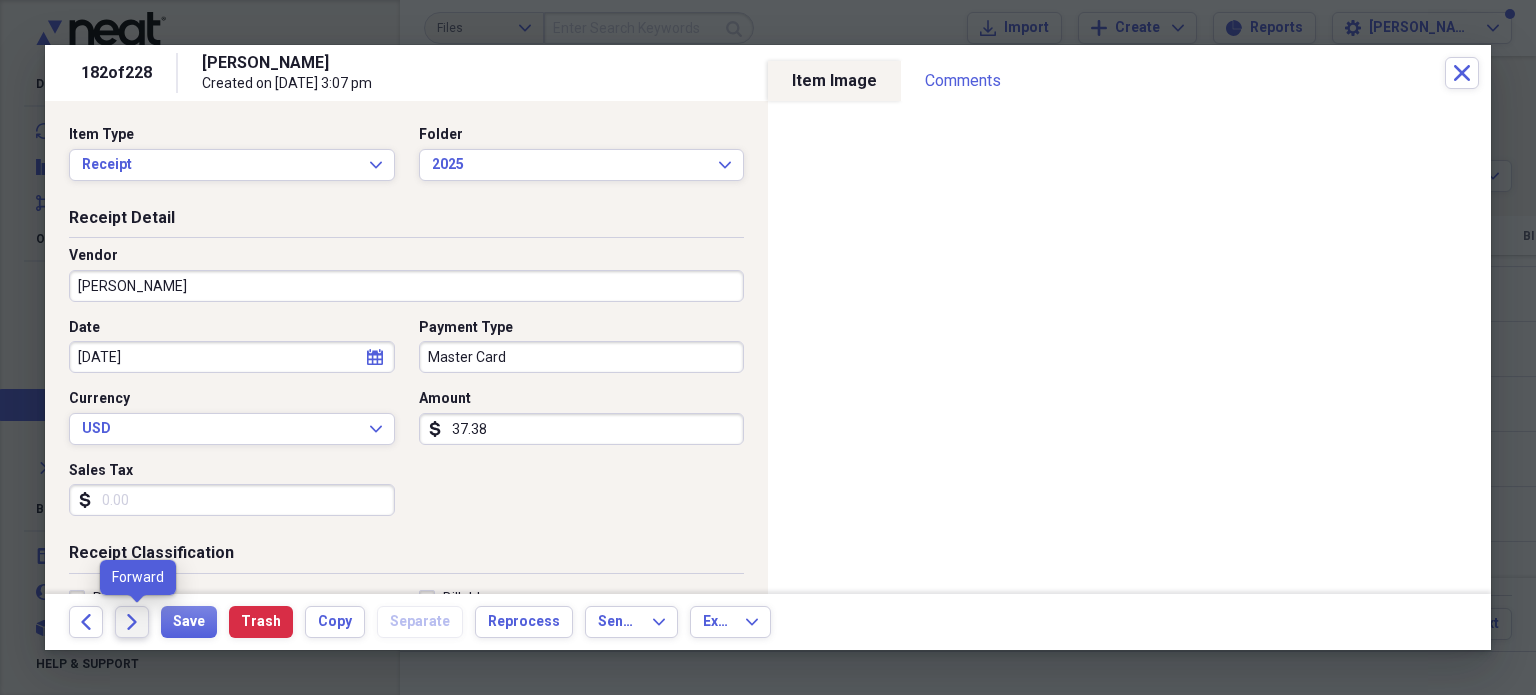 click on "Forward" 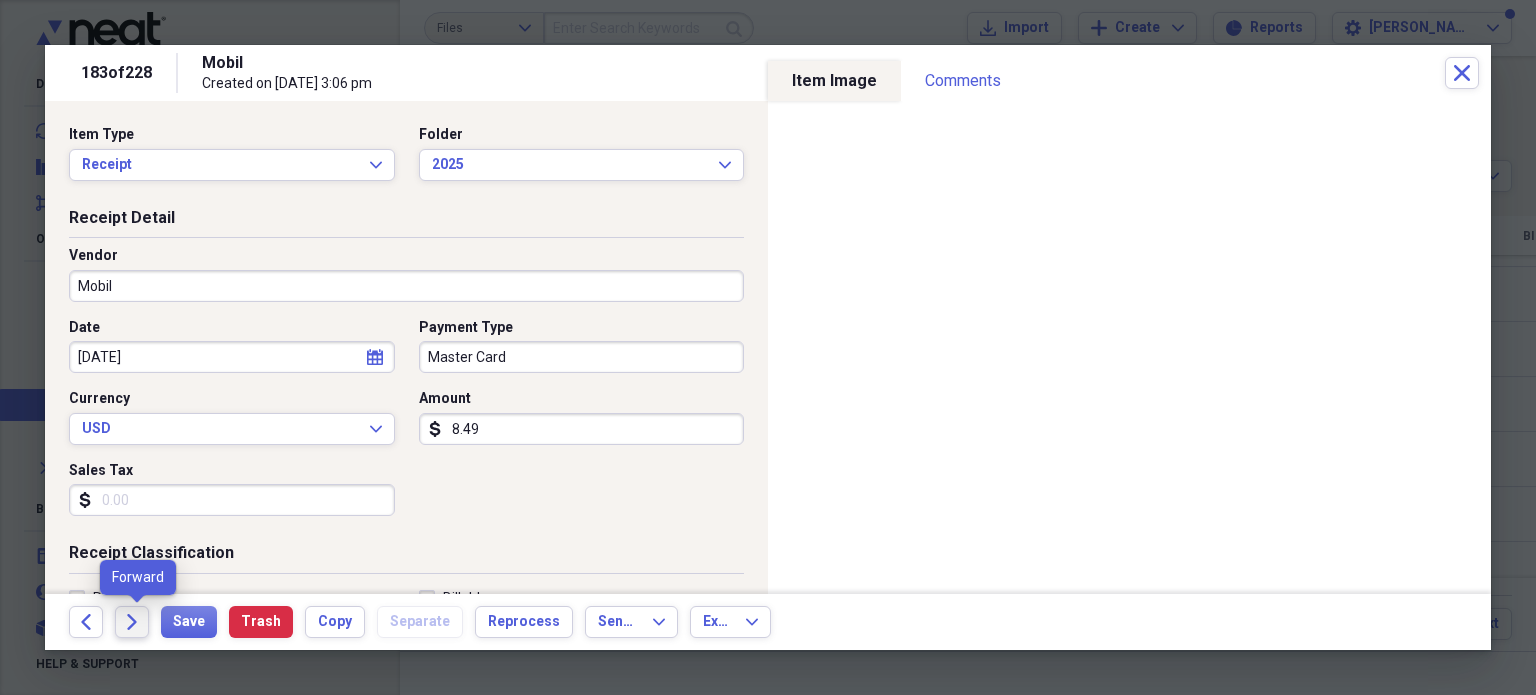 click on "Forward" 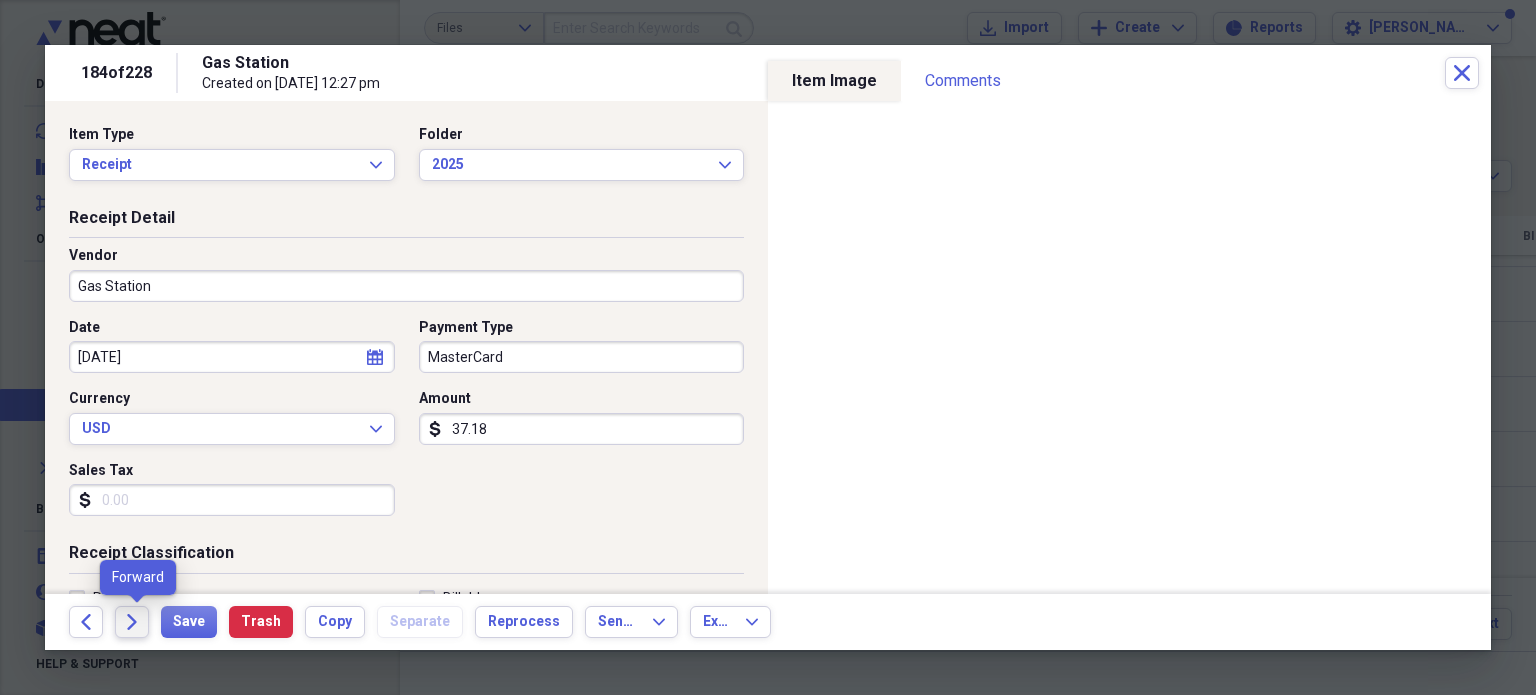 click on "Forward" 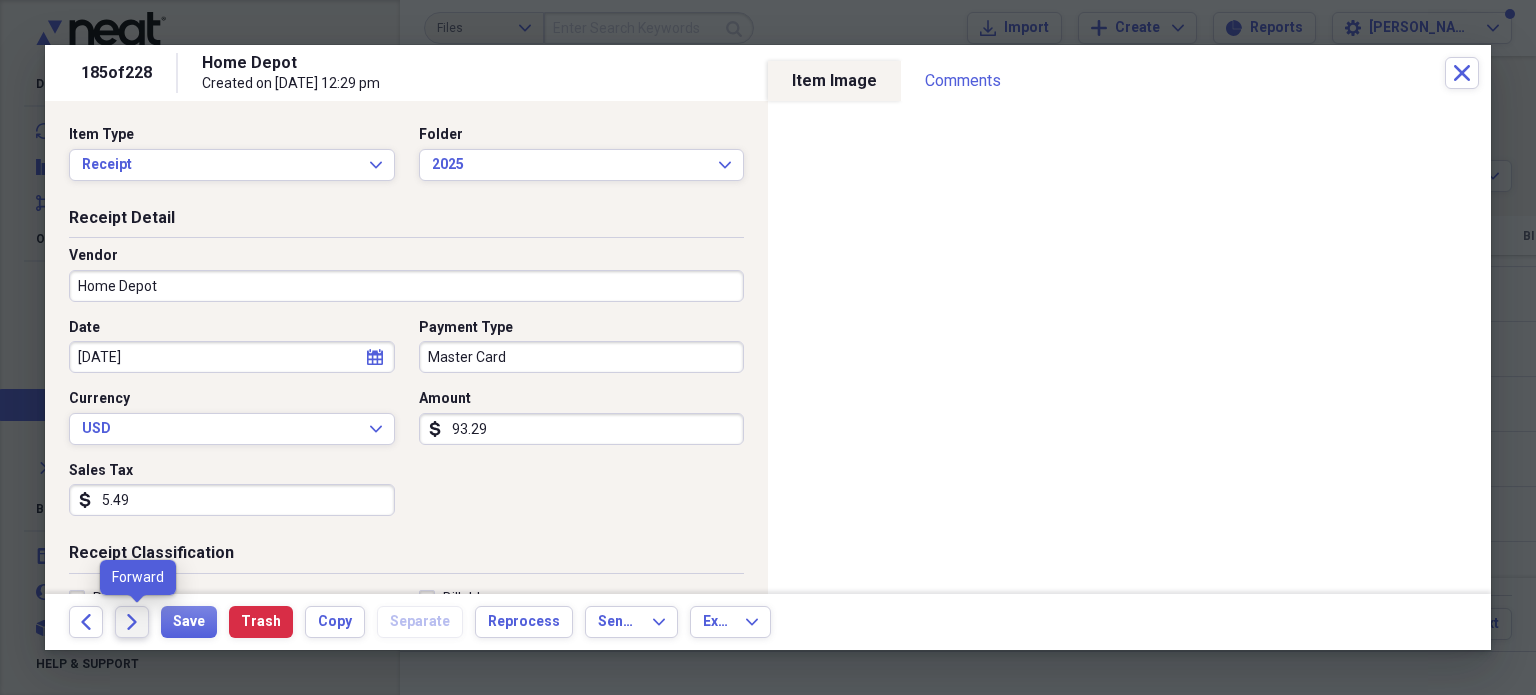 click 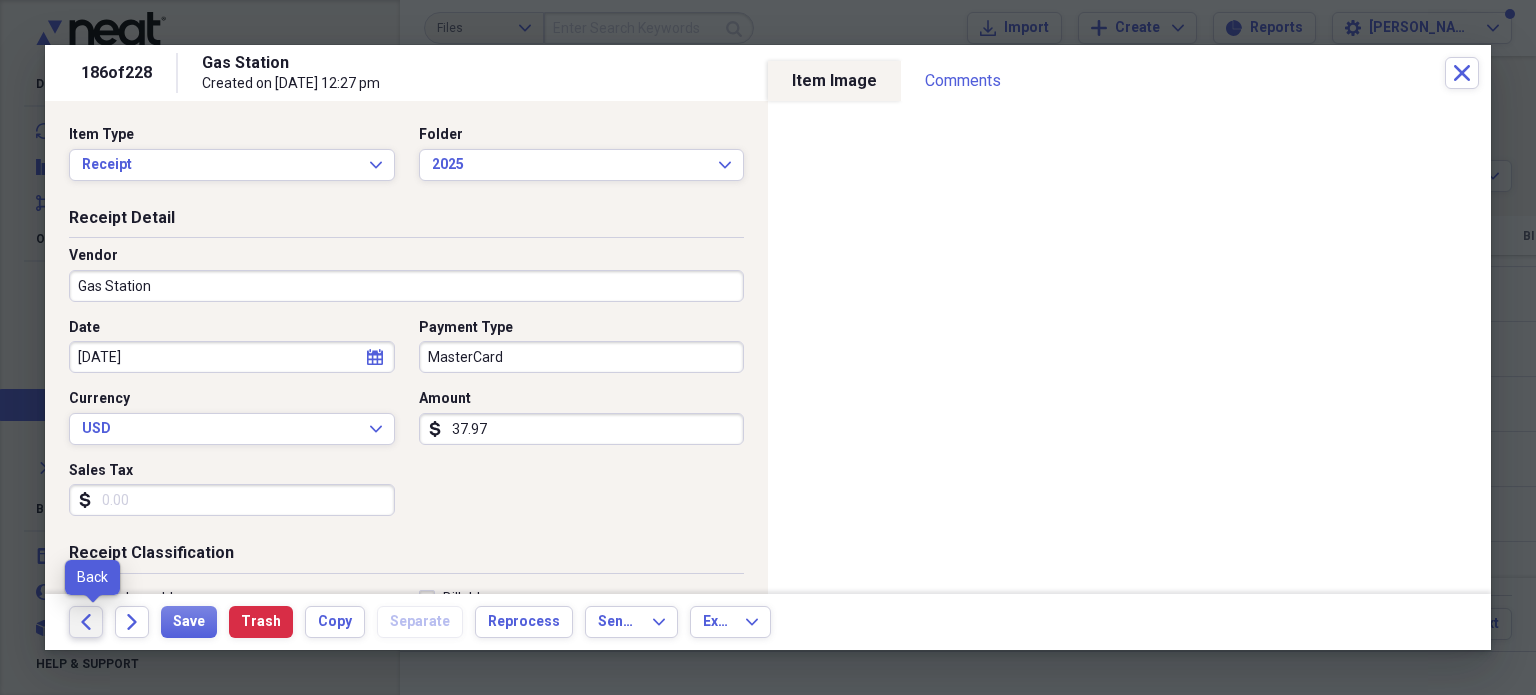 click on "Back" 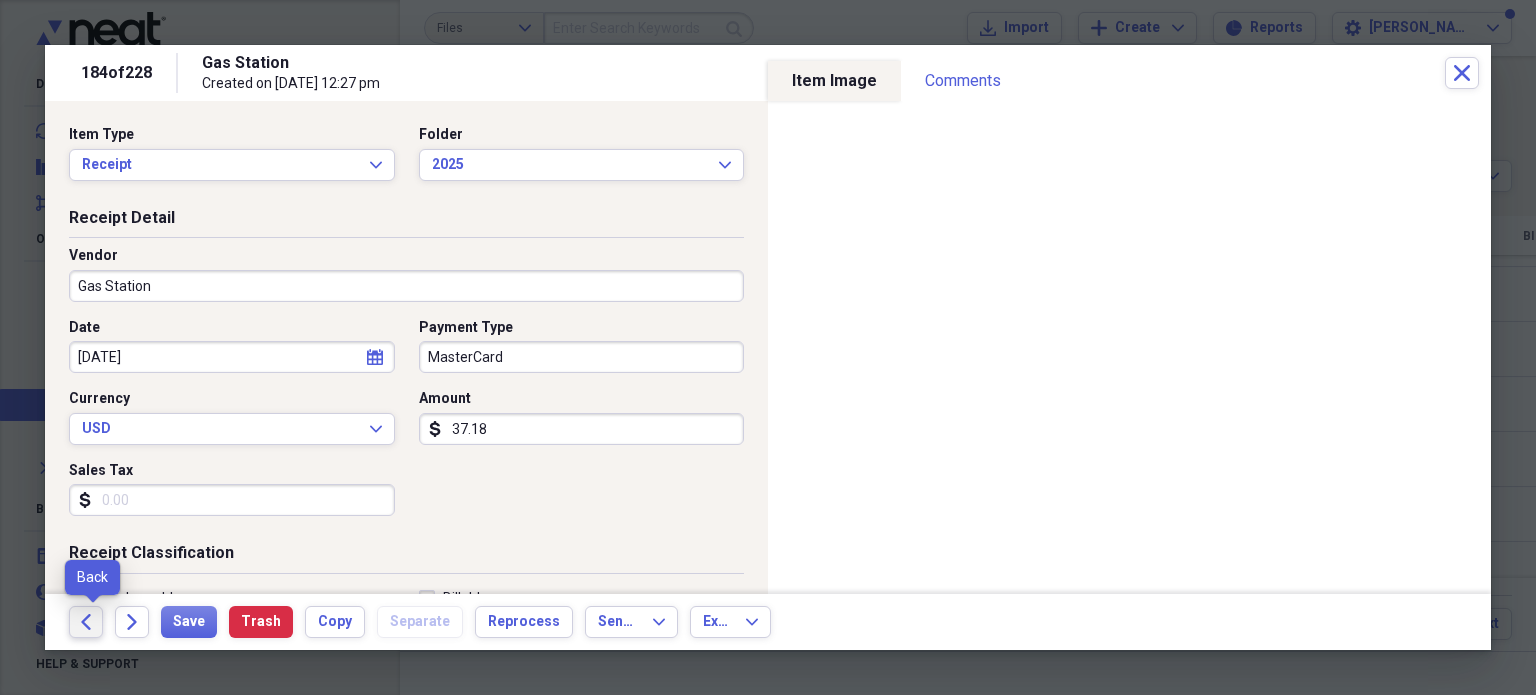 click on "Back" 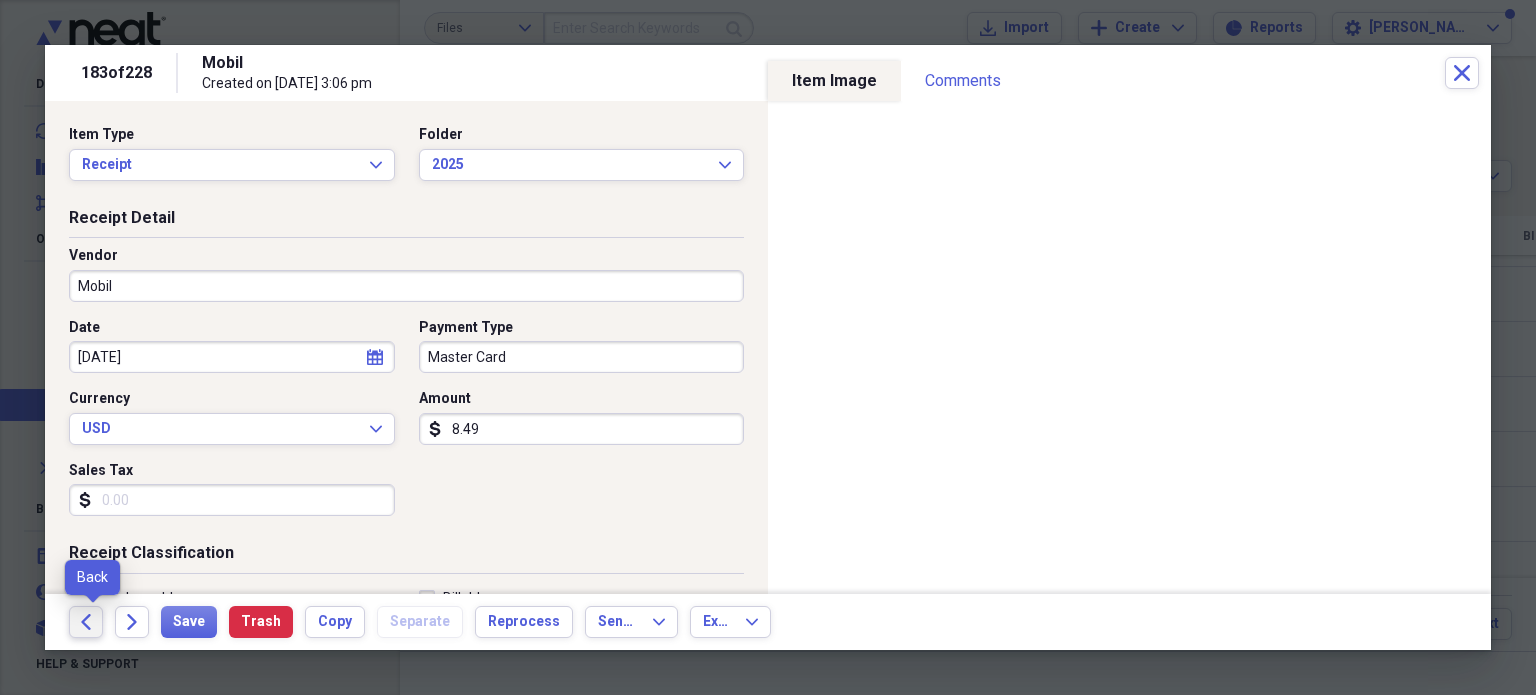 click on "Back" 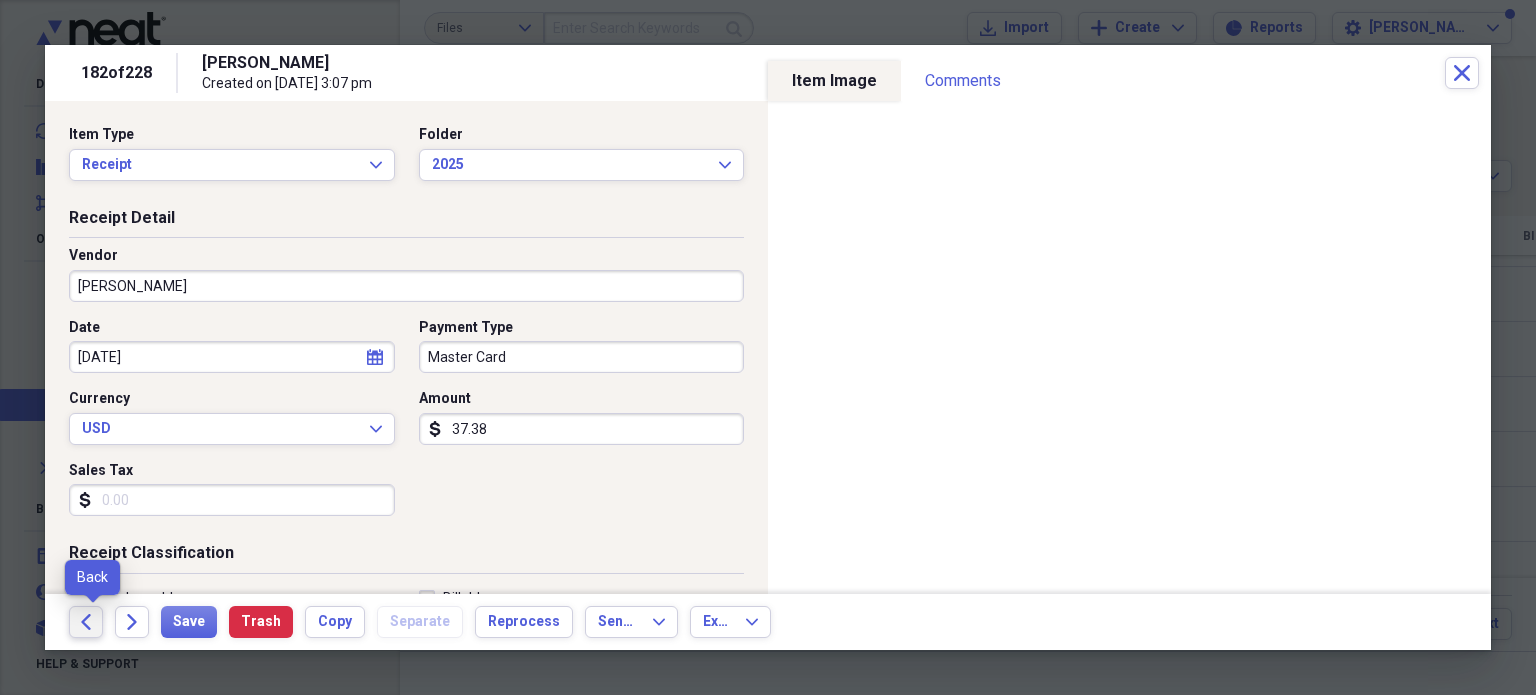 click on "Back" 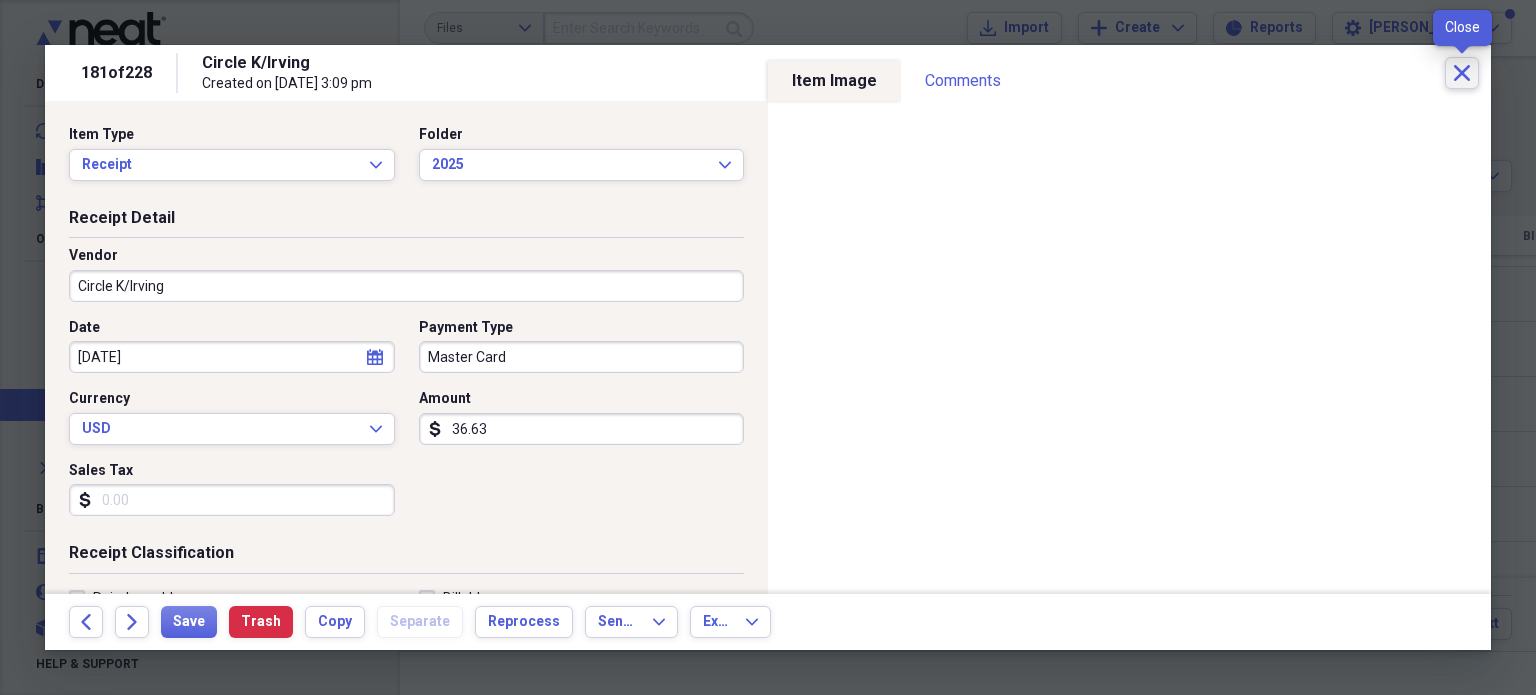 click on "Close" 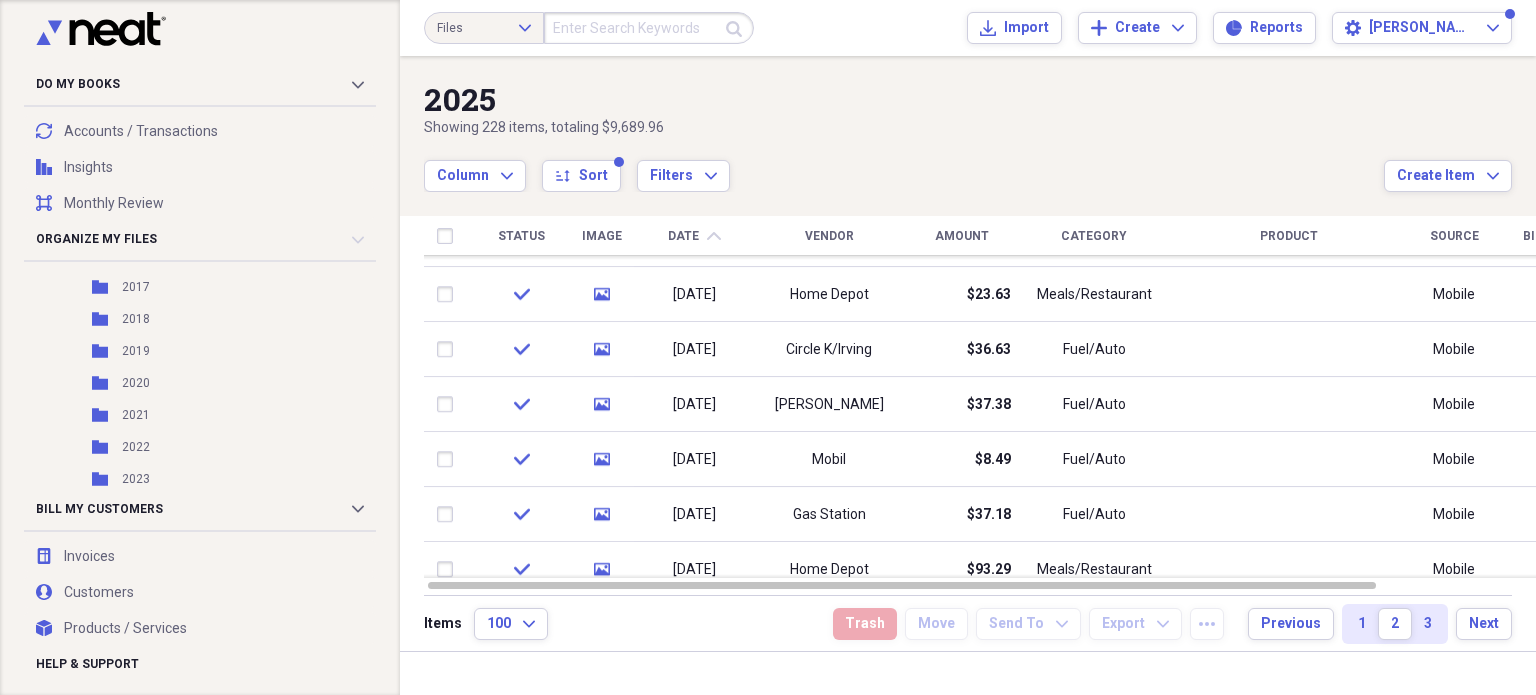 scroll, scrollTop: 829, scrollLeft: 0, axis: vertical 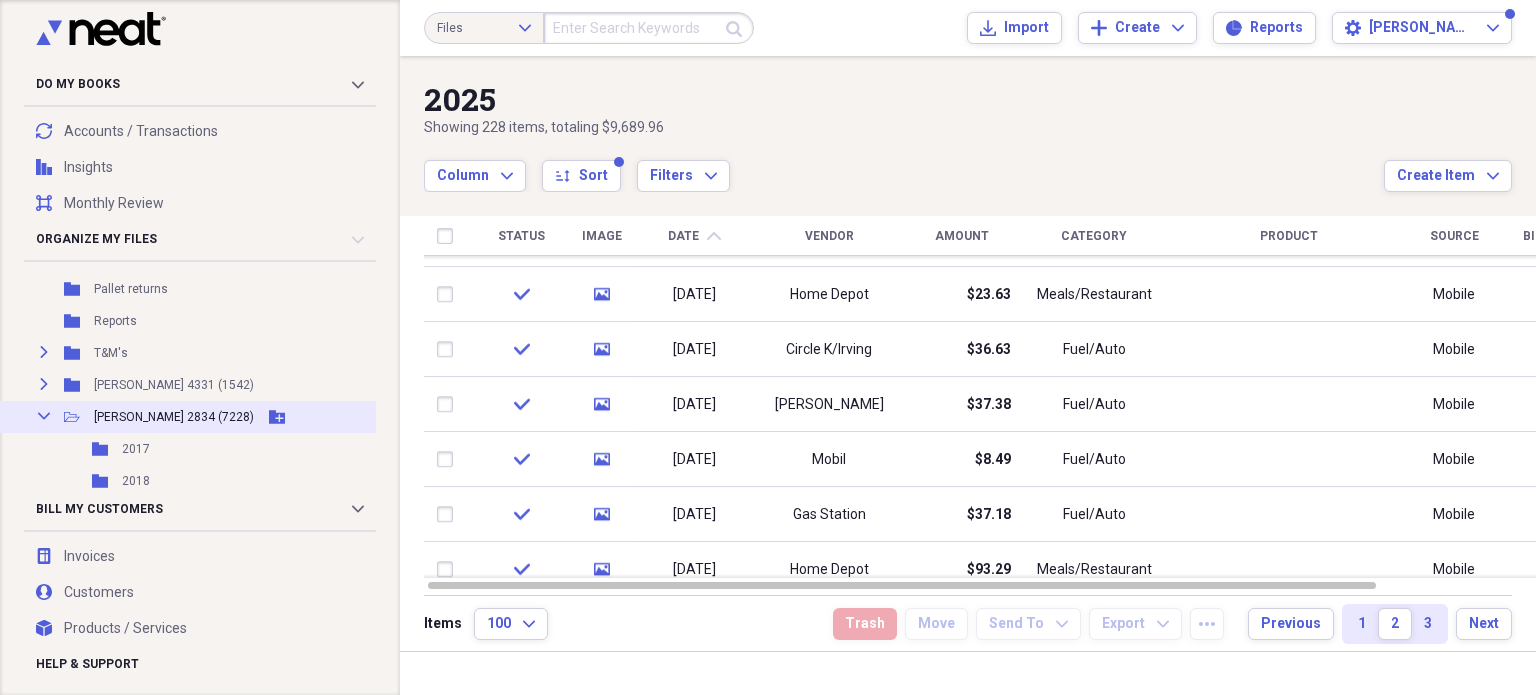 click 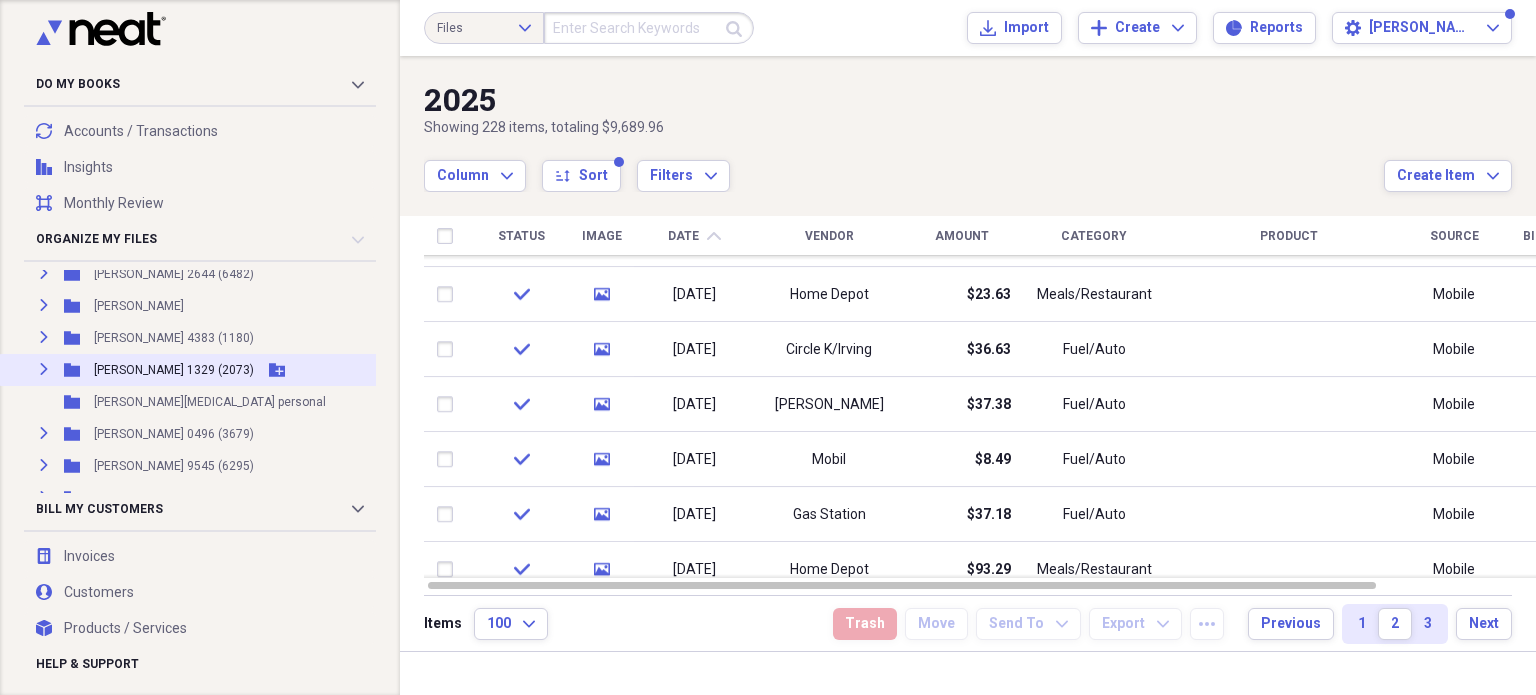 scroll, scrollTop: 200, scrollLeft: 0, axis: vertical 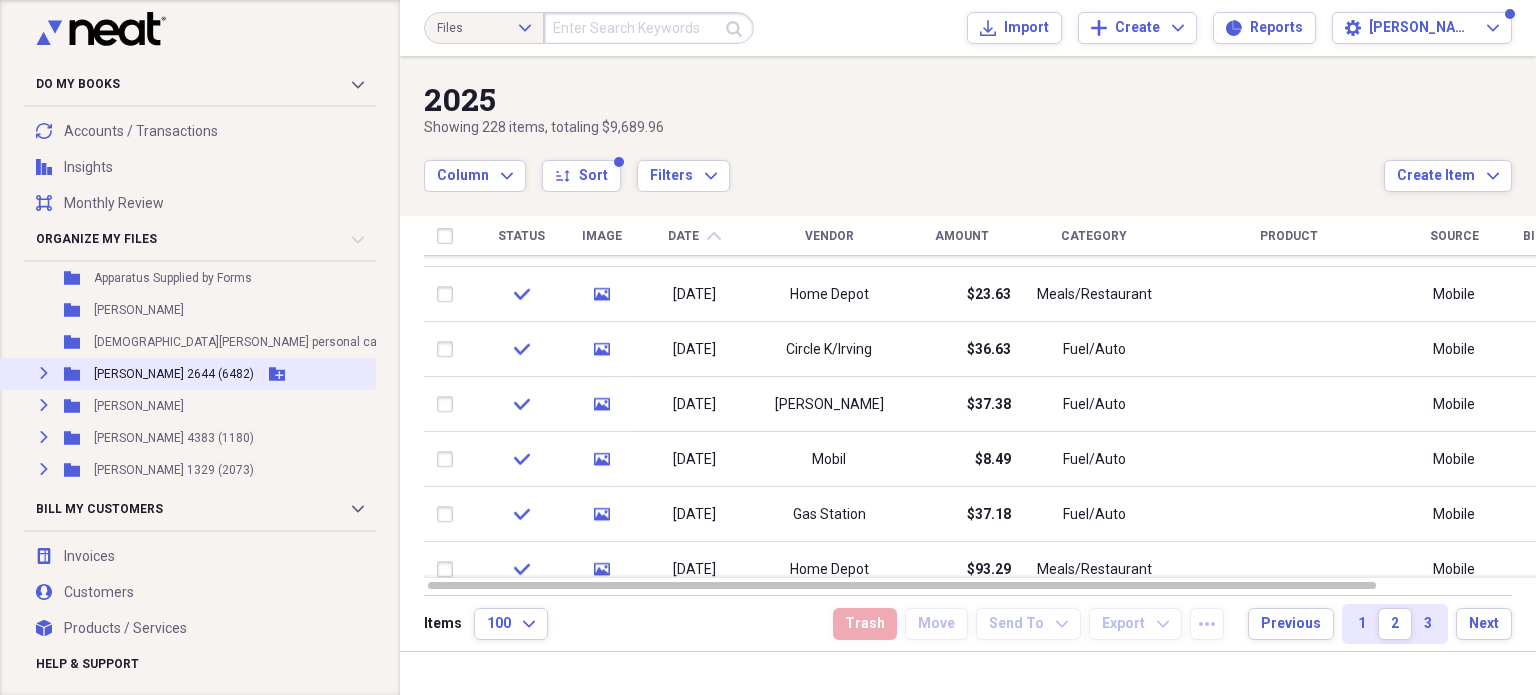 click 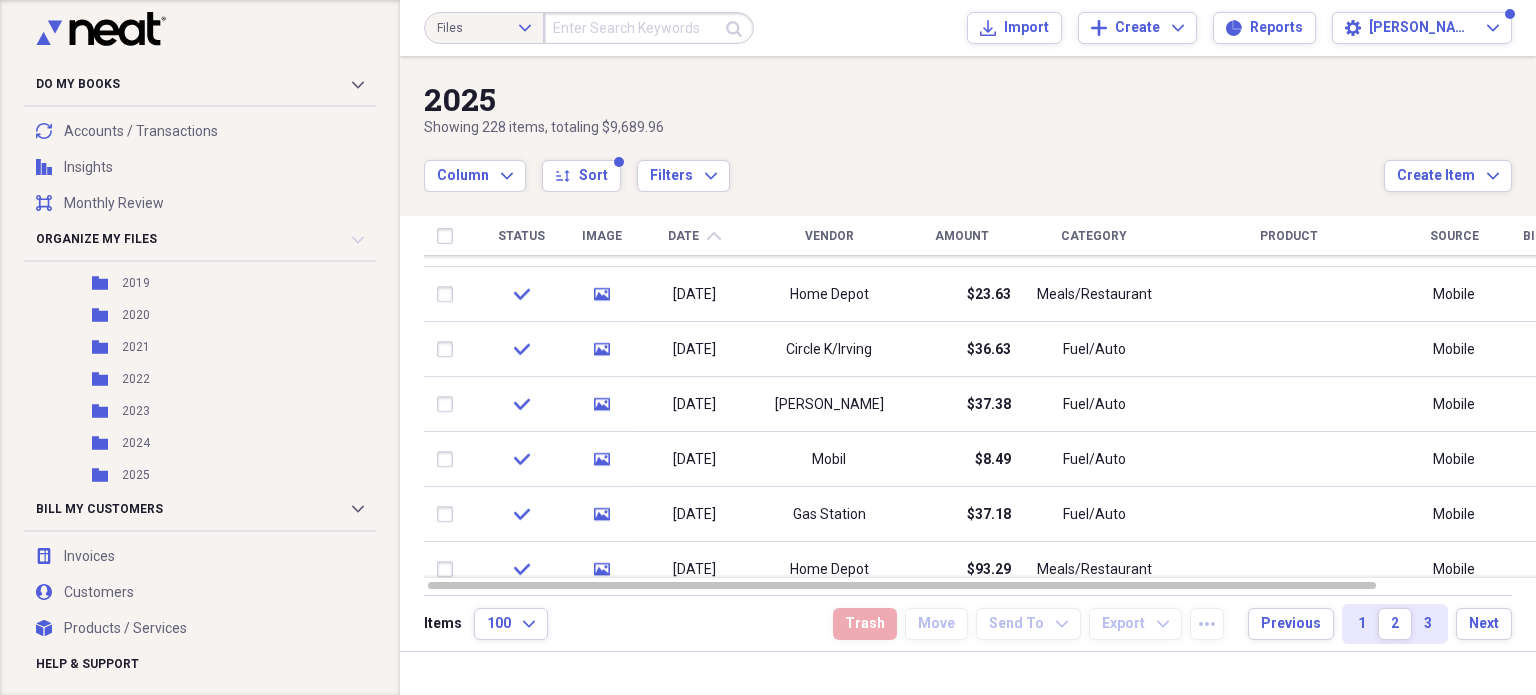 scroll, scrollTop: 400, scrollLeft: 0, axis: vertical 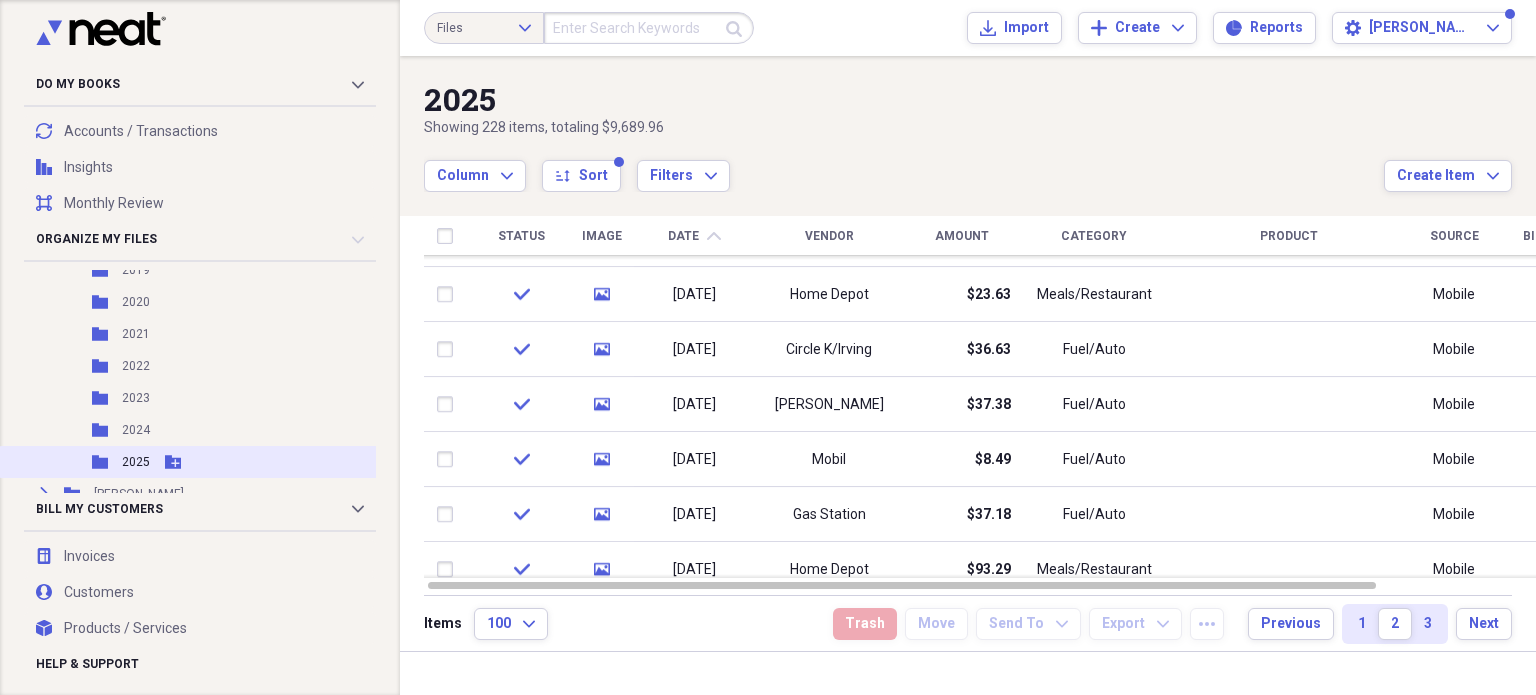 click on "2025" at bounding box center [136, 462] 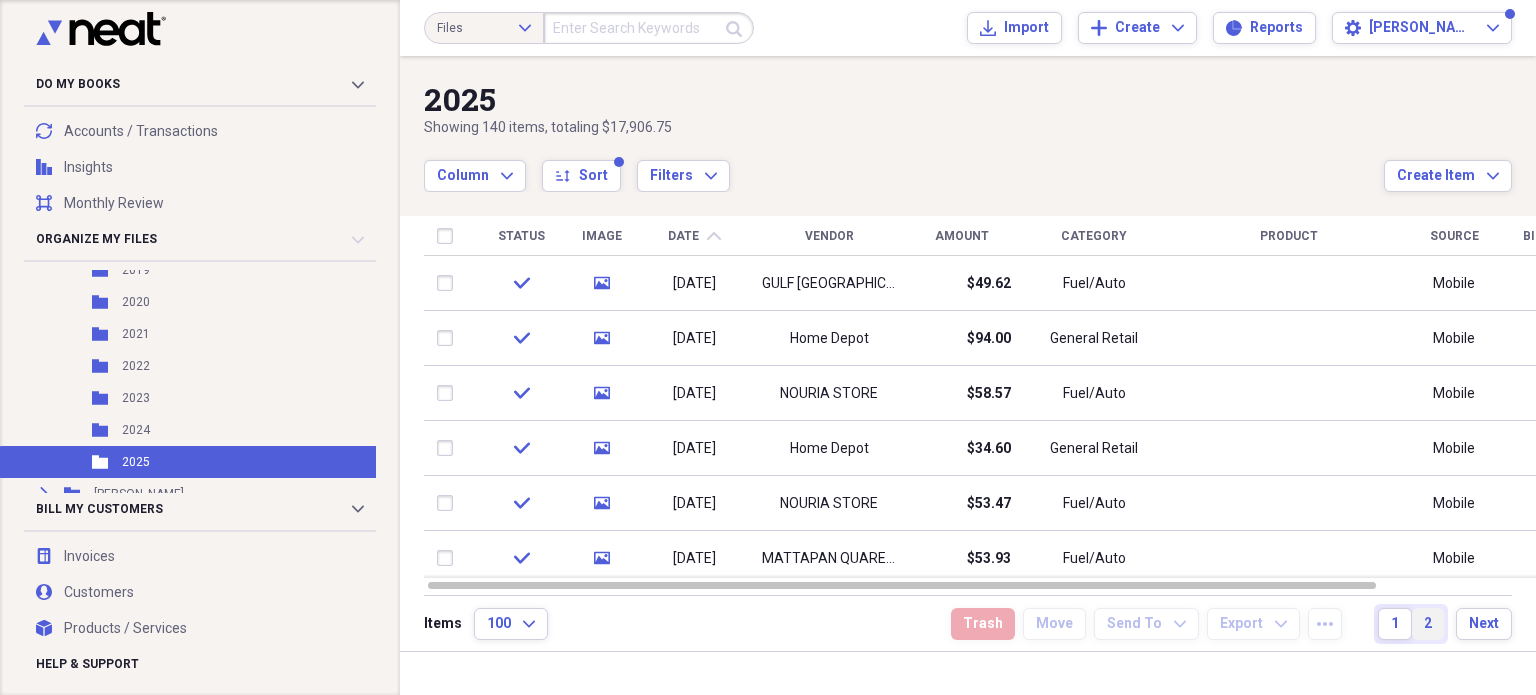 click on "2" at bounding box center [1428, 624] 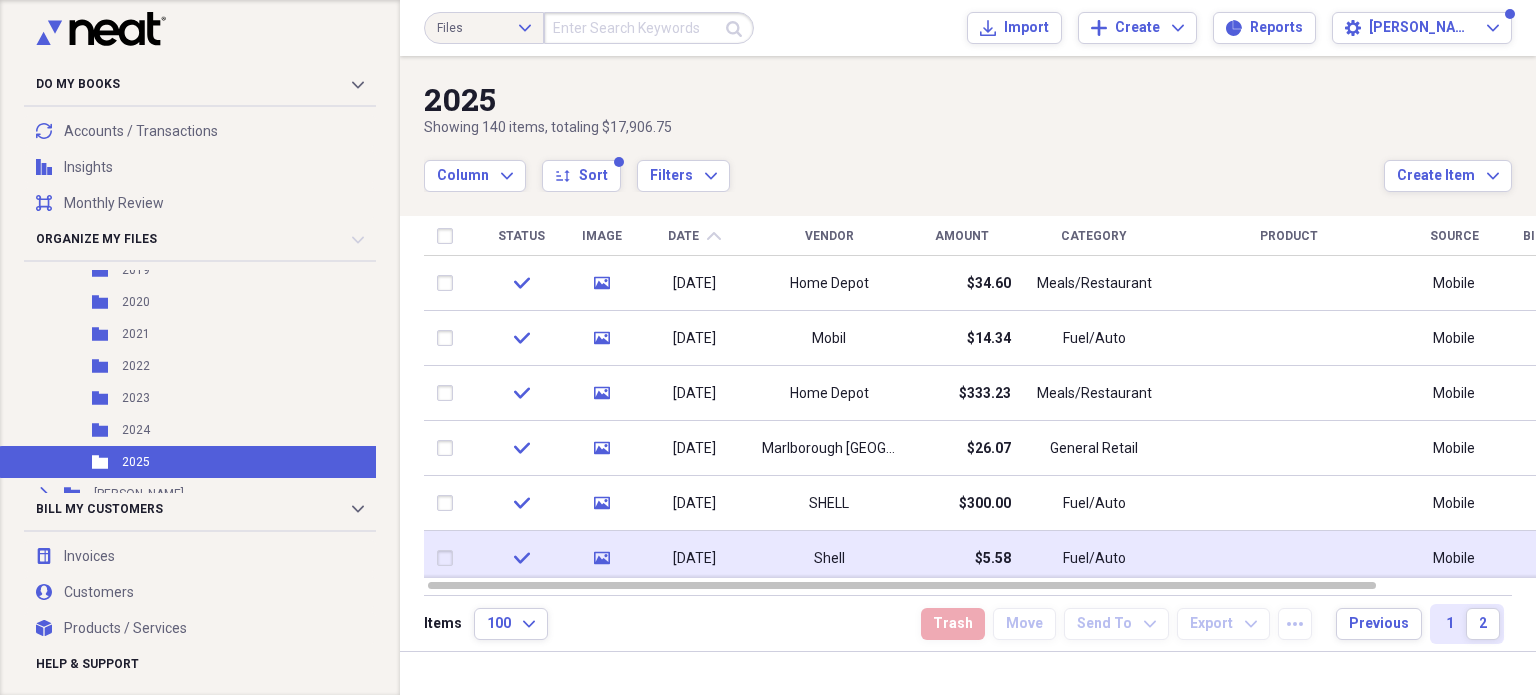 click on "$5.58" at bounding box center (993, 559) 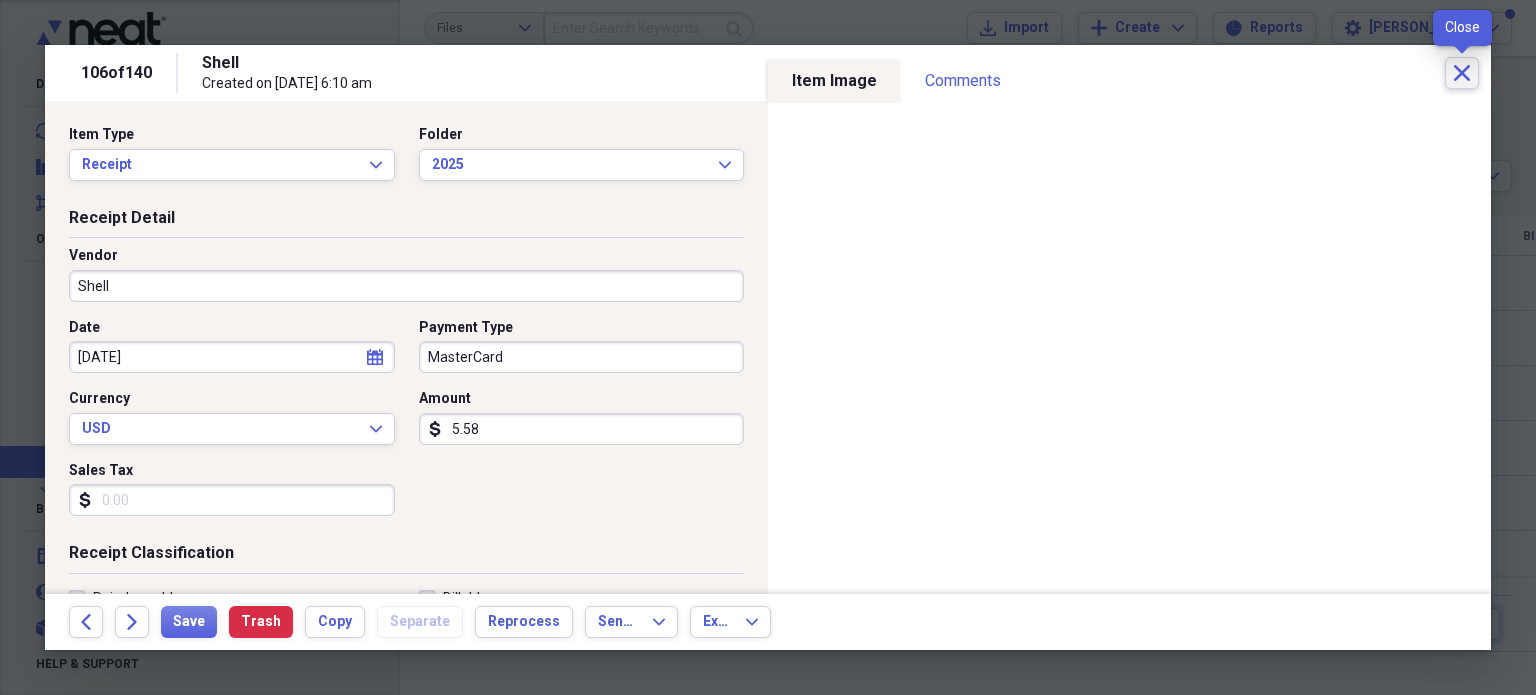 click 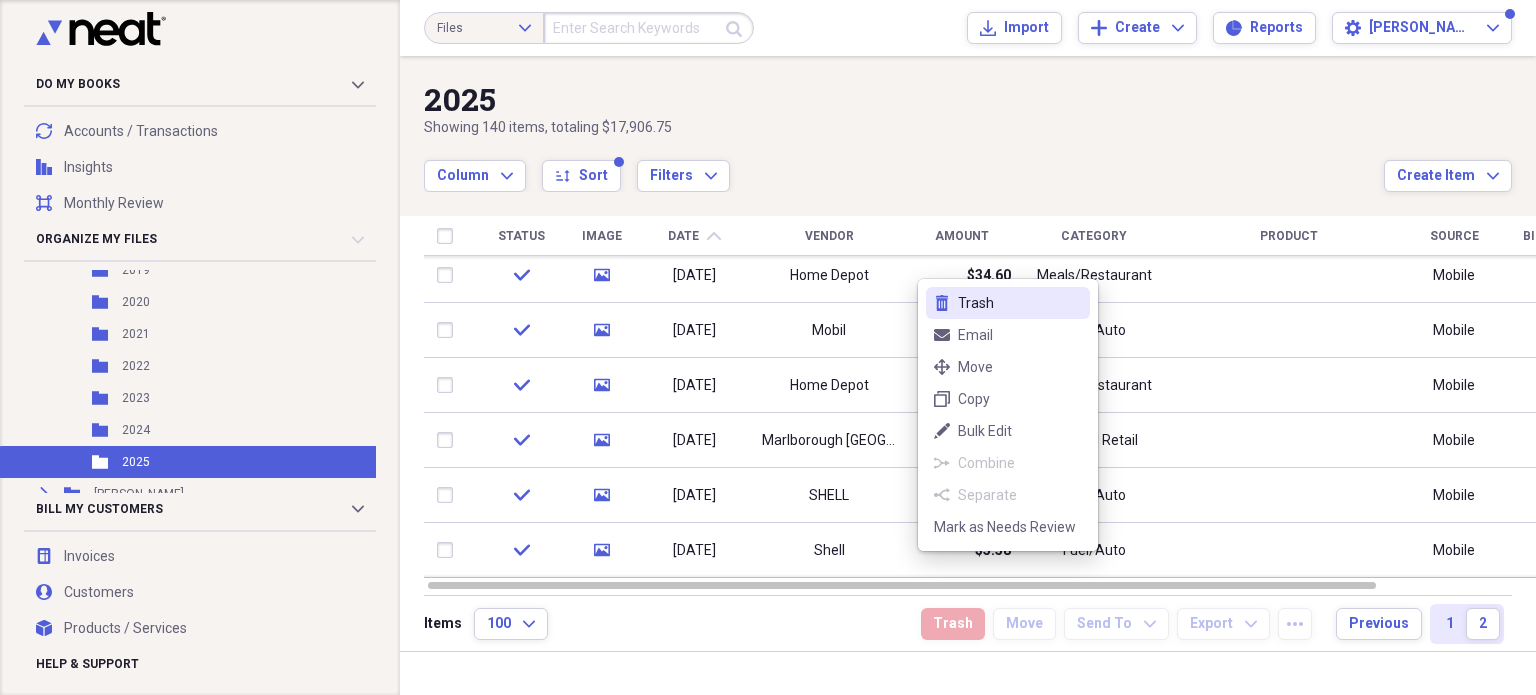 click on "Trash" at bounding box center [1020, 303] 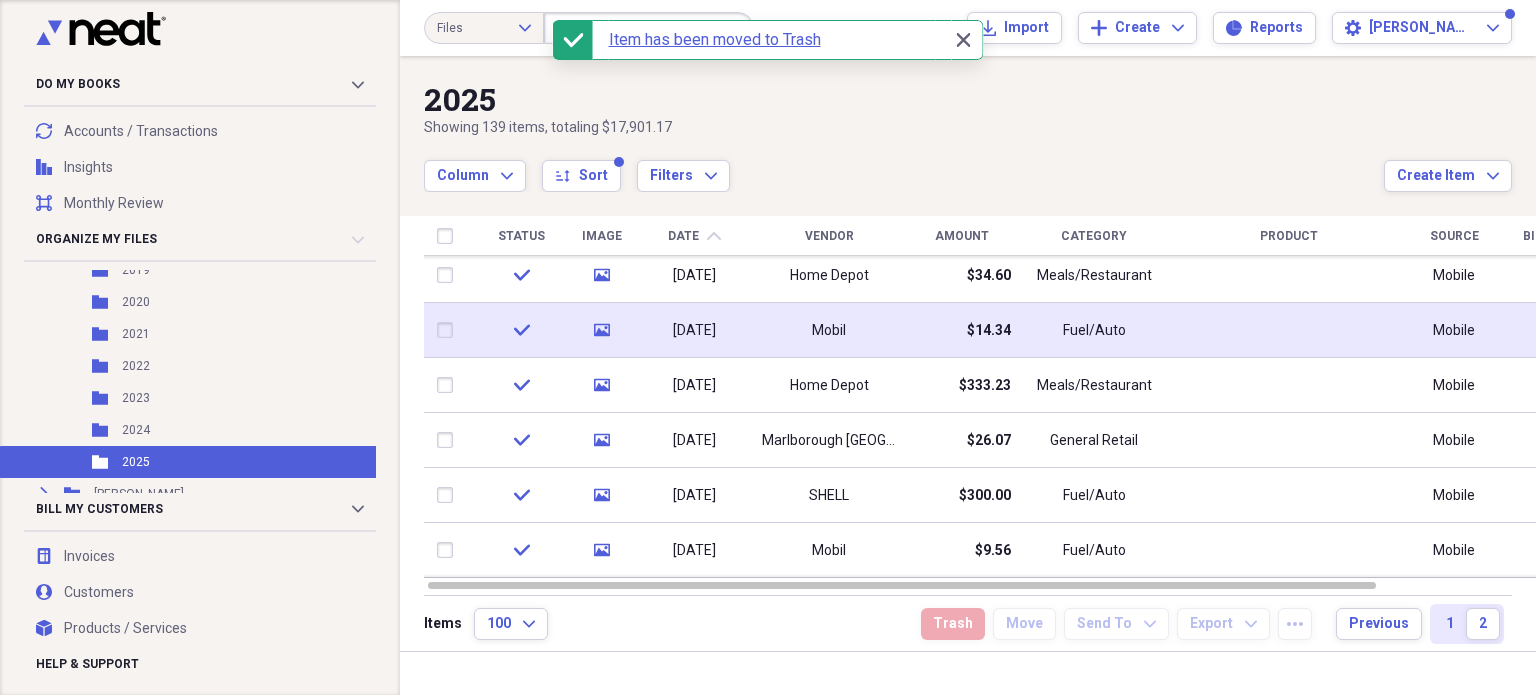 click on "$14.34" at bounding box center [961, 330] 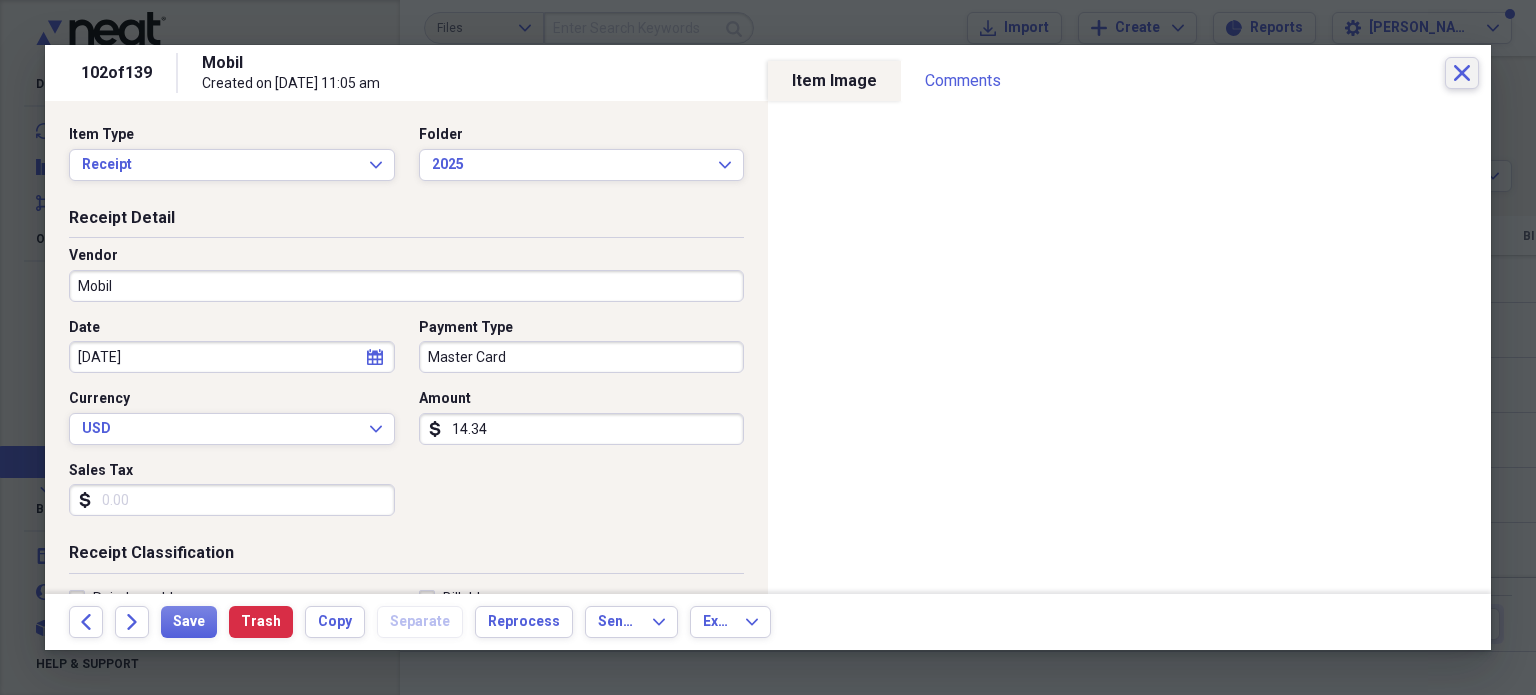 click on "Close" at bounding box center [1462, 73] 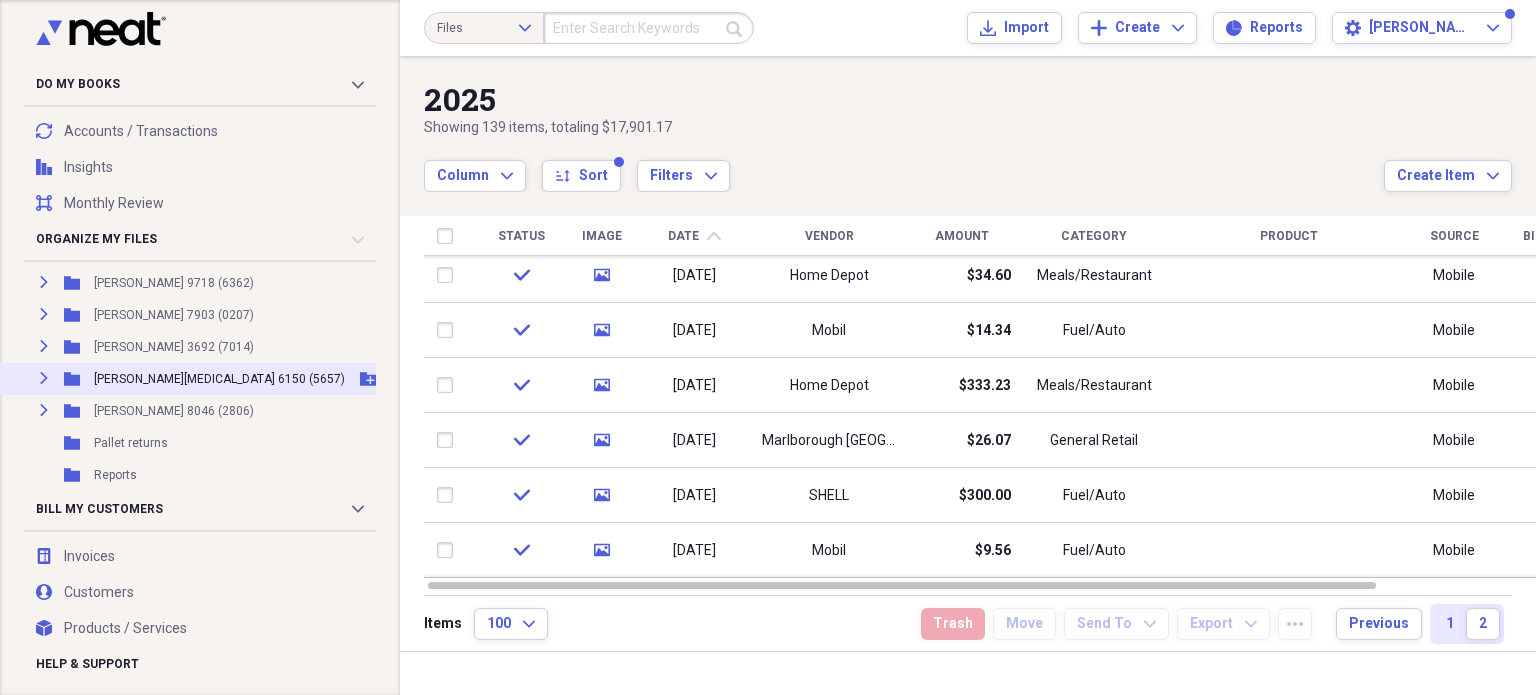 scroll, scrollTop: 1117, scrollLeft: 0, axis: vertical 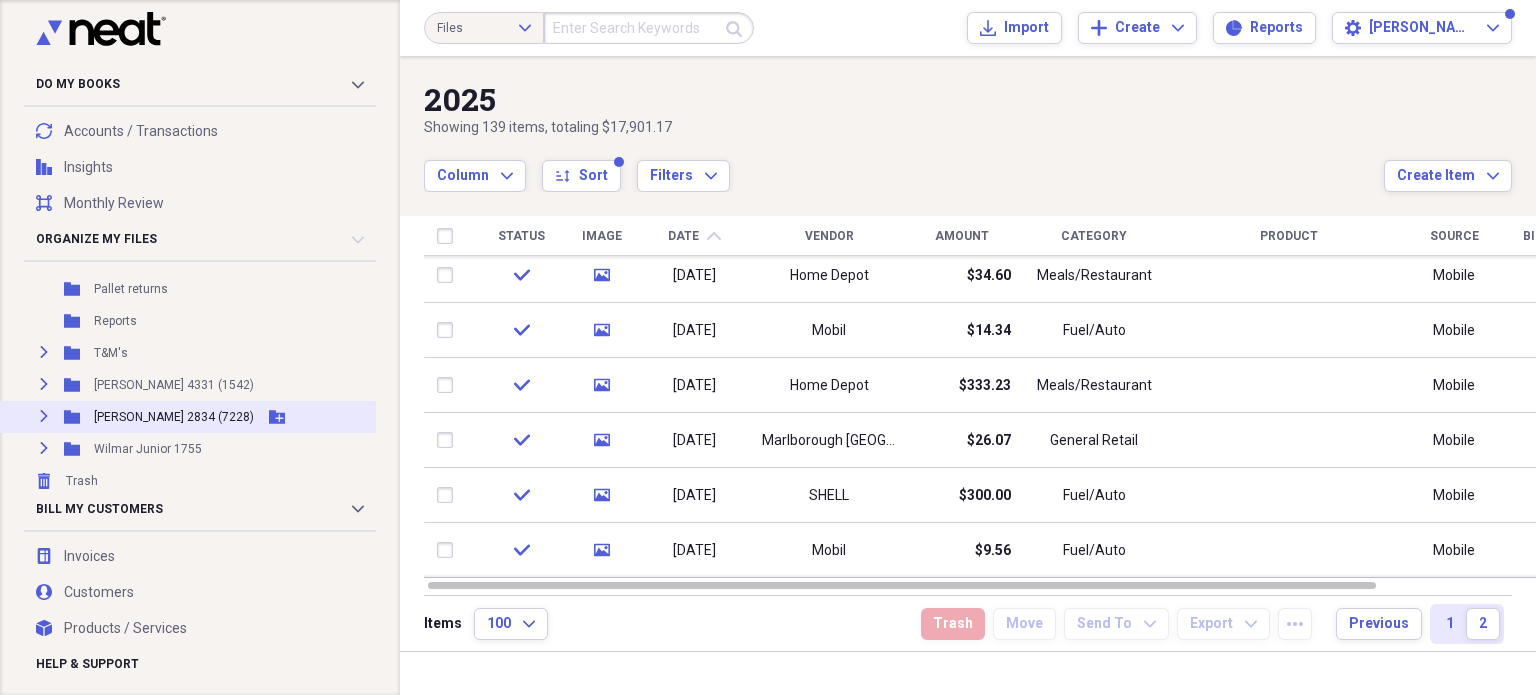 click 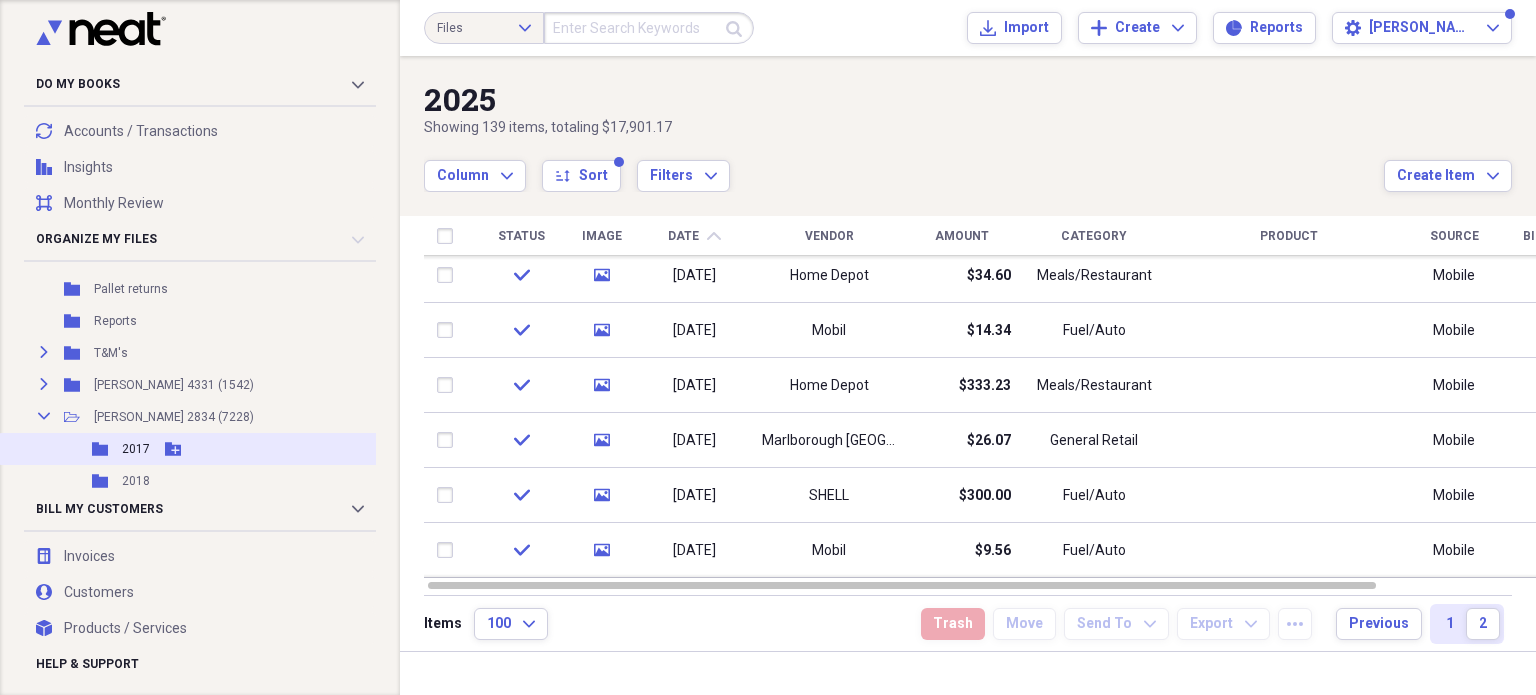 scroll, scrollTop: 1437, scrollLeft: 0, axis: vertical 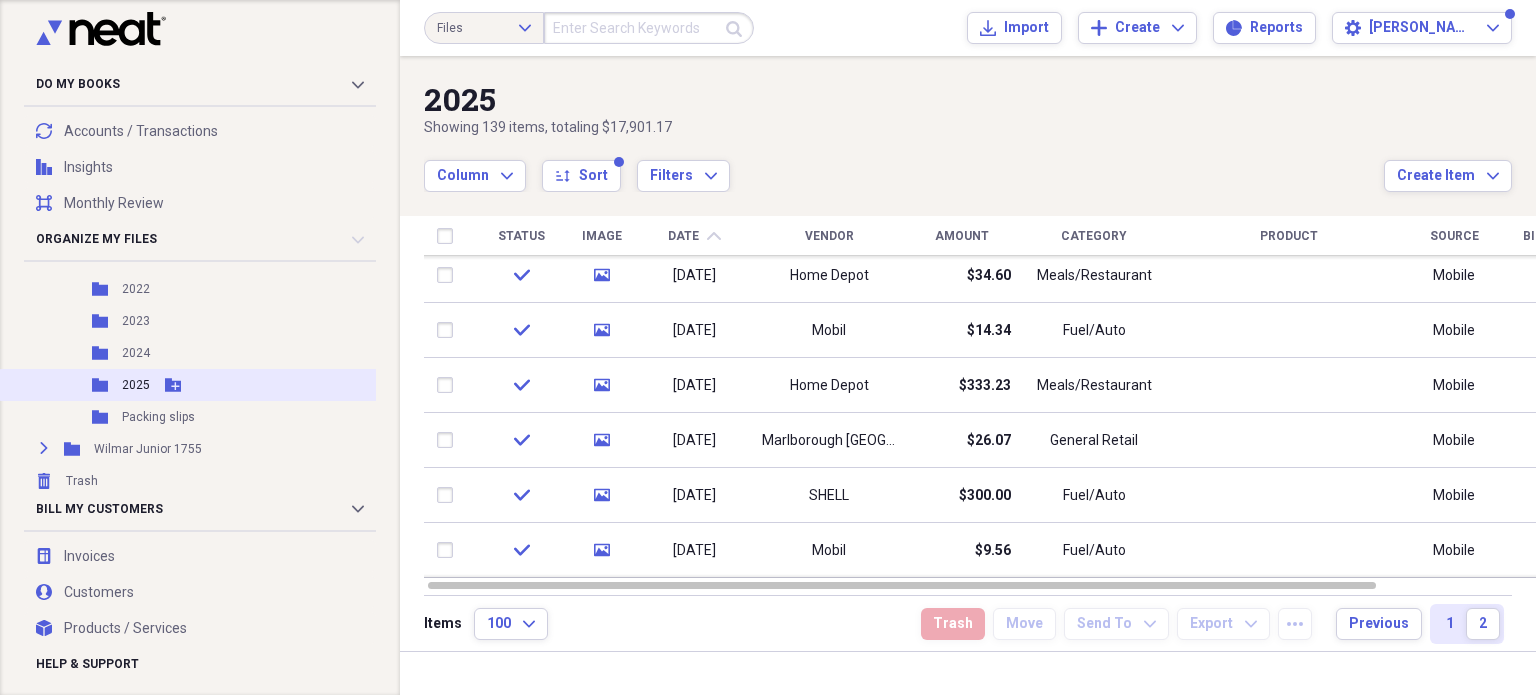 click on "2025" at bounding box center (136, 385) 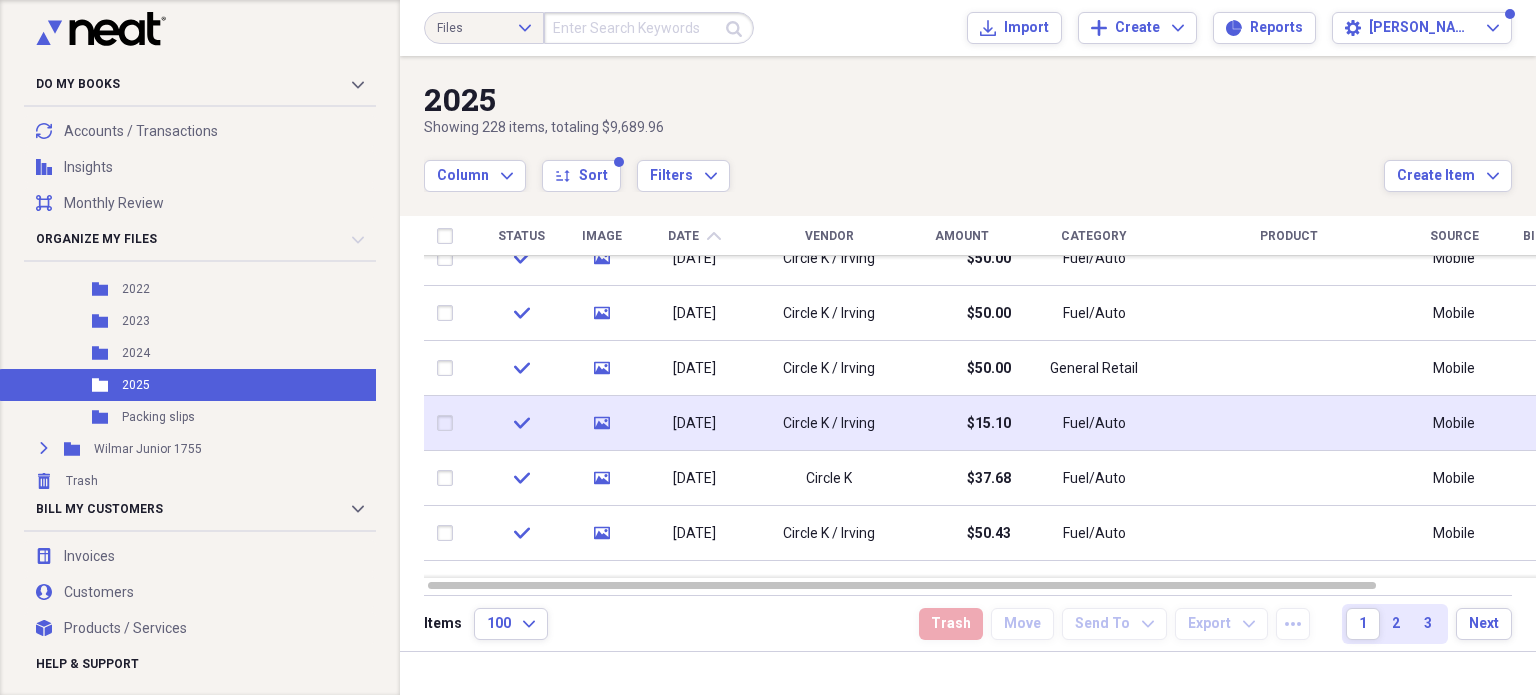 click on "$15.10" at bounding box center (989, 424) 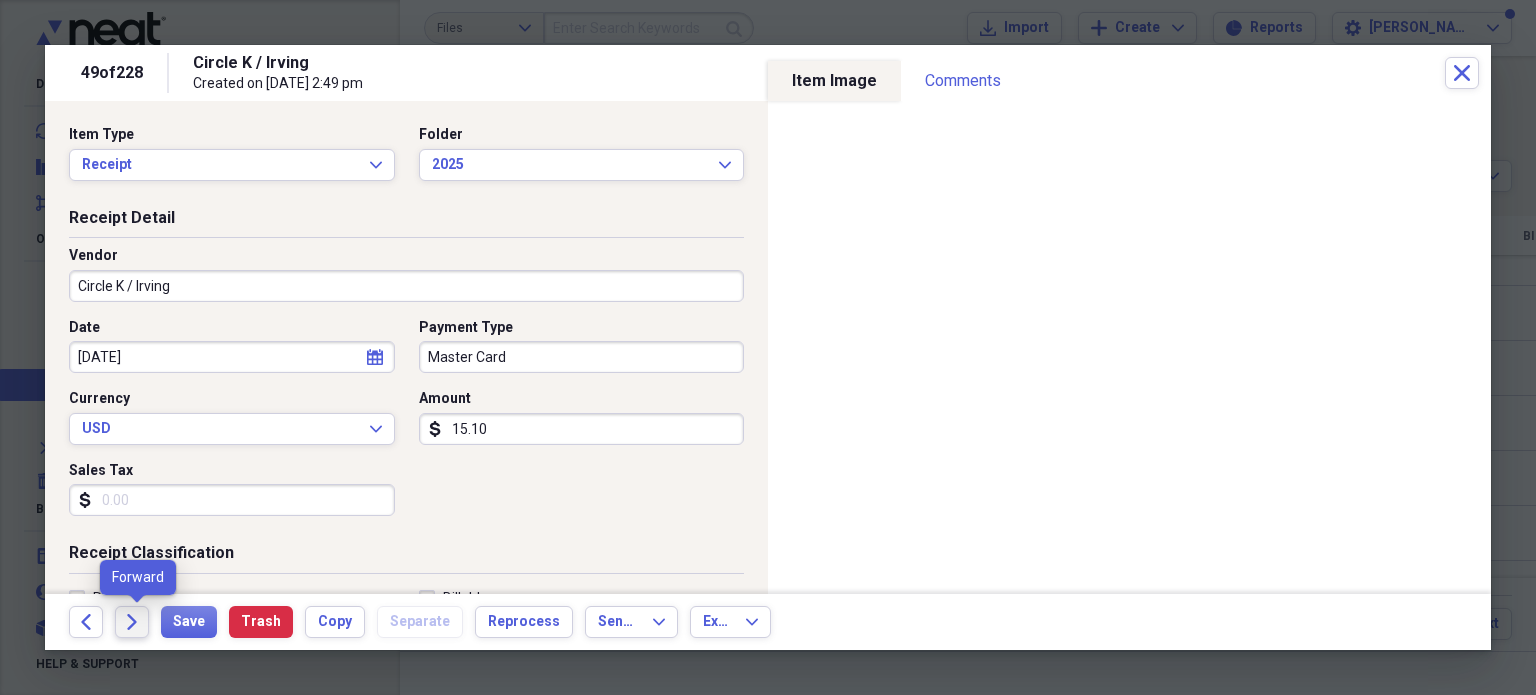 click on "Forward" 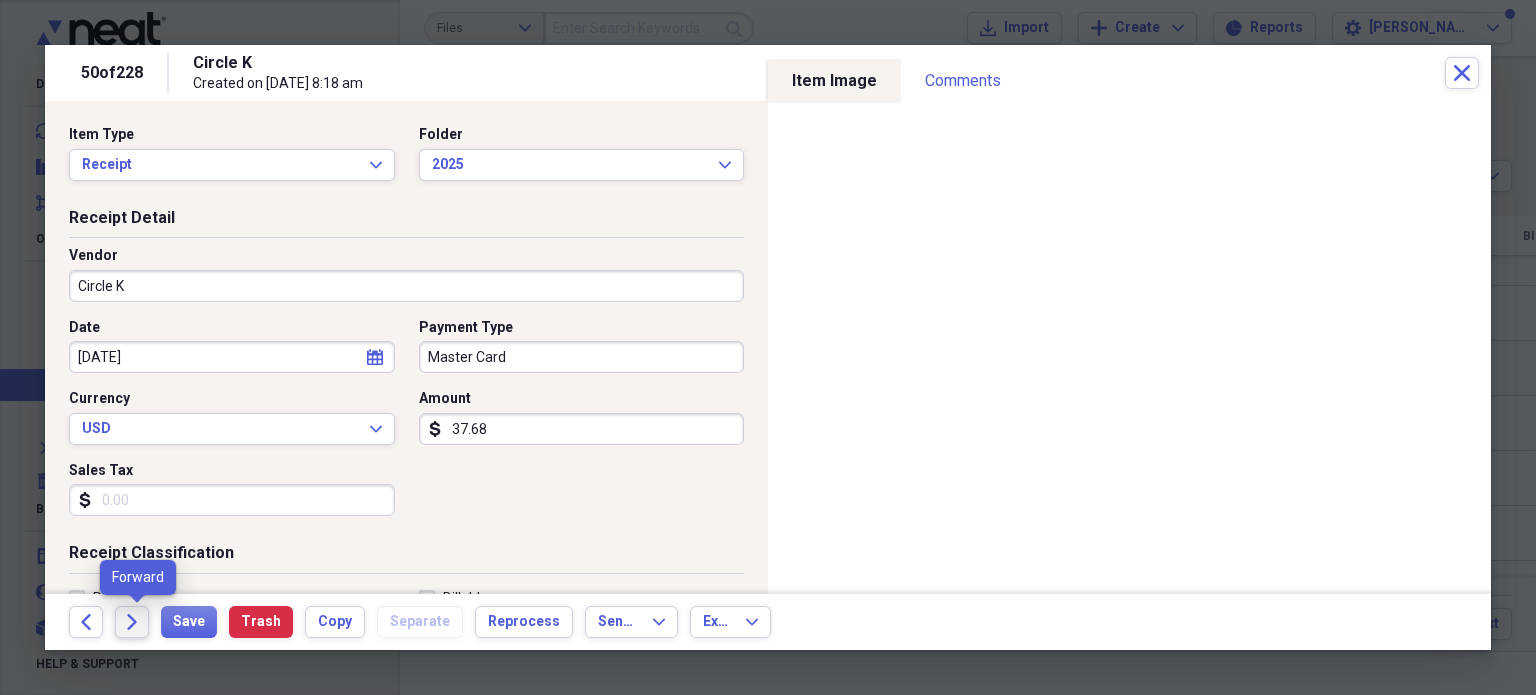 click on "Forward" 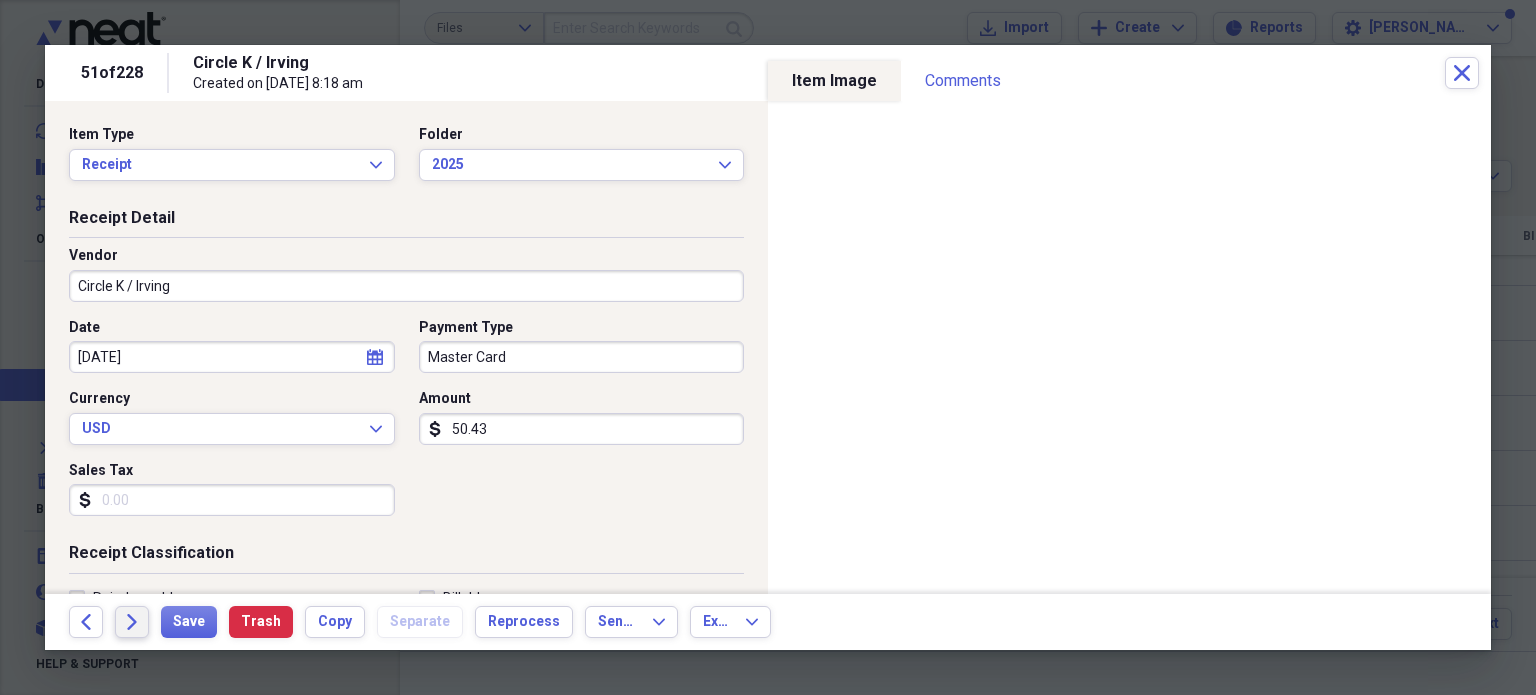 click on "Forward" 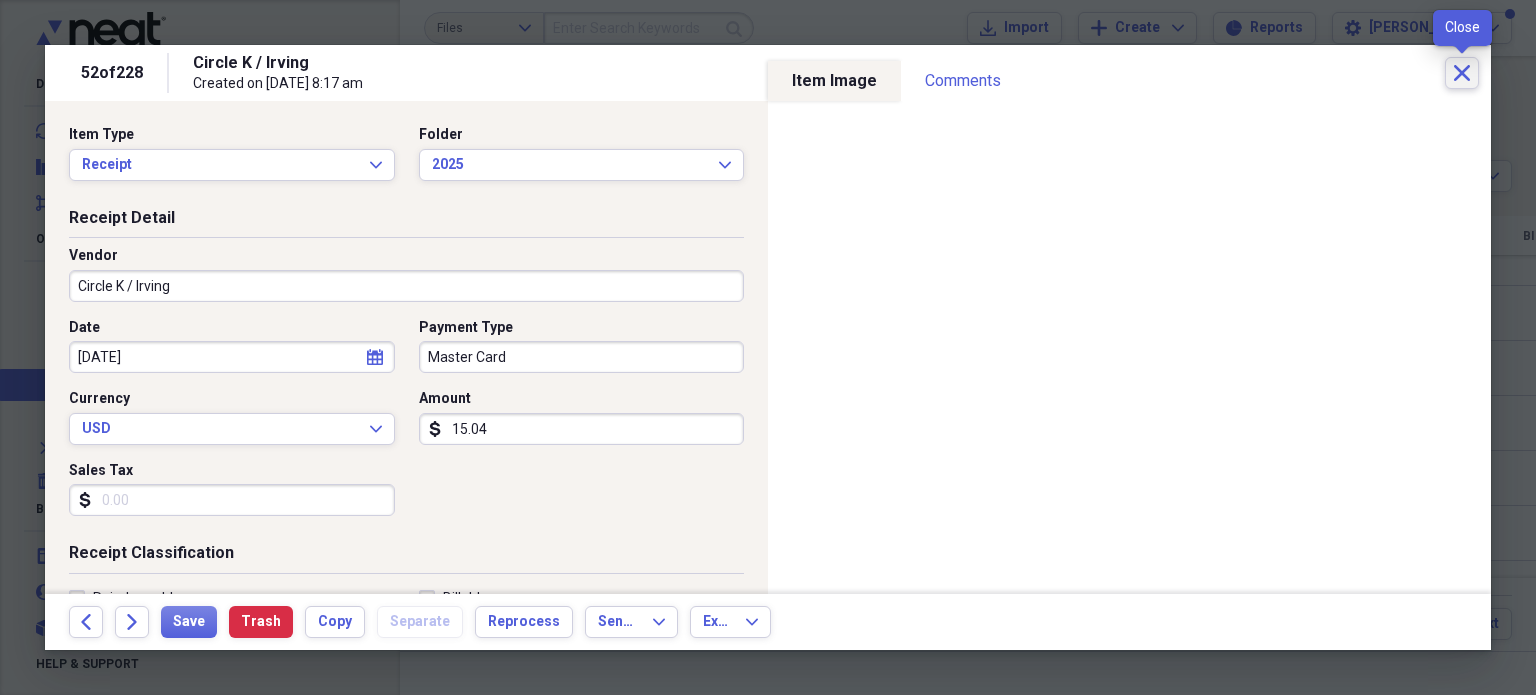 click on "Close" at bounding box center (1462, 73) 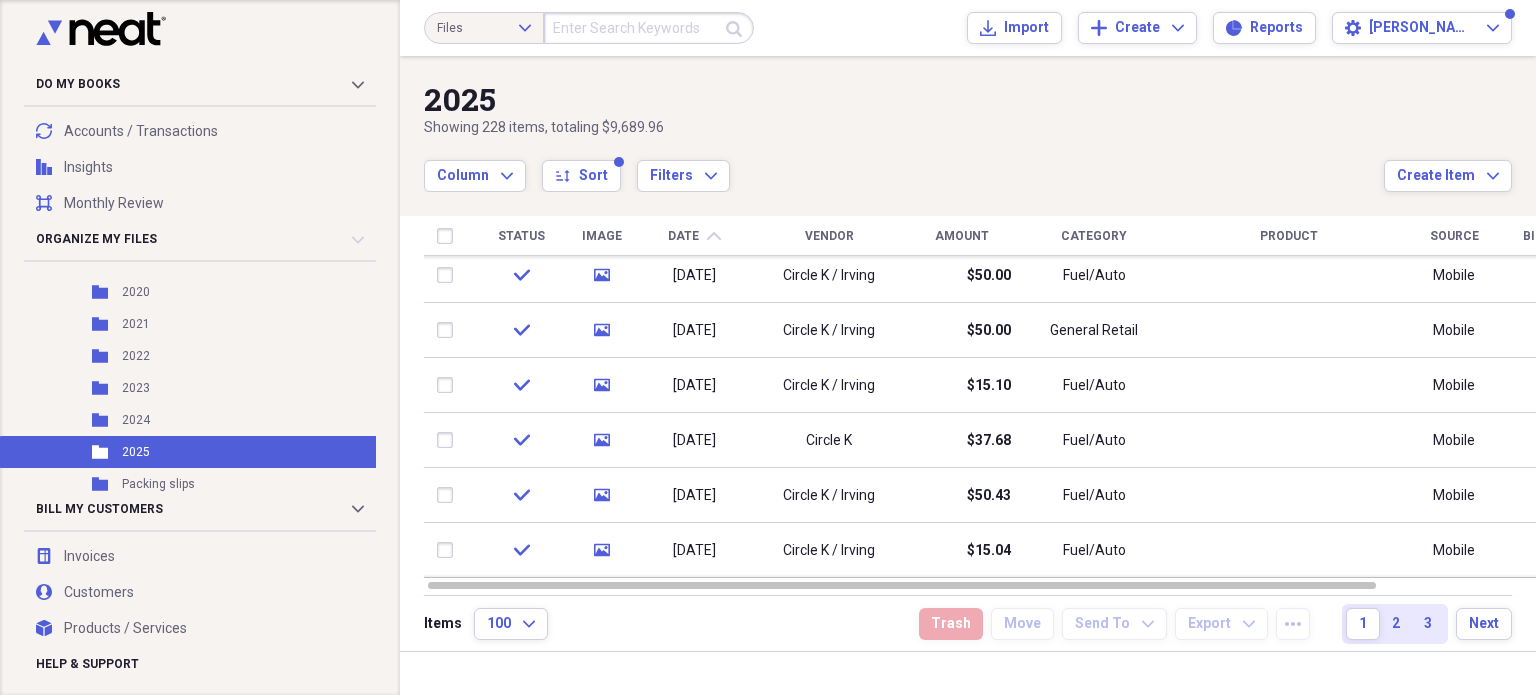 scroll, scrollTop: 1237, scrollLeft: 0, axis: vertical 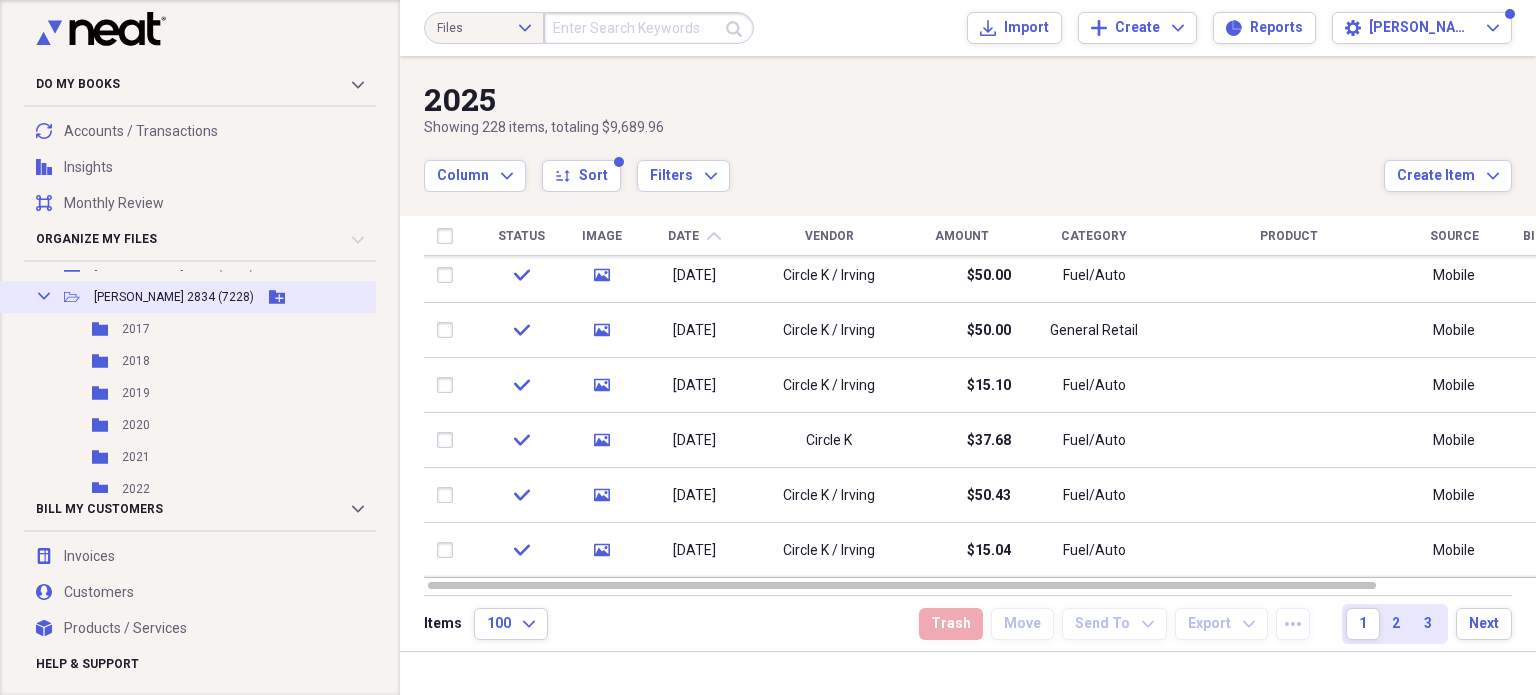 click on "Collapse" 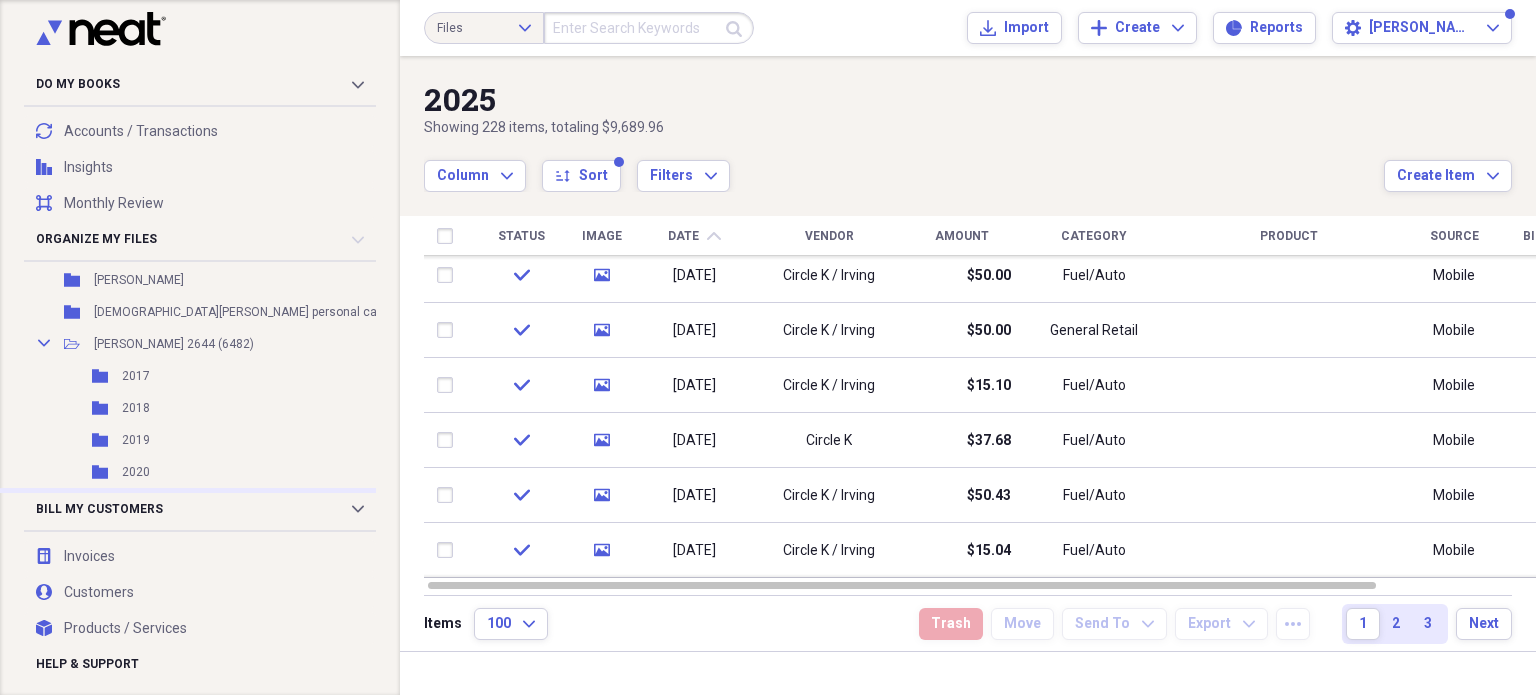 scroll, scrollTop: 217, scrollLeft: 0, axis: vertical 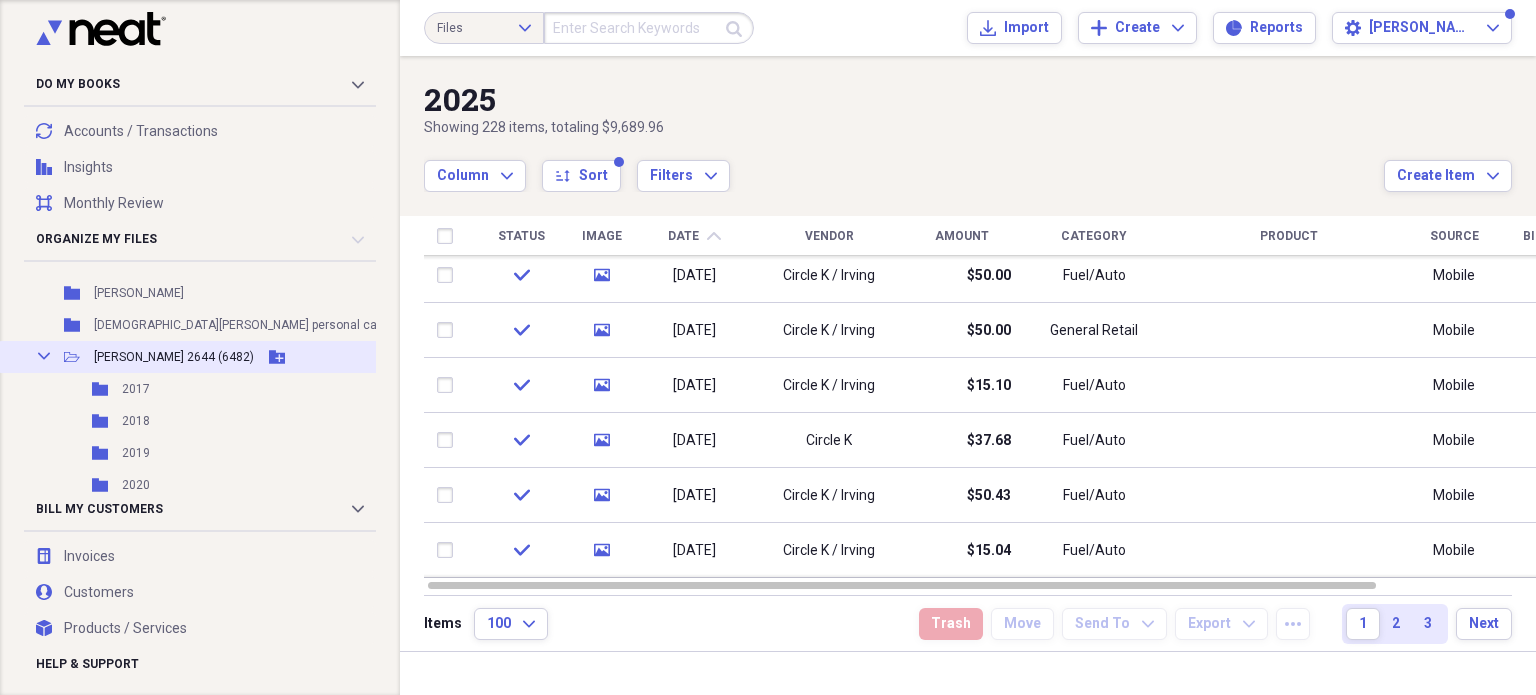 click 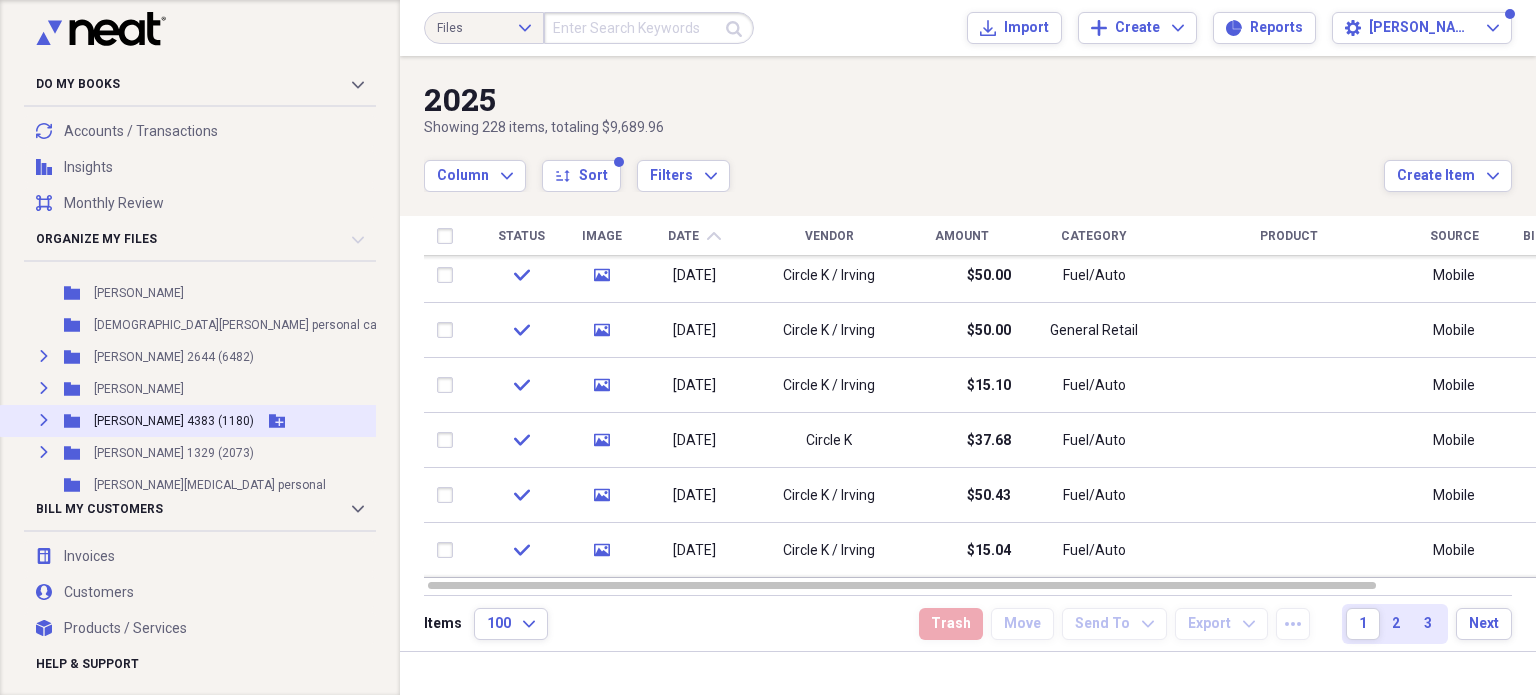click 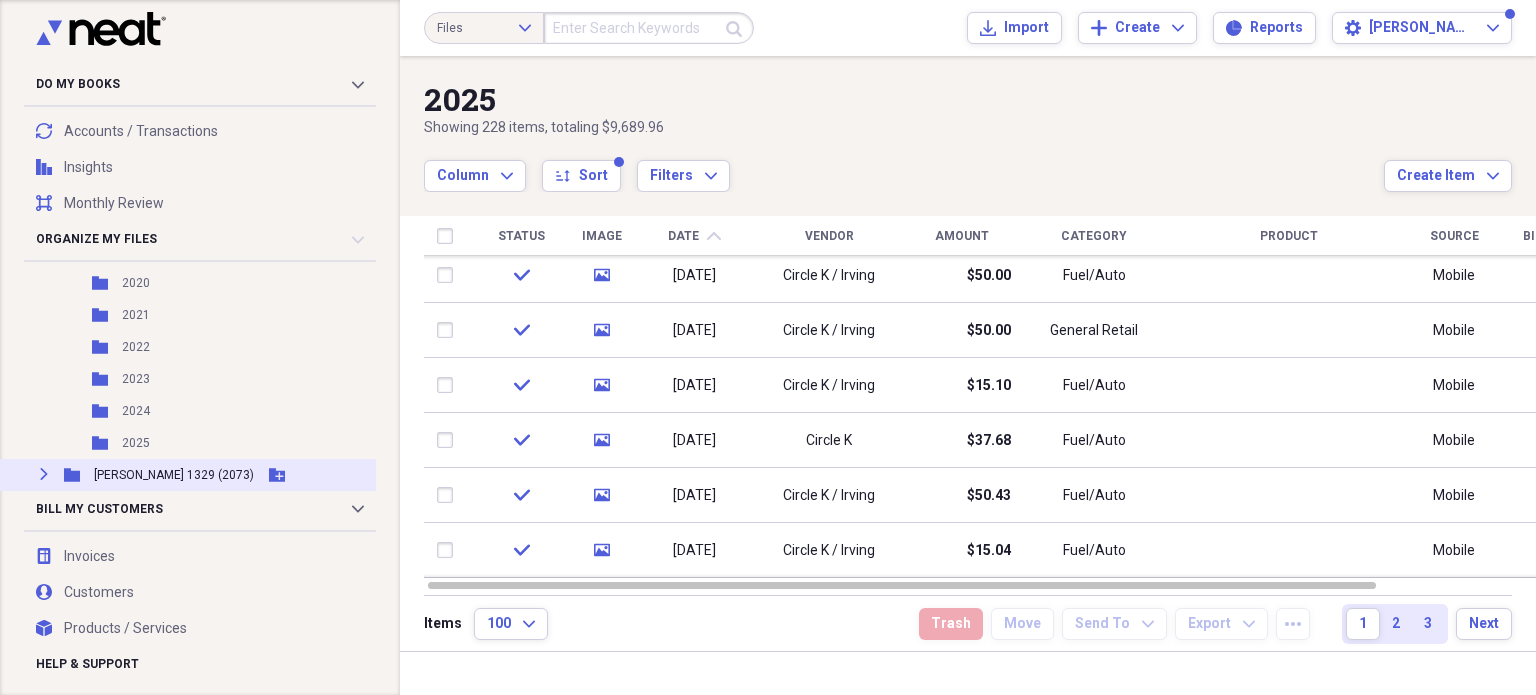 scroll, scrollTop: 517, scrollLeft: 0, axis: vertical 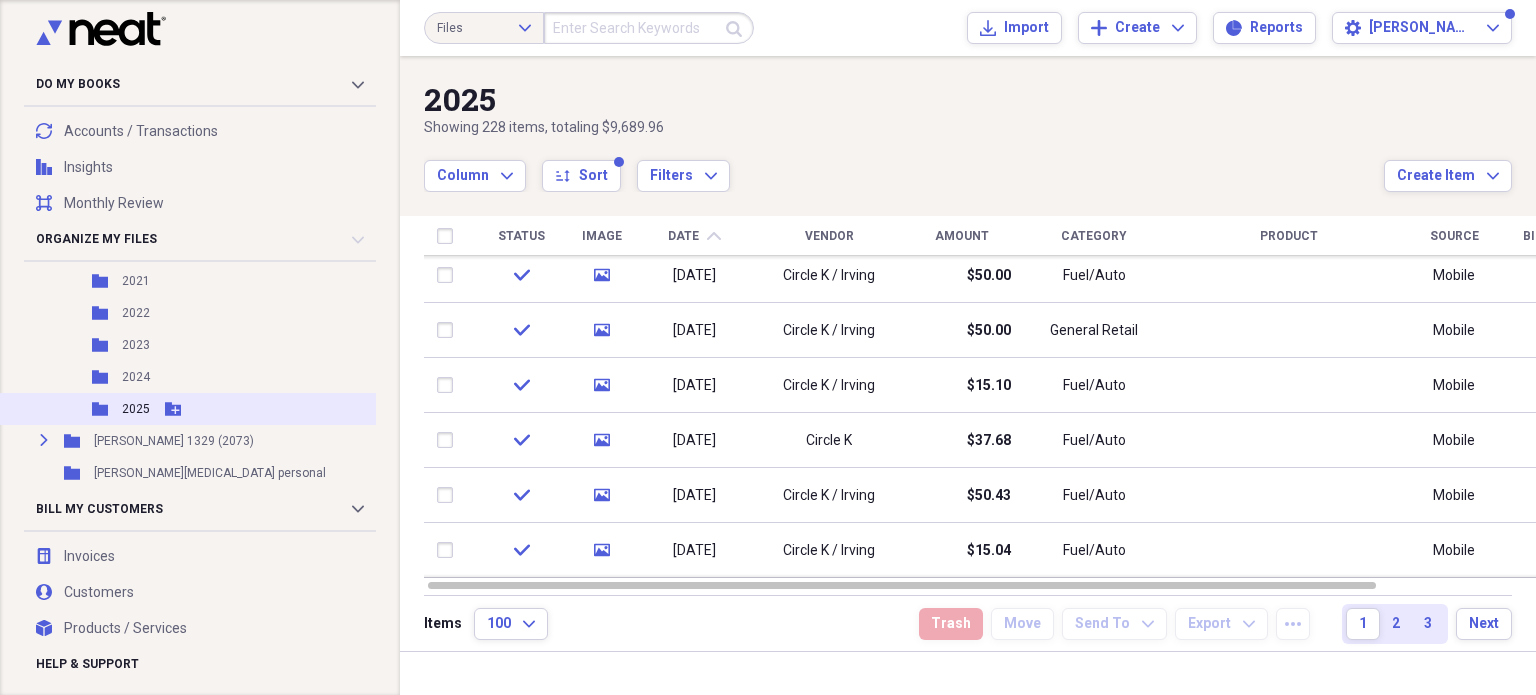click on "2025" at bounding box center (136, 409) 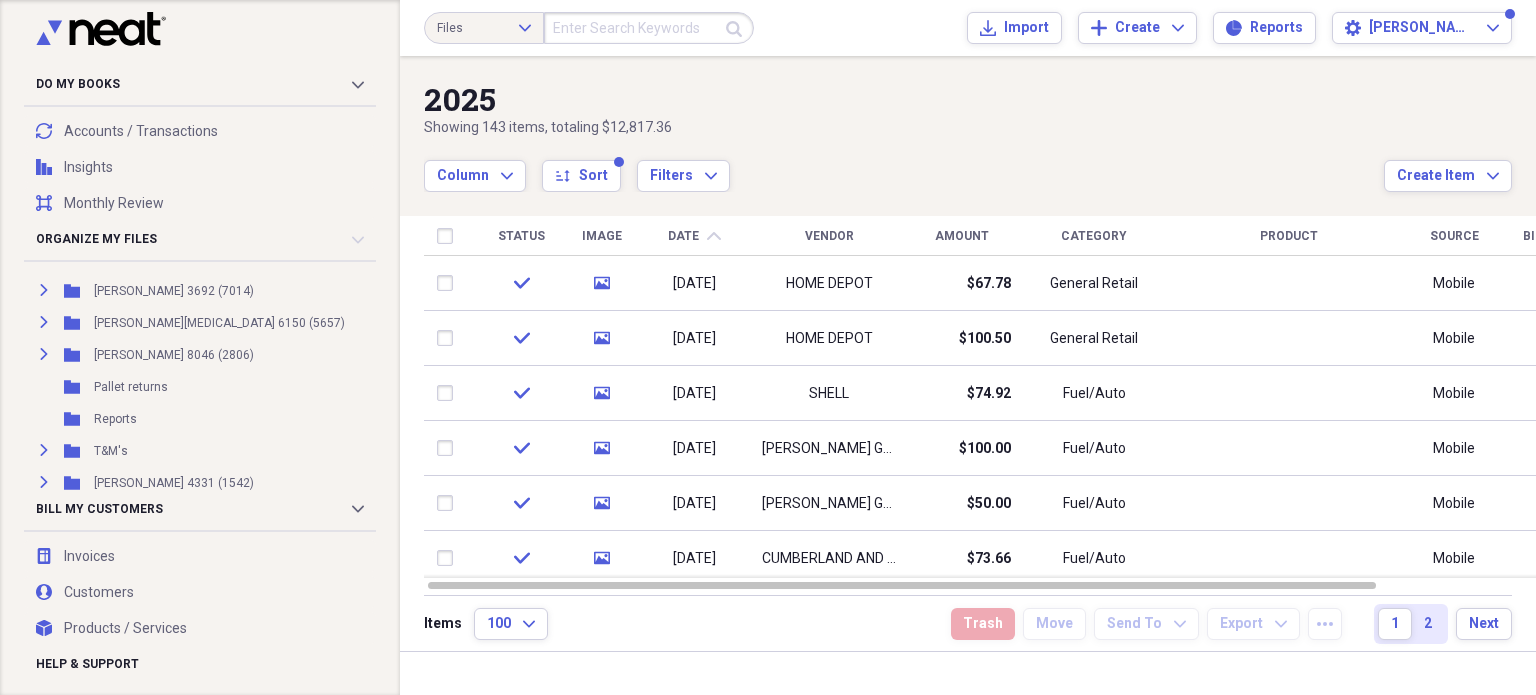 scroll, scrollTop: 1117, scrollLeft: 0, axis: vertical 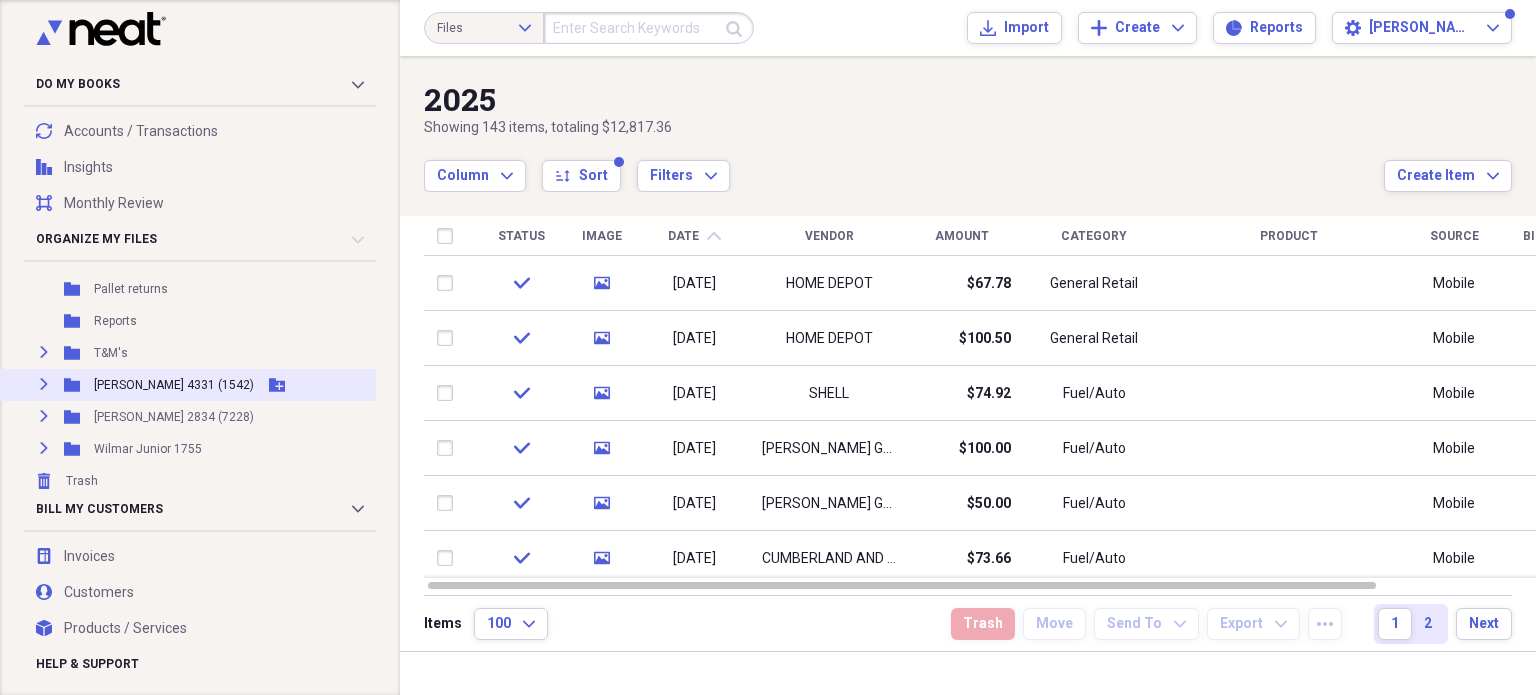 click on "Expand" 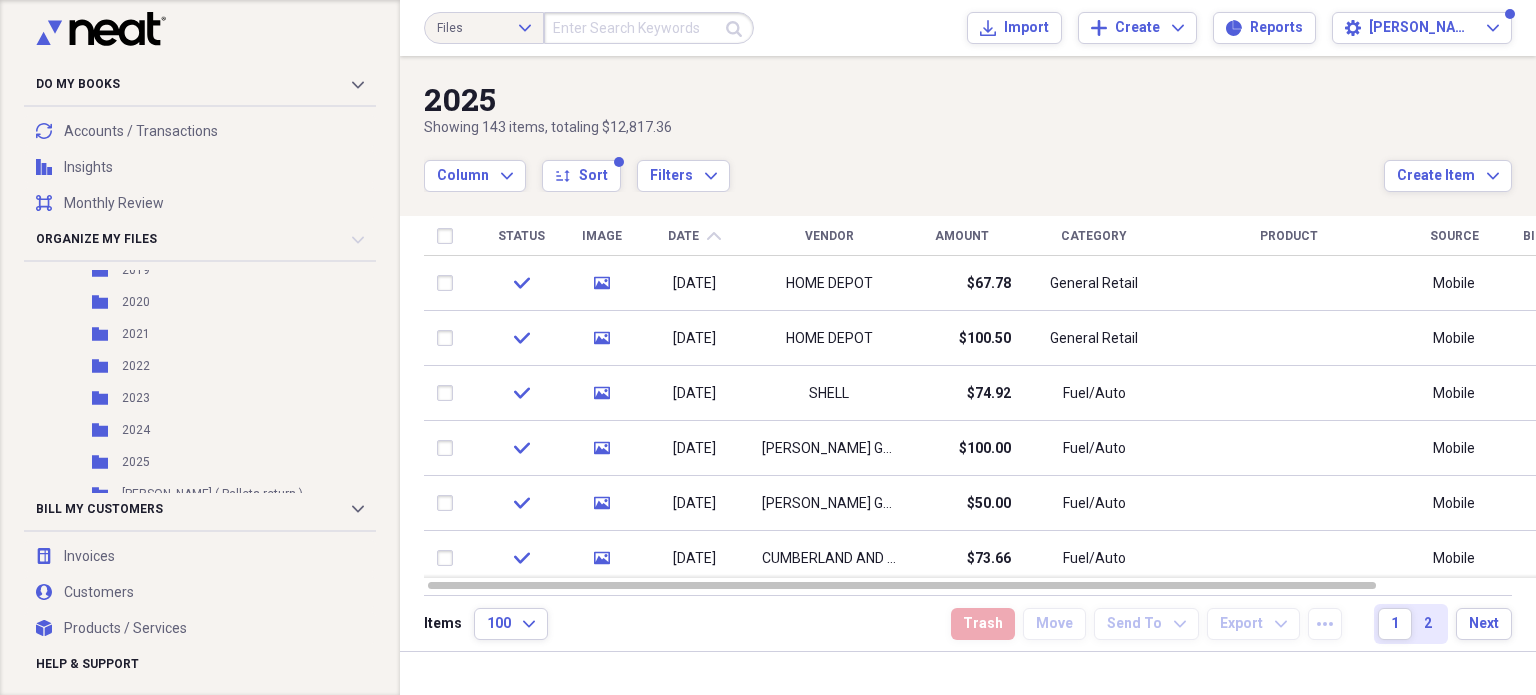scroll, scrollTop: 1417, scrollLeft: 0, axis: vertical 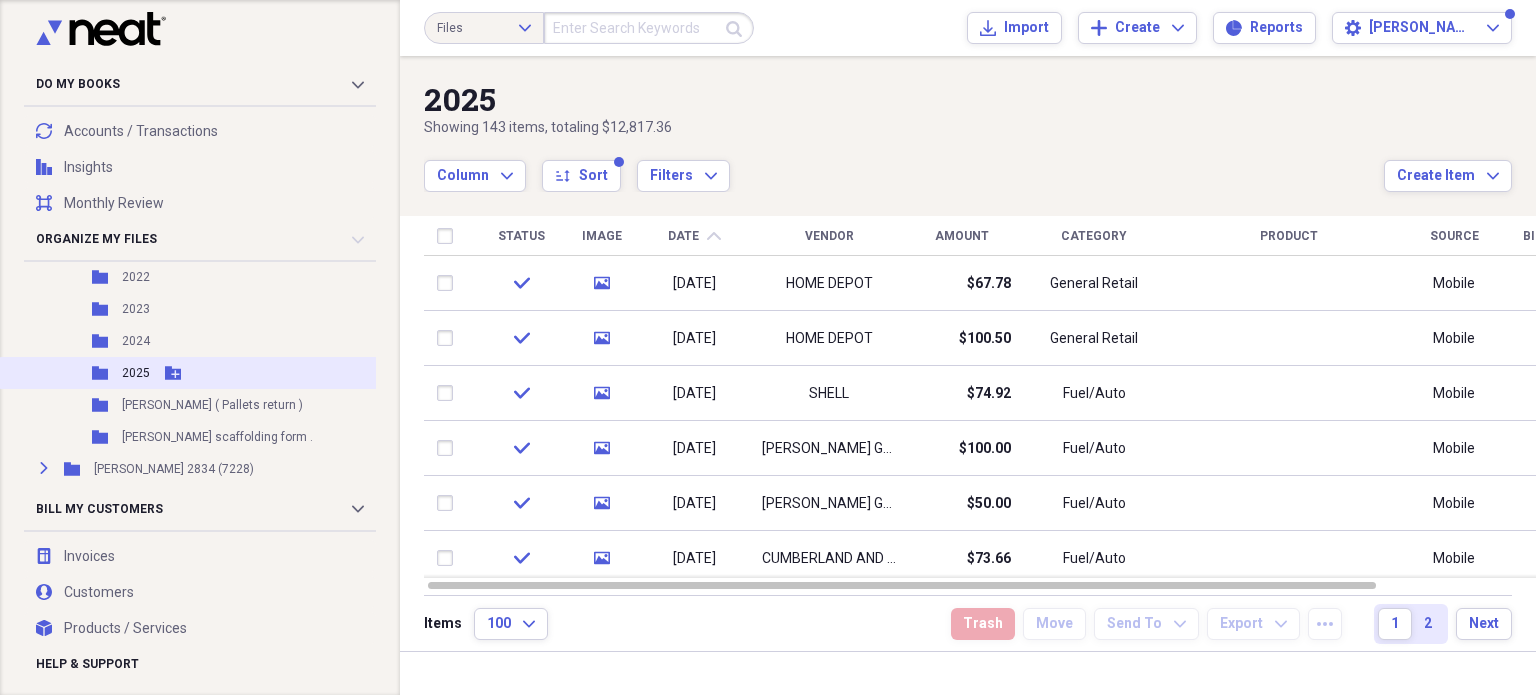 click on "2025" at bounding box center (136, 373) 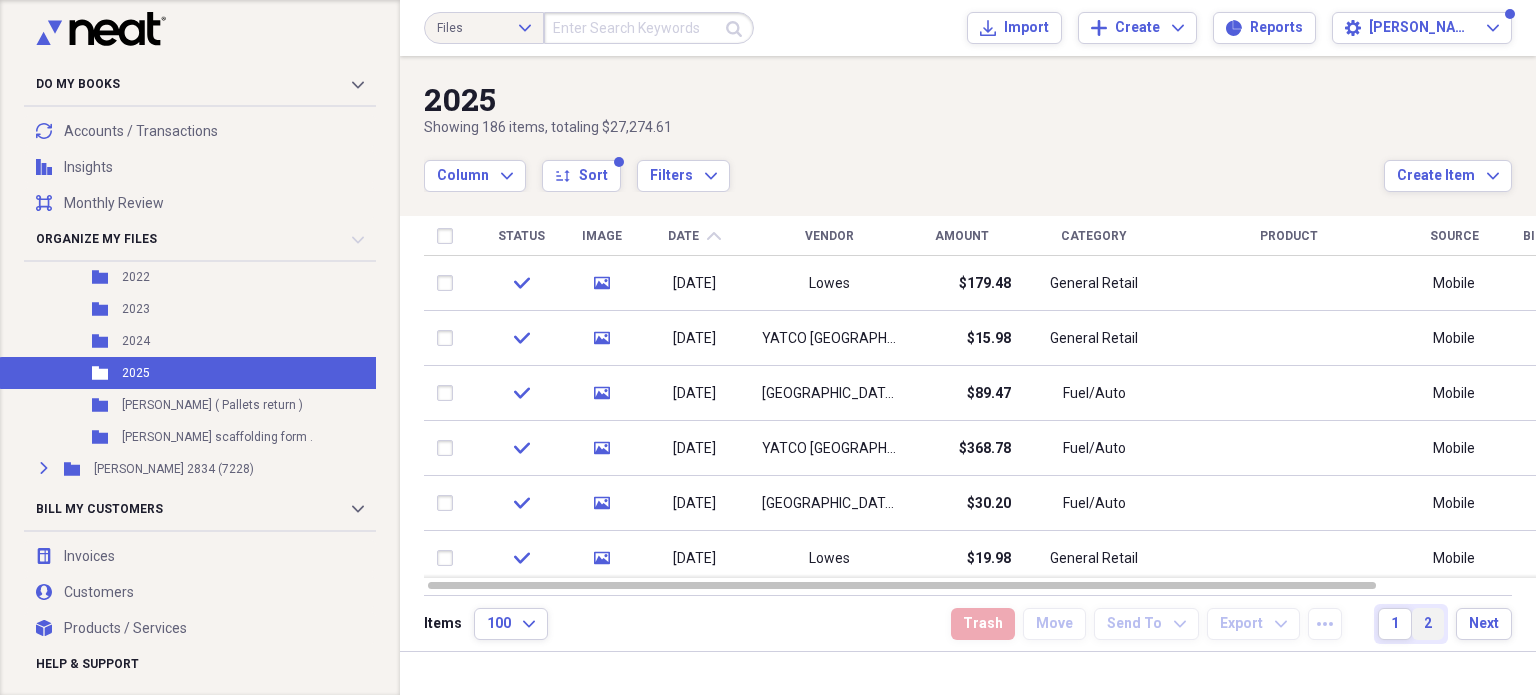 click on "2" at bounding box center [1428, 624] 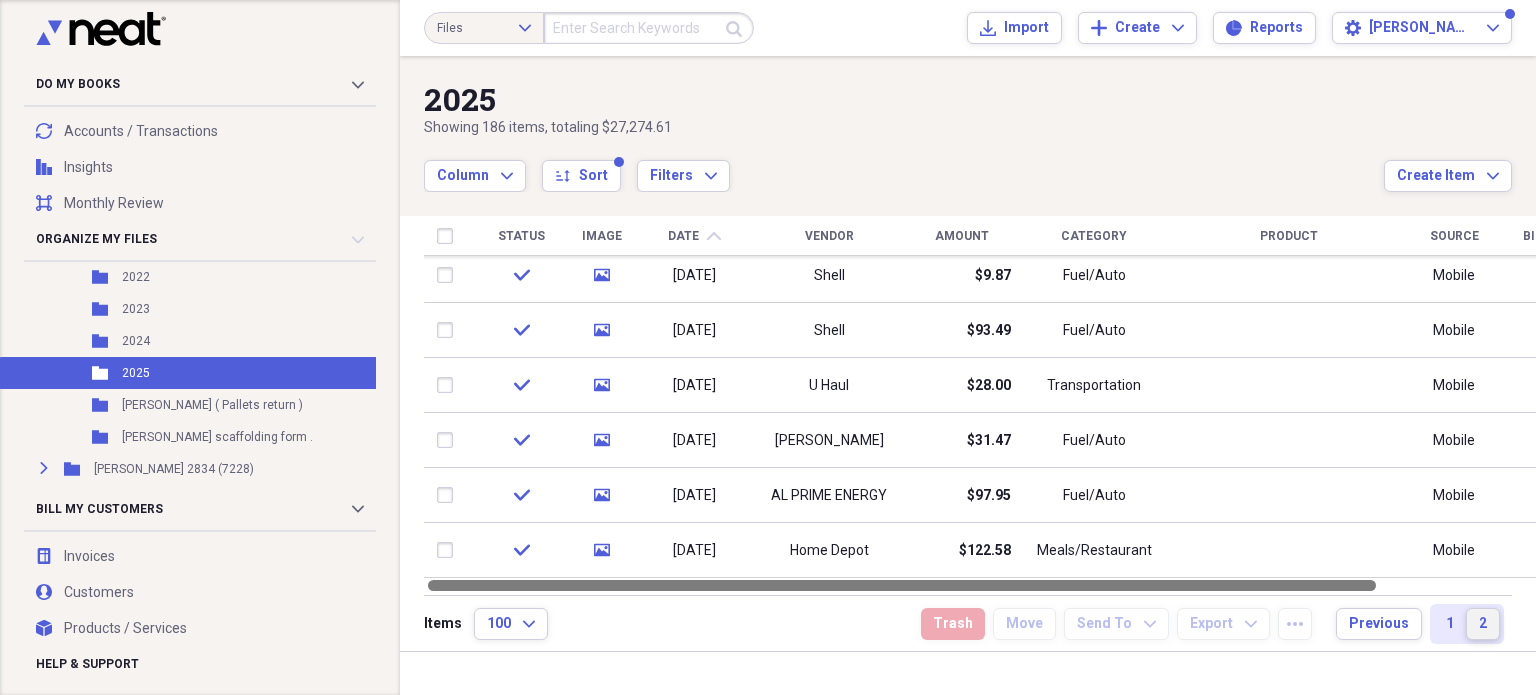 drag, startPoint x: 1528, startPoint y: 274, endPoint x: 1524, endPoint y: 586, distance: 312.02563 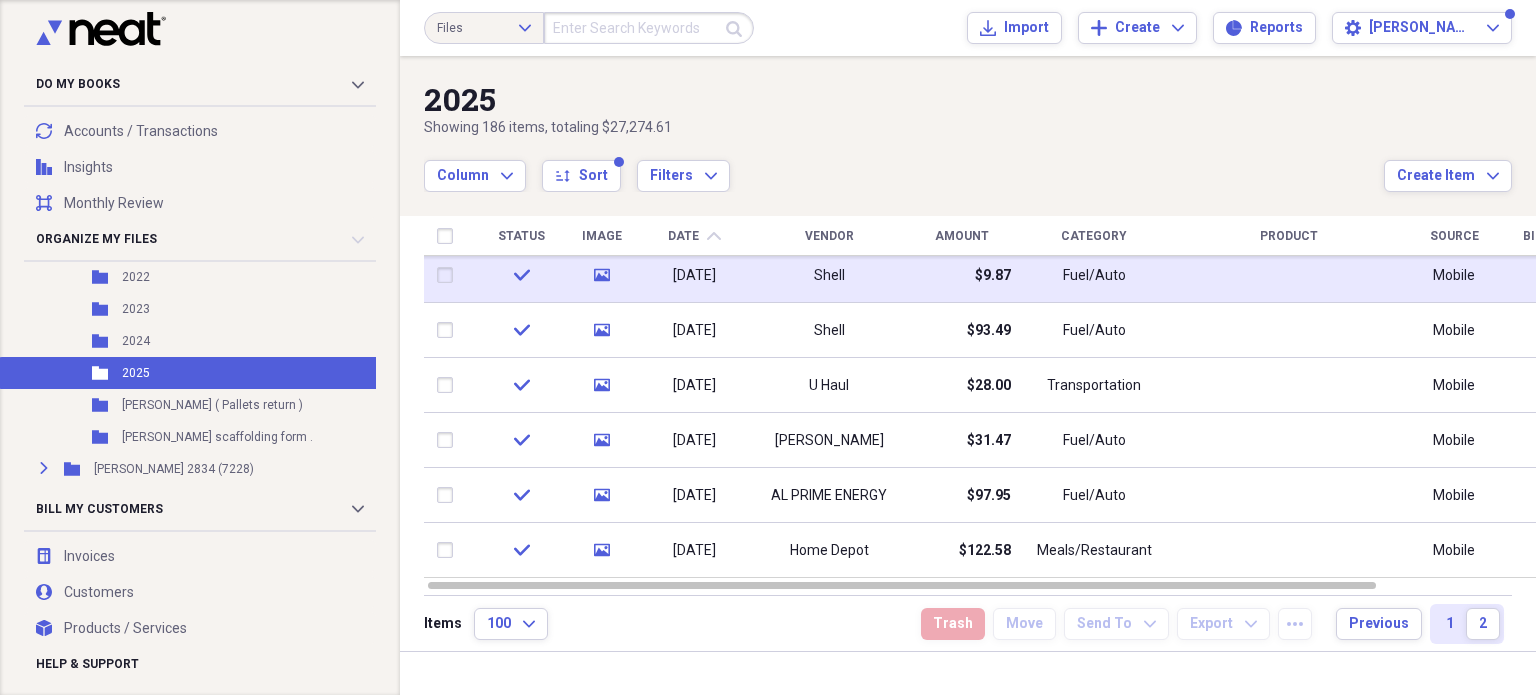 click on "$9.87" at bounding box center [993, 276] 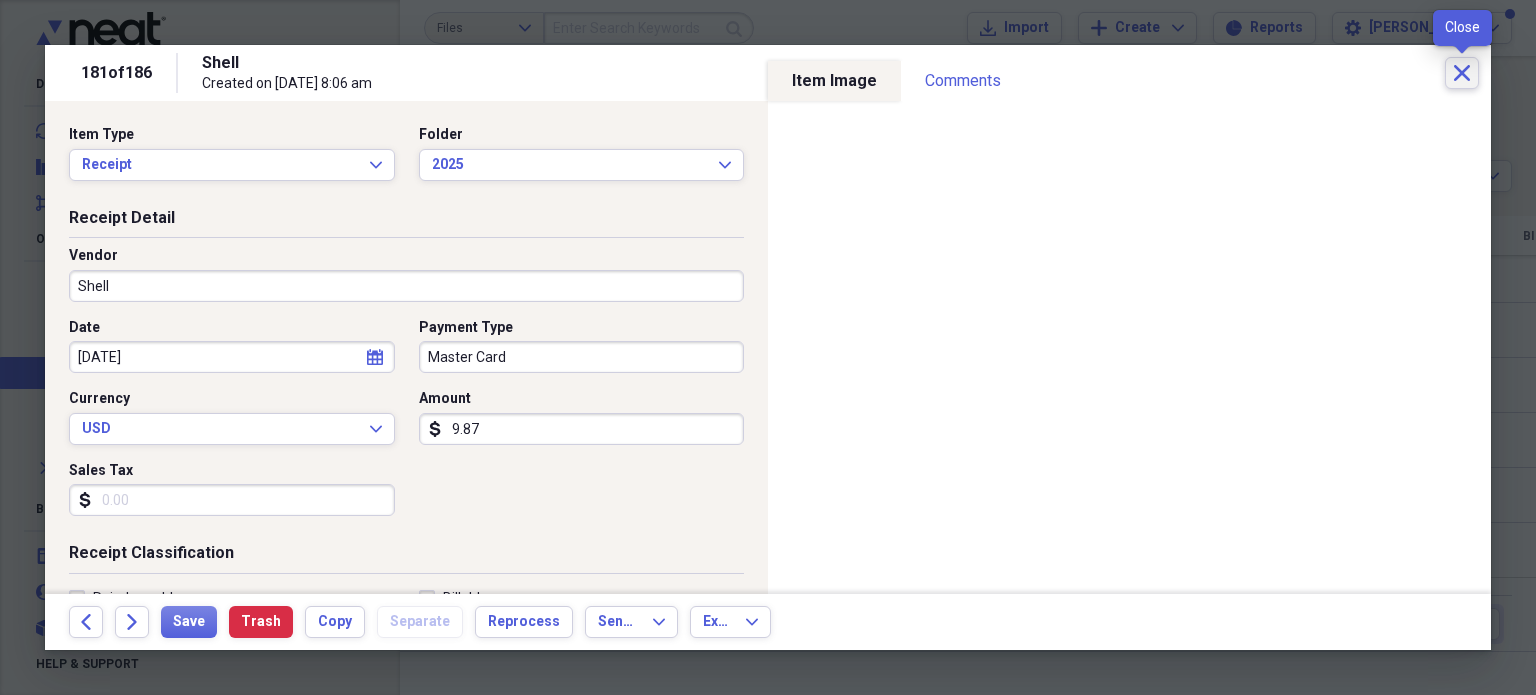 click on "Close" 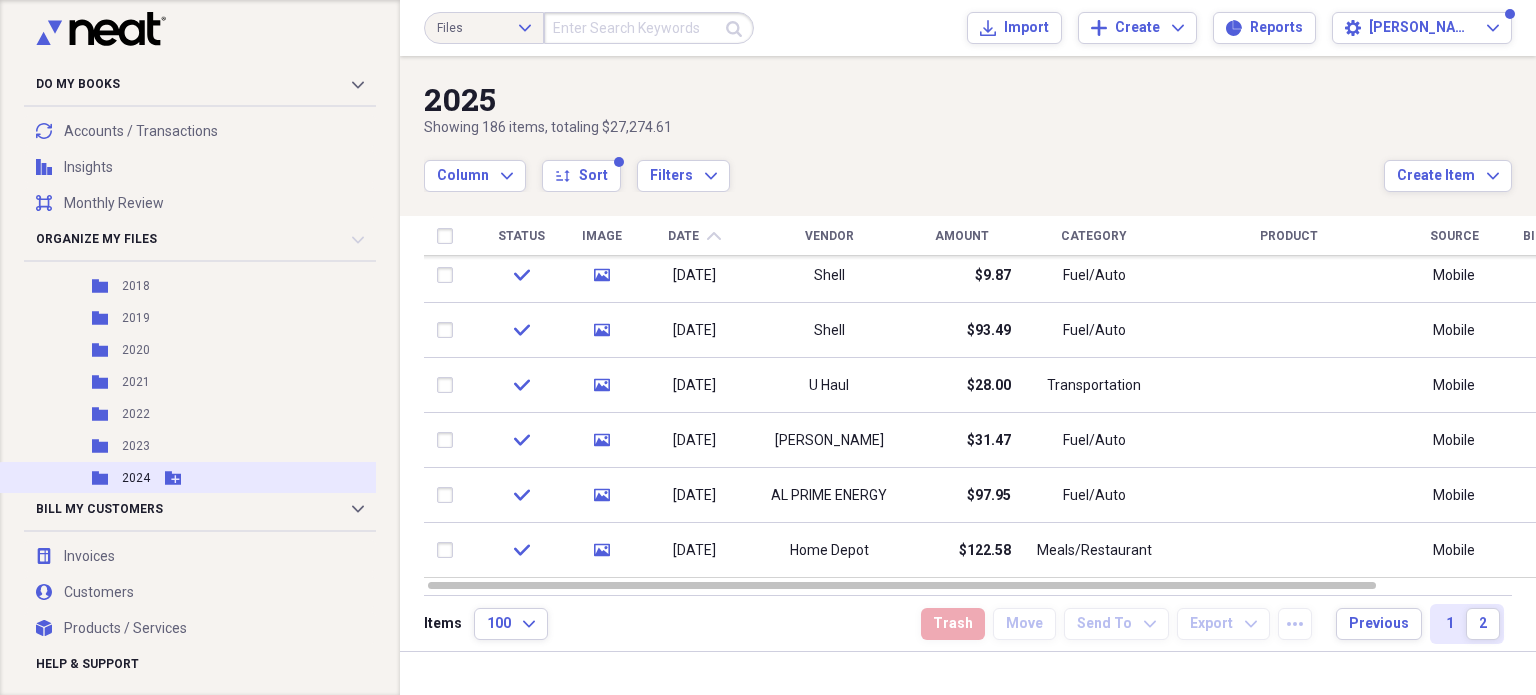 scroll, scrollTop: 1117, scrollLeft: 0, axis: vertical 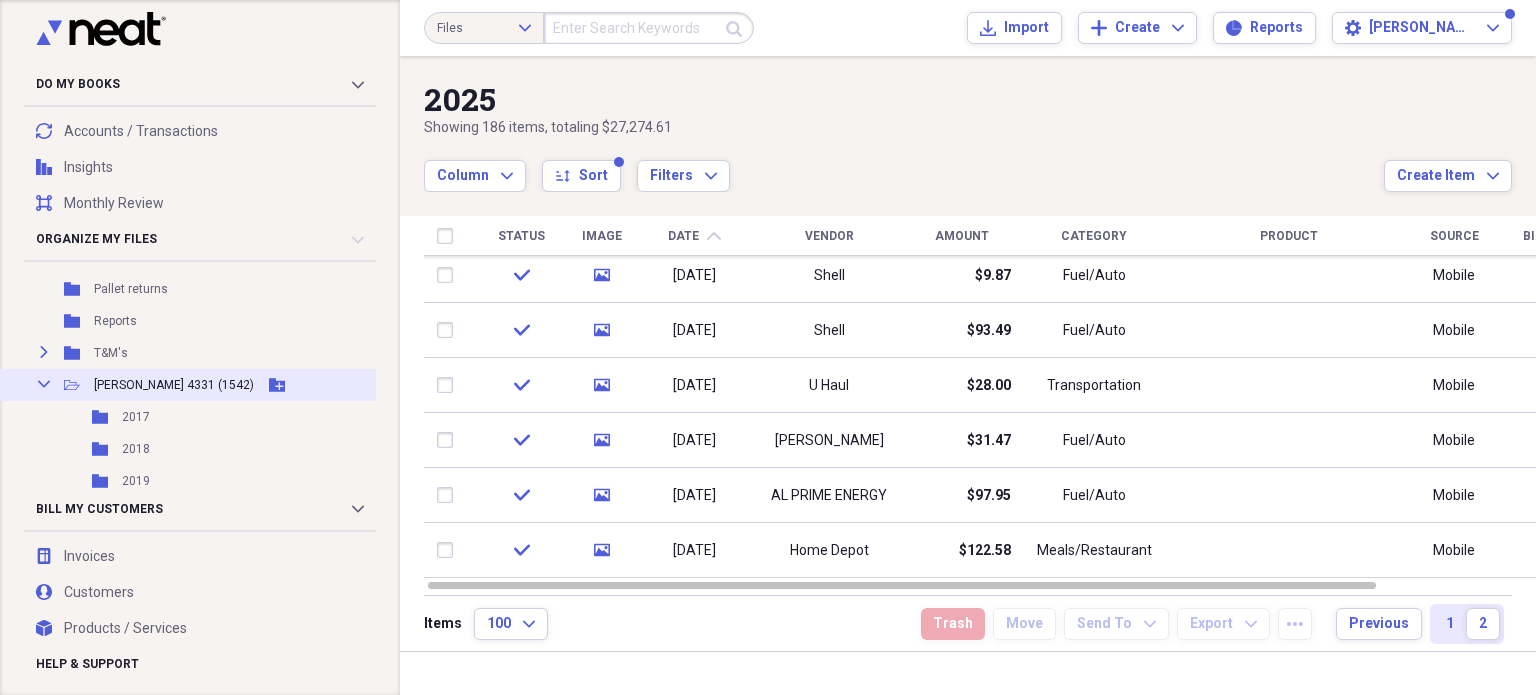 click on "Collapse" 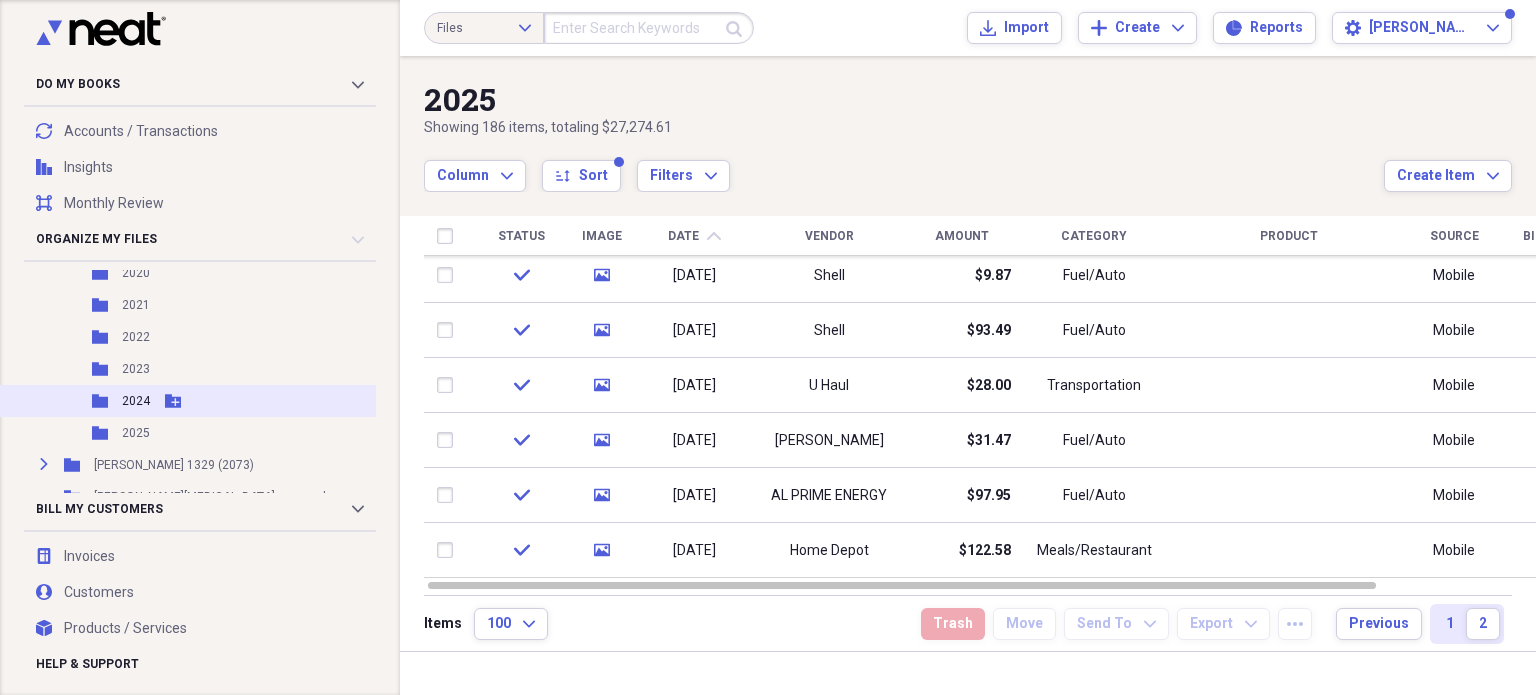 scroll, scrollTop: 517, scrollLeft: 0, axis: vertical 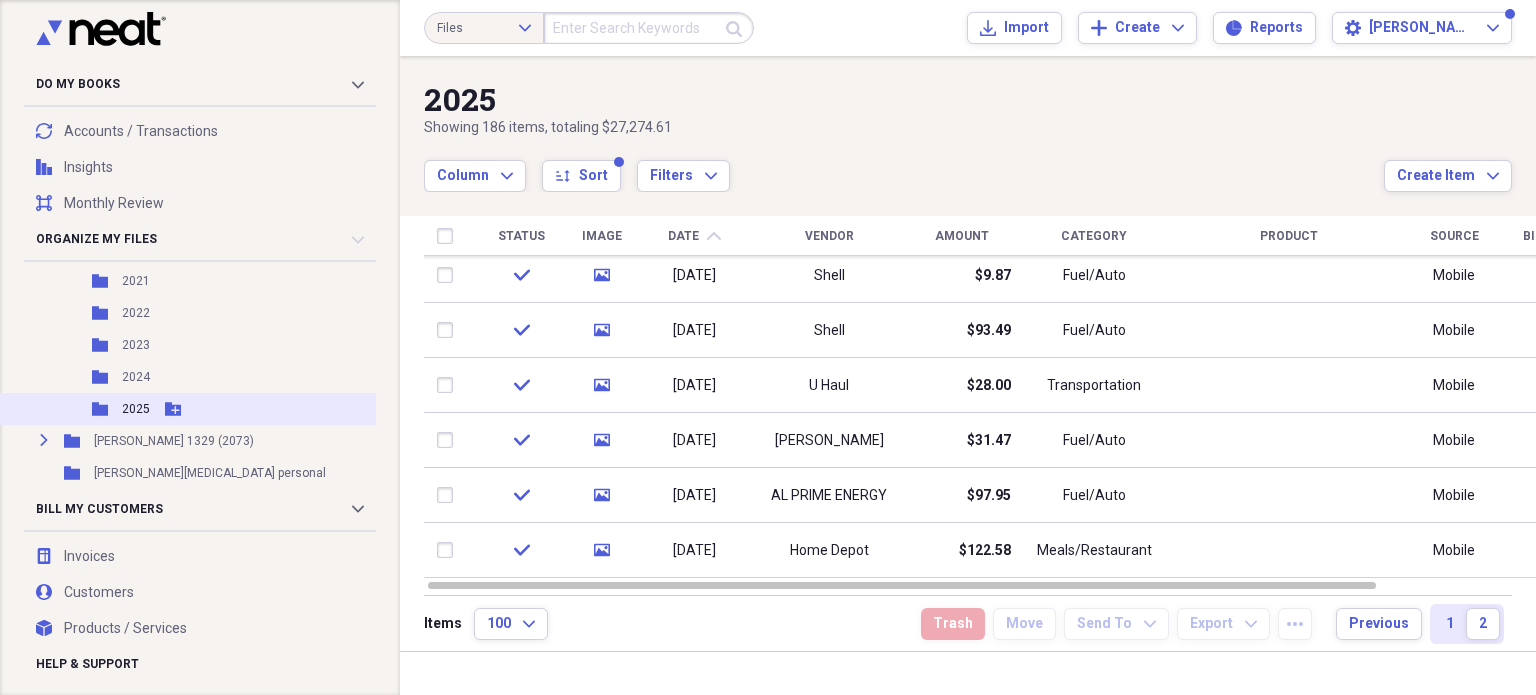 click on "2025" at bounding box center [136, 409] 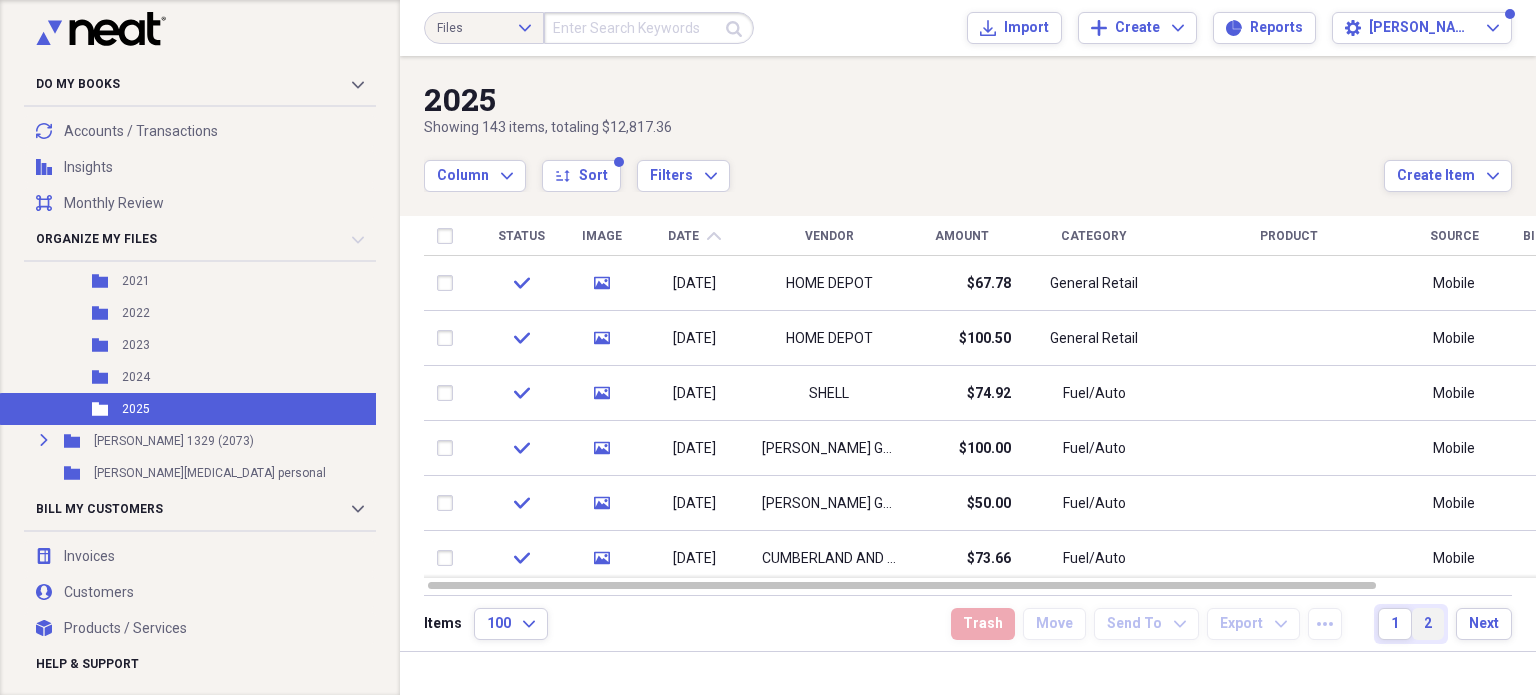 click on "2" at bounding box center [1428, 624] 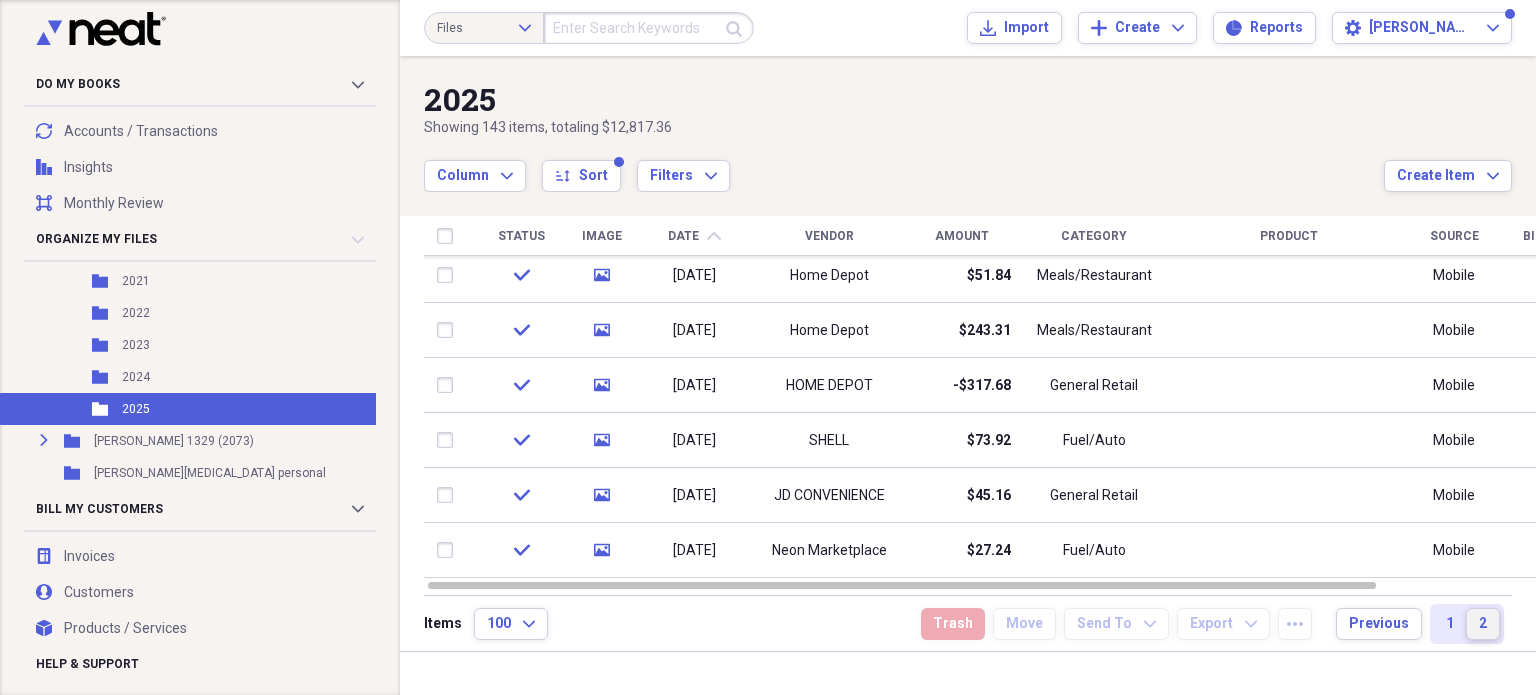 drag, startPoint x: 1525, startPoint y: 271, endPoint x: 1537, endPoint y: 579, distance: 308.23367 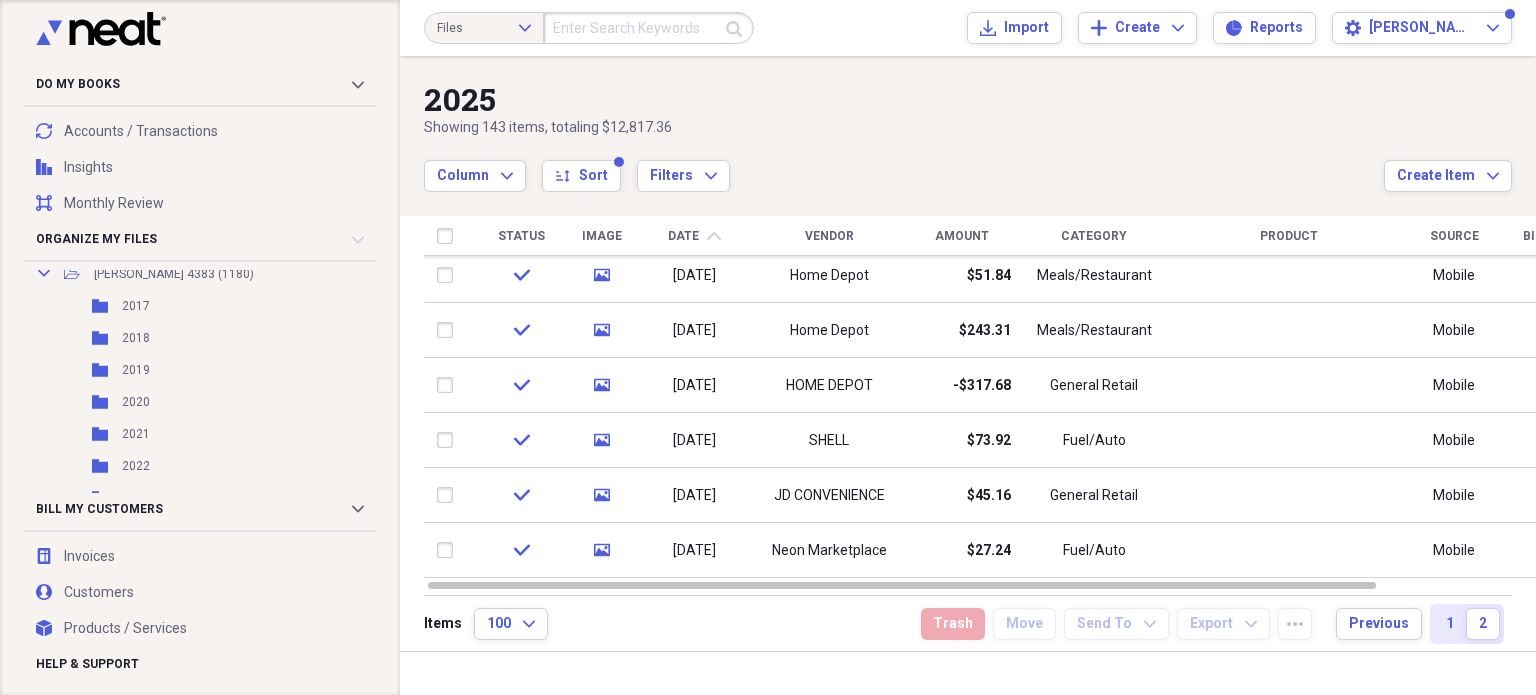 scroll, scrollTop: 330, scrollLeft: 0, axis: vertical 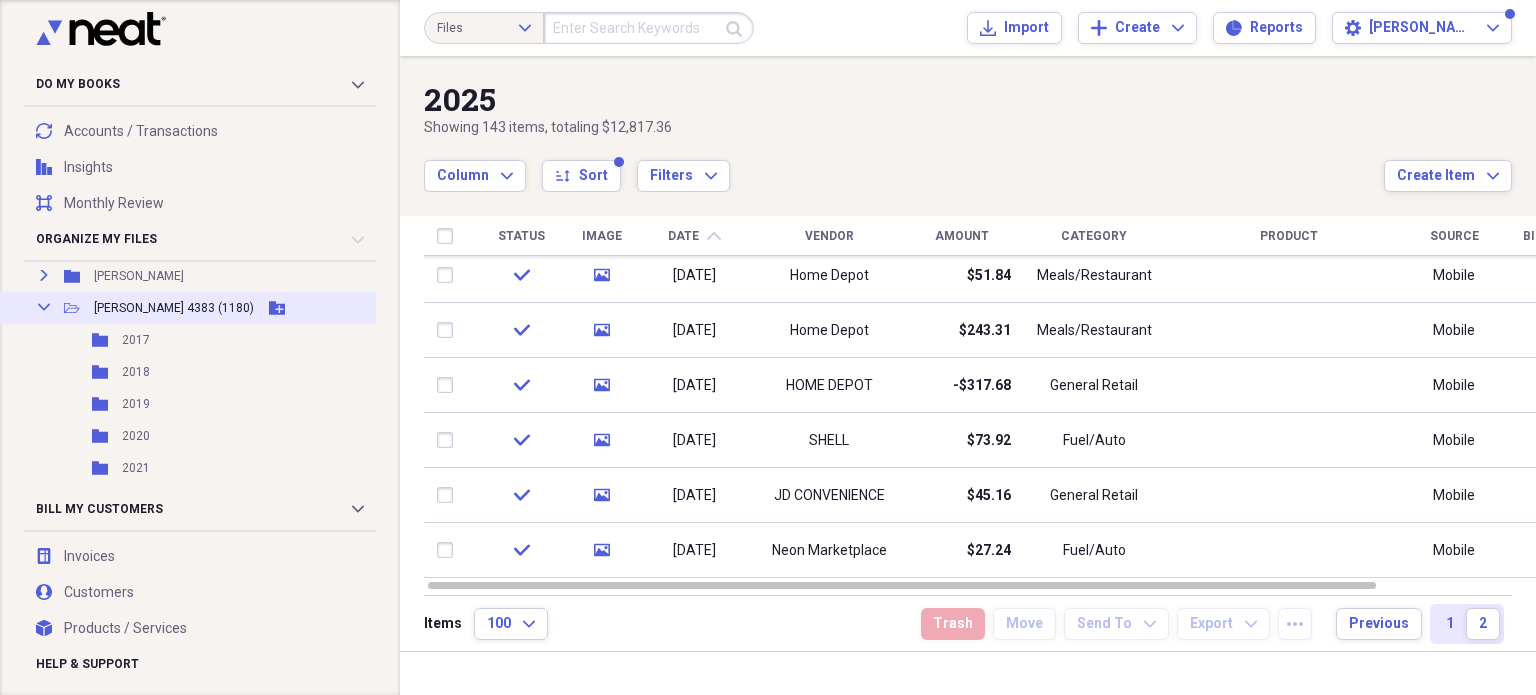 click on "Collapse" 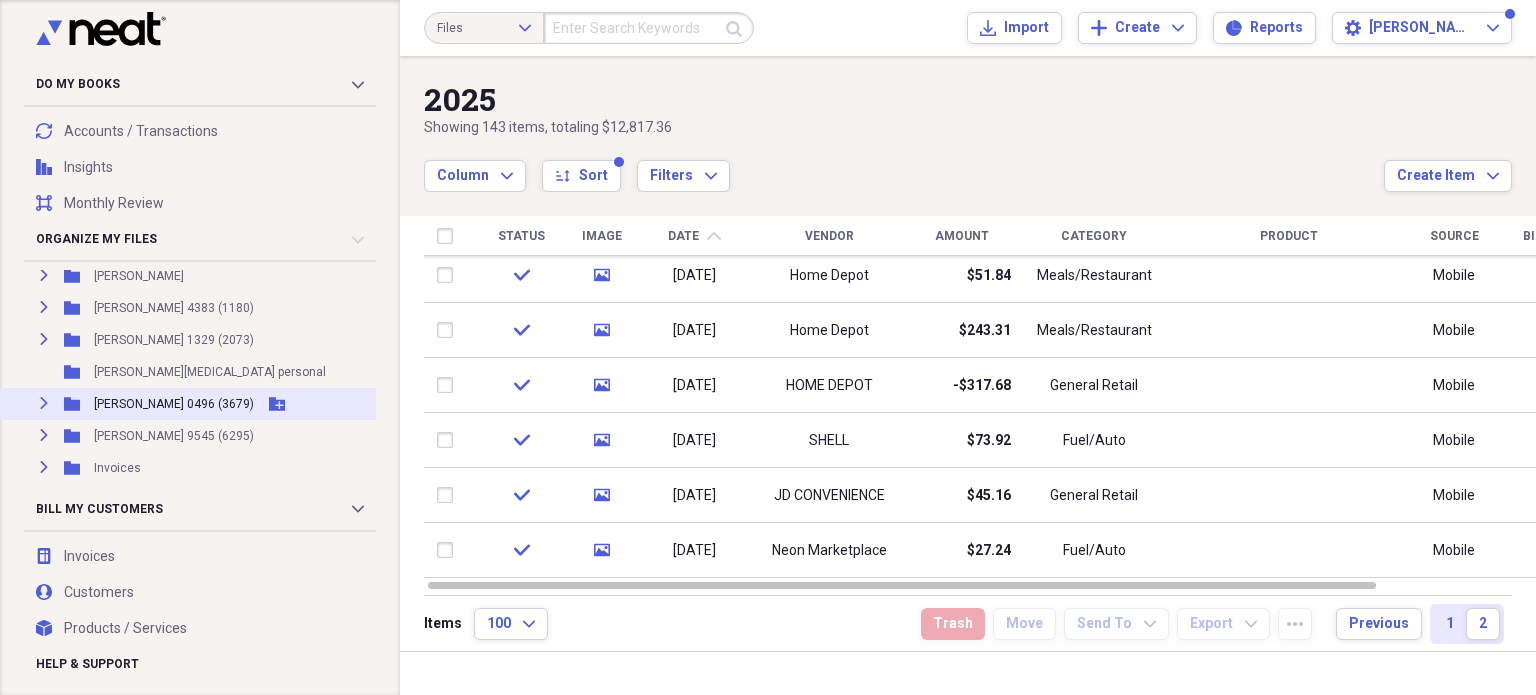 click on "Expand" at bounding box center (44, 403) 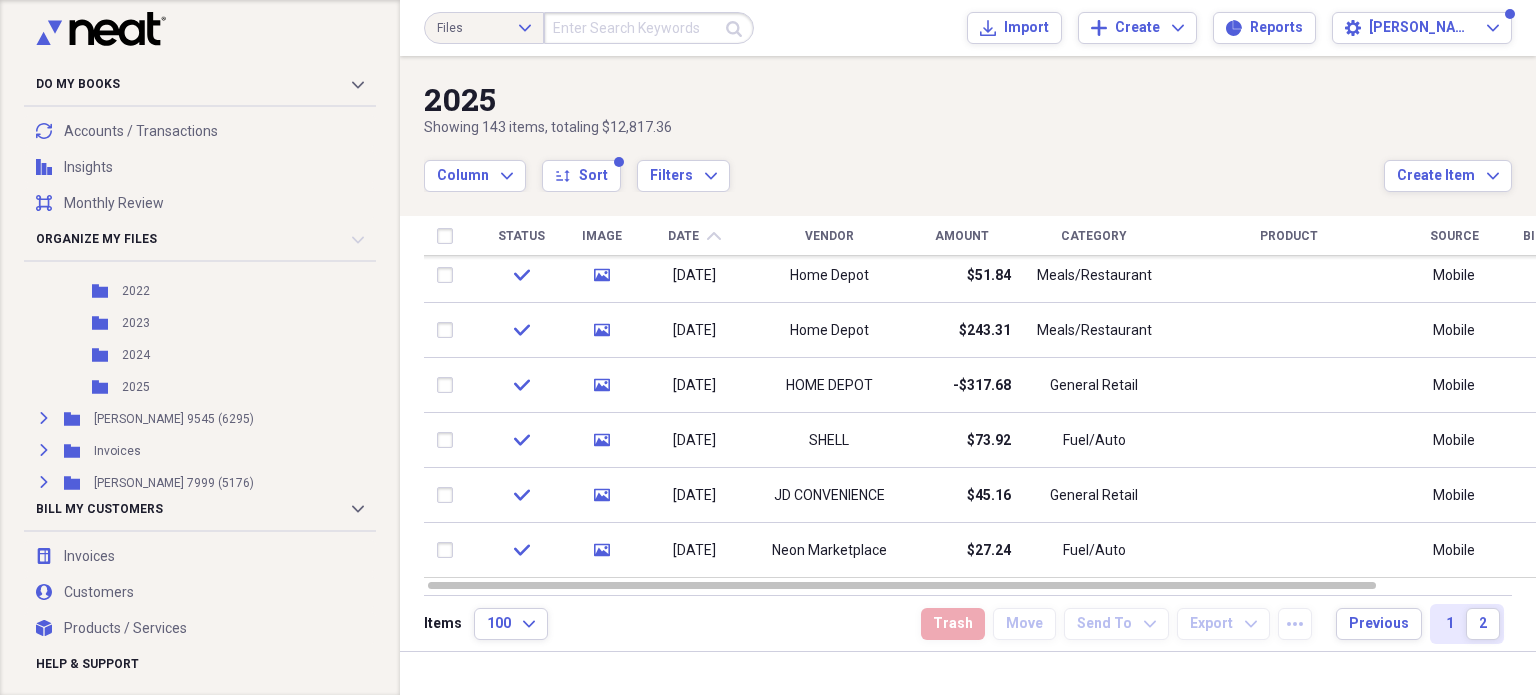 scroll, scrollTop: 530, scrollLeft: 0, axis: vertical 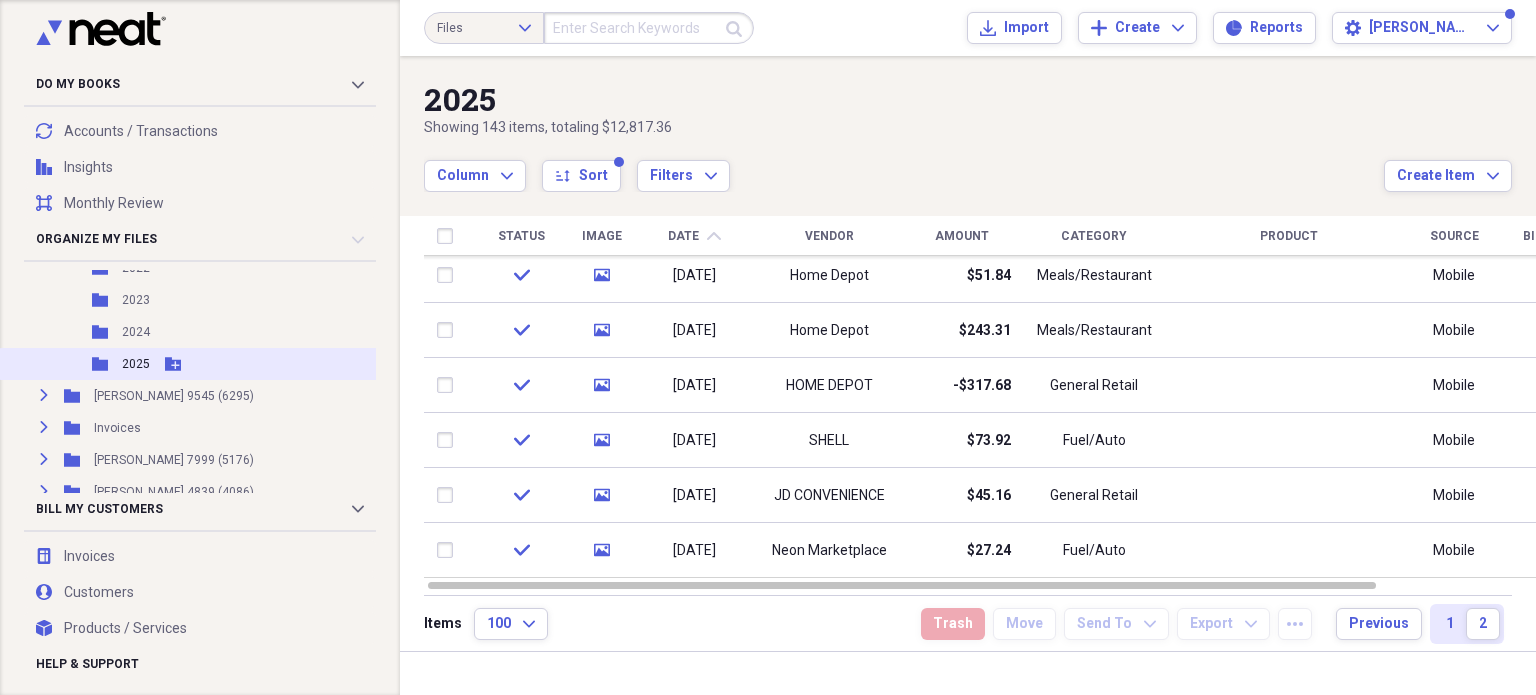 click on "2025" at bounding box center (136, 364) 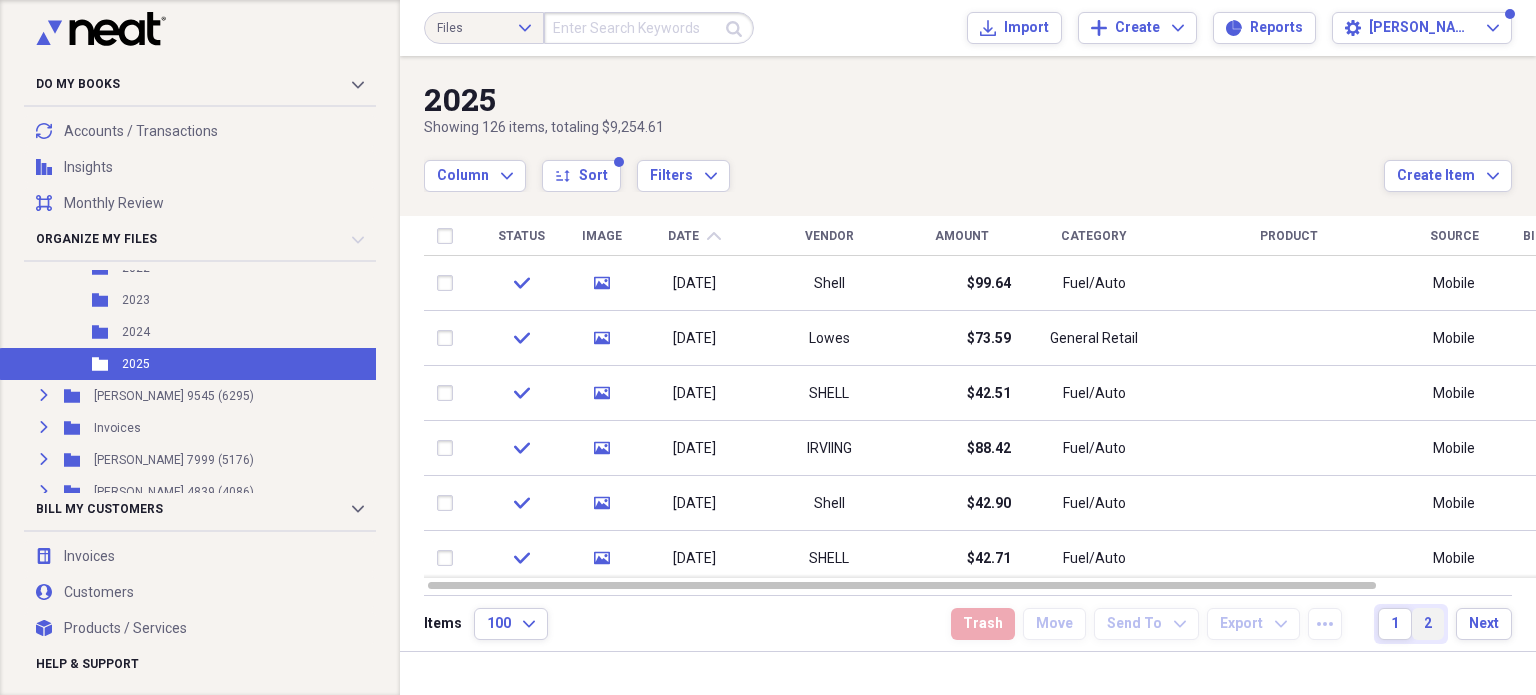 click on "2" at bounding box center (1428, 624) 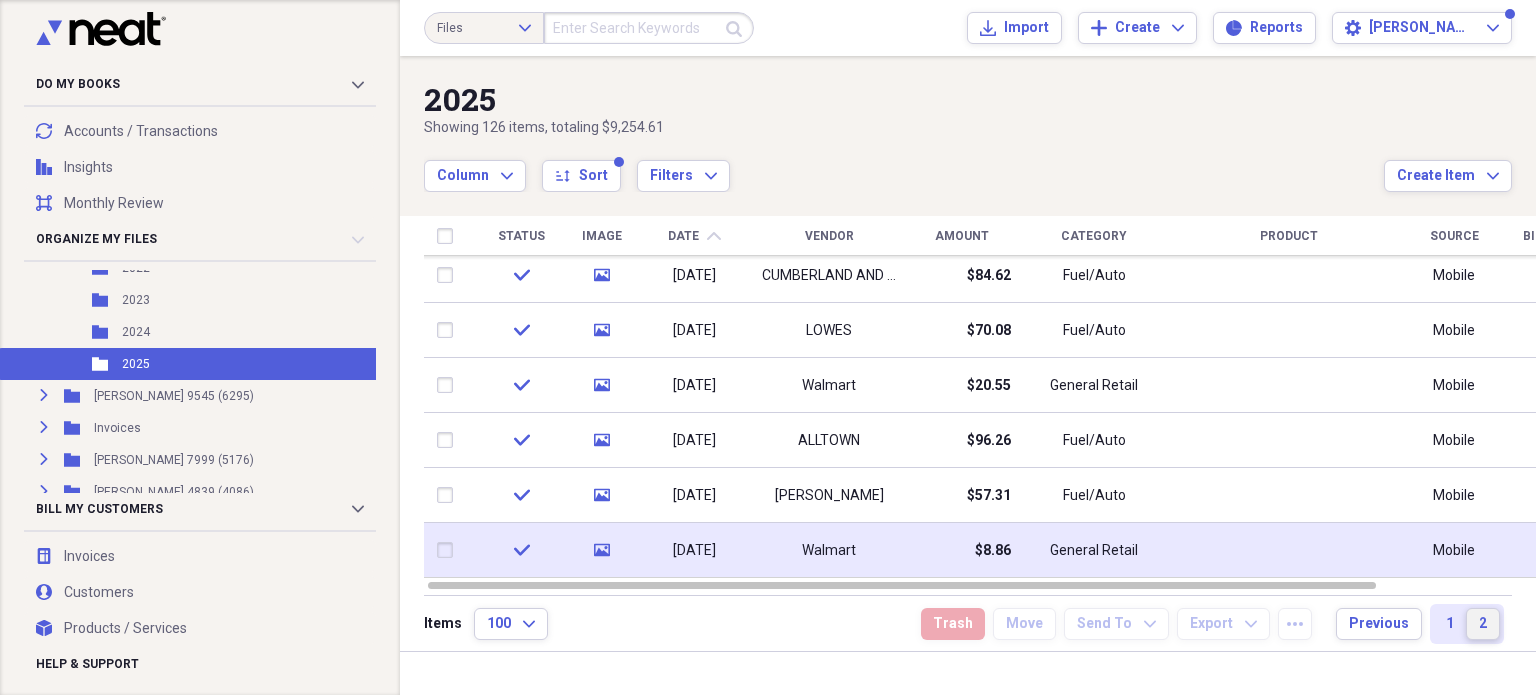 drag, startPoint x: 1528, startPoint y: 287, endPoint x: 1493, endPoint y: 571, distance: 286.14856 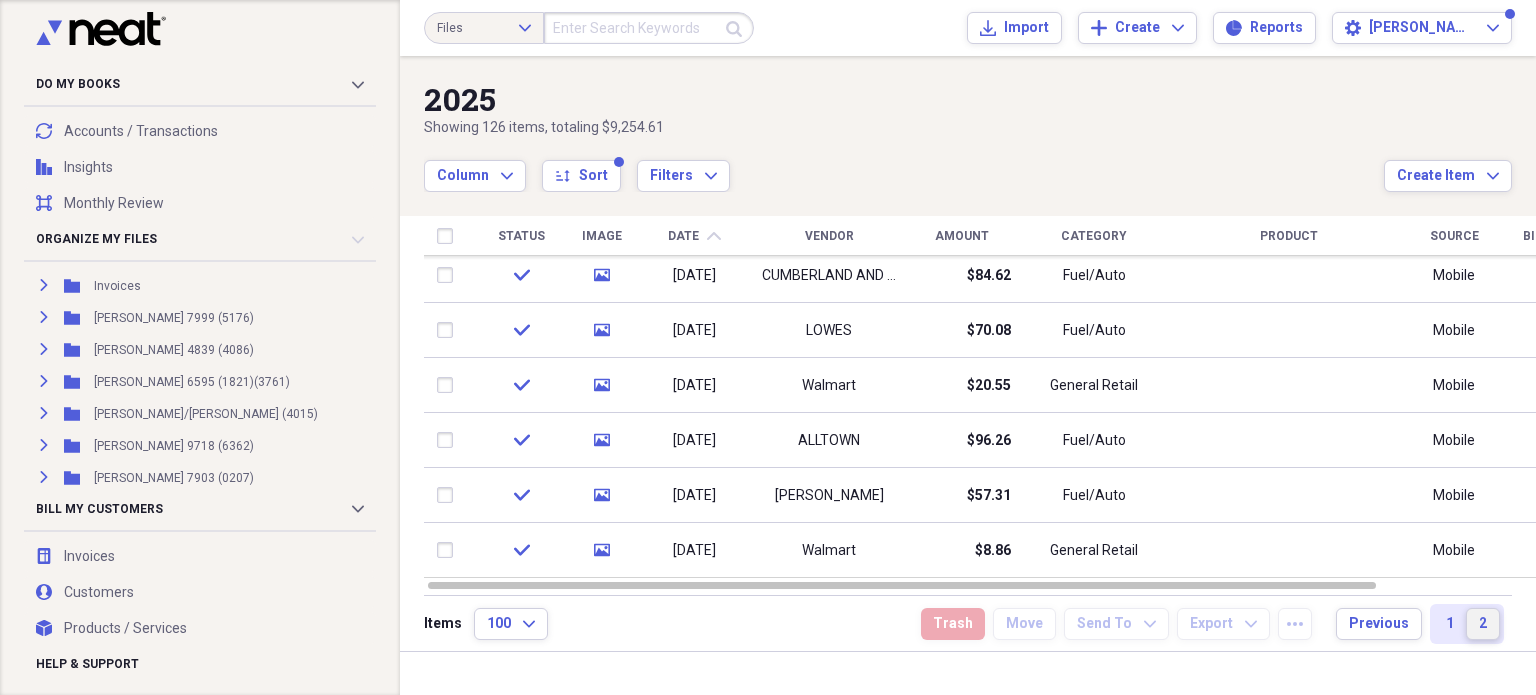 scroll, scrollTop: 930, scrollLeft: 0, axis: vertical 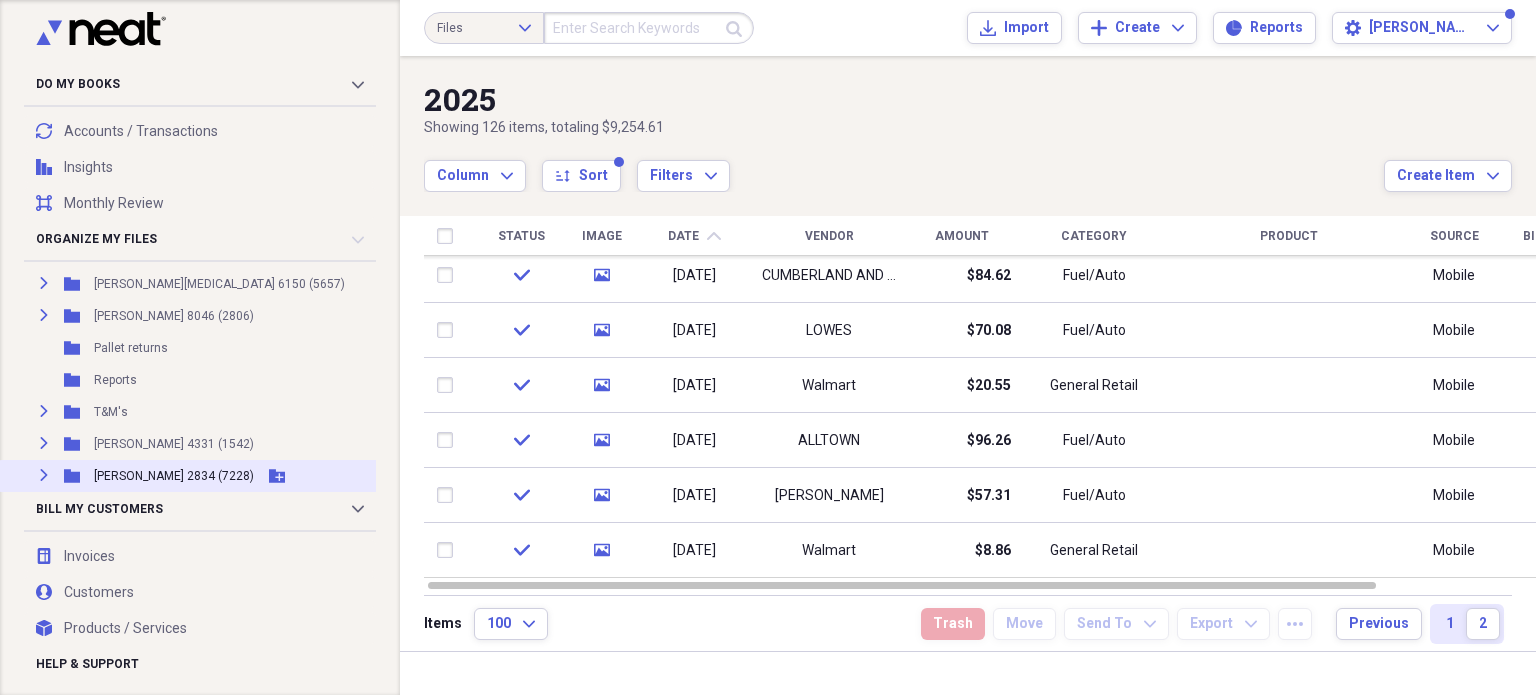 click 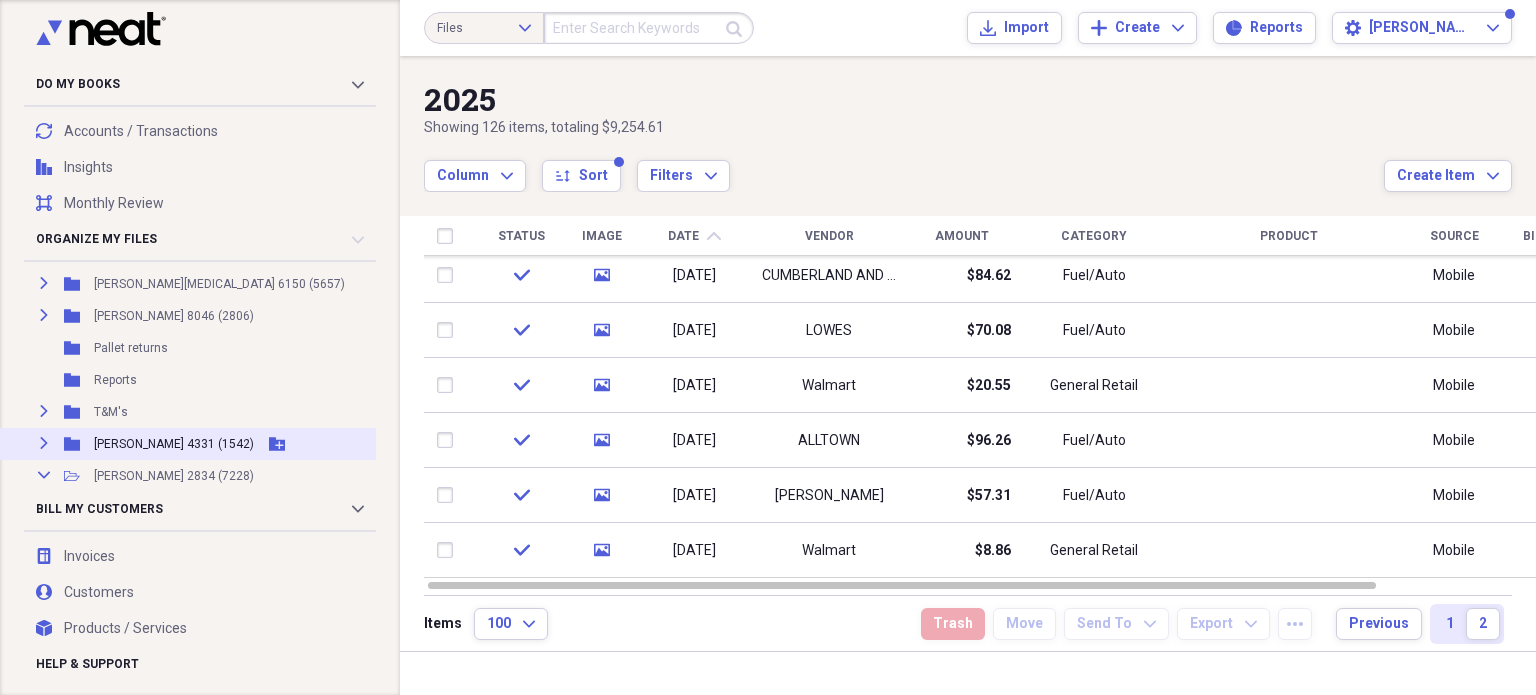 scroll, scrollTop: 1309, scrollLeft: 0, axis: vertical 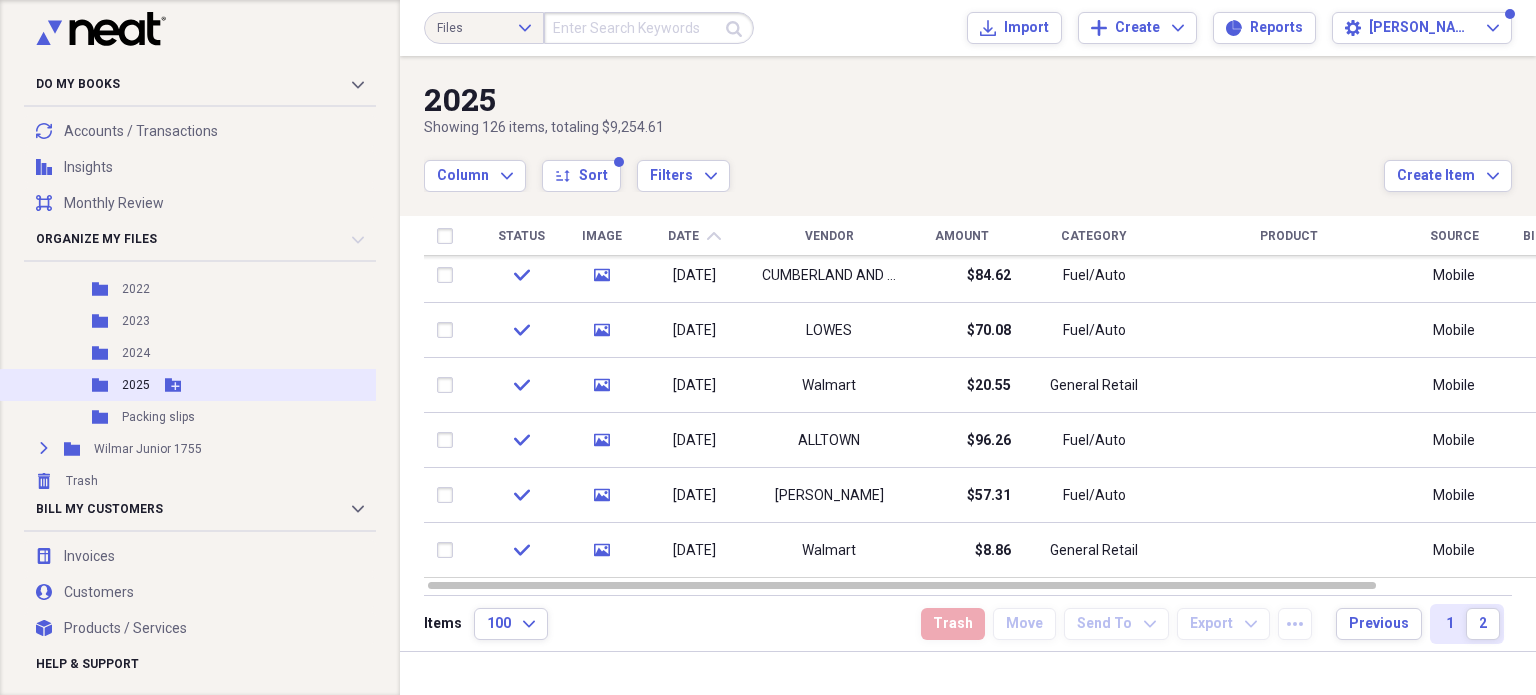 click on "2025" at bounding box center [136, 385] 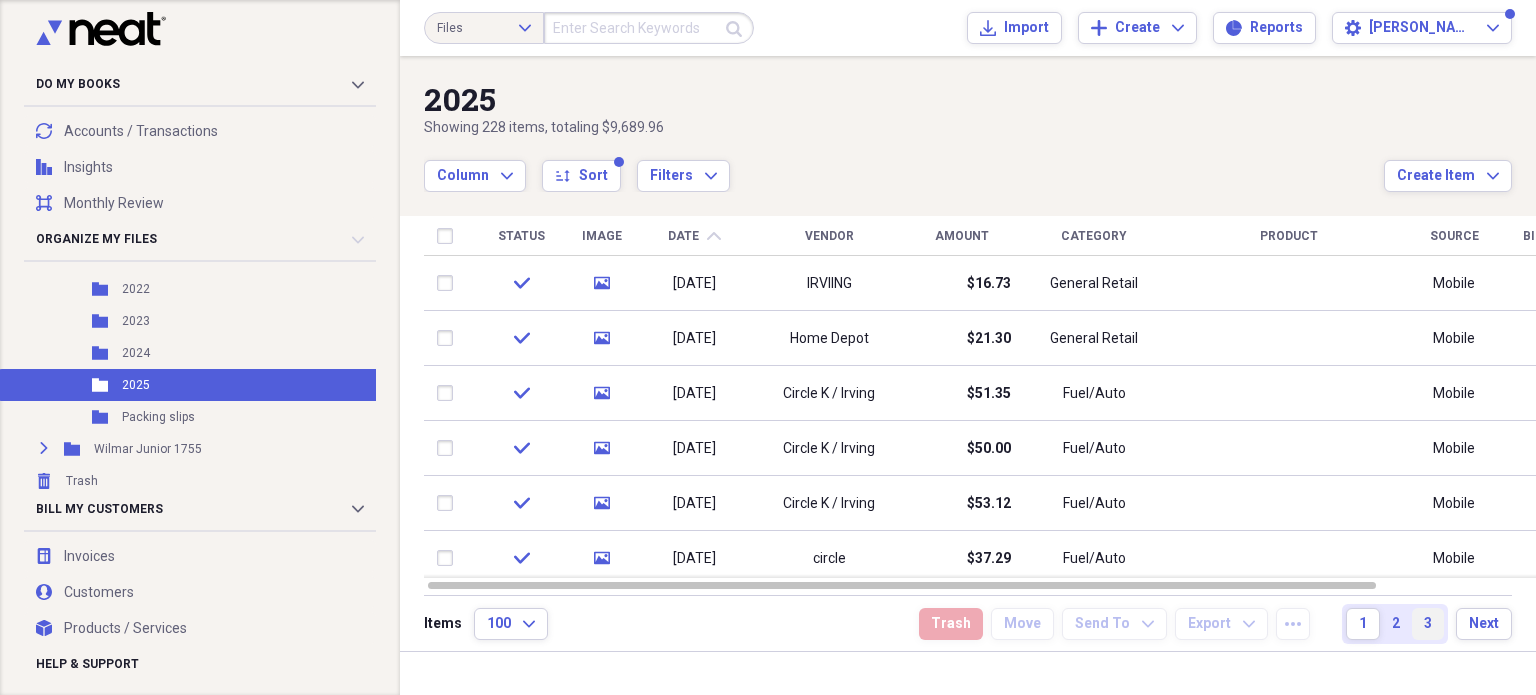 click on "3" at bounding box center [1428, 624] 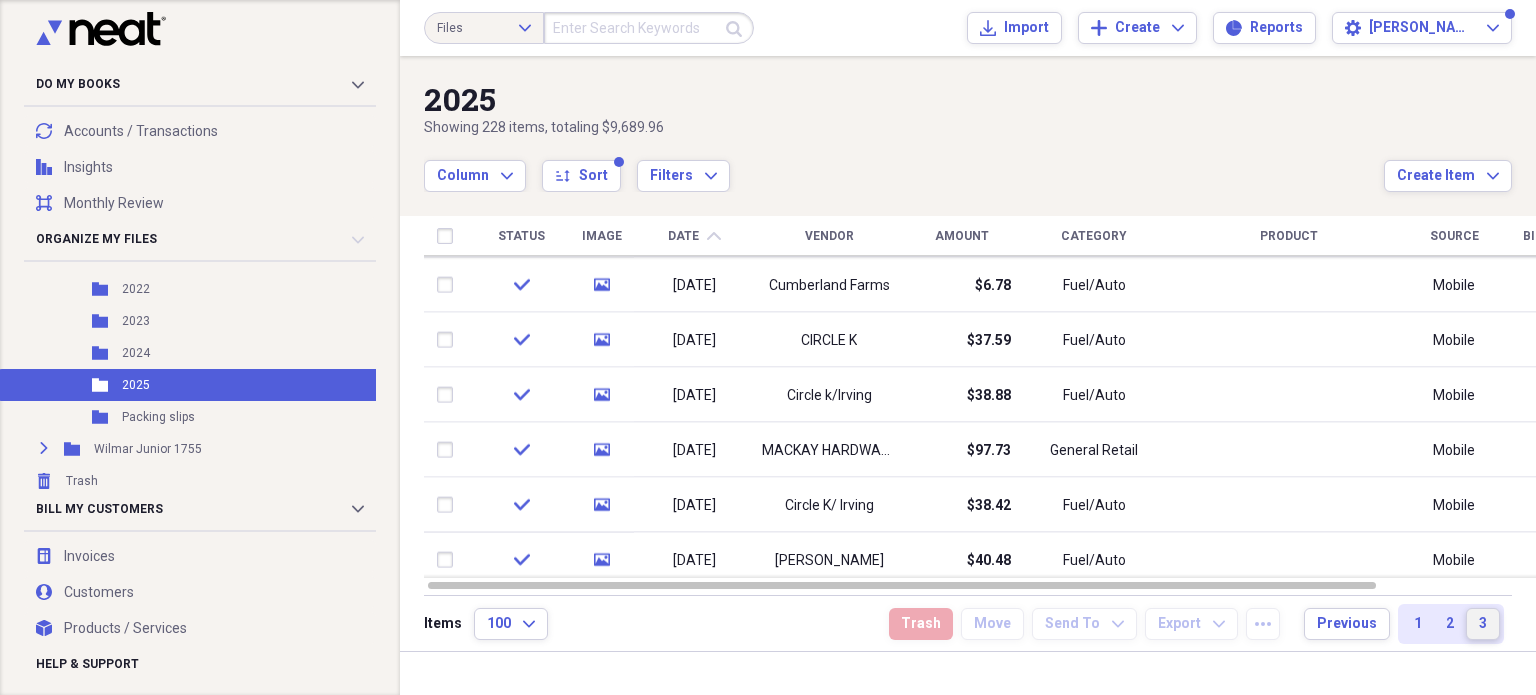 drag, startPoint x: 1525, startPoint y: 274, endPoint x: 1522, endPoint y: 529, distance: 255.01764 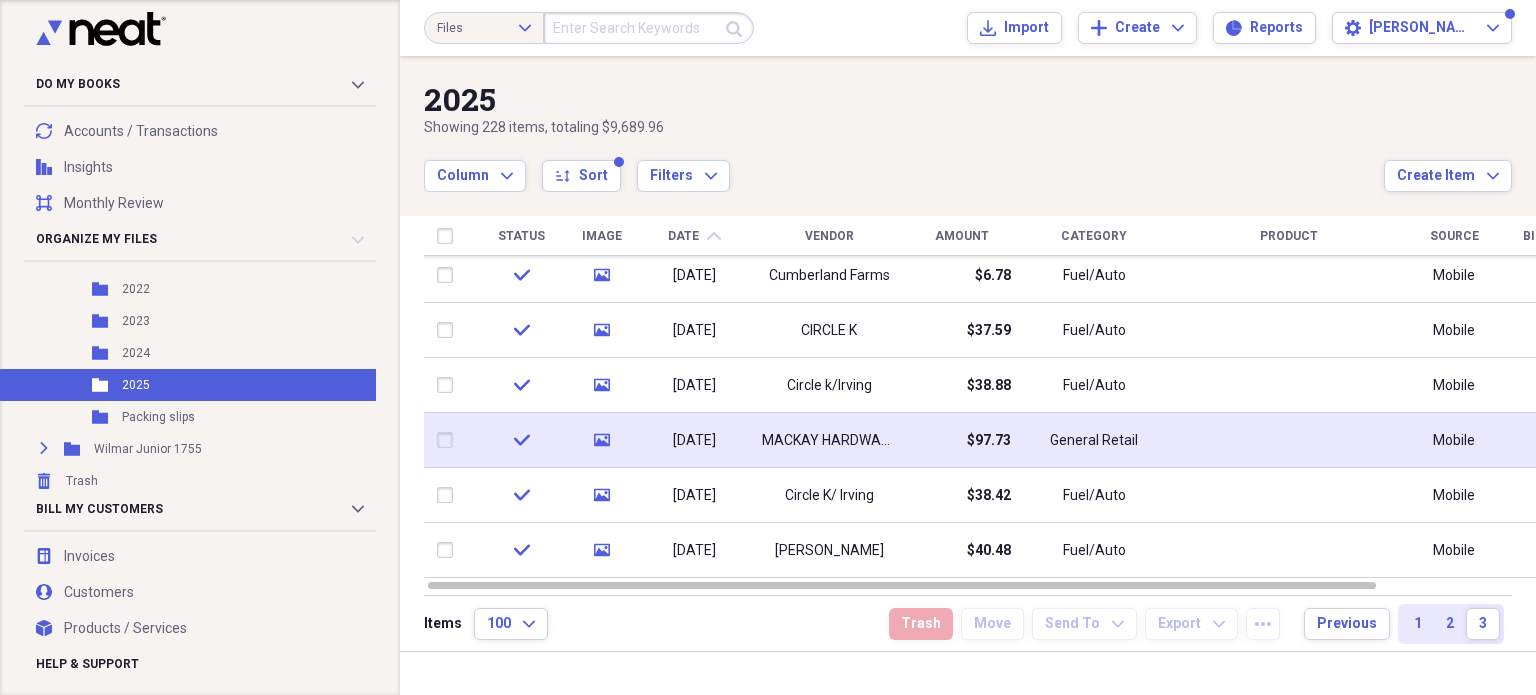 click on "MACKAY HARDWARE AND RENTAL" at bounding box center [829, 441] 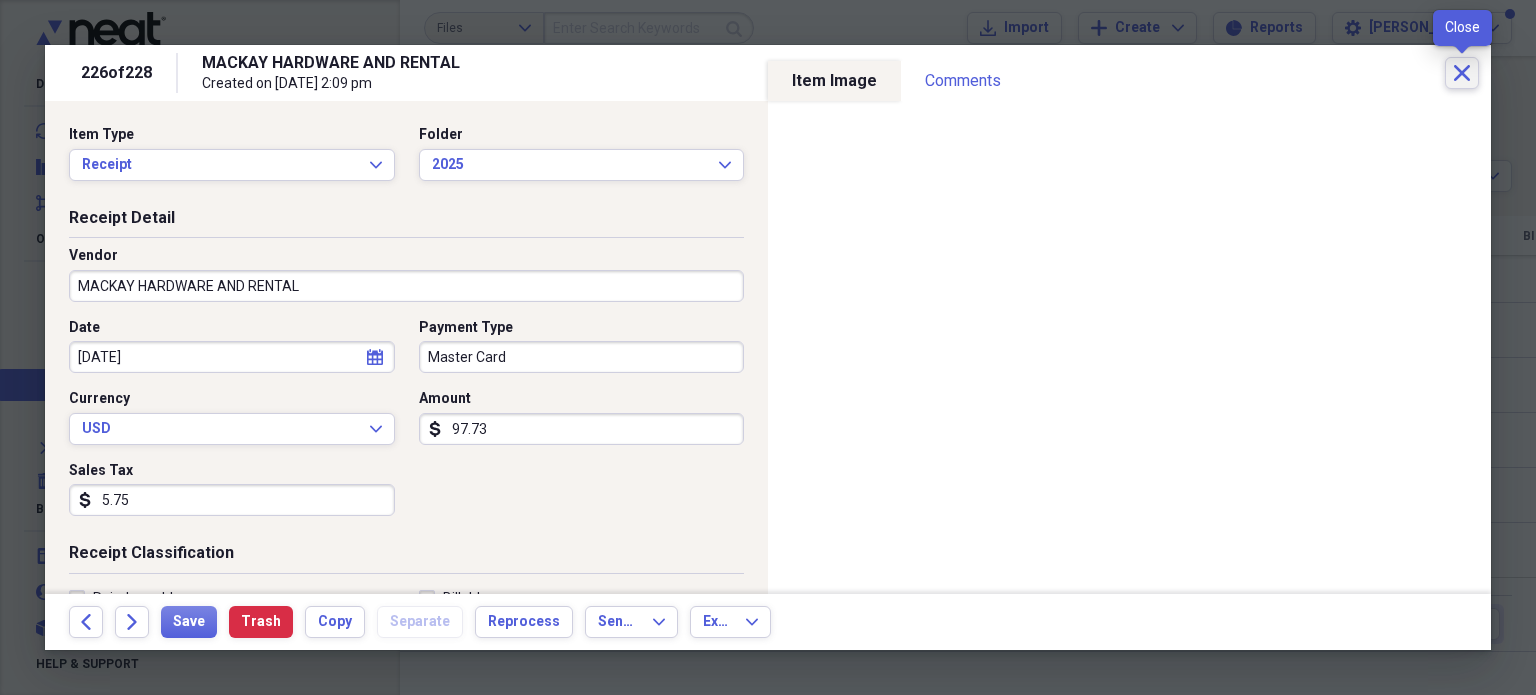 click on "Close" at bounding box center (1462, 73) 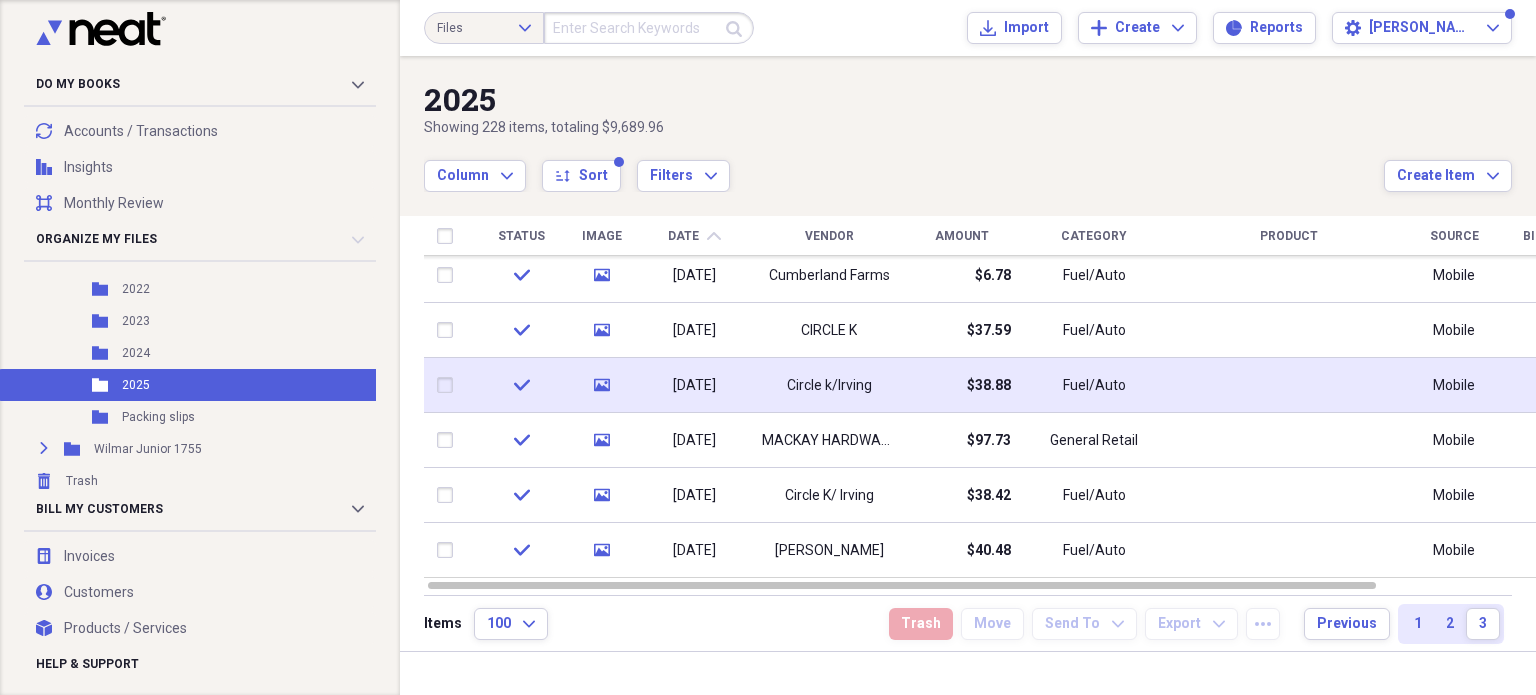 click on "$38.88" at bounding box center (989, 386) 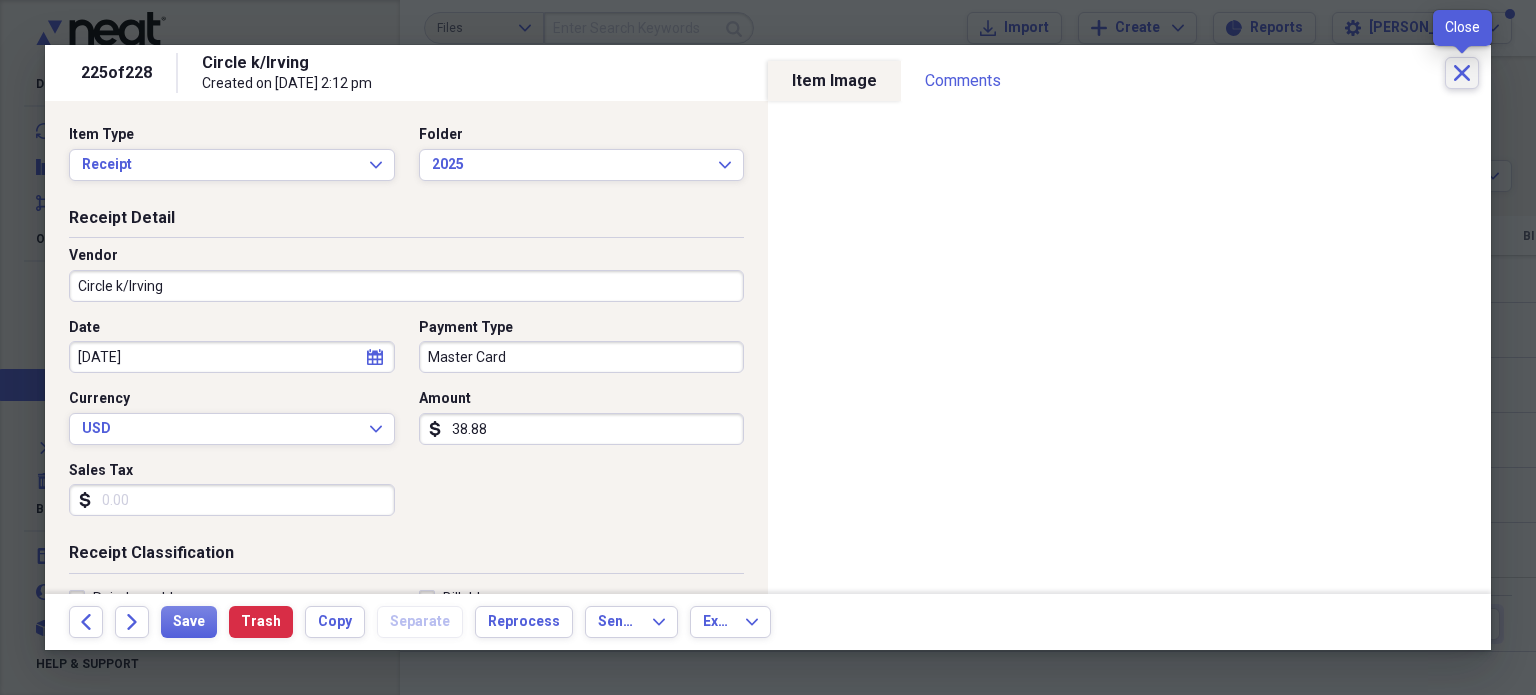 click on "Close" 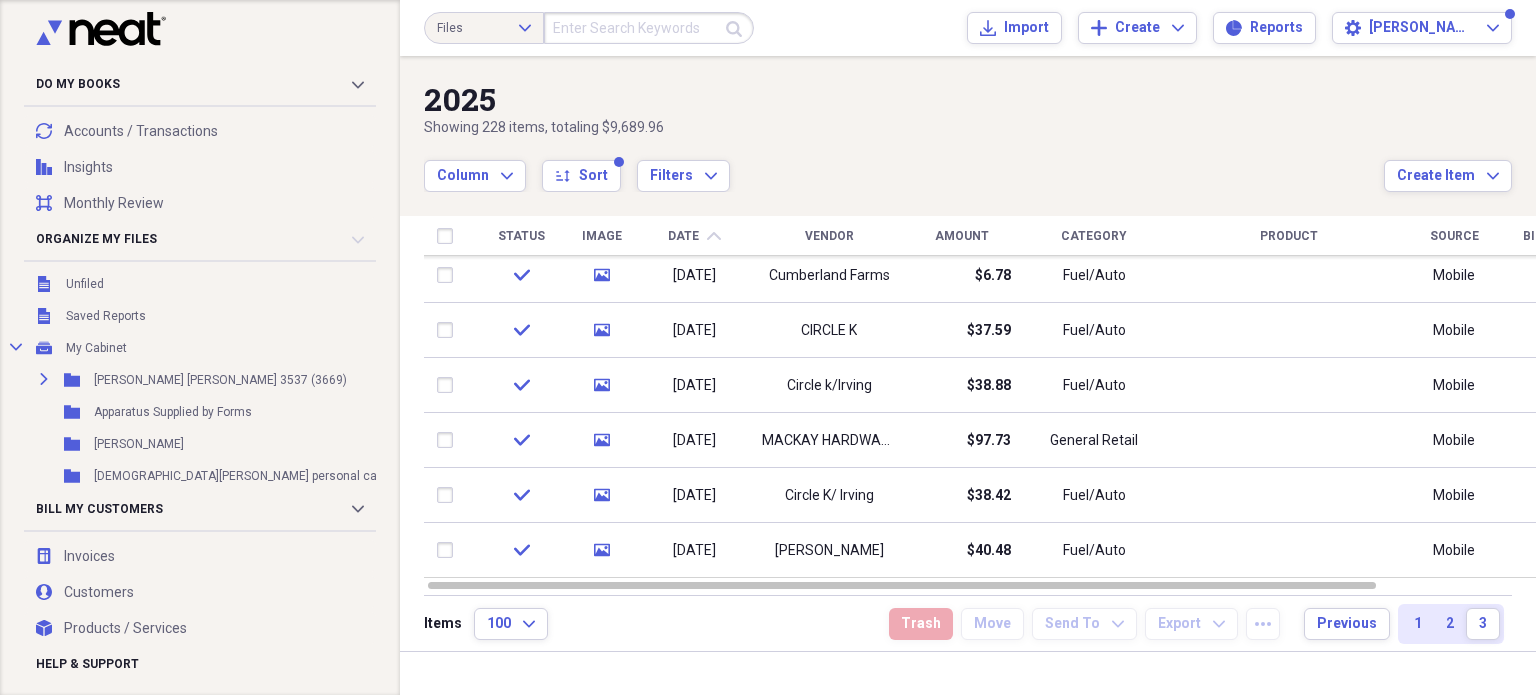 scroll, scrollTop: 0, scrollLeft: 0, axis: both 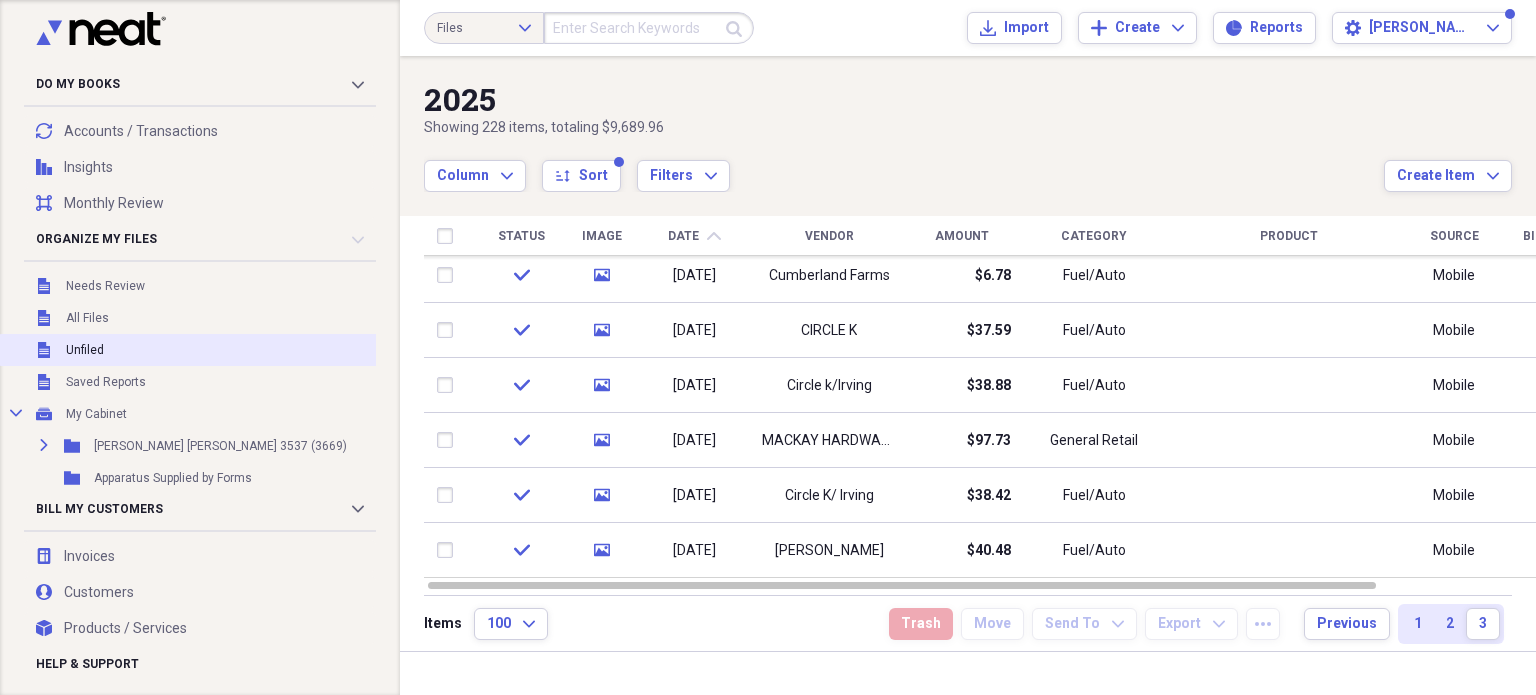 click on "Unfiled Unfiled" at bounding box center (224, 350) 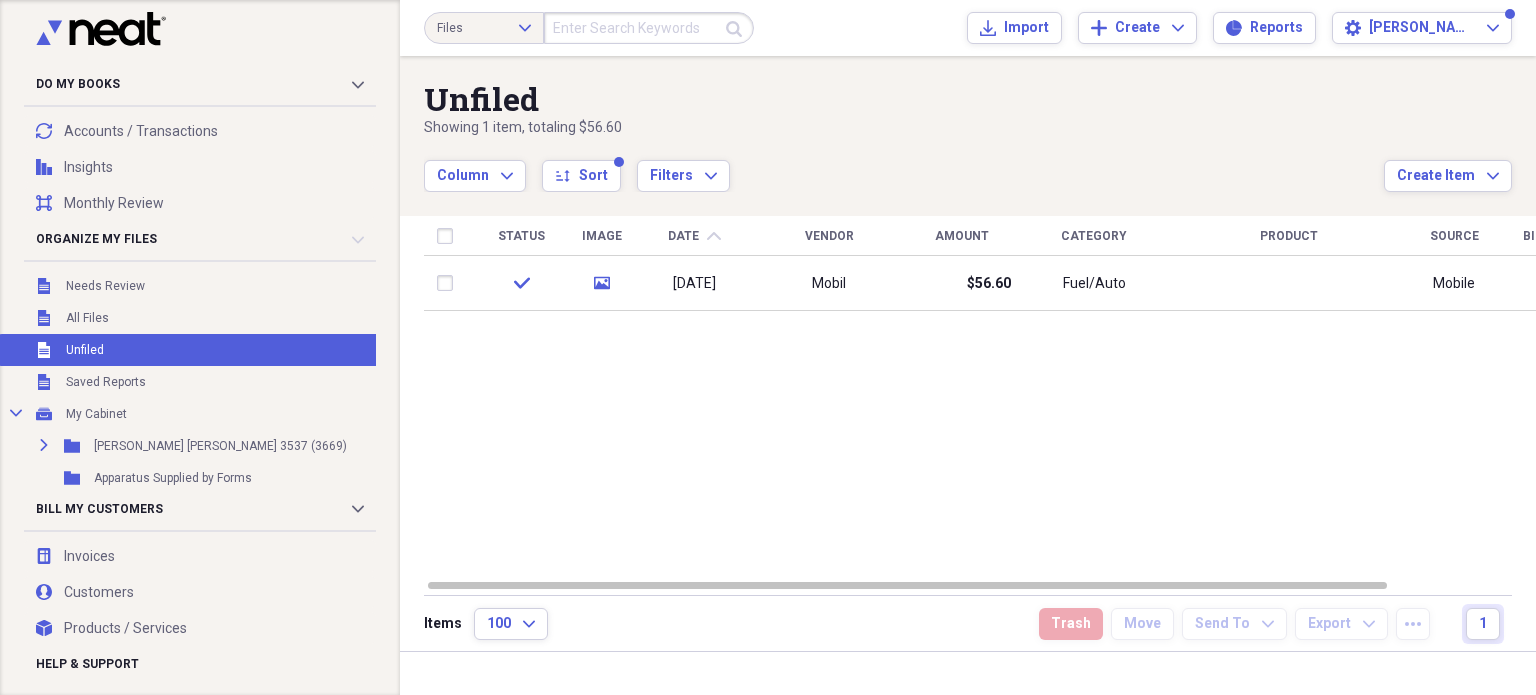 click at bounding box center (649, 28) 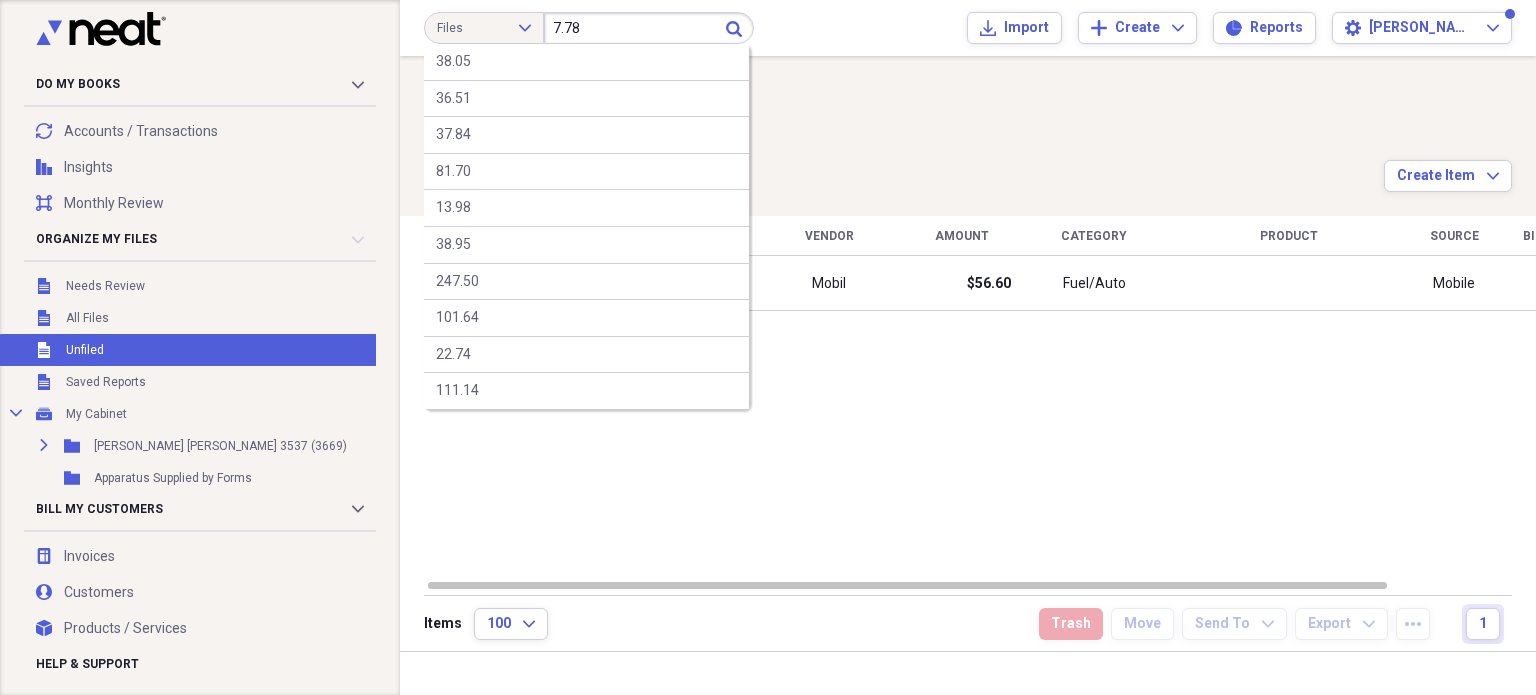 type on "7.78" 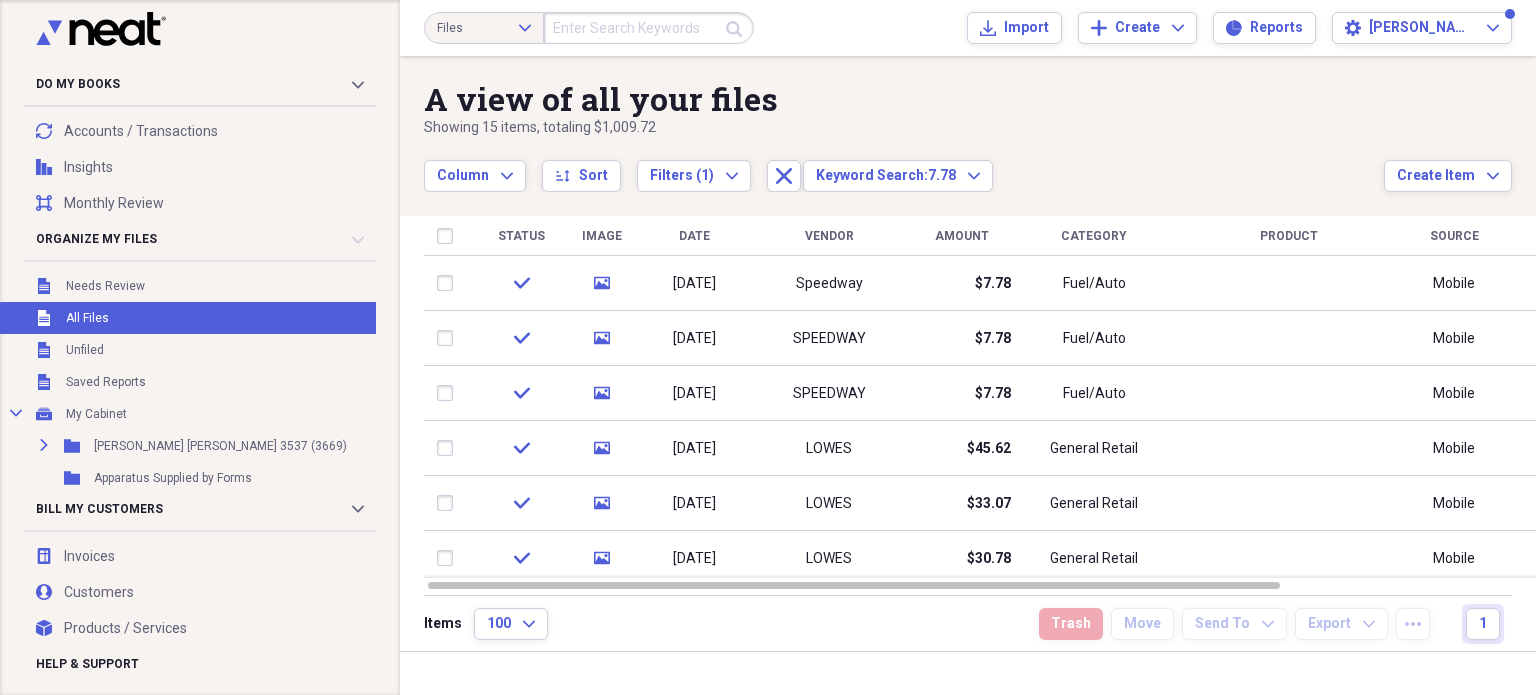 click at bounding box center (649, 28) 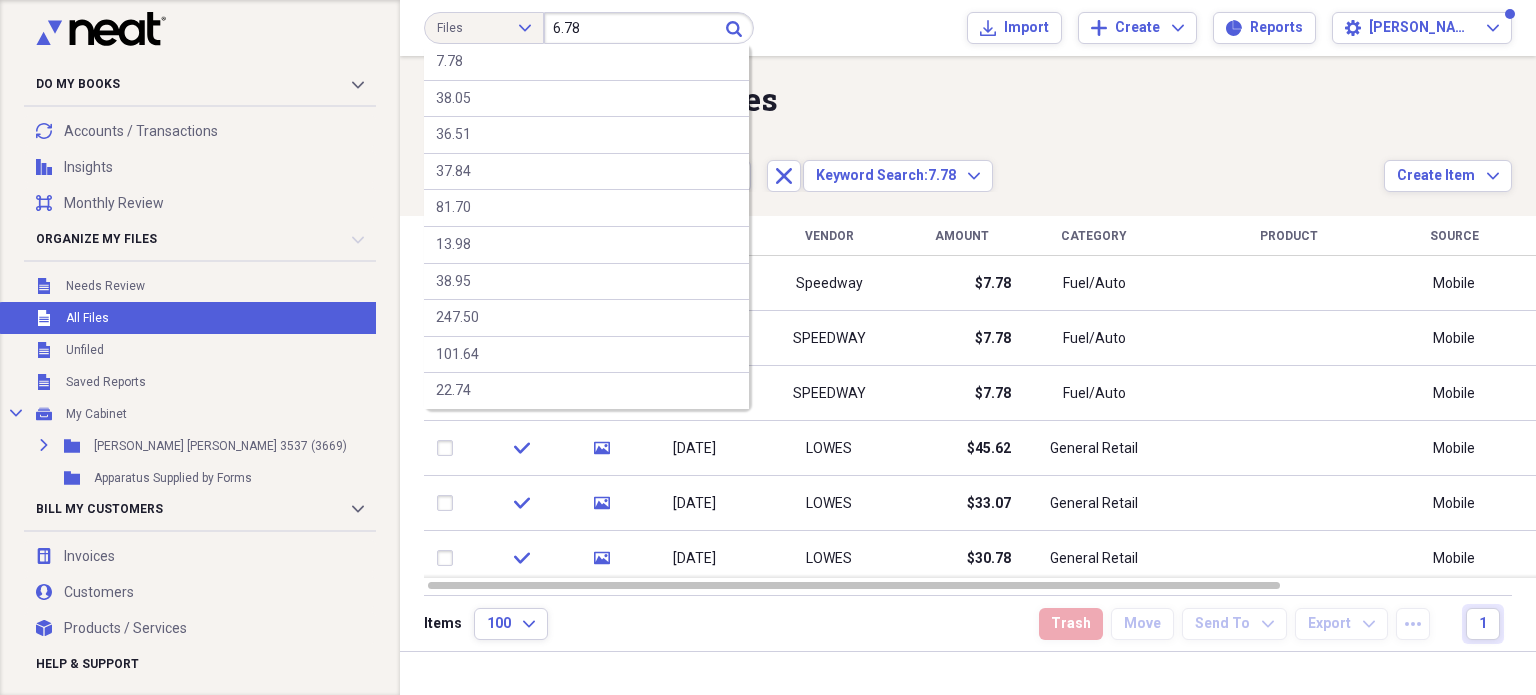 type on "6.78" 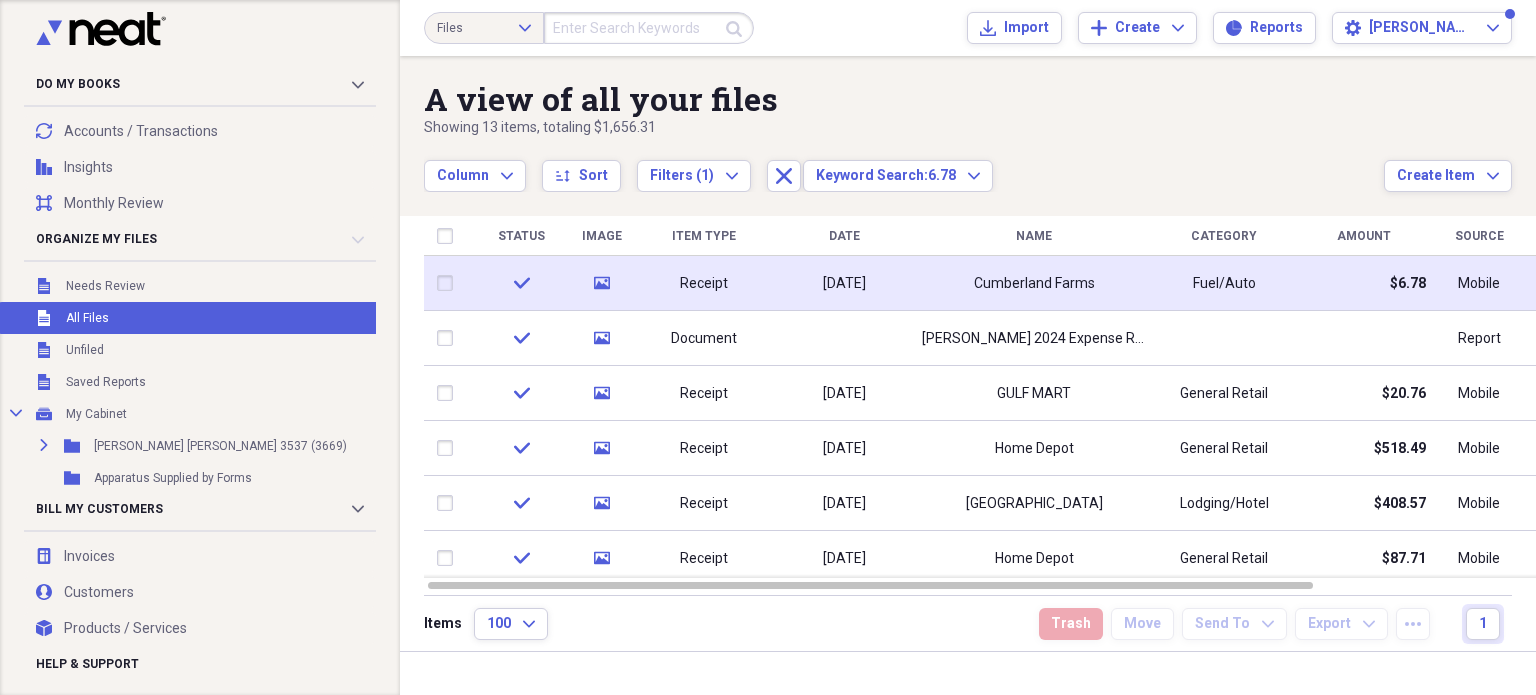 click on "Cumberland Farms" at bounding box center [1034, 284] 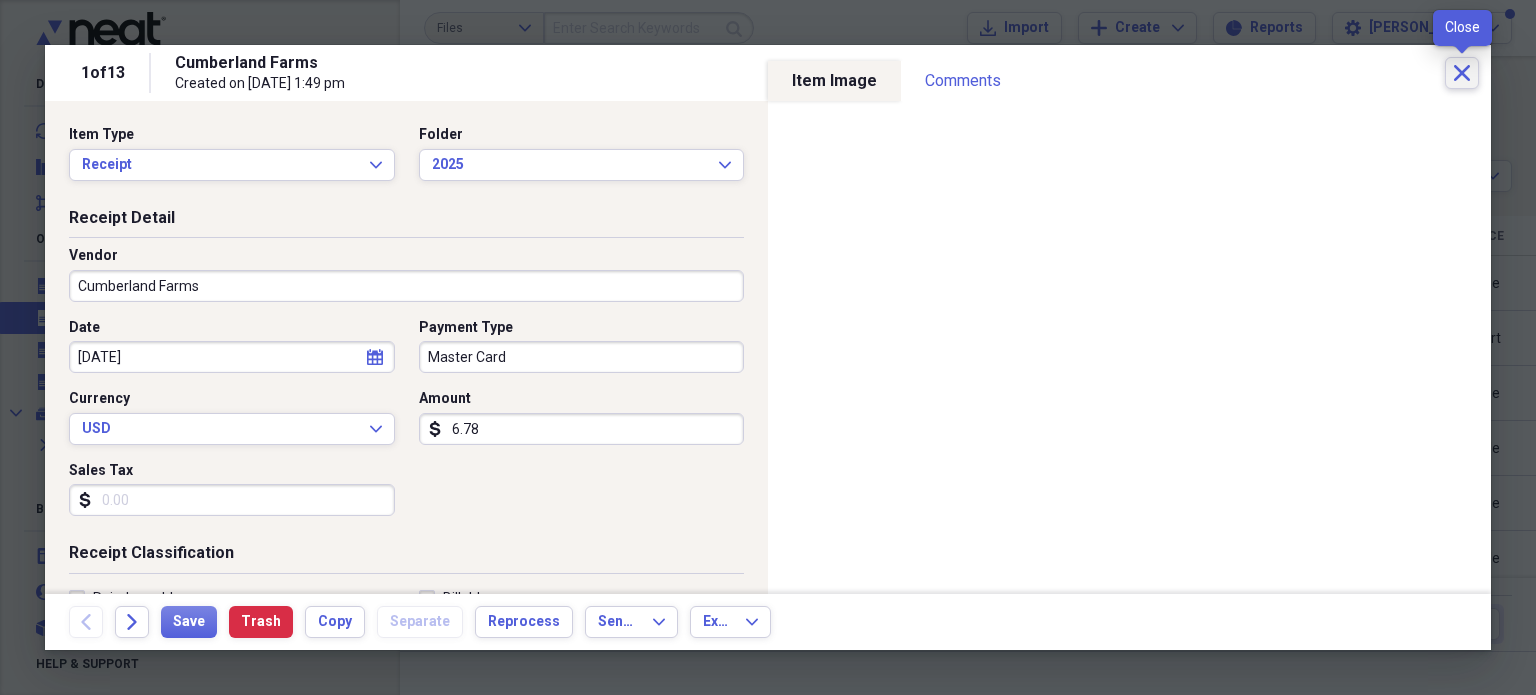 click on "Close" 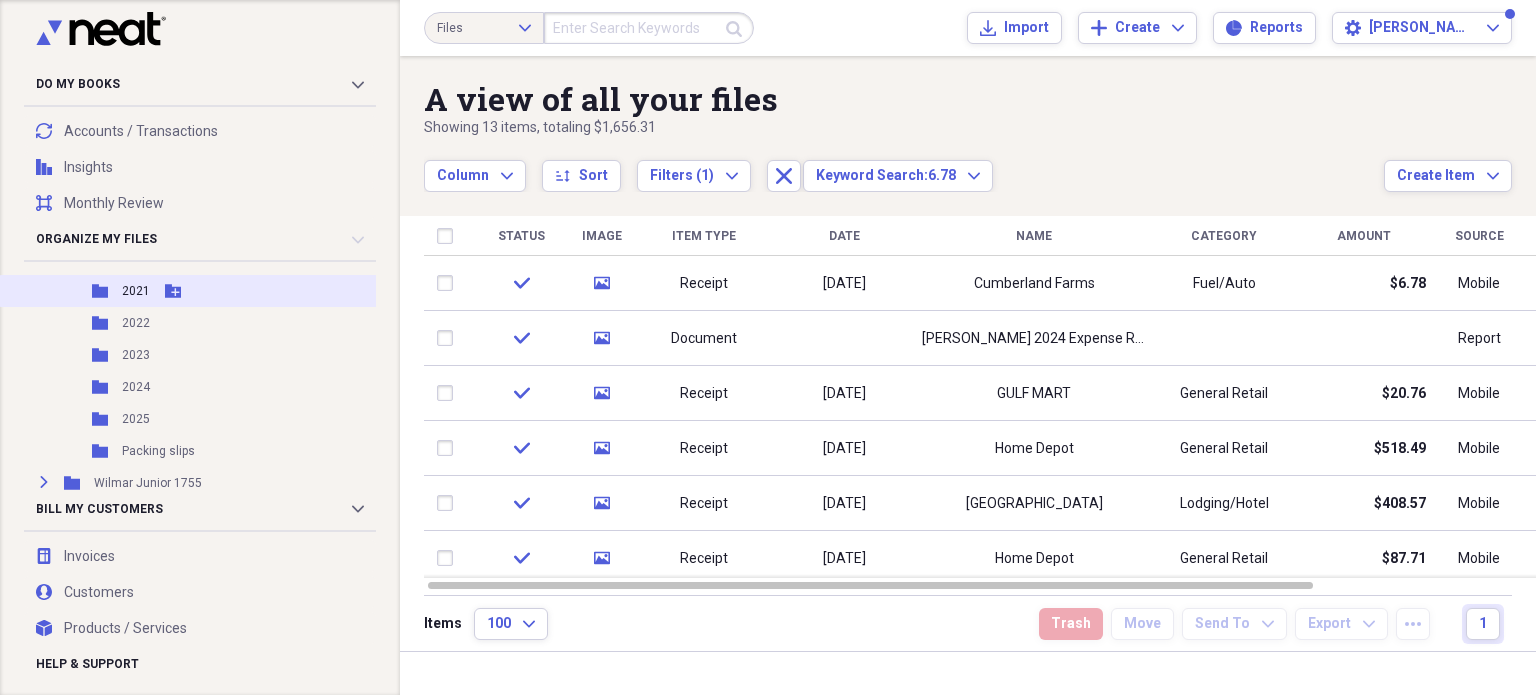 scroll, scrollTop: 1309, scrollLeft: 0, axis: vertical 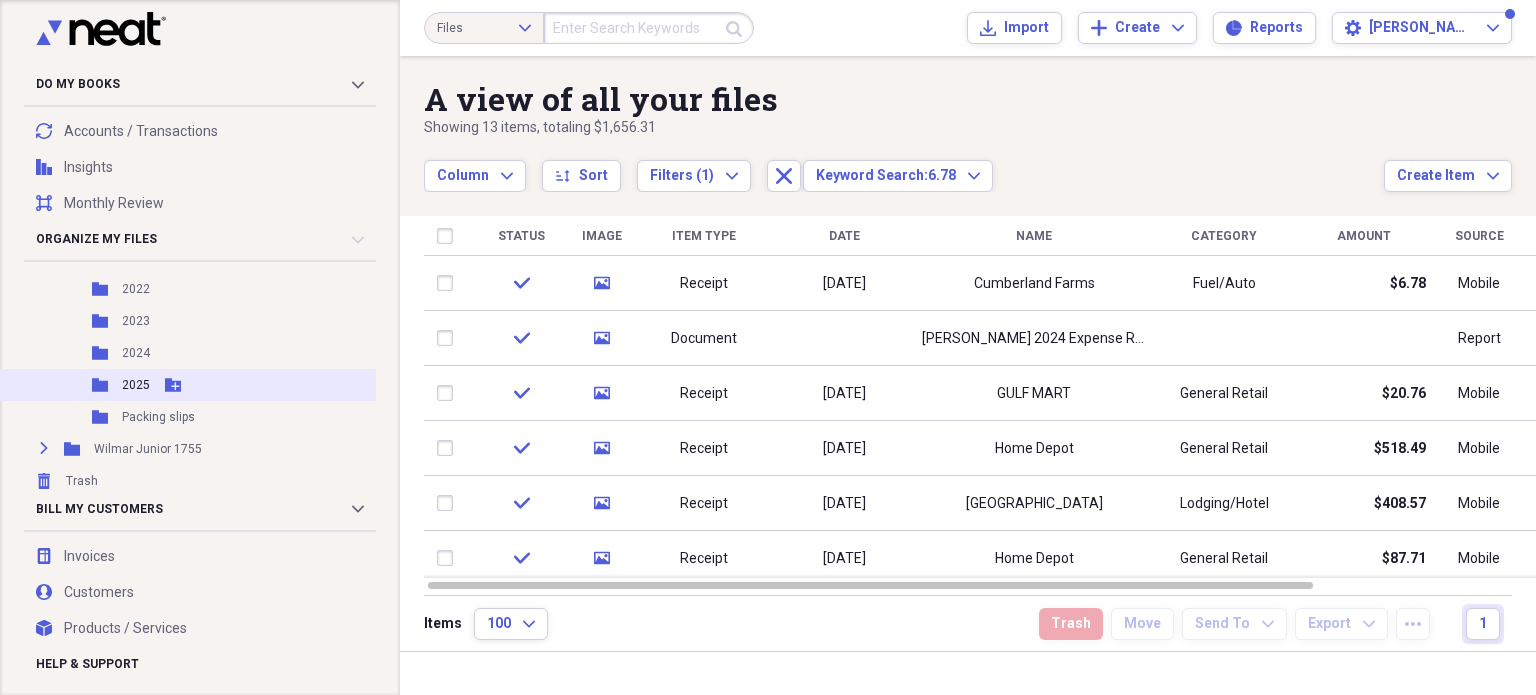 click on "2025" at bounding box center [136, 385] 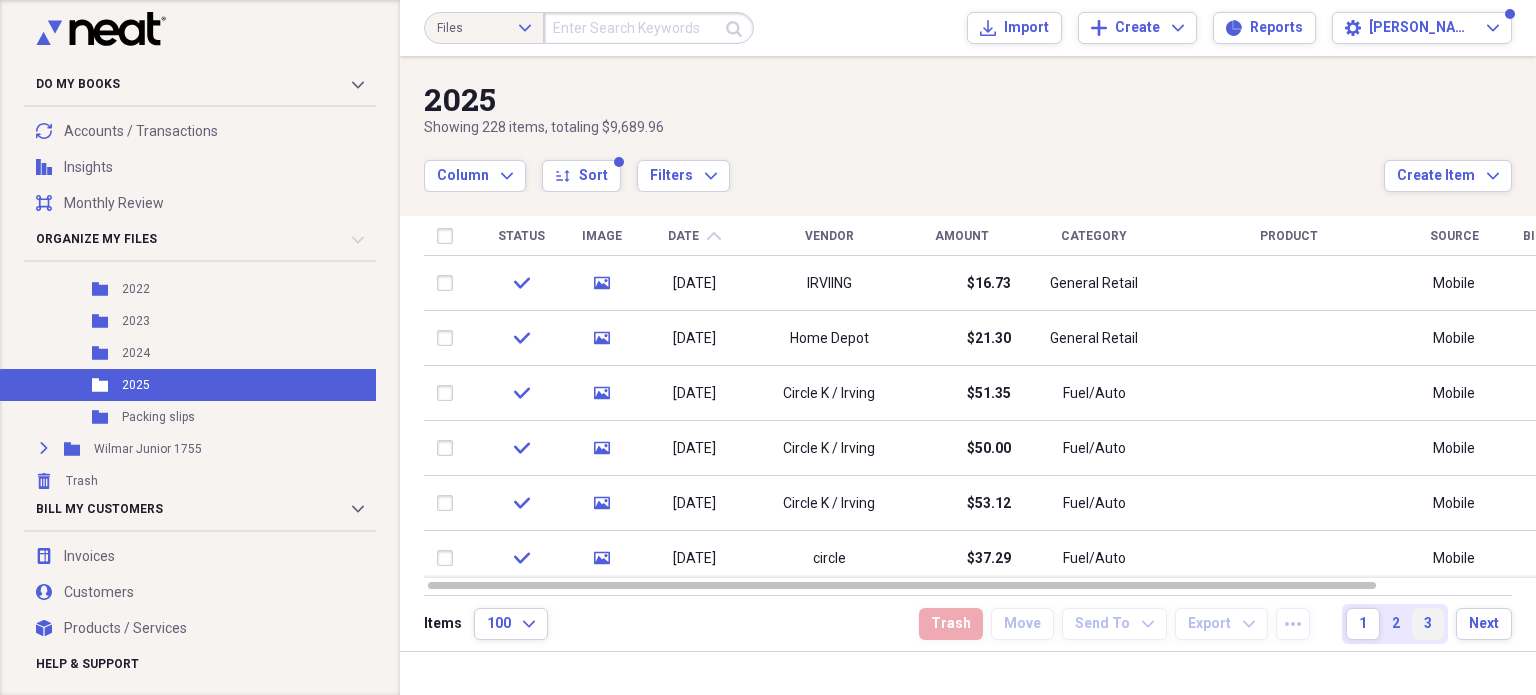 click on "3" at bounding box center [1428, 624] 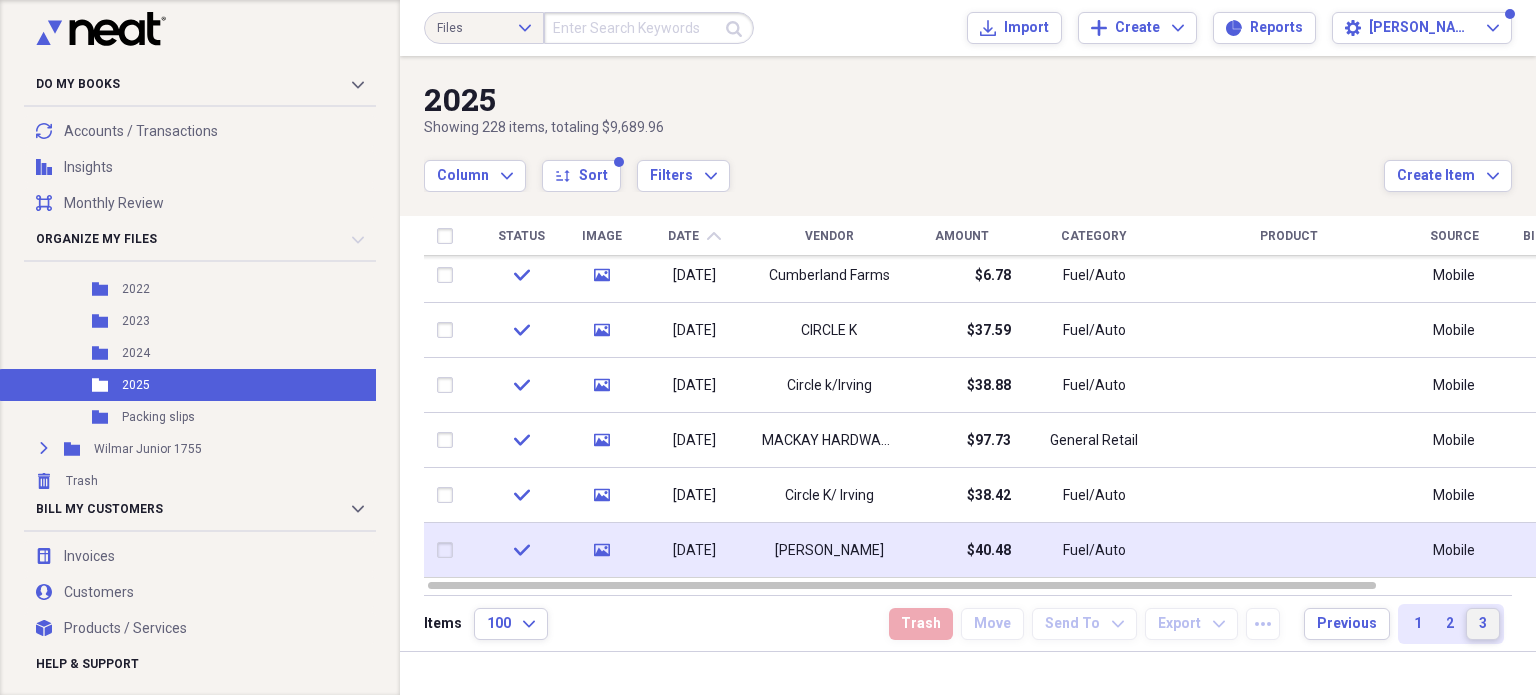 drag, startPoint x: 1528, startPoint y: 303, endPoint x: 1513, endPoint y: 566, distance: 263.4274 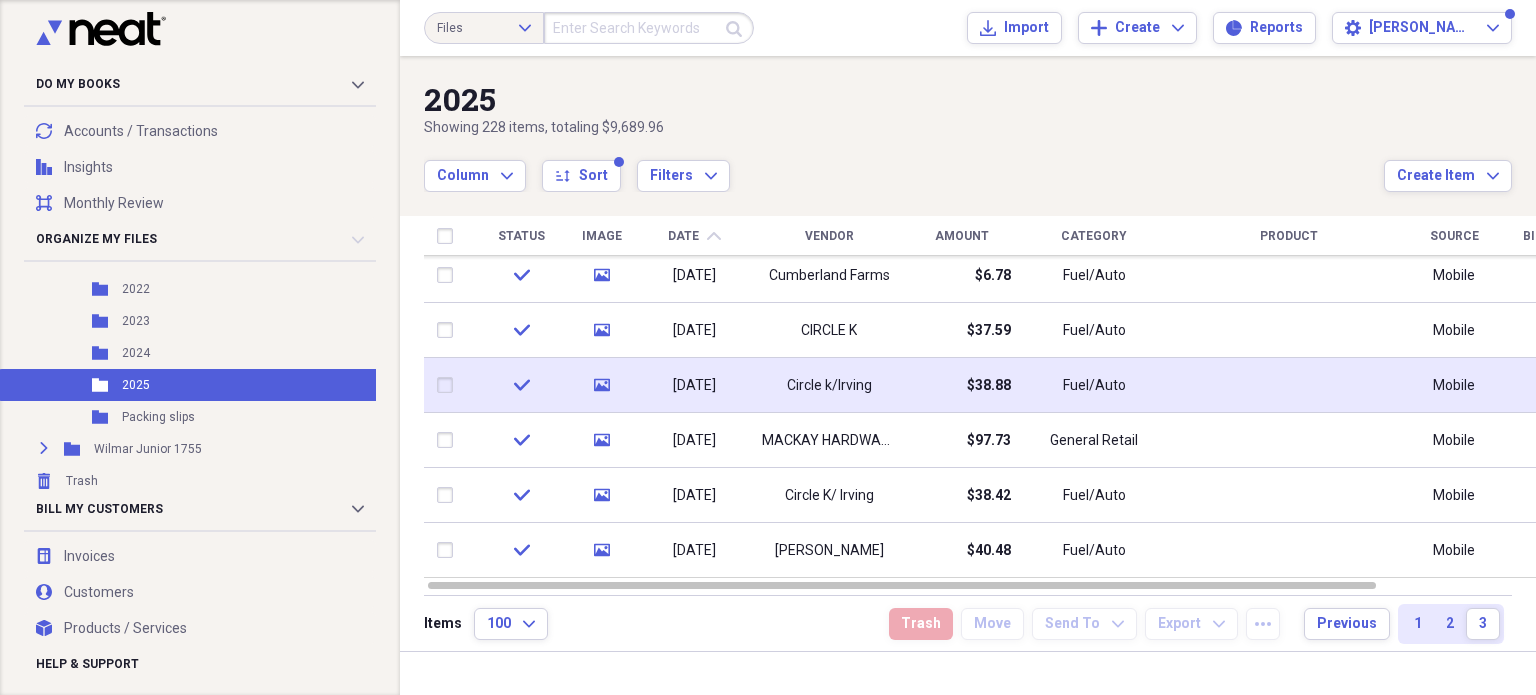 click on "$38.88" at bounding box center [989, 386] 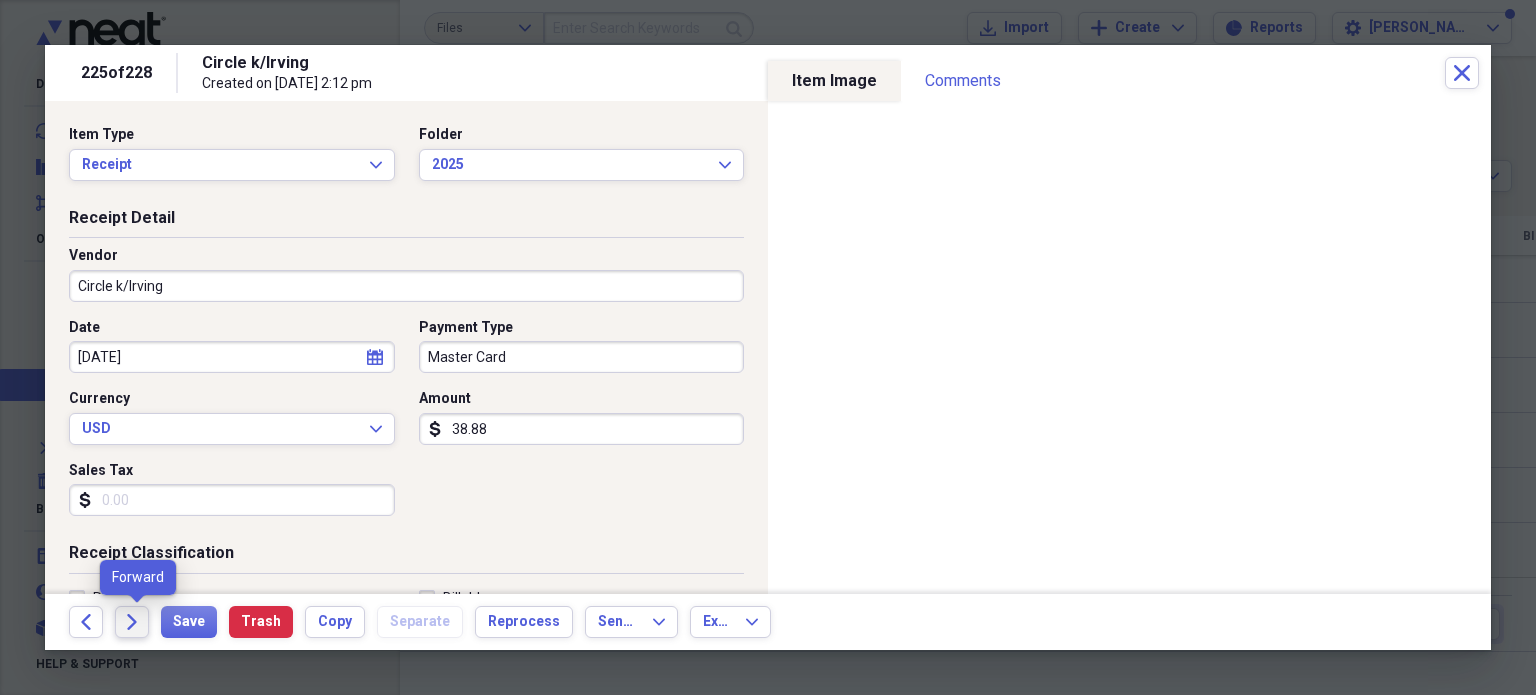 click on "Forward" at bounding box center [132, 622] 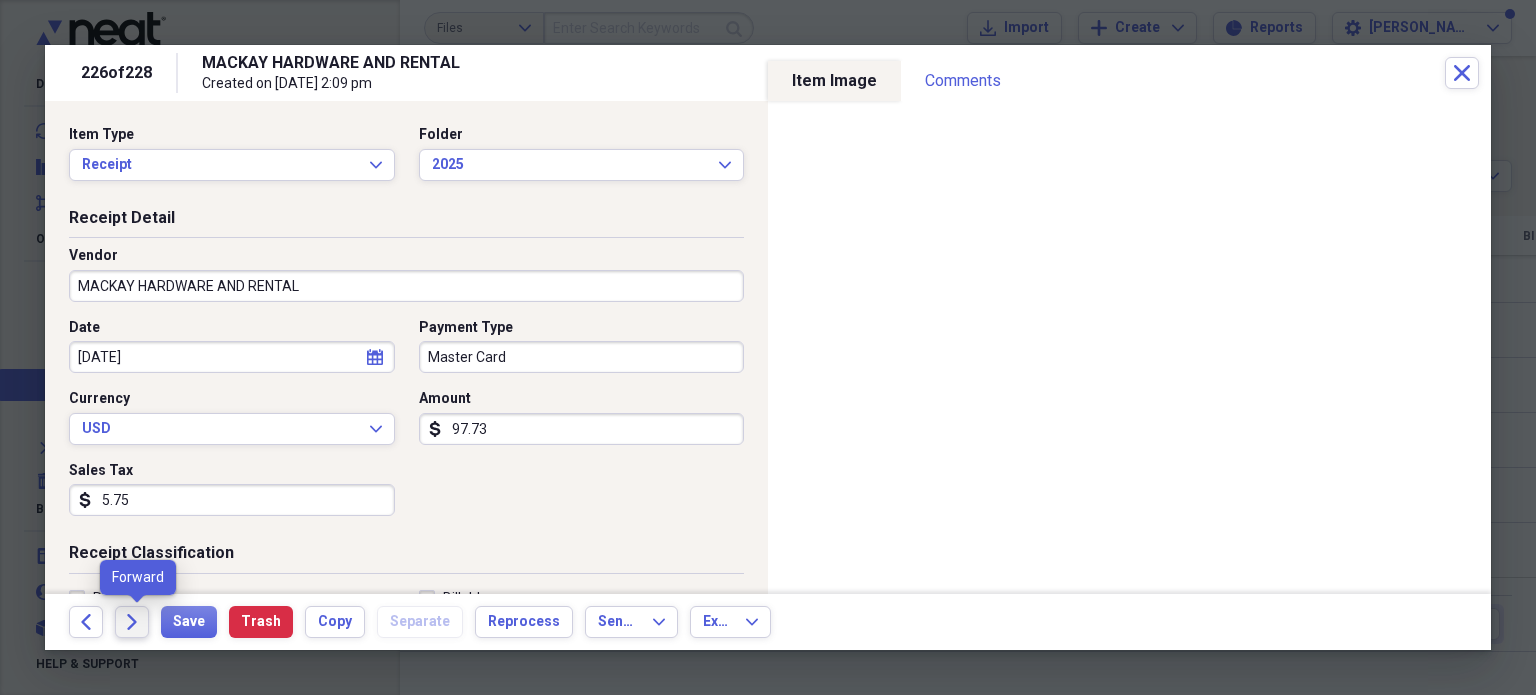 click on "Forward" 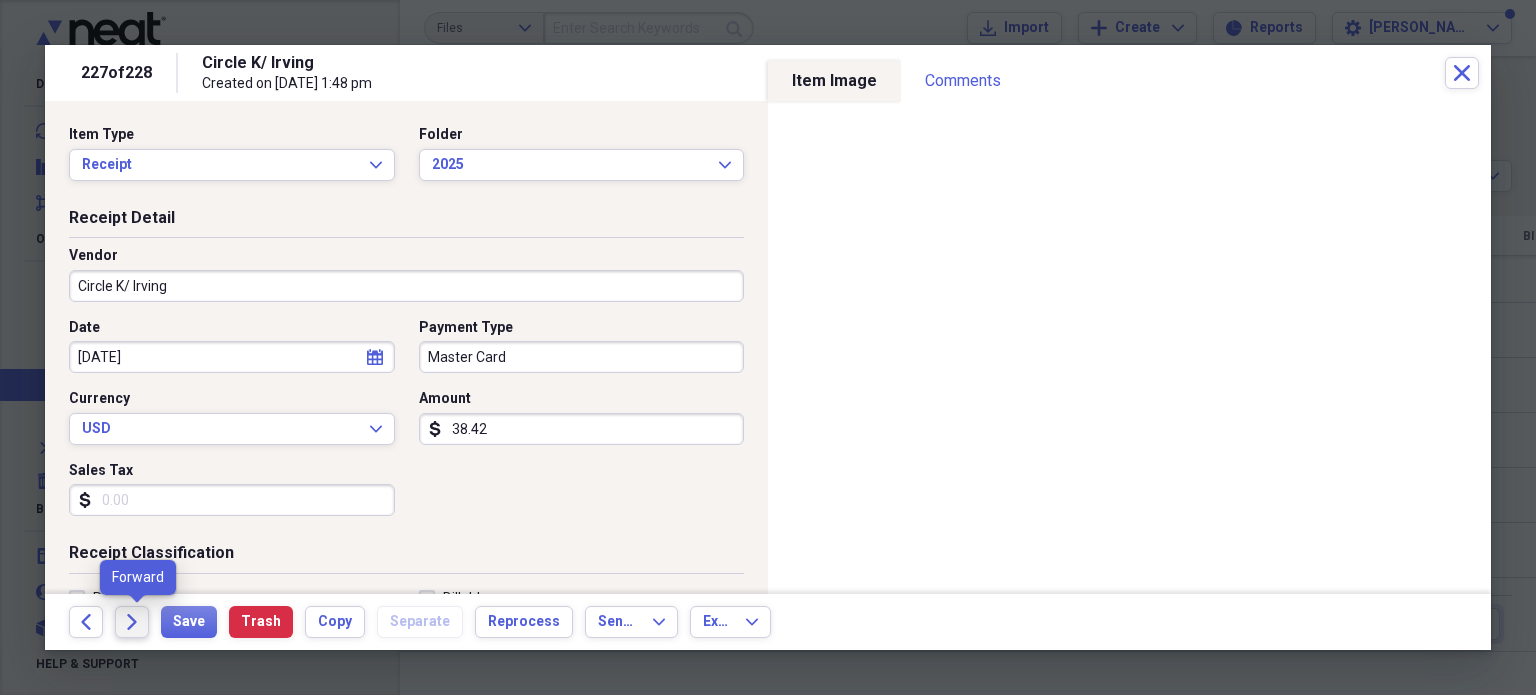 click on "Forward" 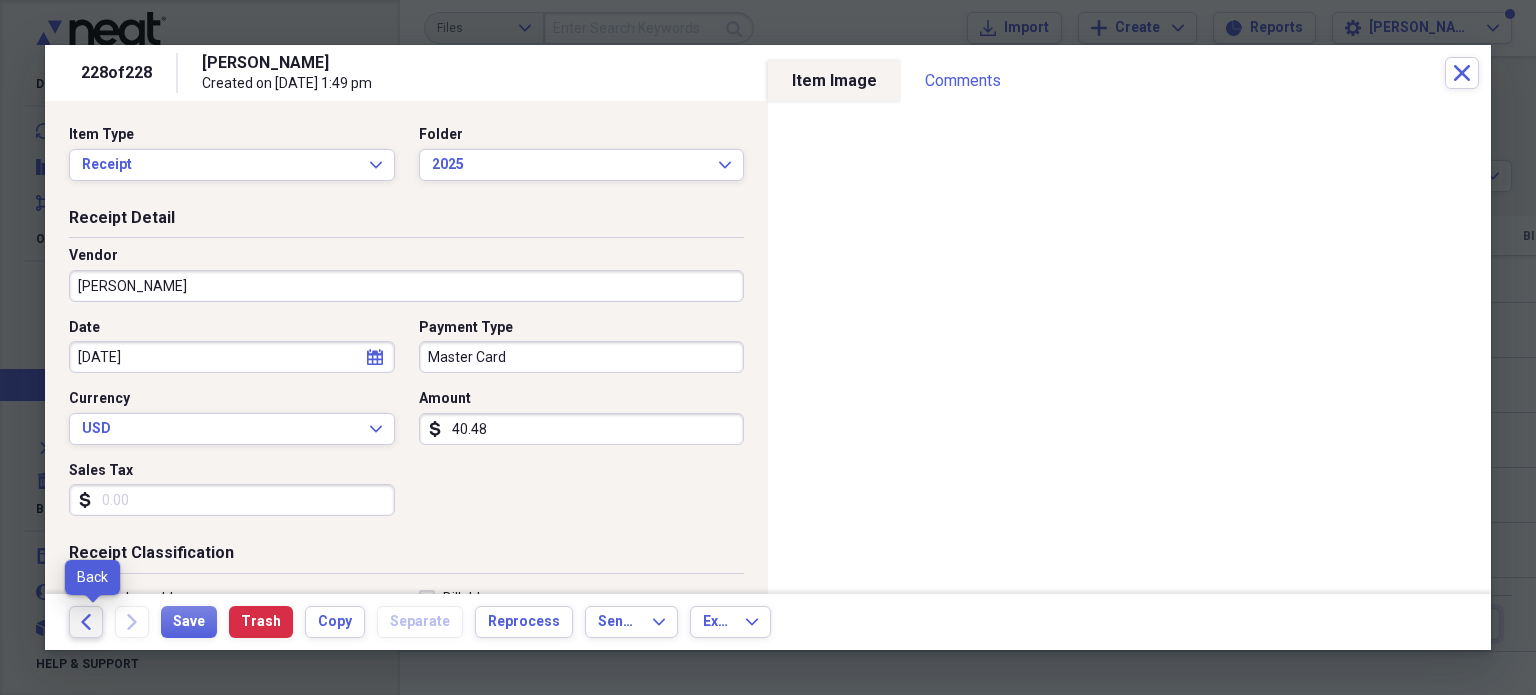 click 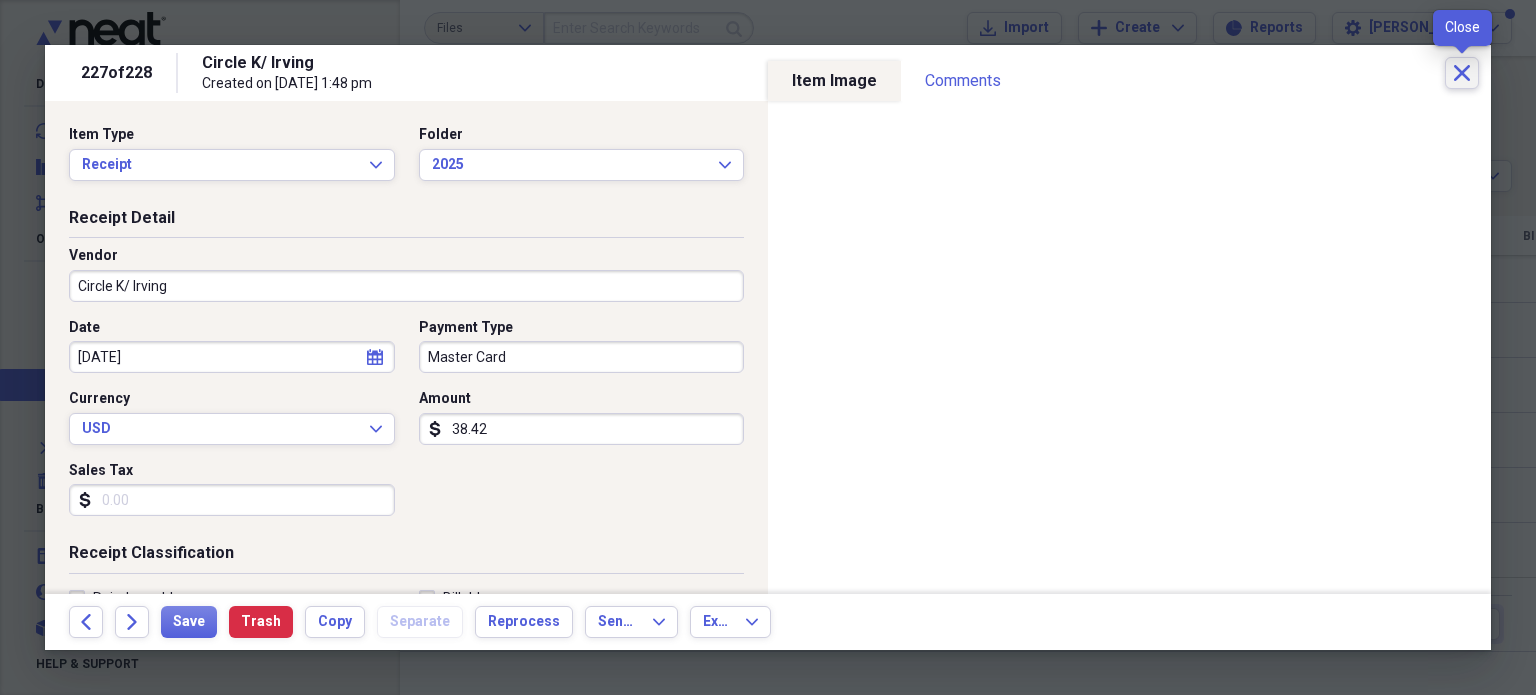 click on "Close" 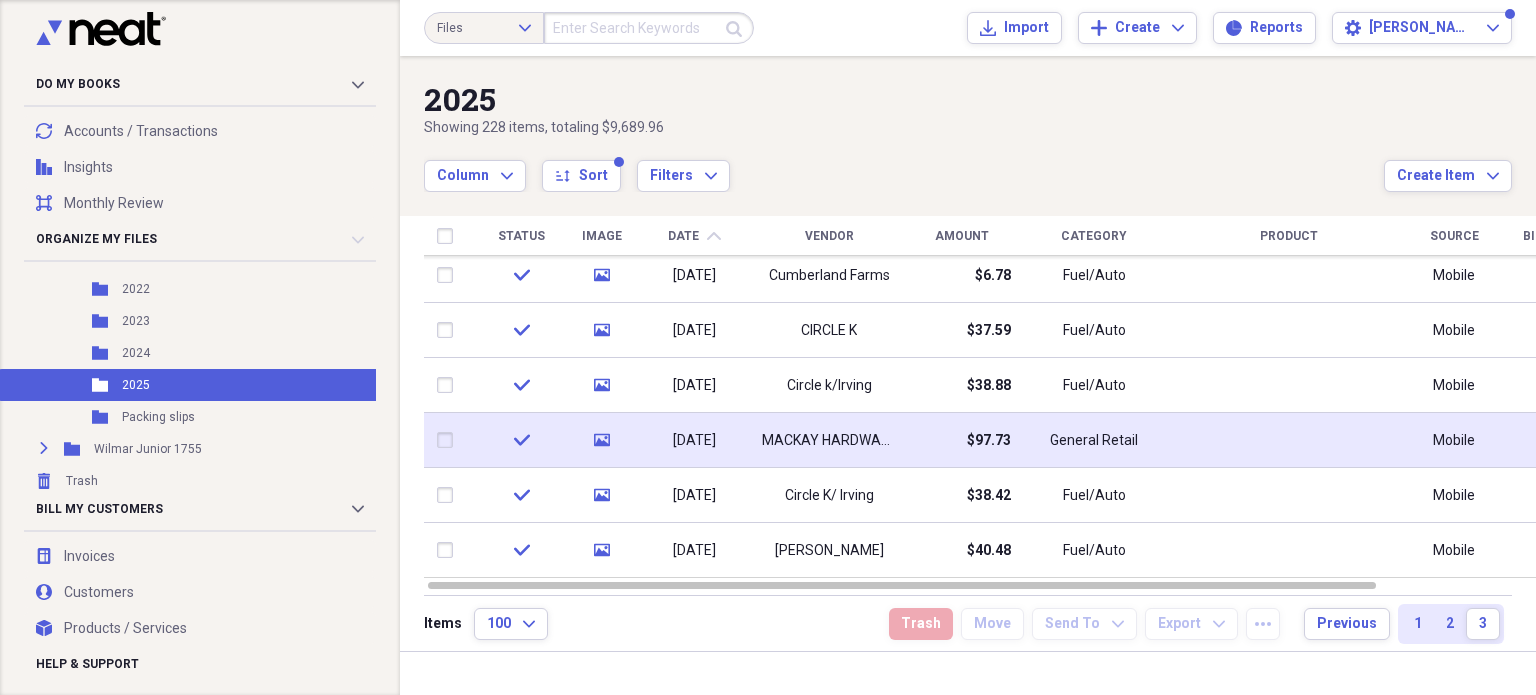 click on "MACKAY HARDWARE AND RENTAL" at bounding box center [829, 441] 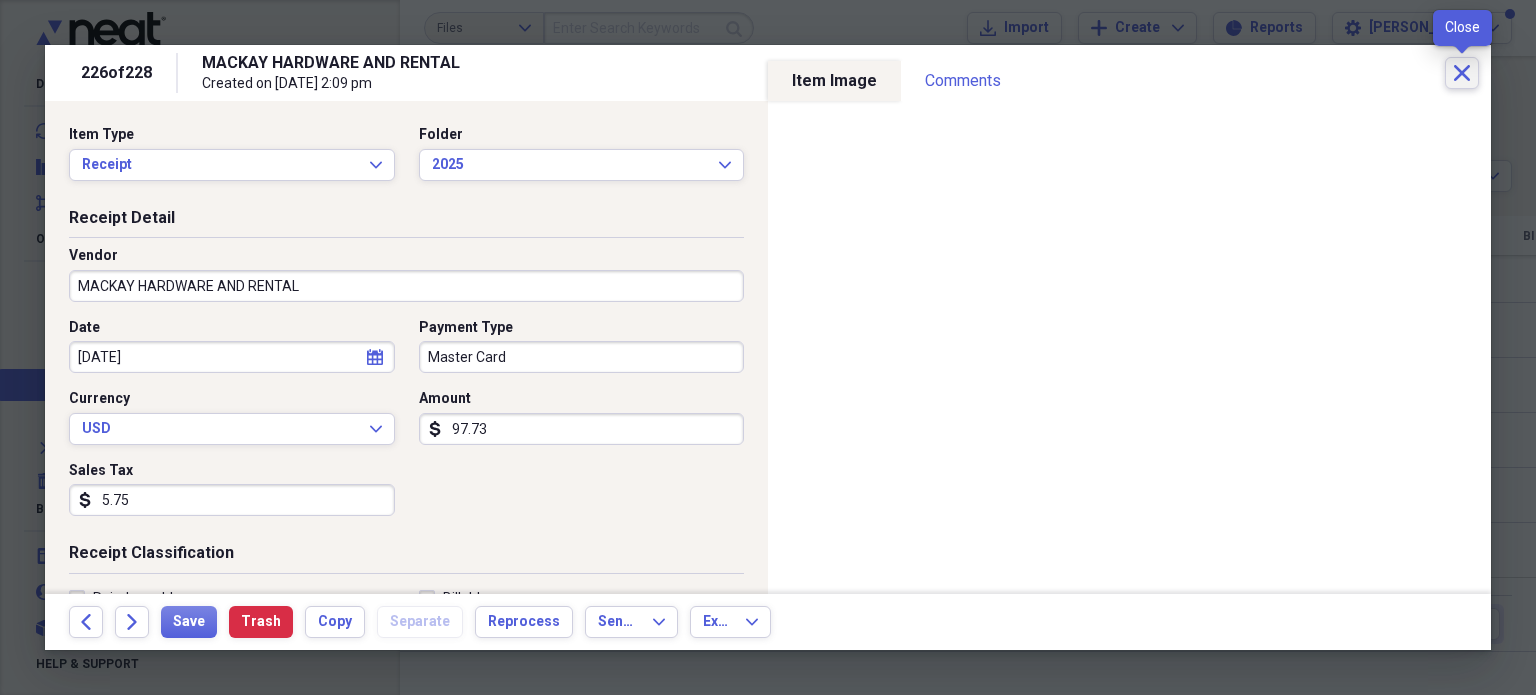 click 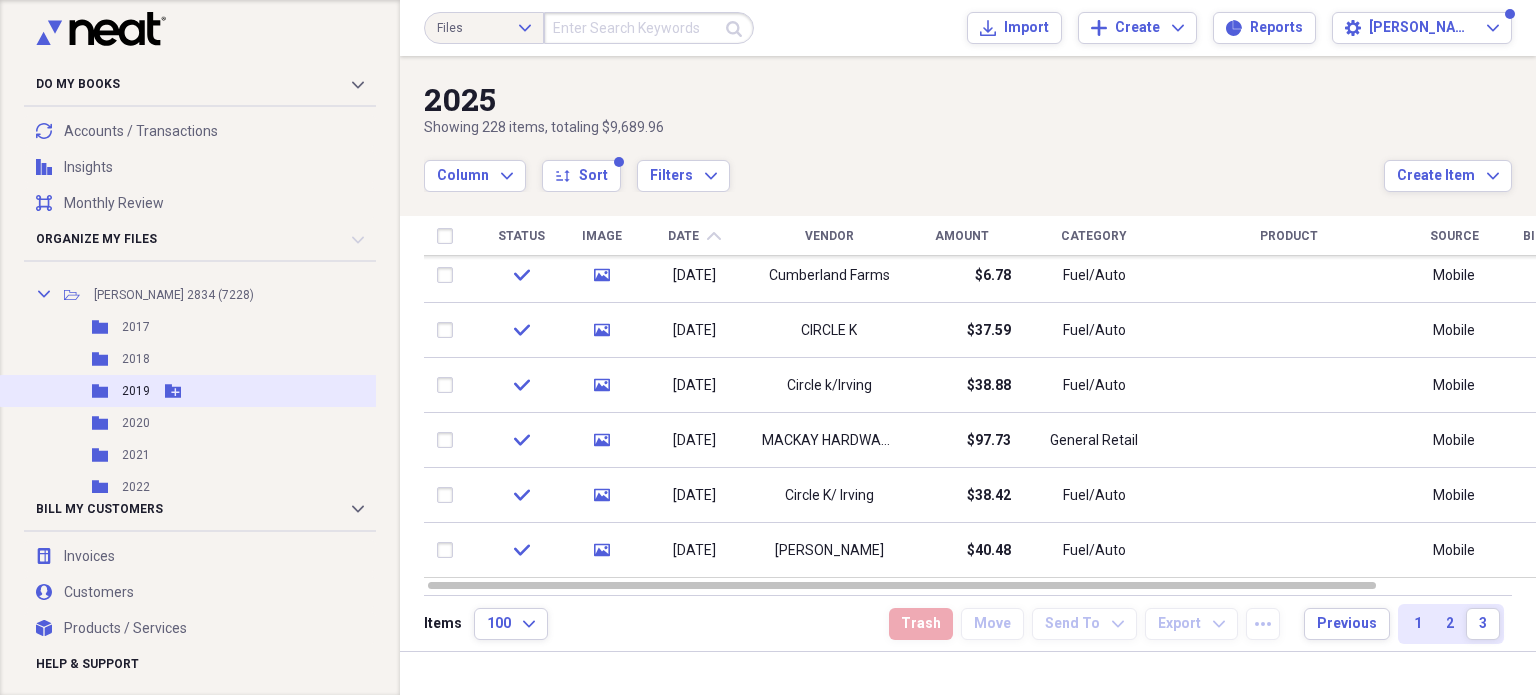 scroll, scrollTop: 1109, scrollLeft: 0, axis: vertical 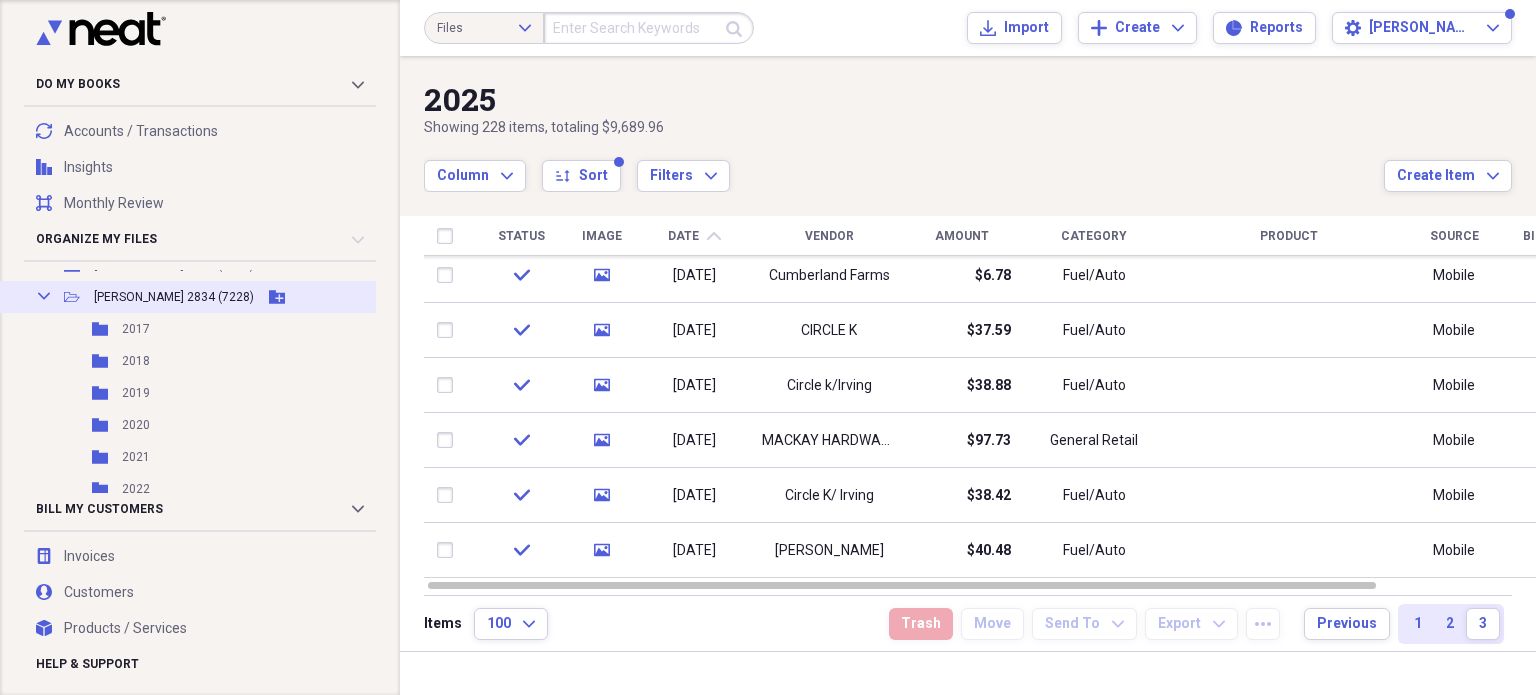 click on "Collapse" 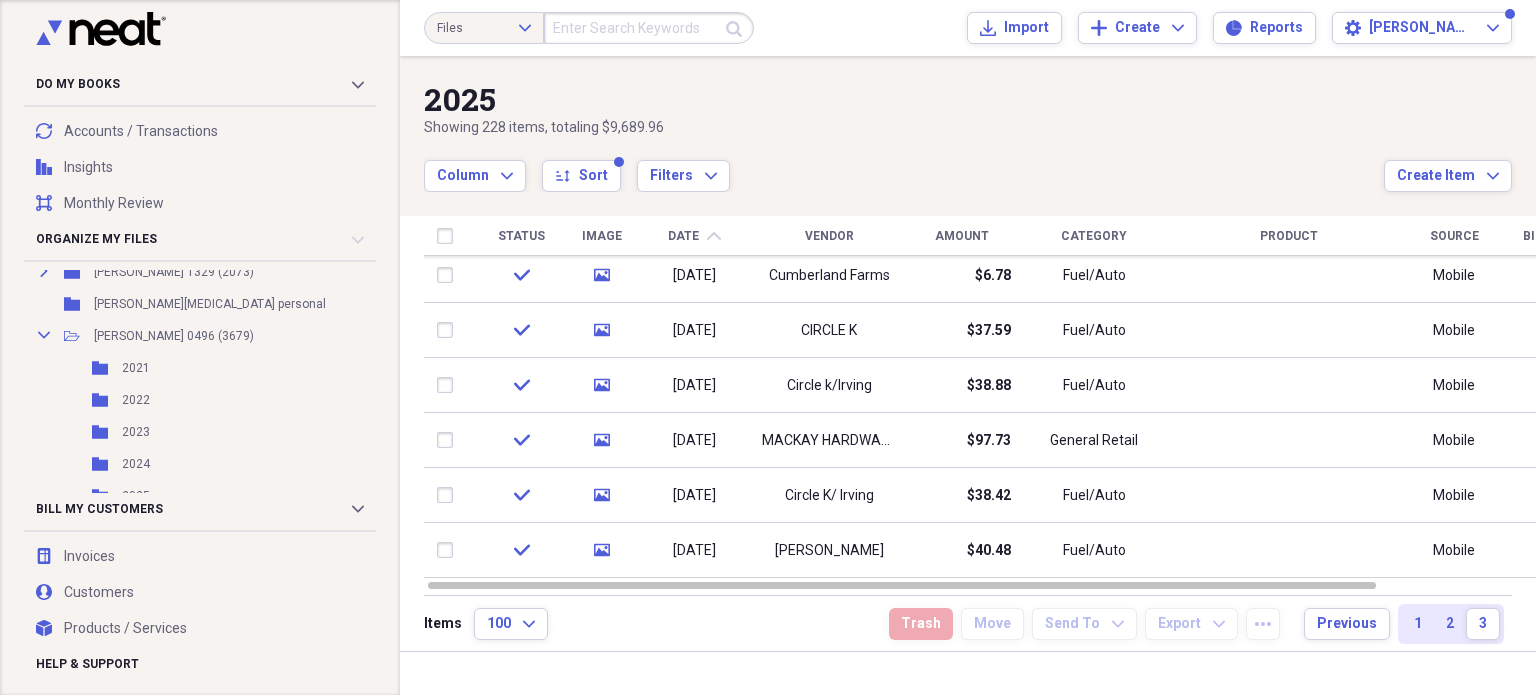 scroll, scrollTop: 389, scrollLeft: 0, axis: vertical 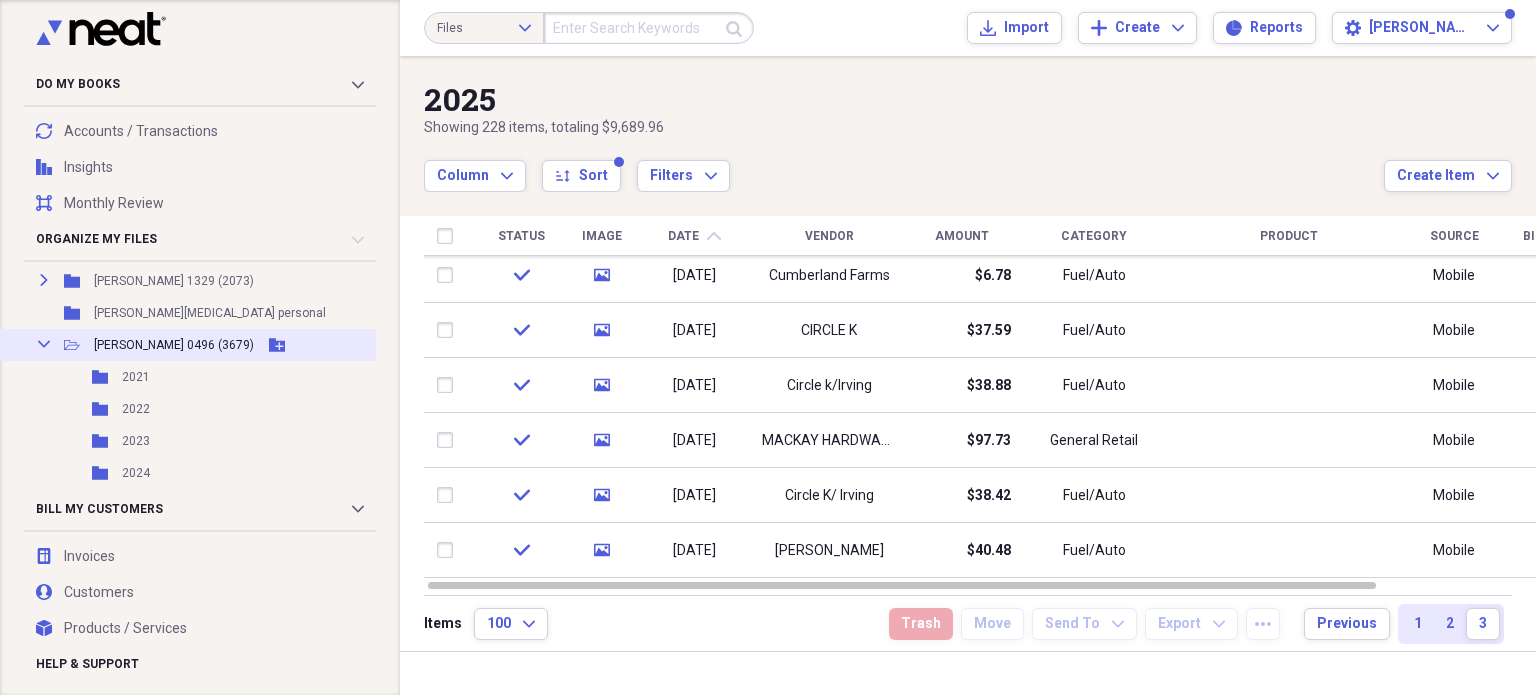 click on "Collapse" at bounding box center (44, 344) 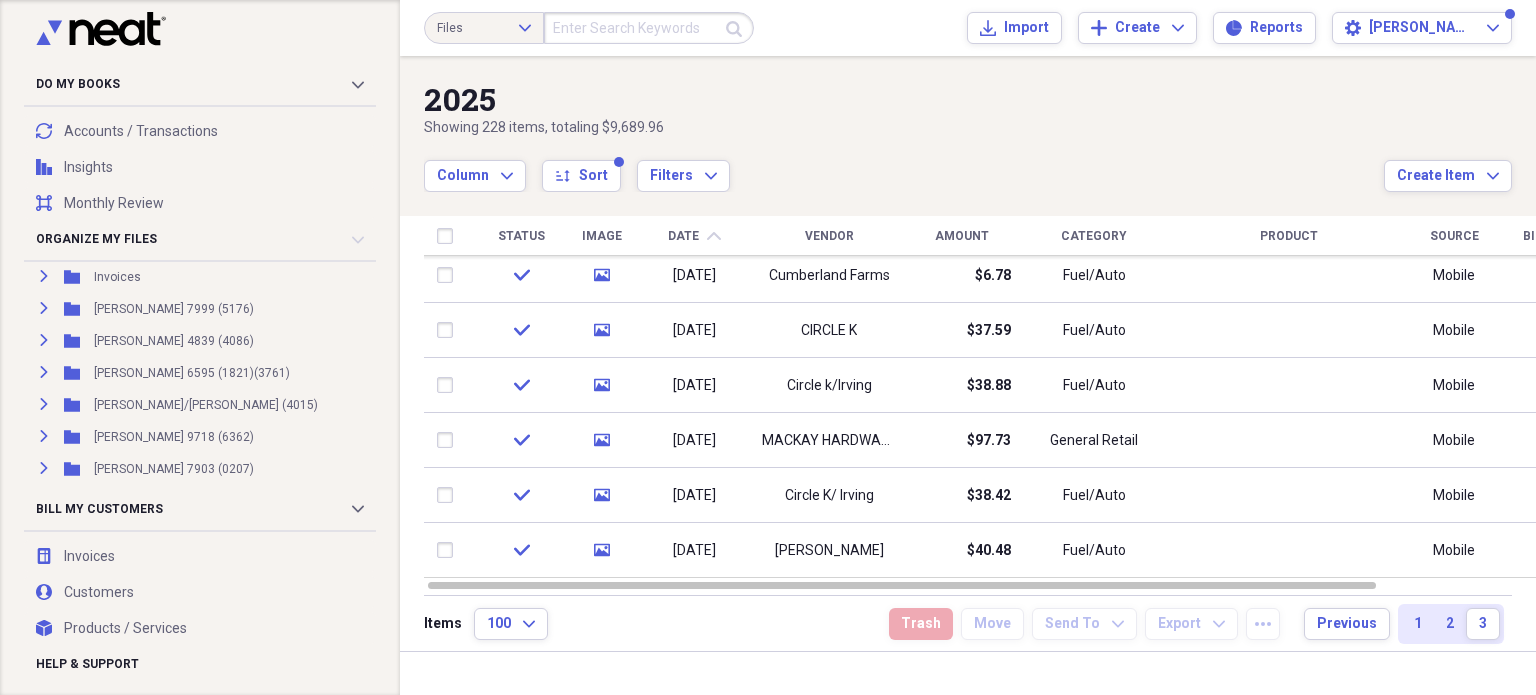 scroll, scrollTop: 689, scrollLeft: 0, axis: vertical 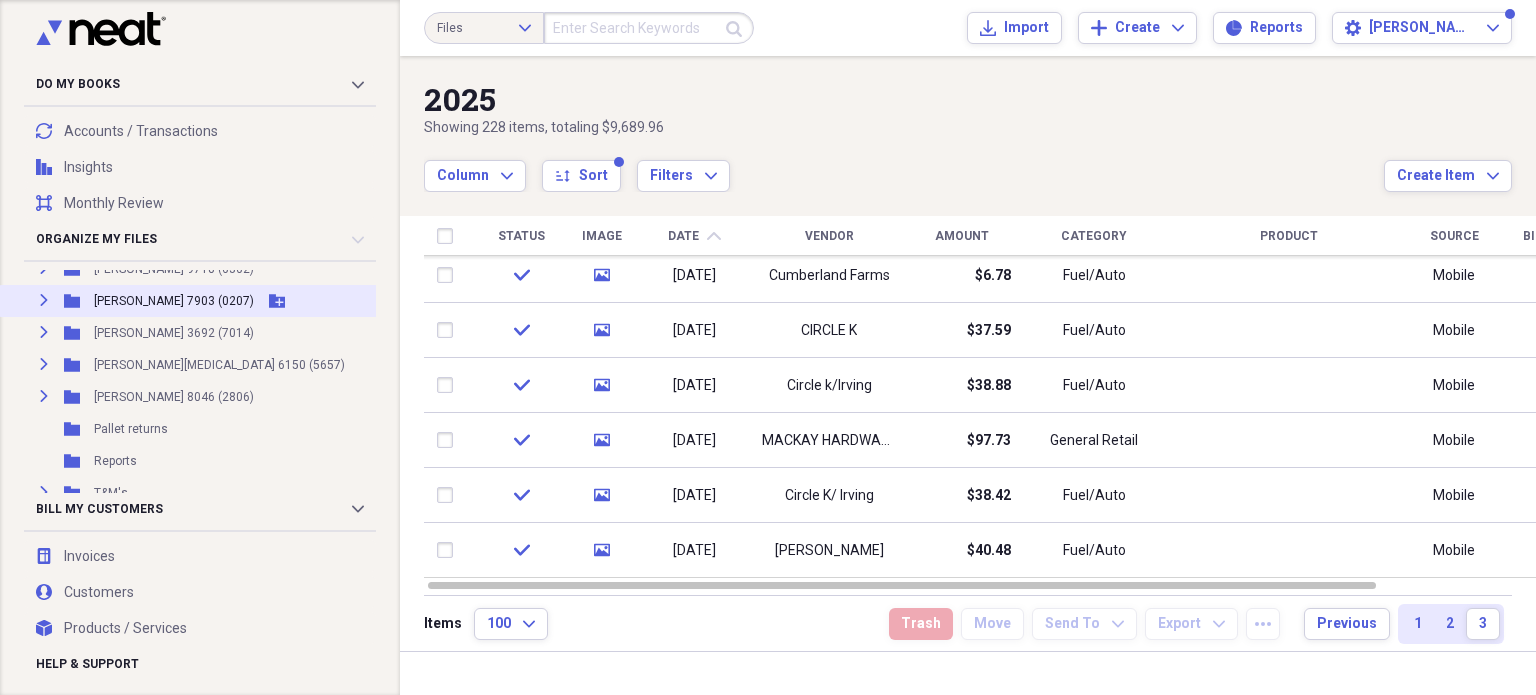 click on "Expand" 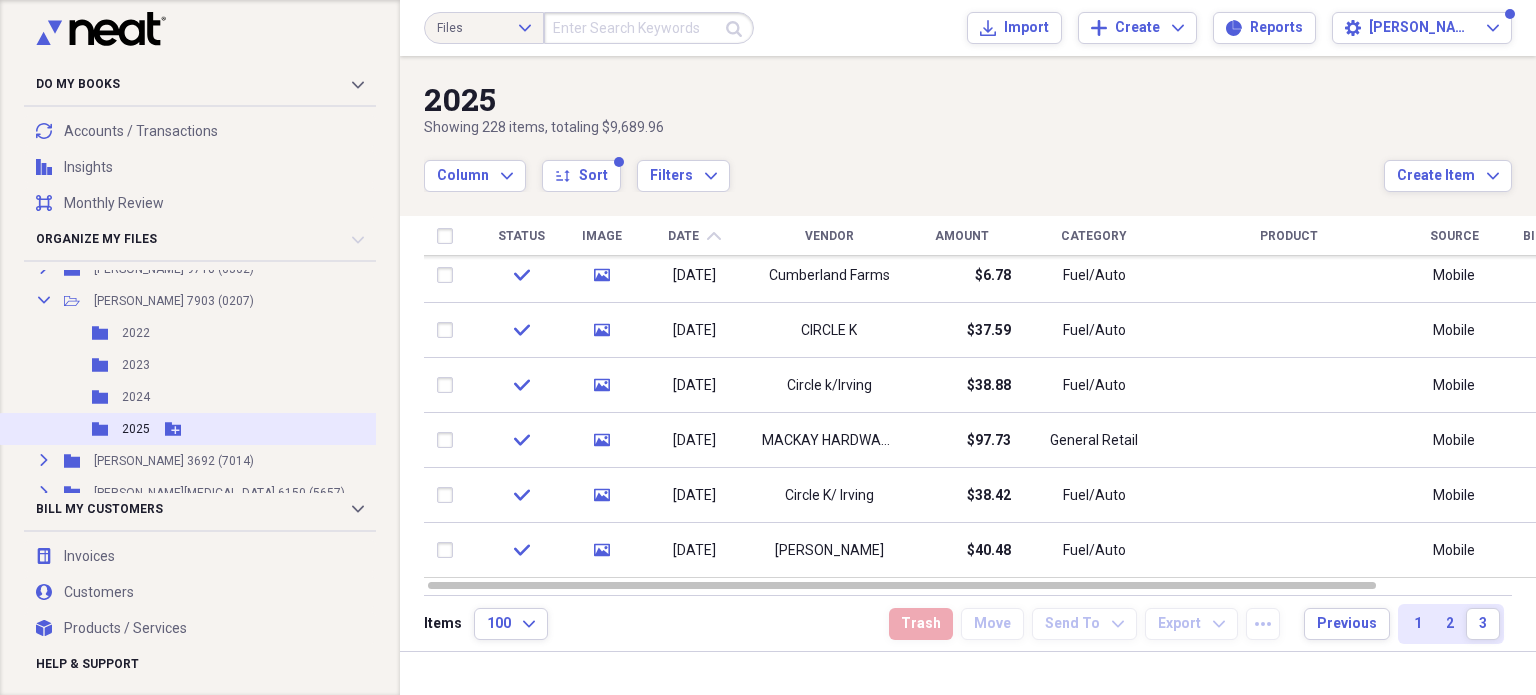 click on "2025" at bounding box center (136, 429) 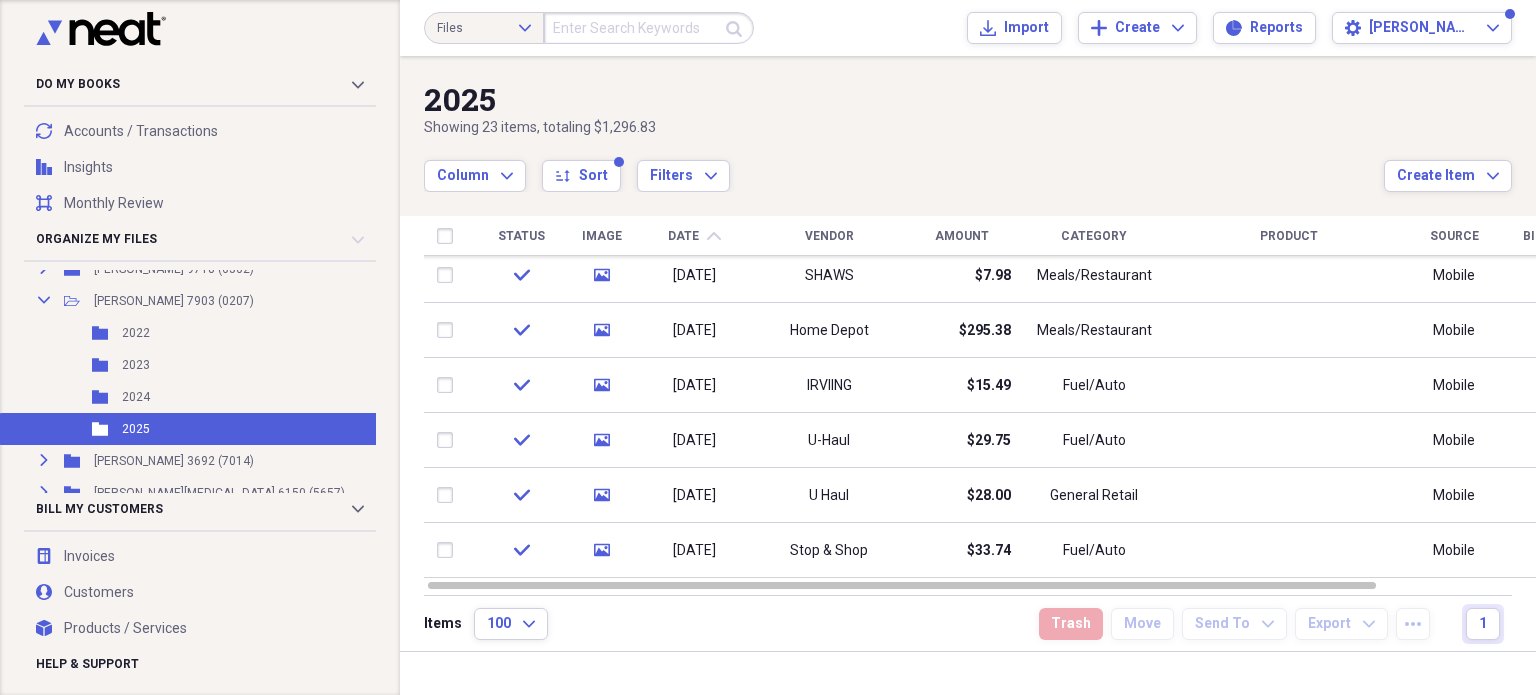 drag, startPoint x: 1532, startPoint y: 312, endPoint x: 1512, endPoint y: 607, distance: 295.6772 